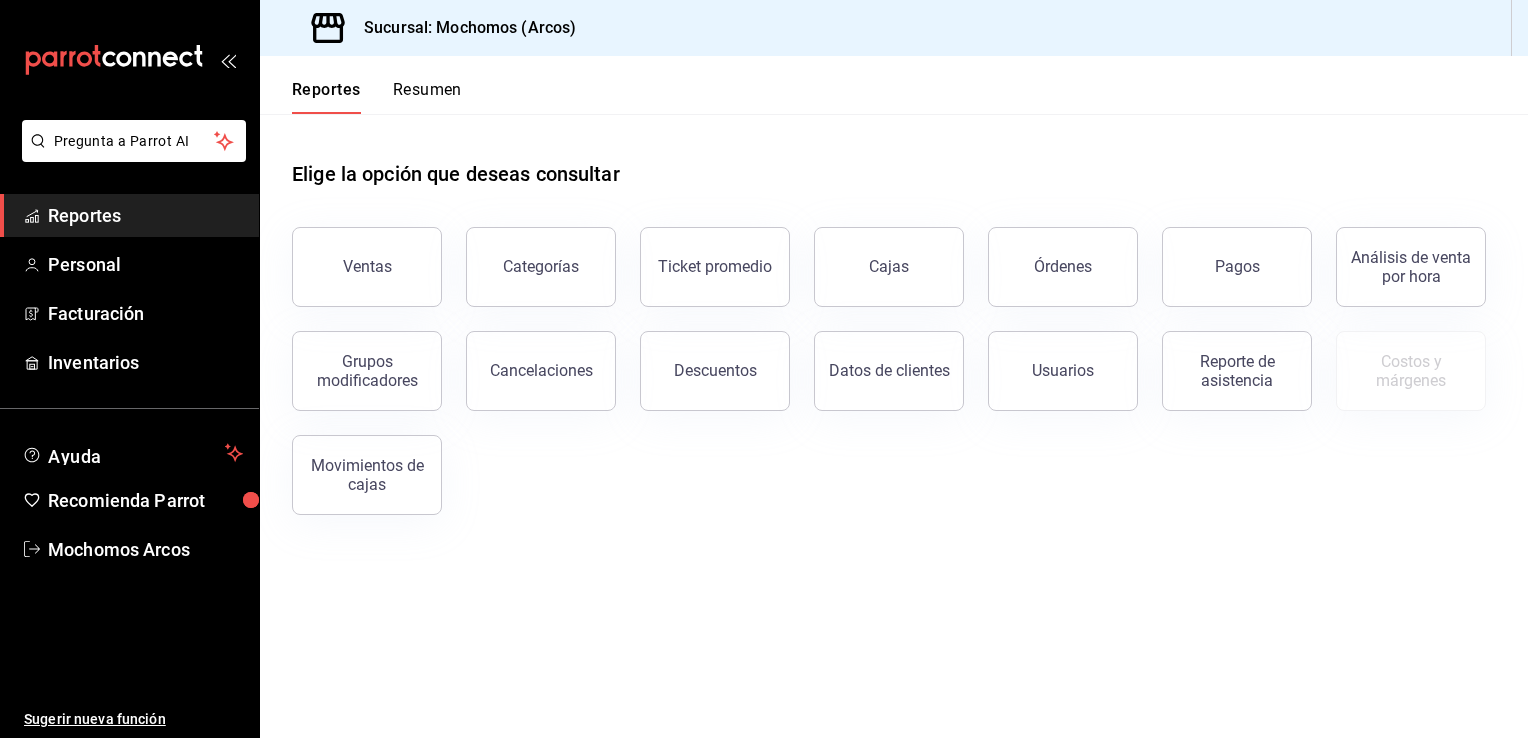 scroll, scrollTop: 0, scrollLeft: 0, axis: both 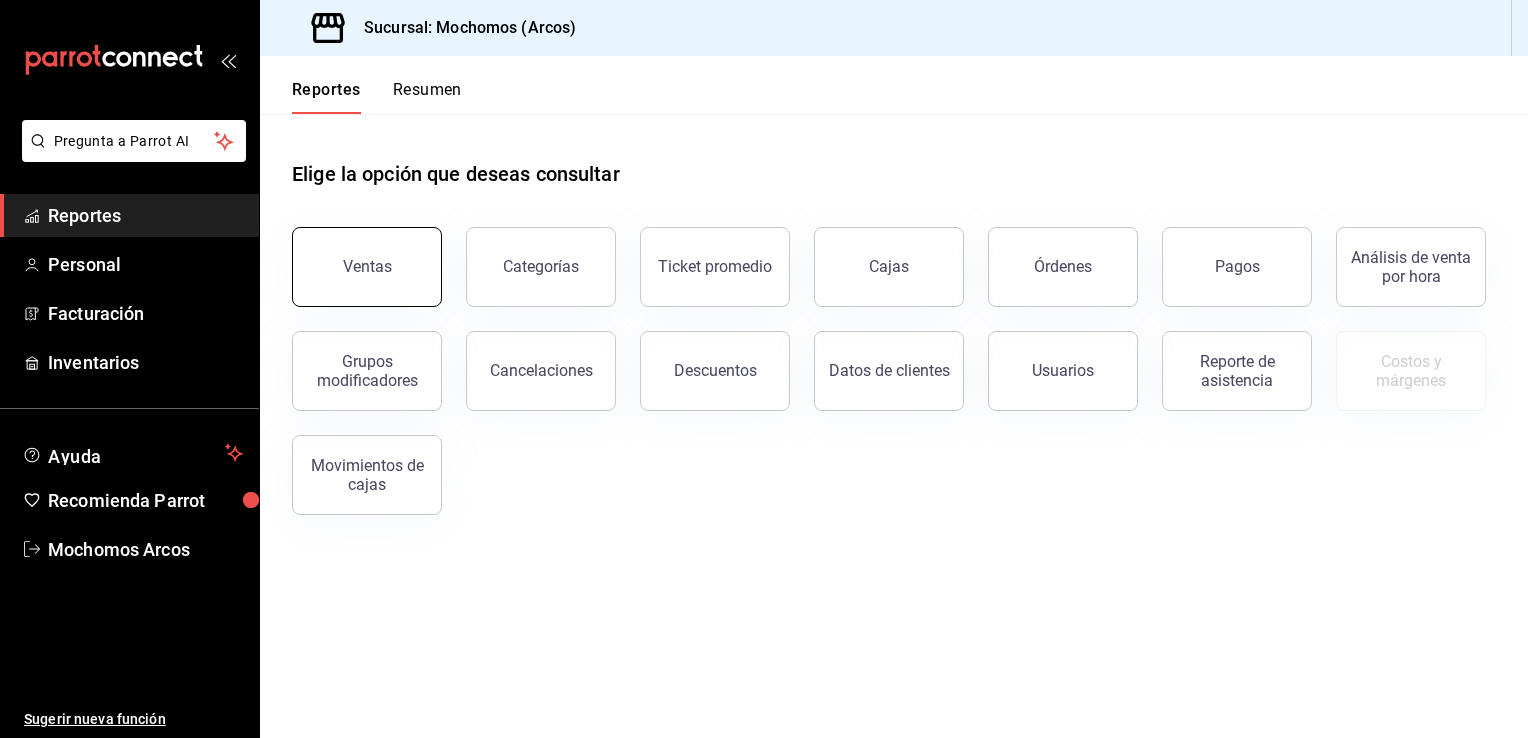 click on "Ventas" at bounding box center [367, 267] 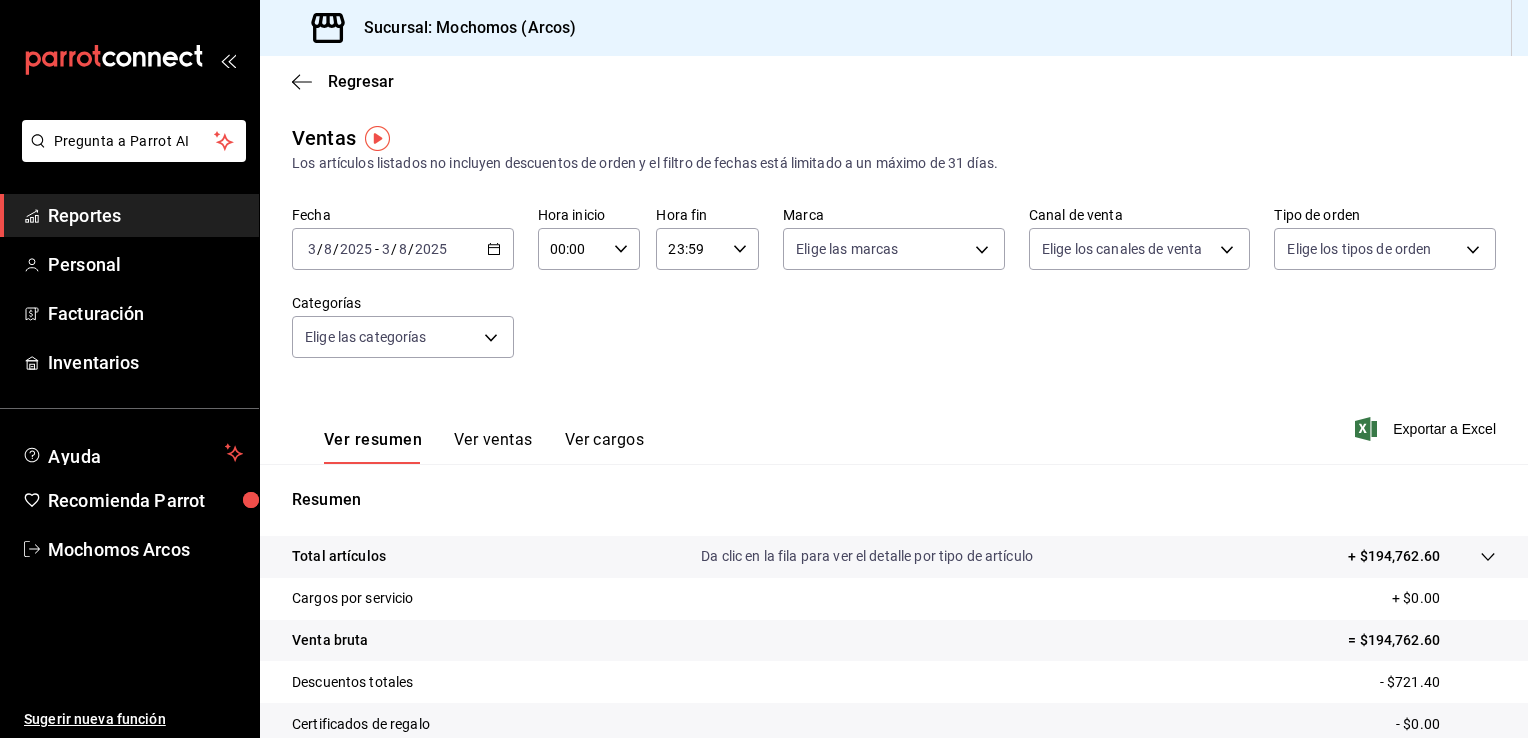 click 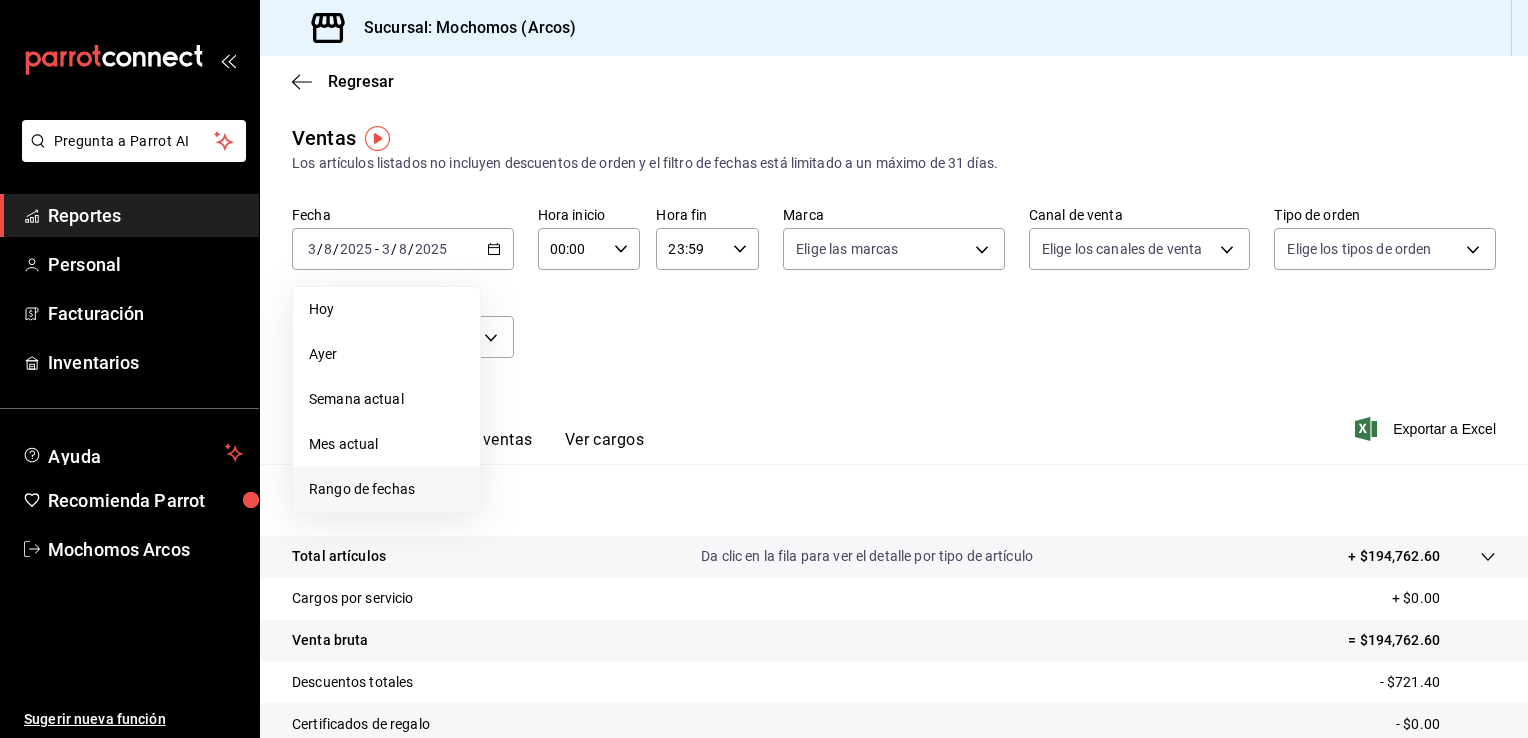 click on "Rango de fechas" at bounding box center [386, 489] 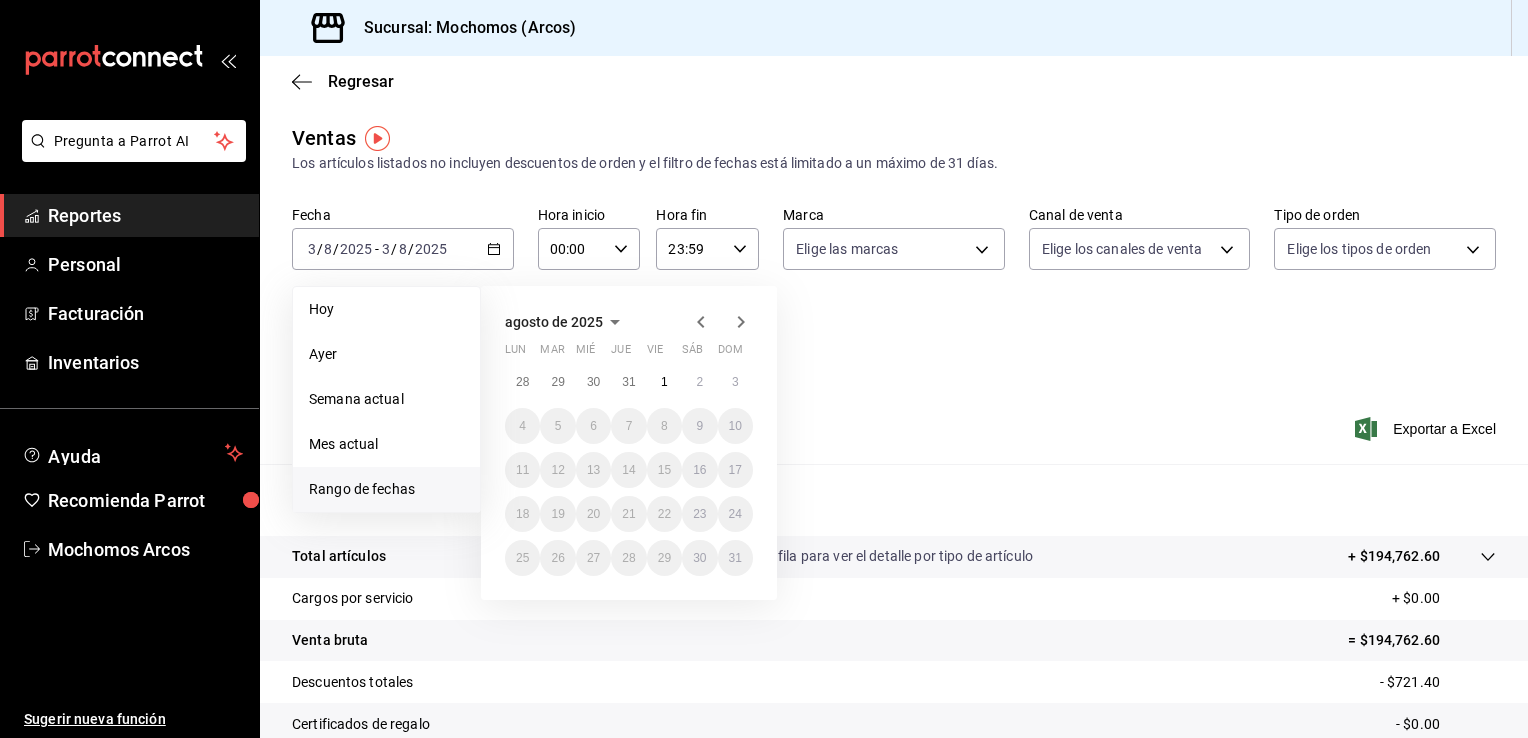 click 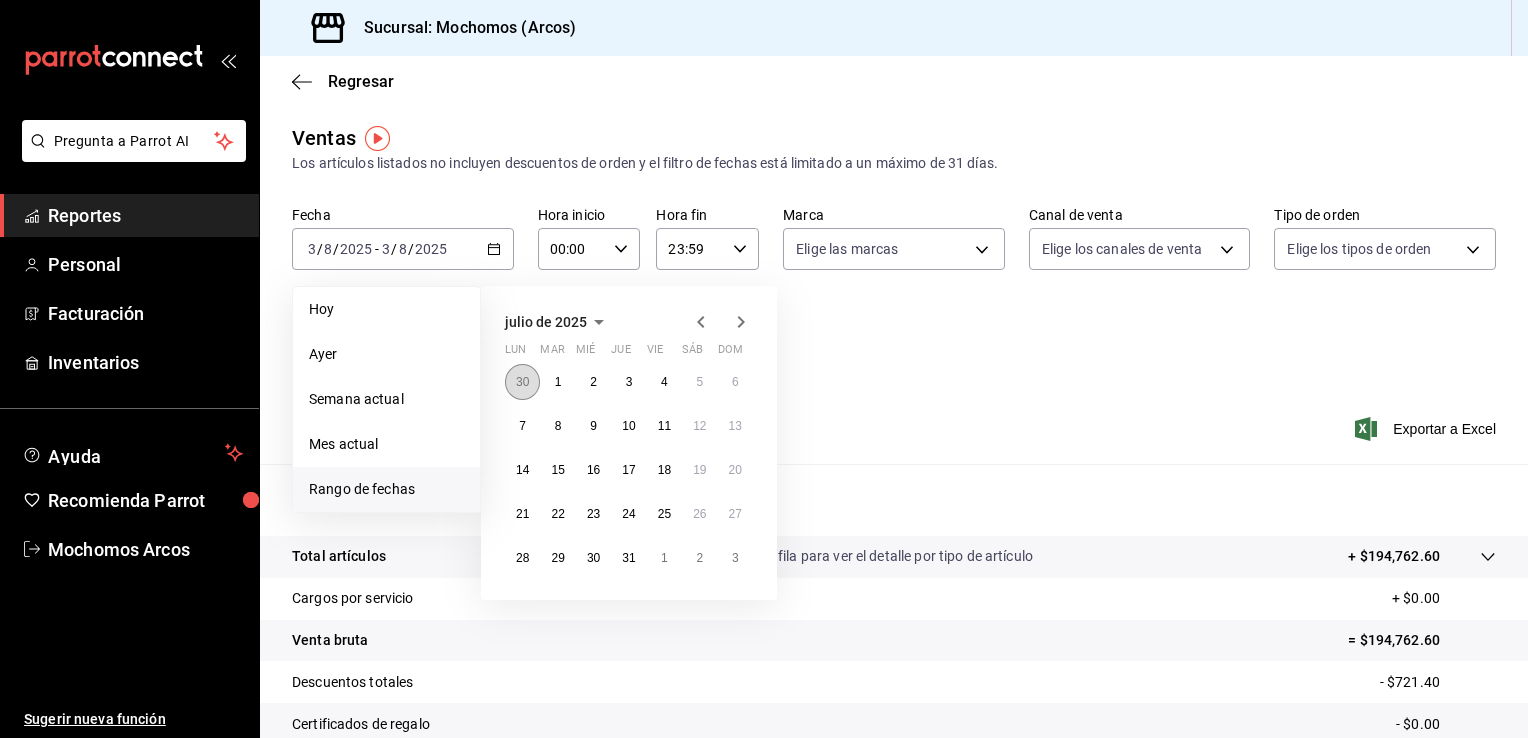 click on "30" at bounding box center (522, 382) 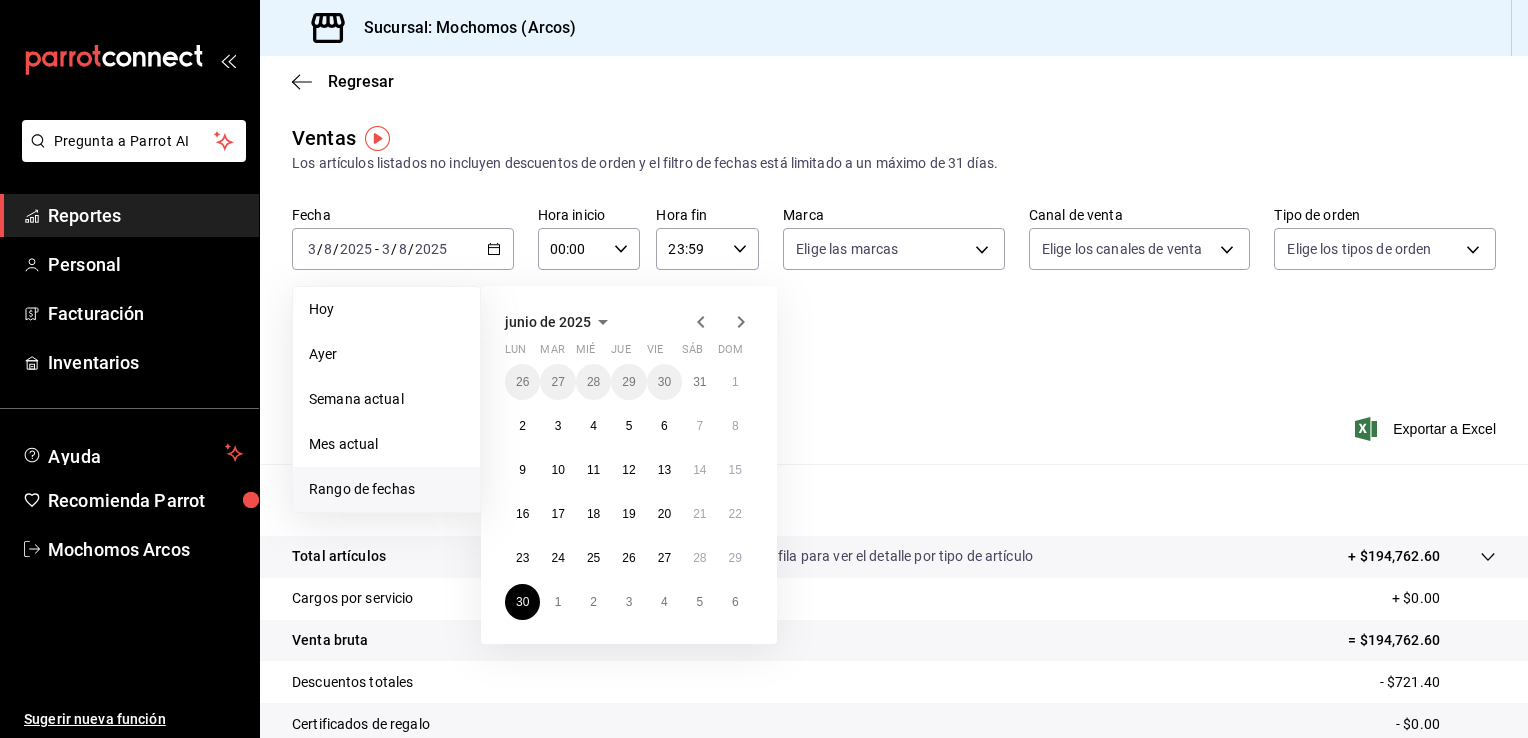 click on "Fecha [DATE] [DATE] - [DATE] [DATE] Hoy Ayer Semana actual Mes actual Rango de fechas [MONTH] de [YEAR] lun mar mié jue vie sáb dom 26 27 28 29 30 31 1 2 3 4 5 6 7 8 9 10 11 12 13 14 15 16 17 18 19 20 21 22 23 24 25 26 27 28 29 30 1 2 3 4 5 6 Hora inicio 00:00 Hora inicio Hora fin 23:59 Hora fin Marca Elige las marcas Canal de venta Elige los canales de venta Tipo de orden Elige los tipos de orden Categorías Elige las categorías" at bounding box center (894, 294) 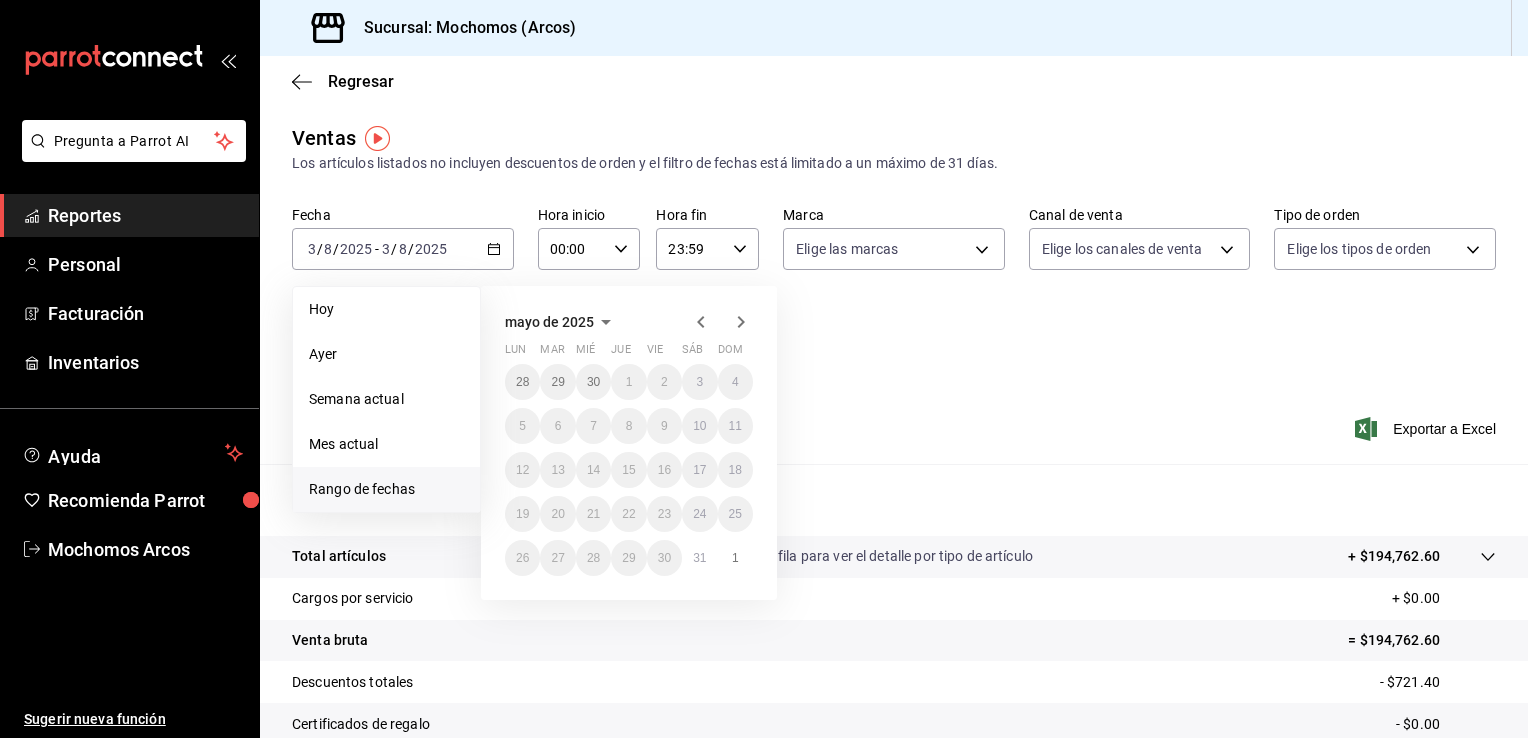 click 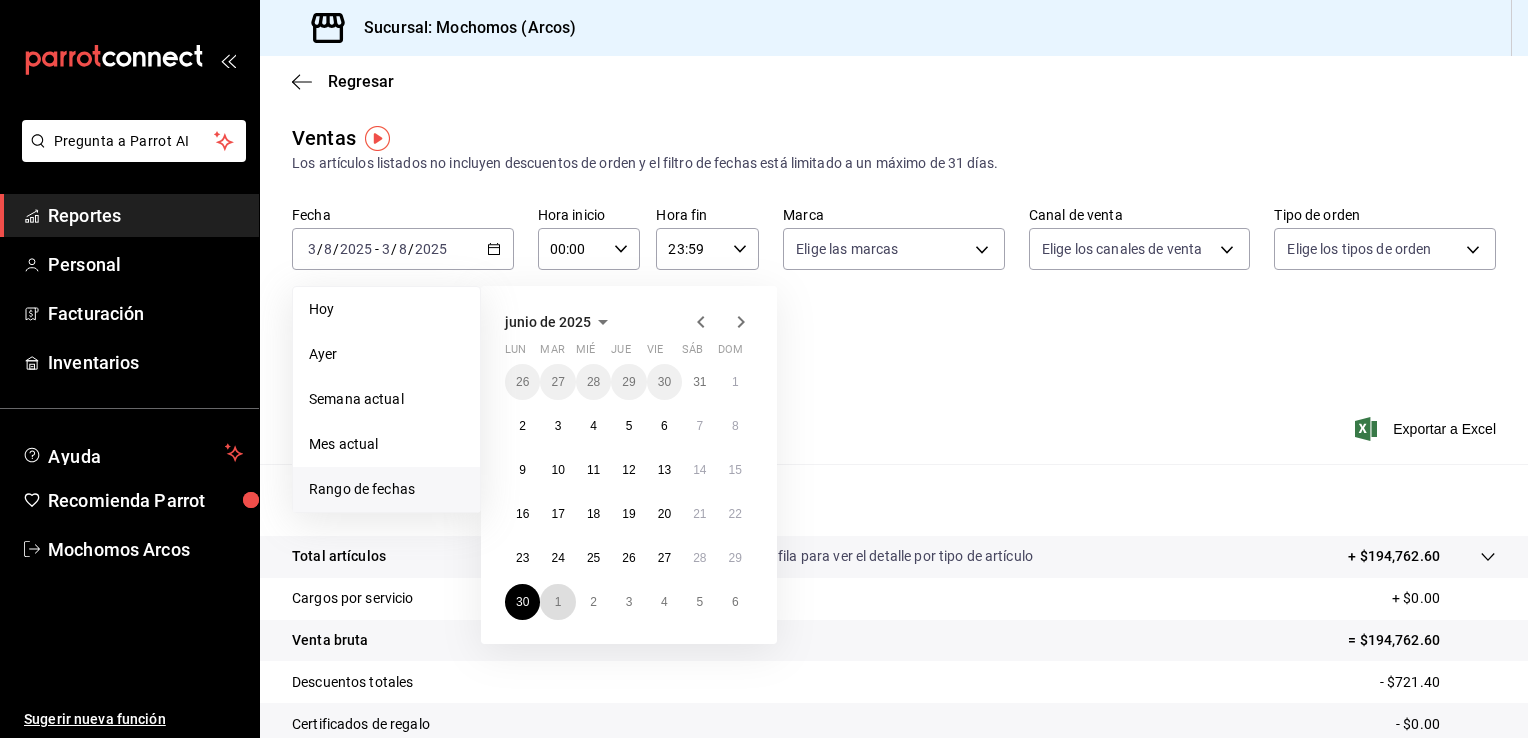 drag, startPoint x: 547, startPoint y: 597, endPoint x: 763, endPoint y: 570, distance: 217.68095 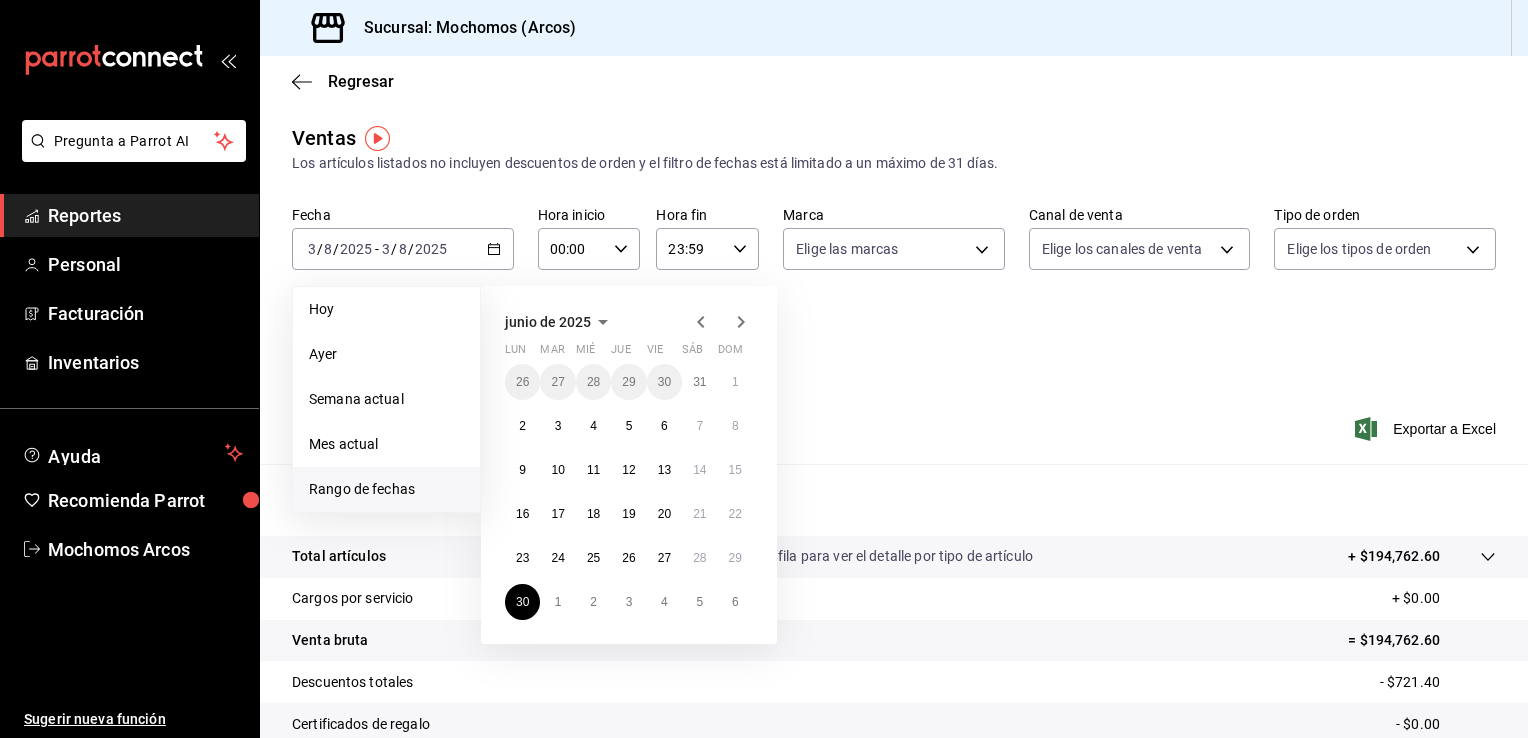 click 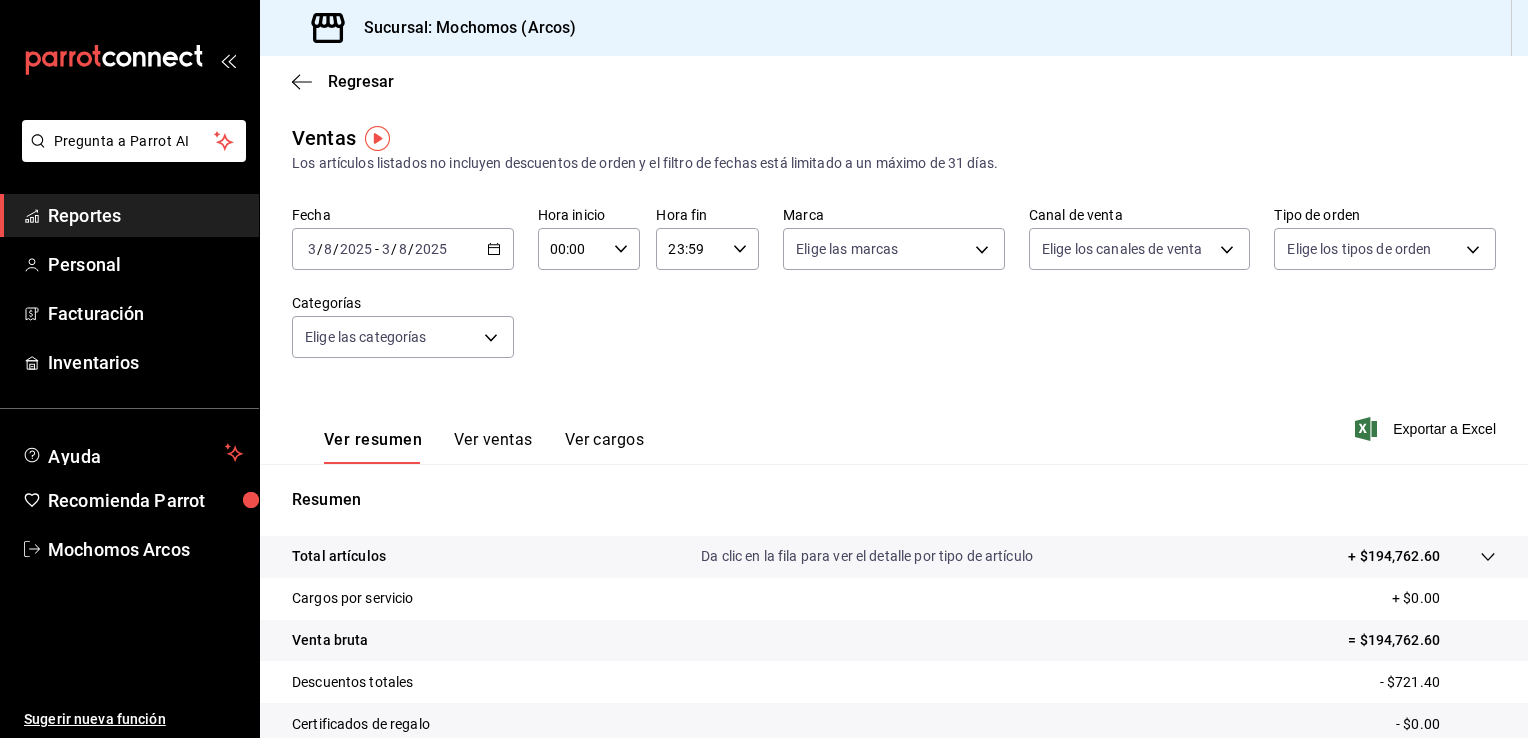 click on "Hora inicio 00:00 Hora inicio" at bounding box center (589, 238) 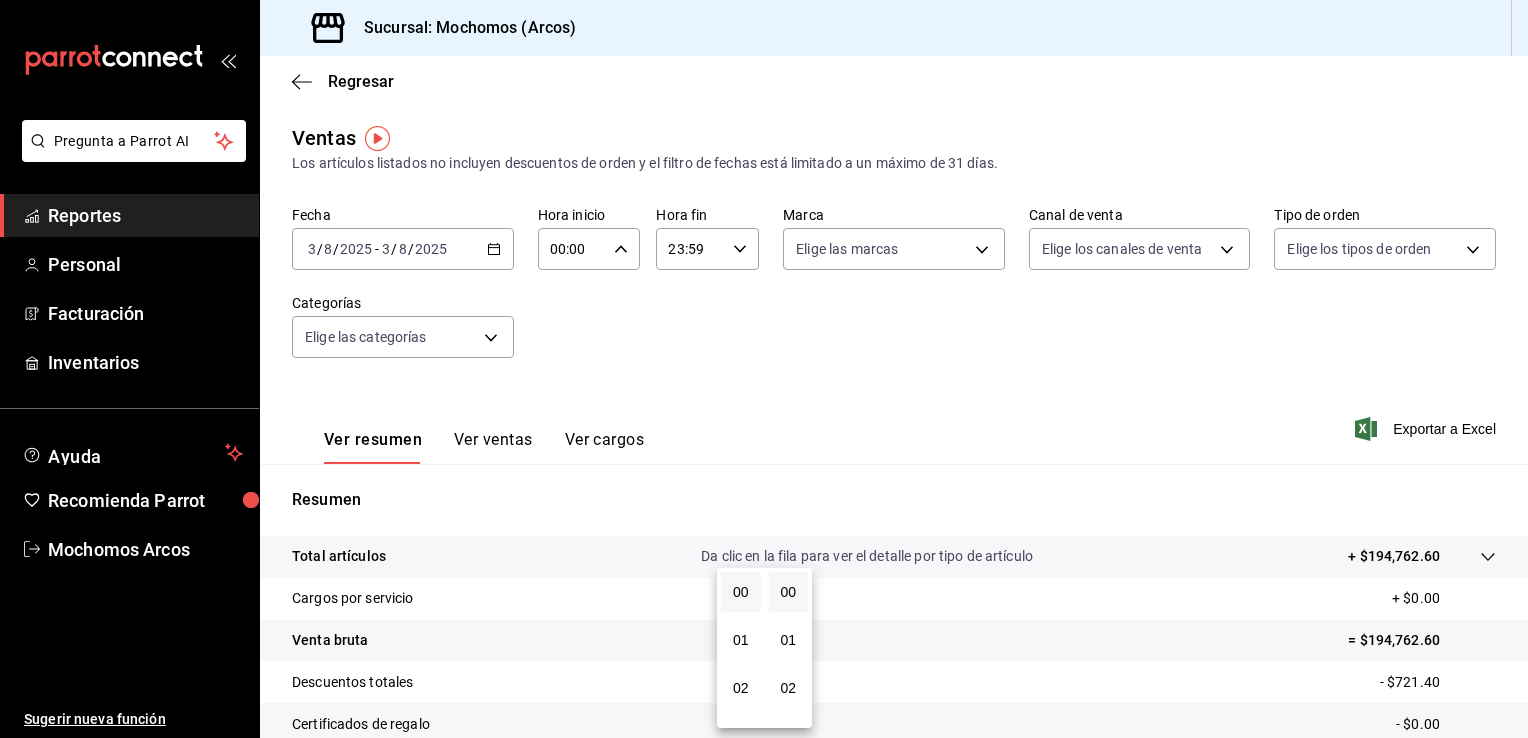 click at bounding box center (764, 369) 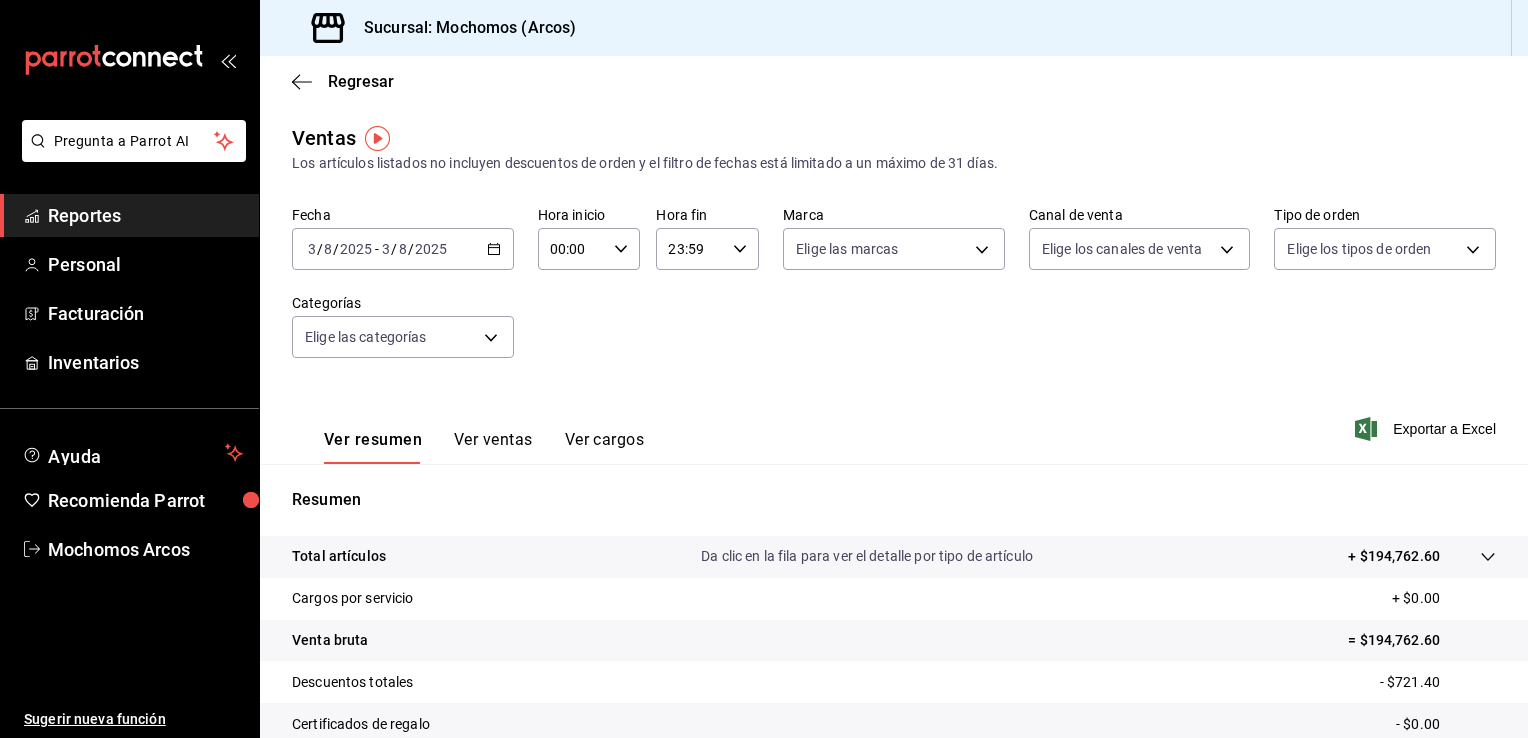 click 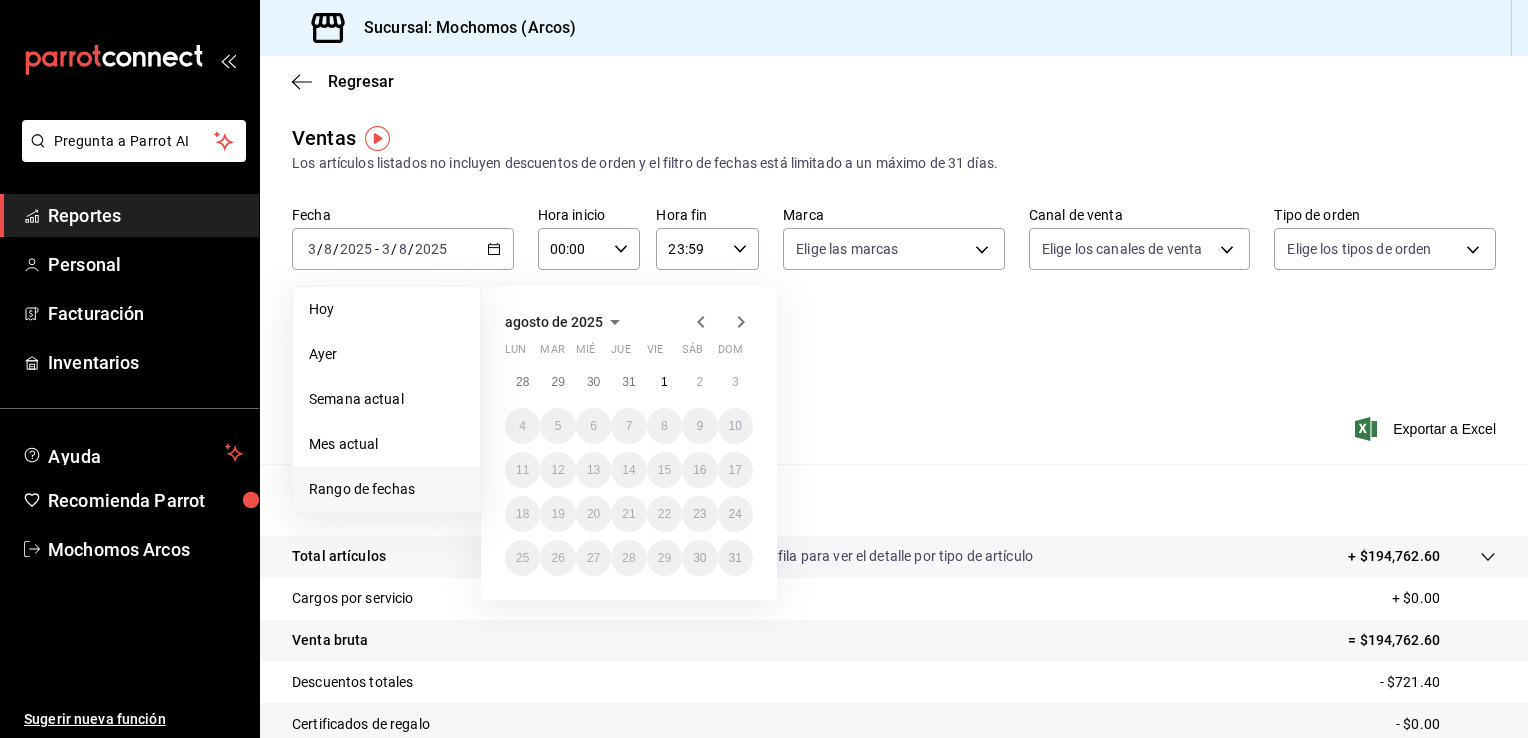 click 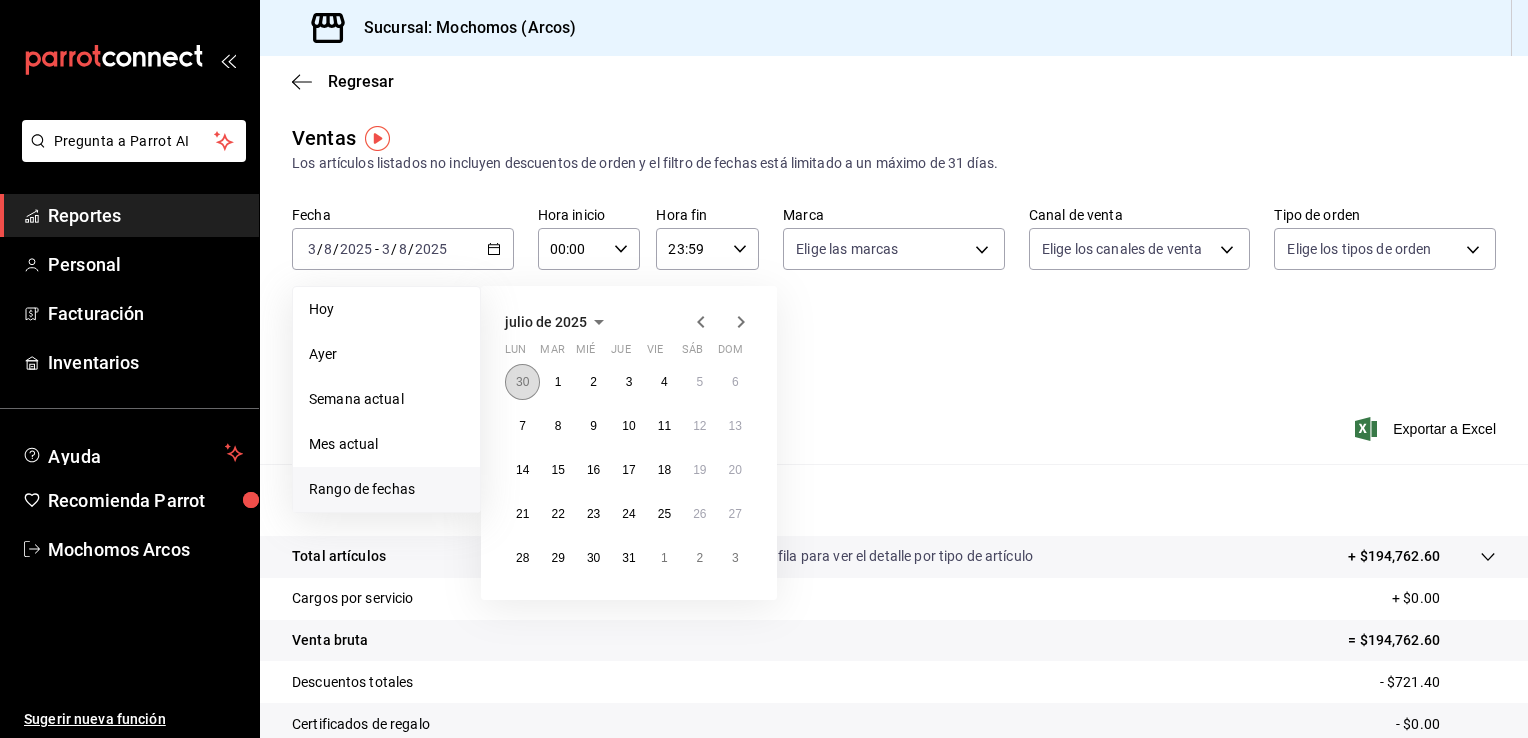 click on "30" at bounding box center [522, 382] 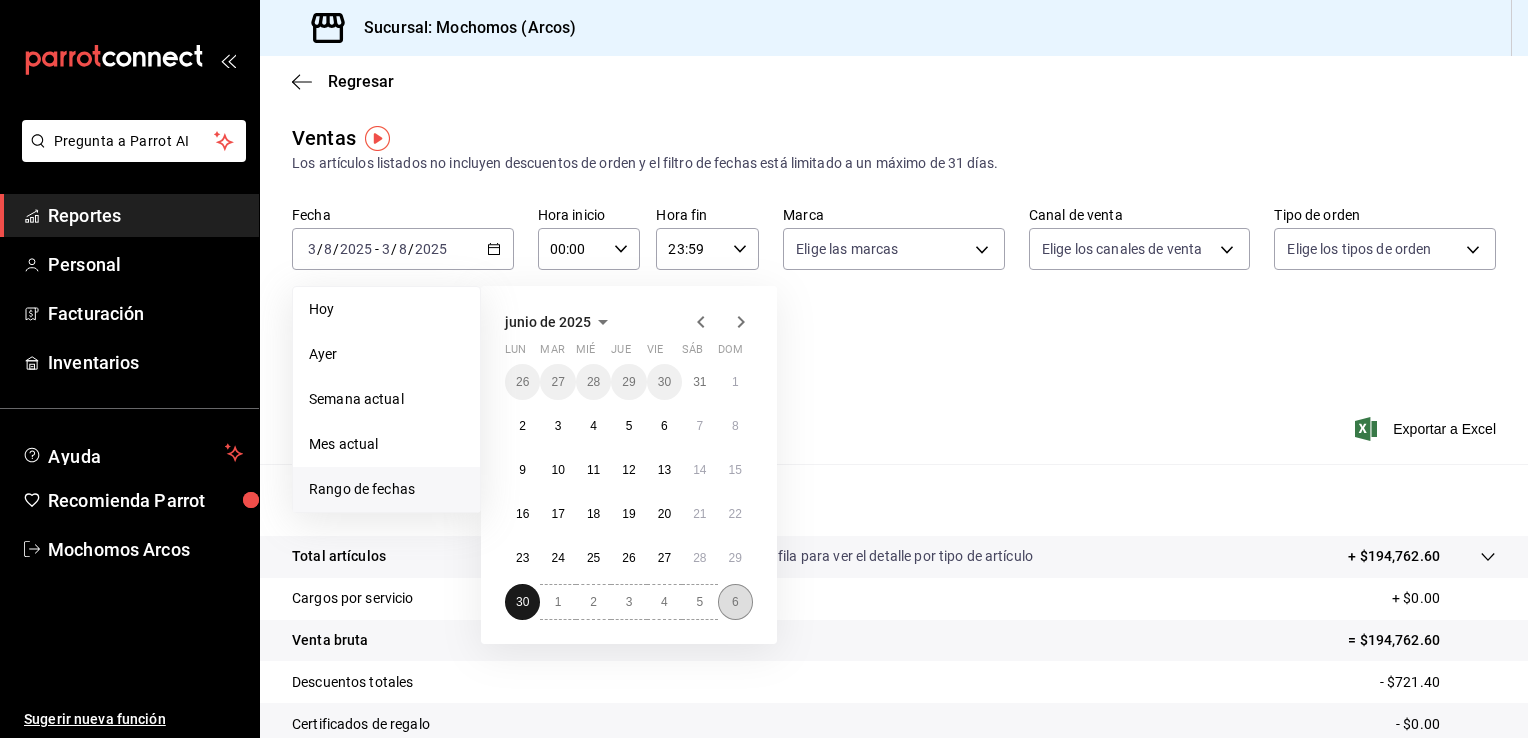 drag, startPoint x: 527, startPoint y: 598, endPoint x: 744, endPoint y: 604, distance: 217.08293 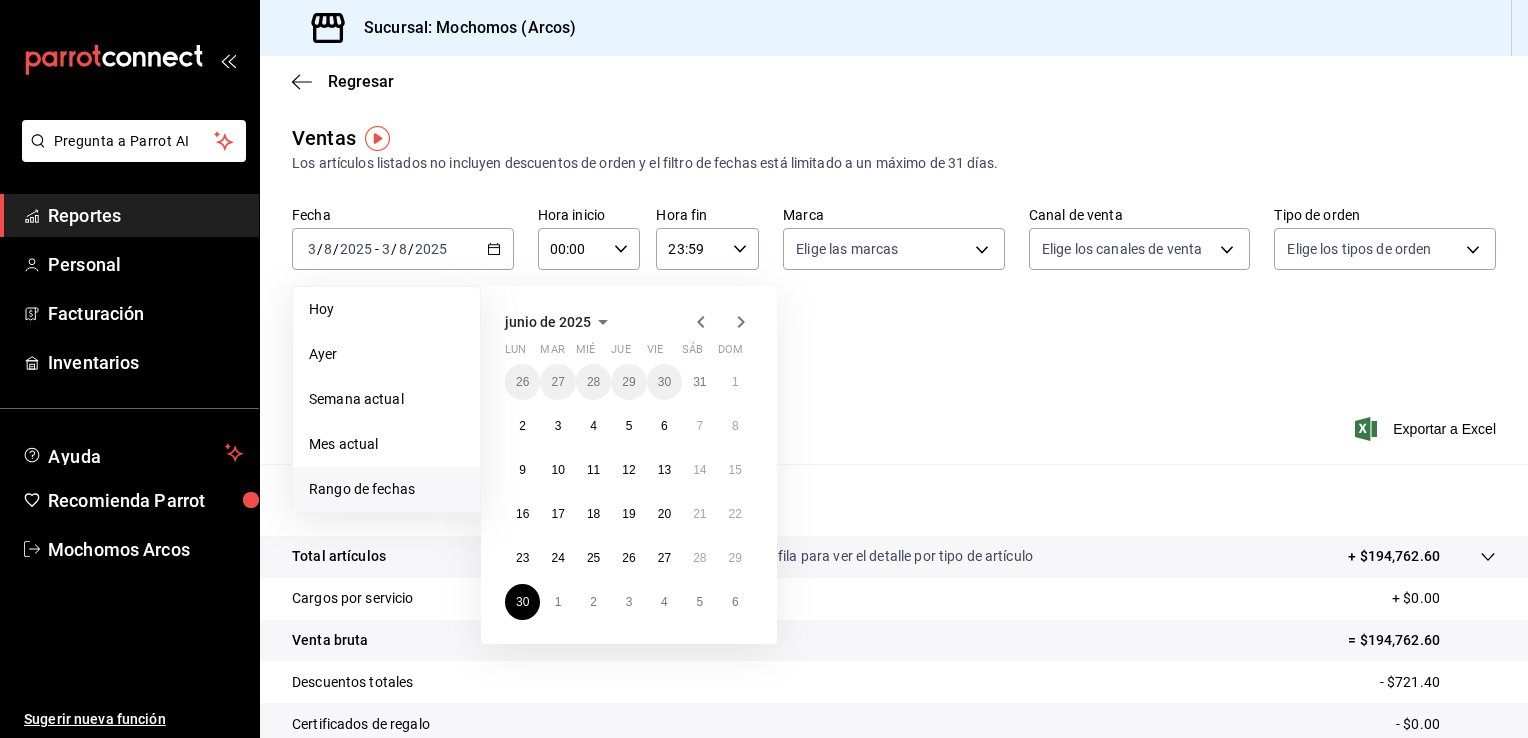 click 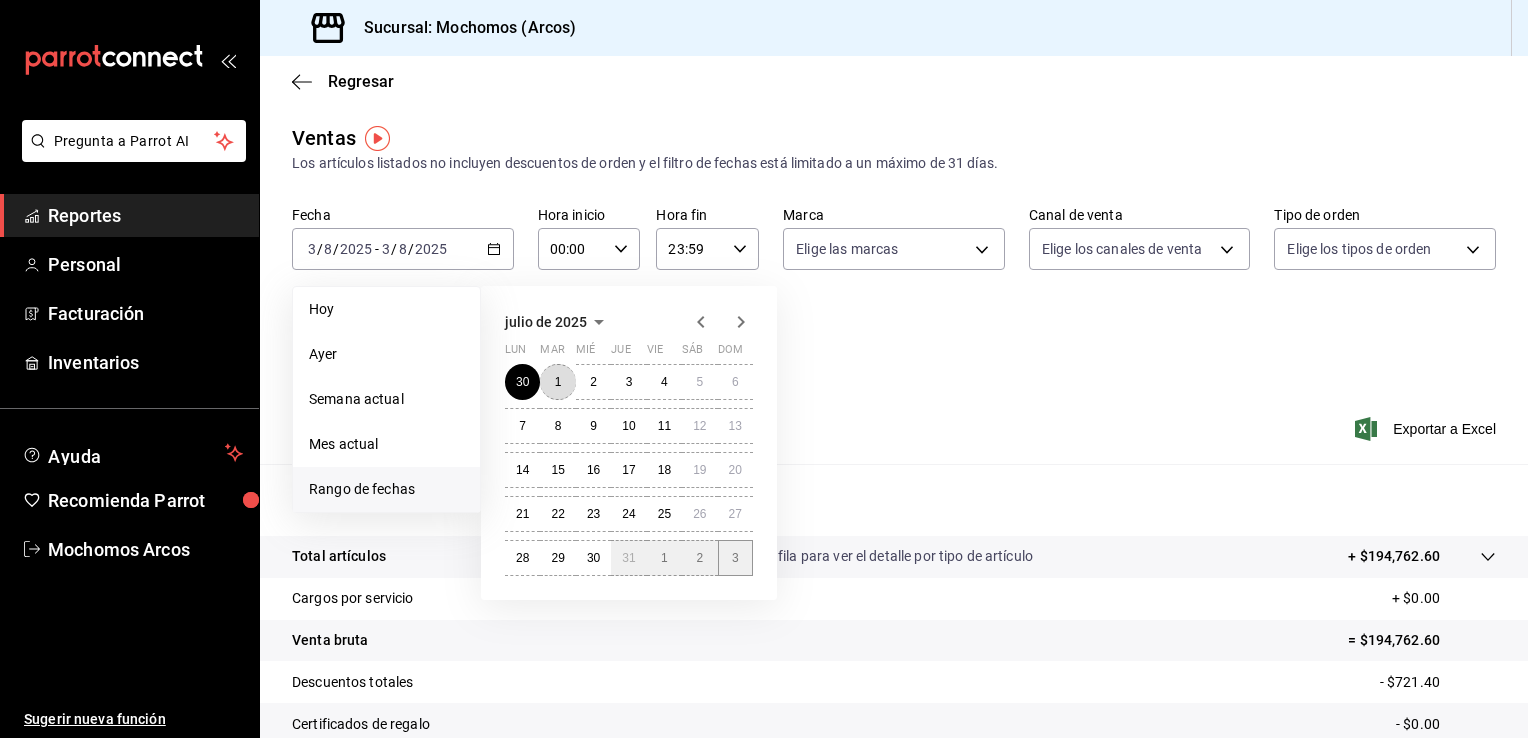 click on "30 1 2 3 4 5 6 7 8 9 10 11 12 13 14 15 16 17 18 19 20 21 22 23 24 25 26 27 28 29 30 31 1 2 3" at bounding box center (629, 470) 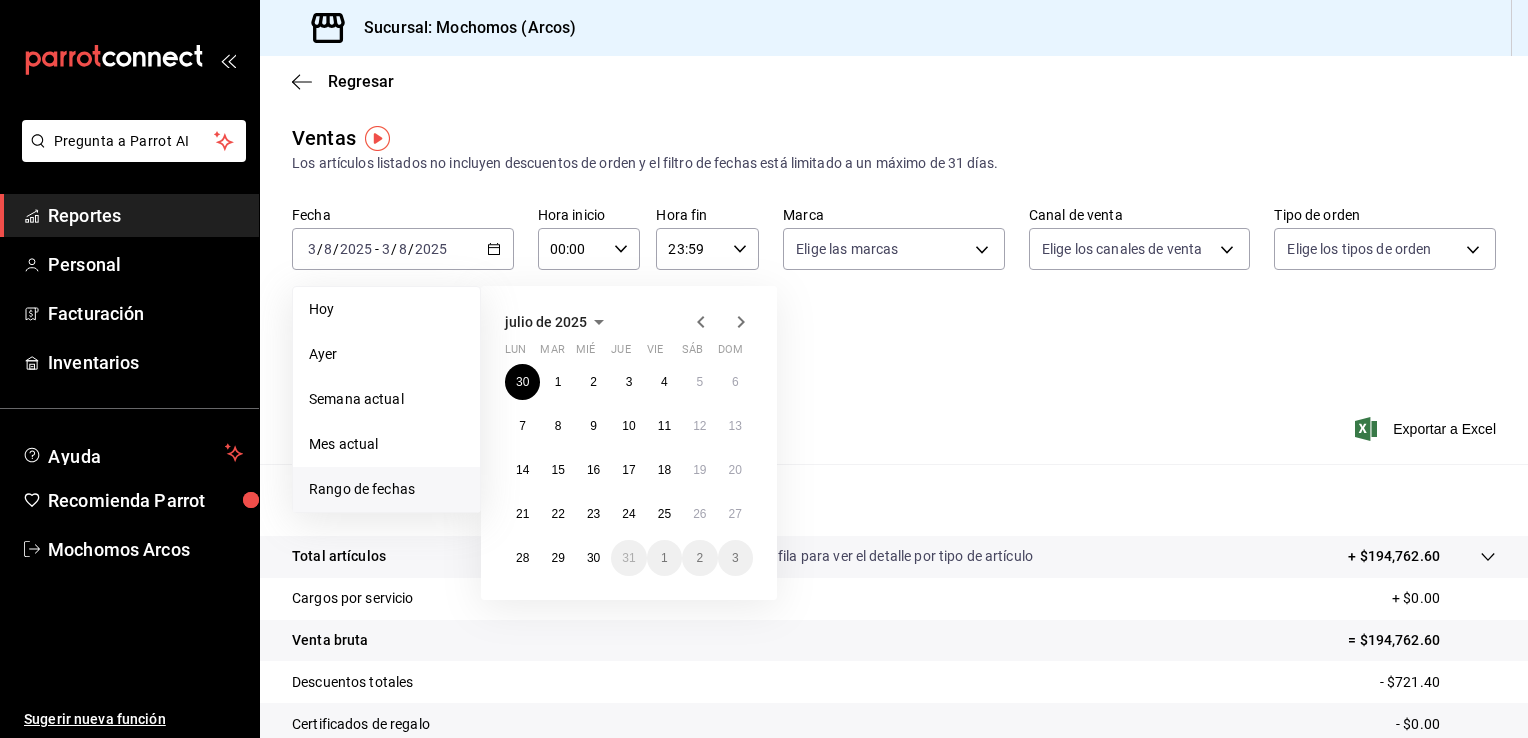 click 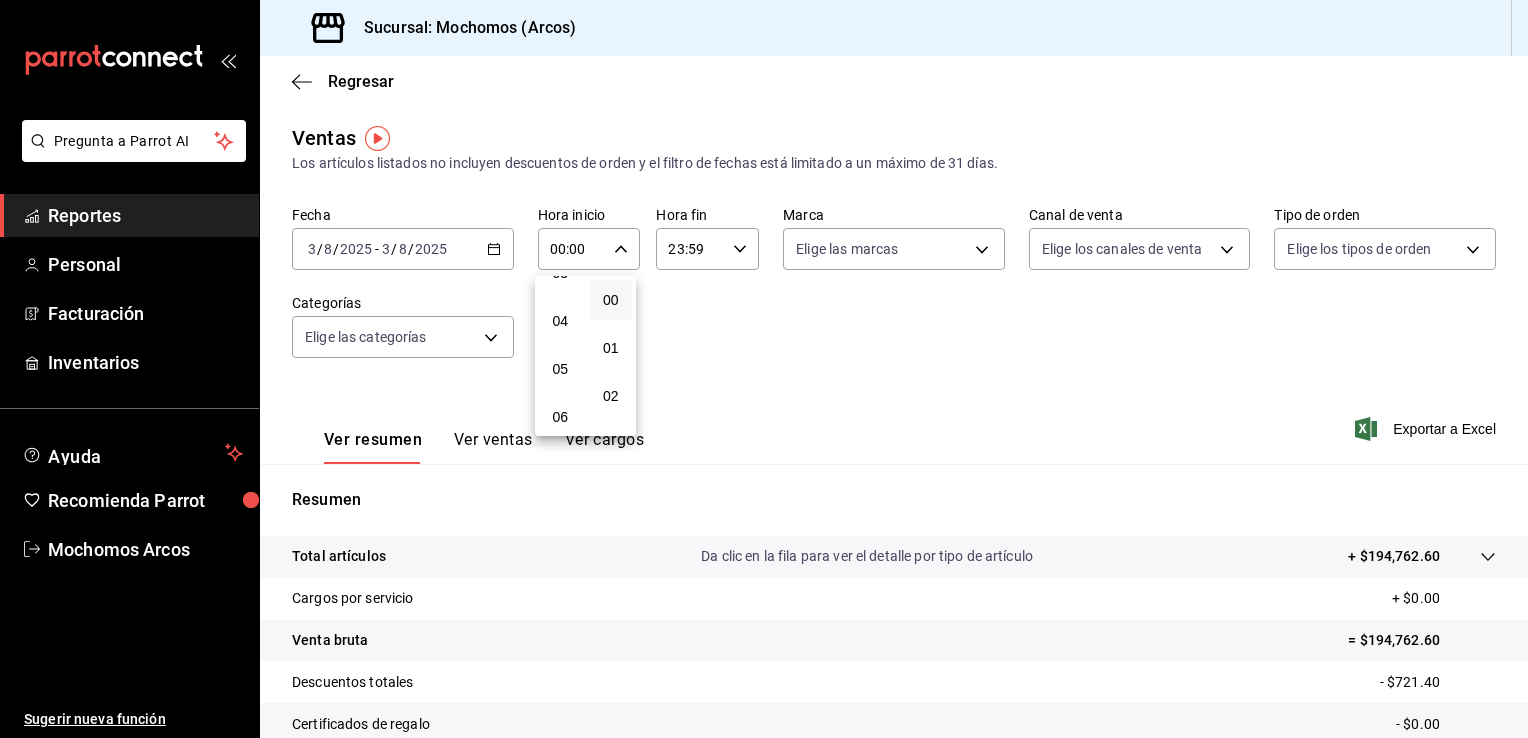 scroll, scrollTop: 170, scrollLeft: 0, axis: vertical 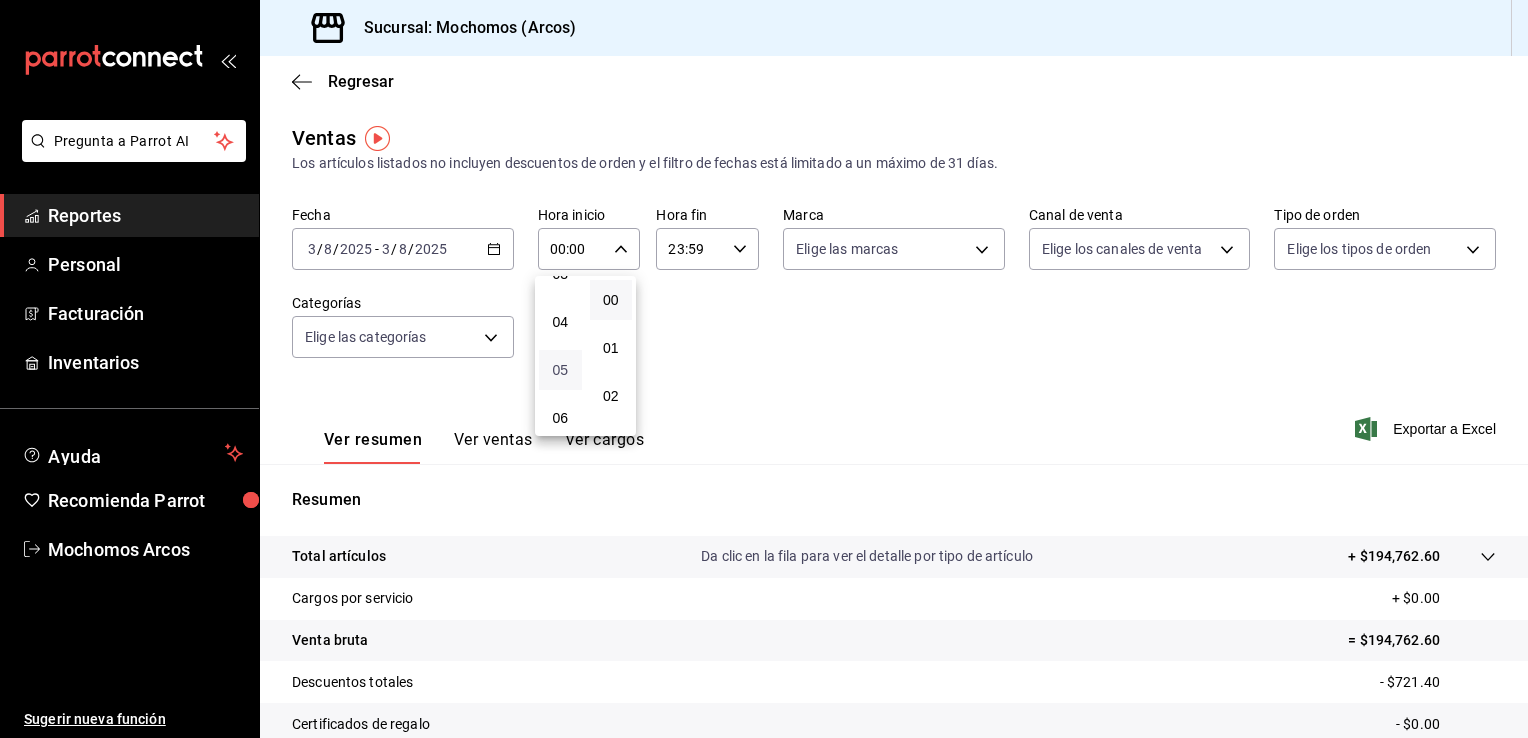click on "05" at bounding box center (560, 370) 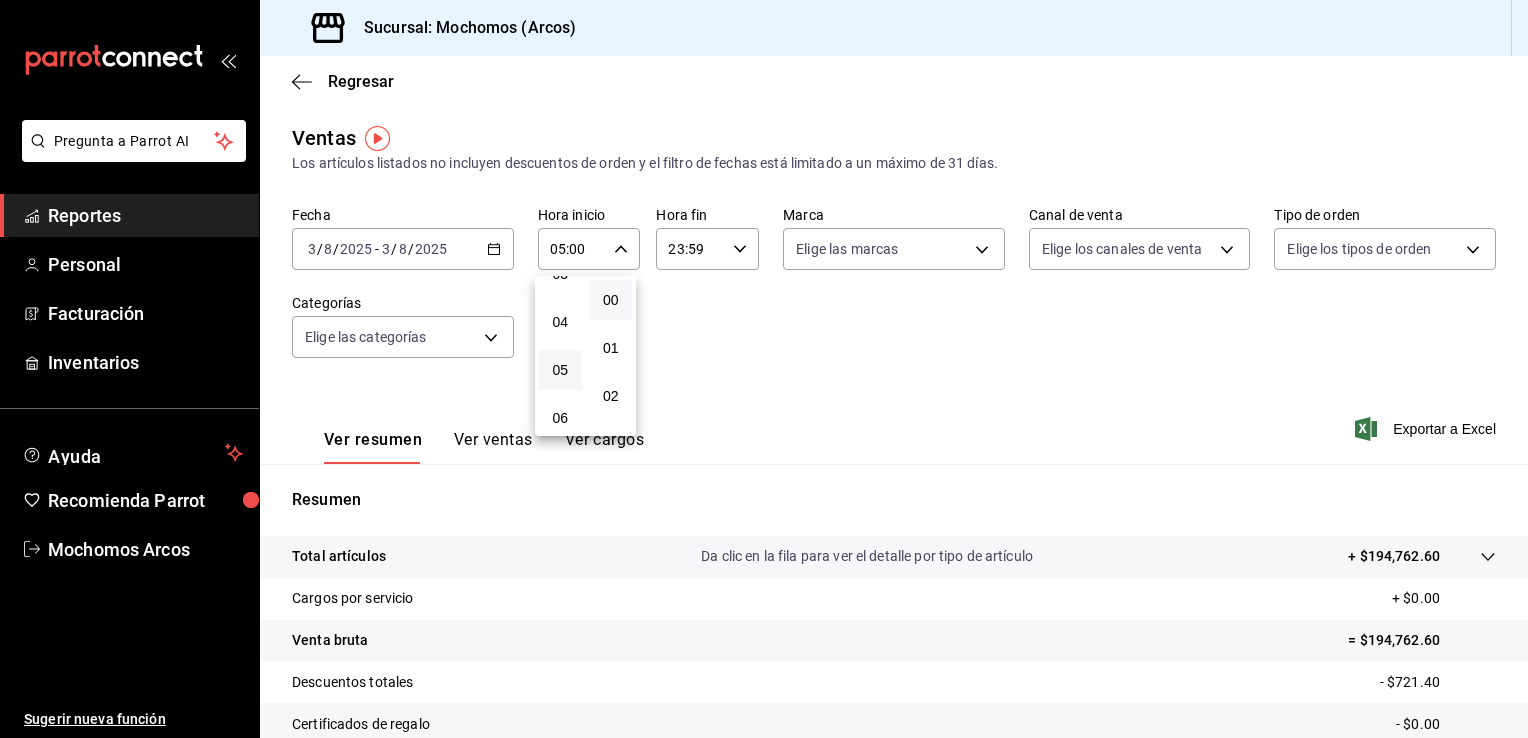 click at bounding box center [764, 369] 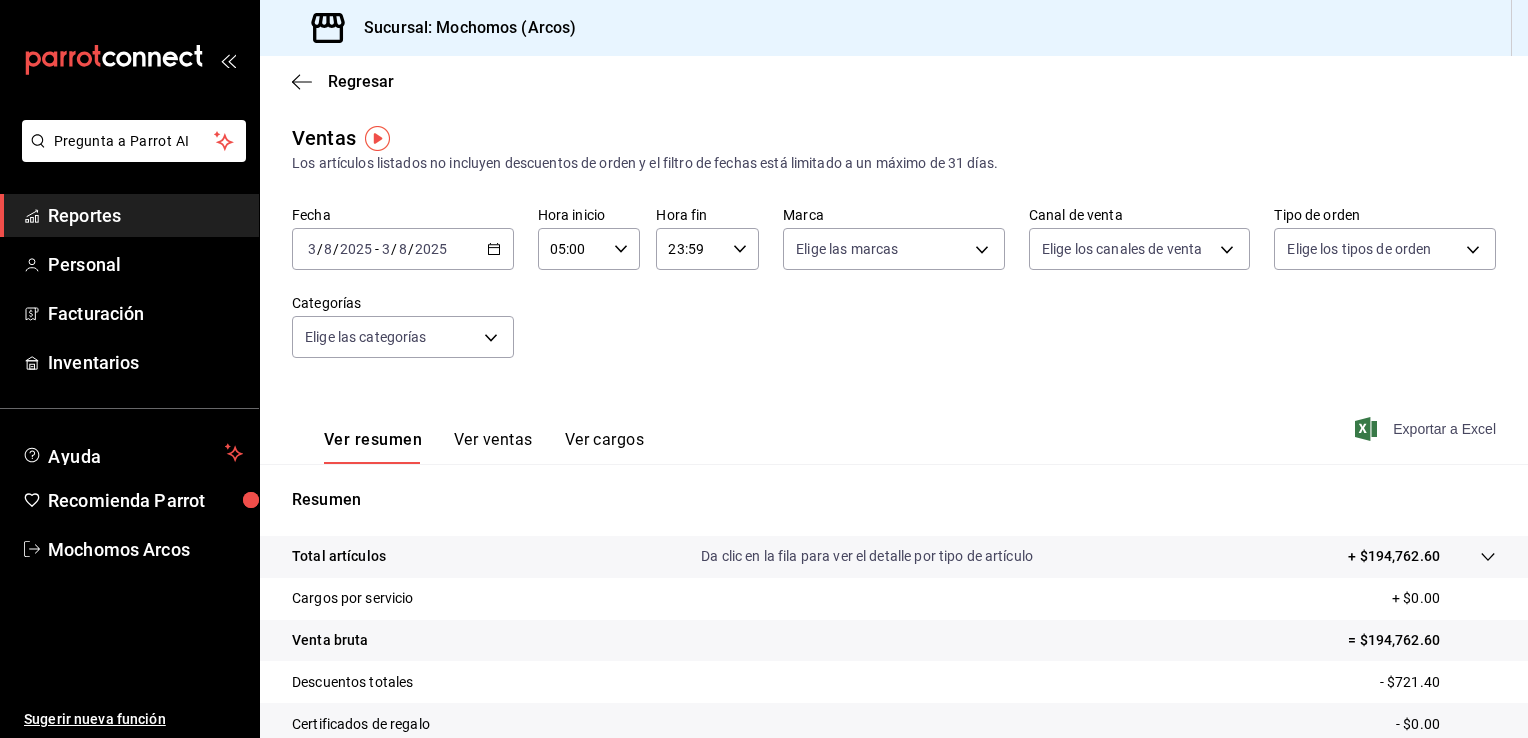 click 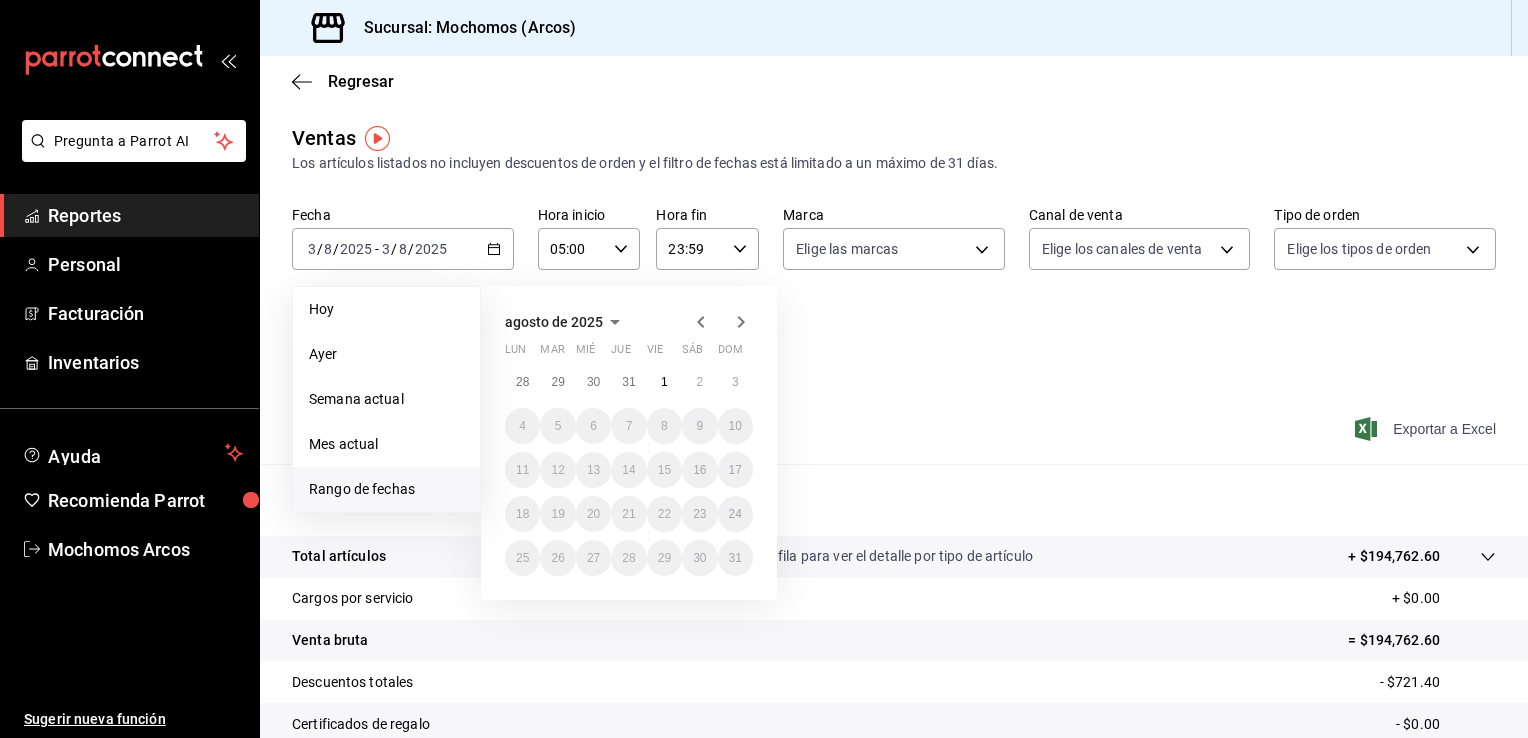 click 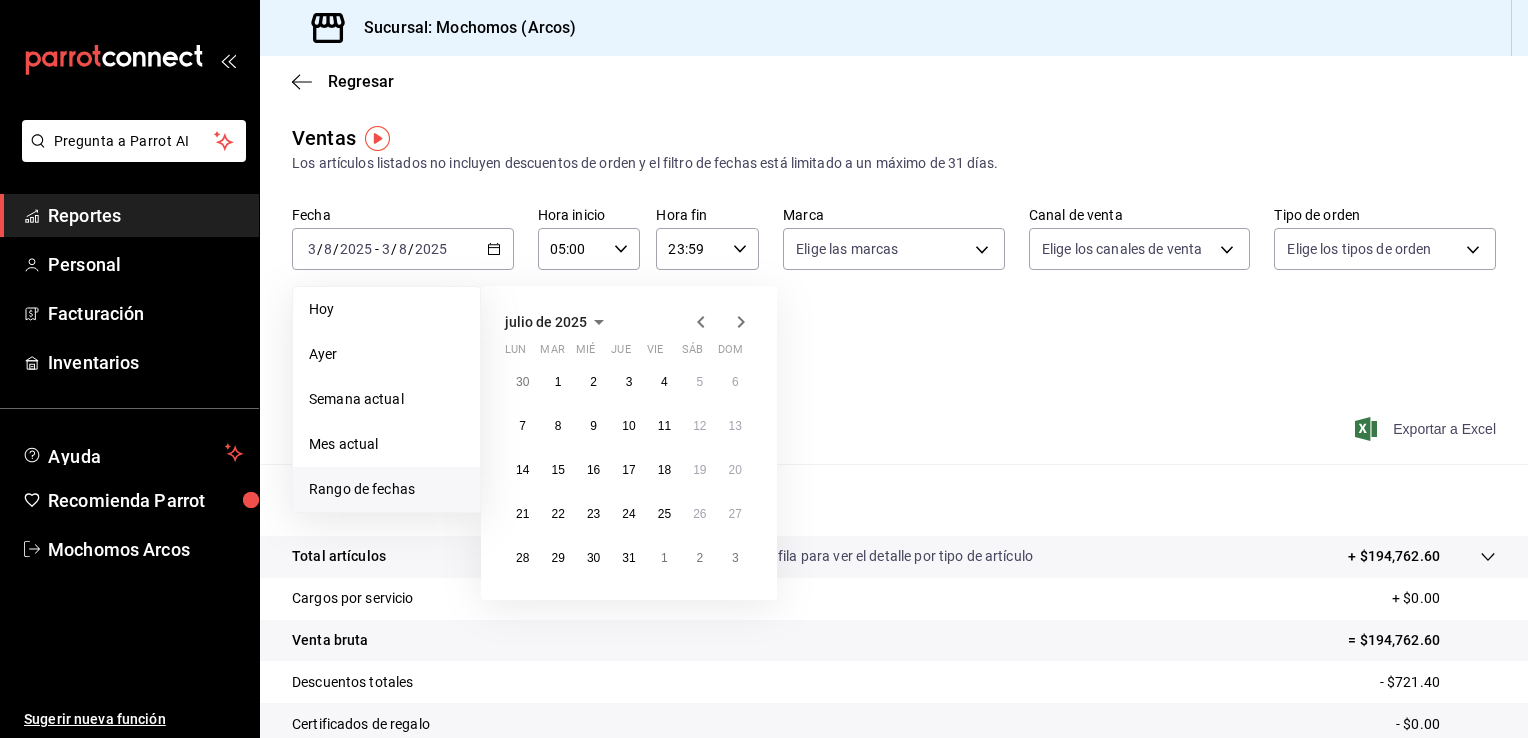 click 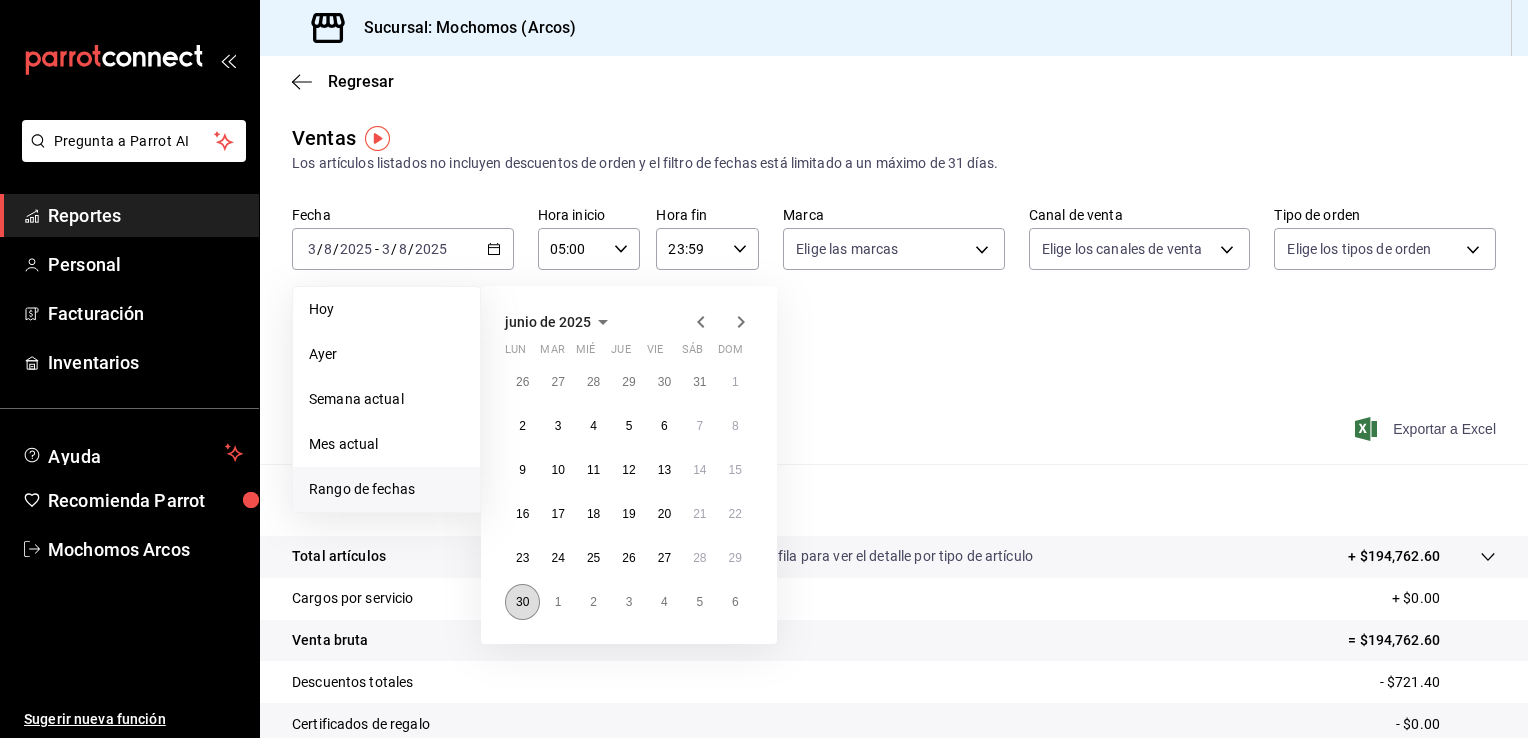 click on "30" at bounding box center (522, 602) 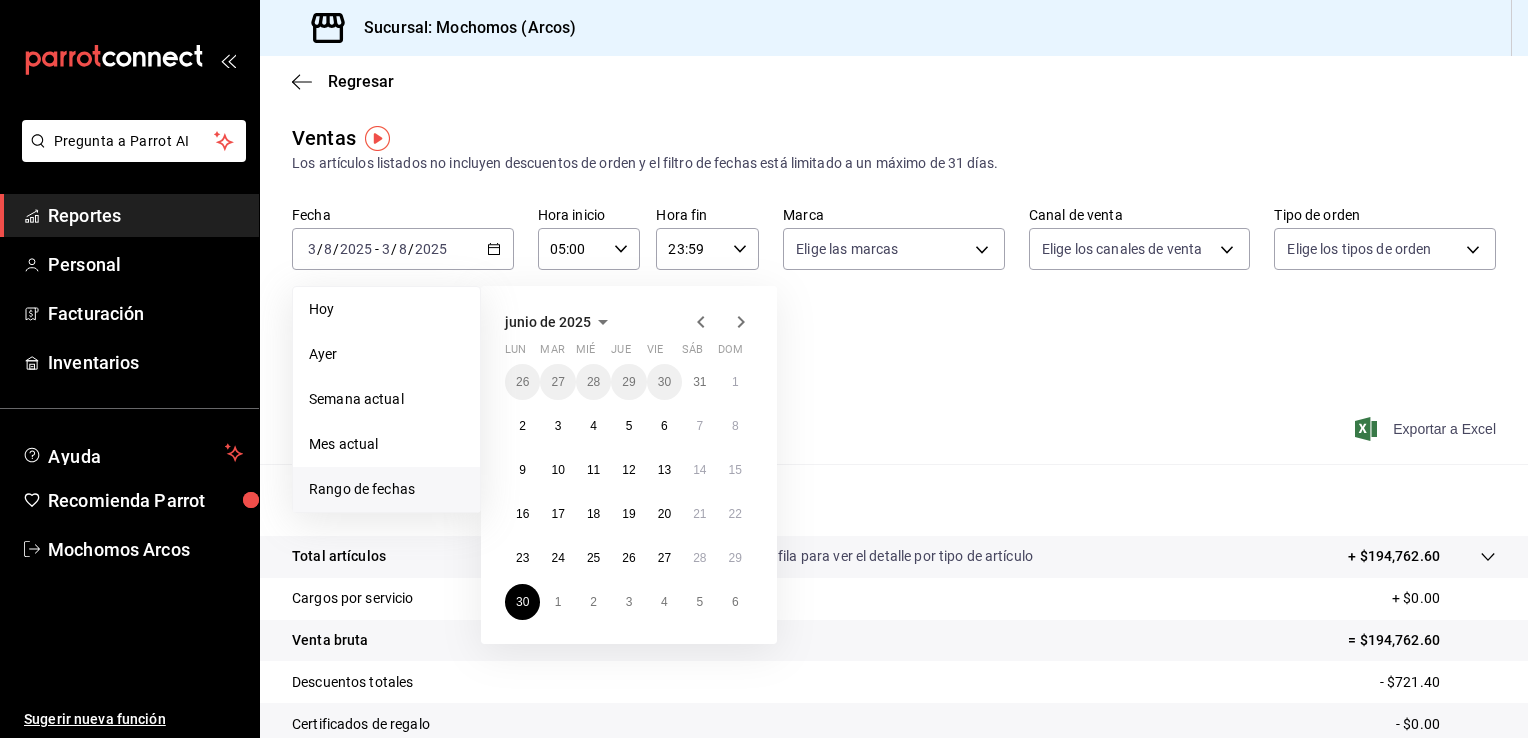 click 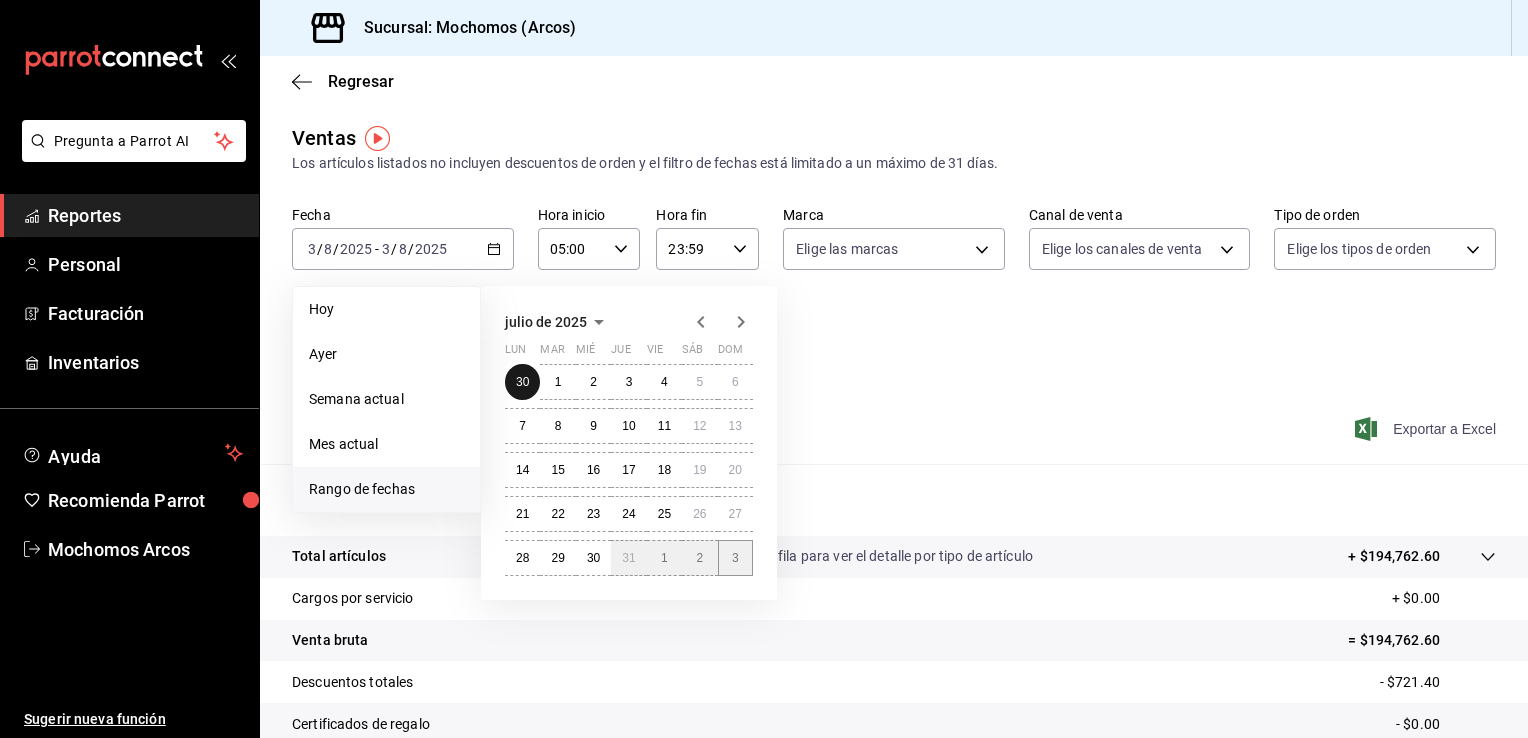 click on "30 1 2 3 4 5 6 7 8 9 10 11 12 13 14 15 16 17 18 19 20 21 22 23 24 25 26 27 28 29 30 31 1 2 3" at bounding box center (629, 470) 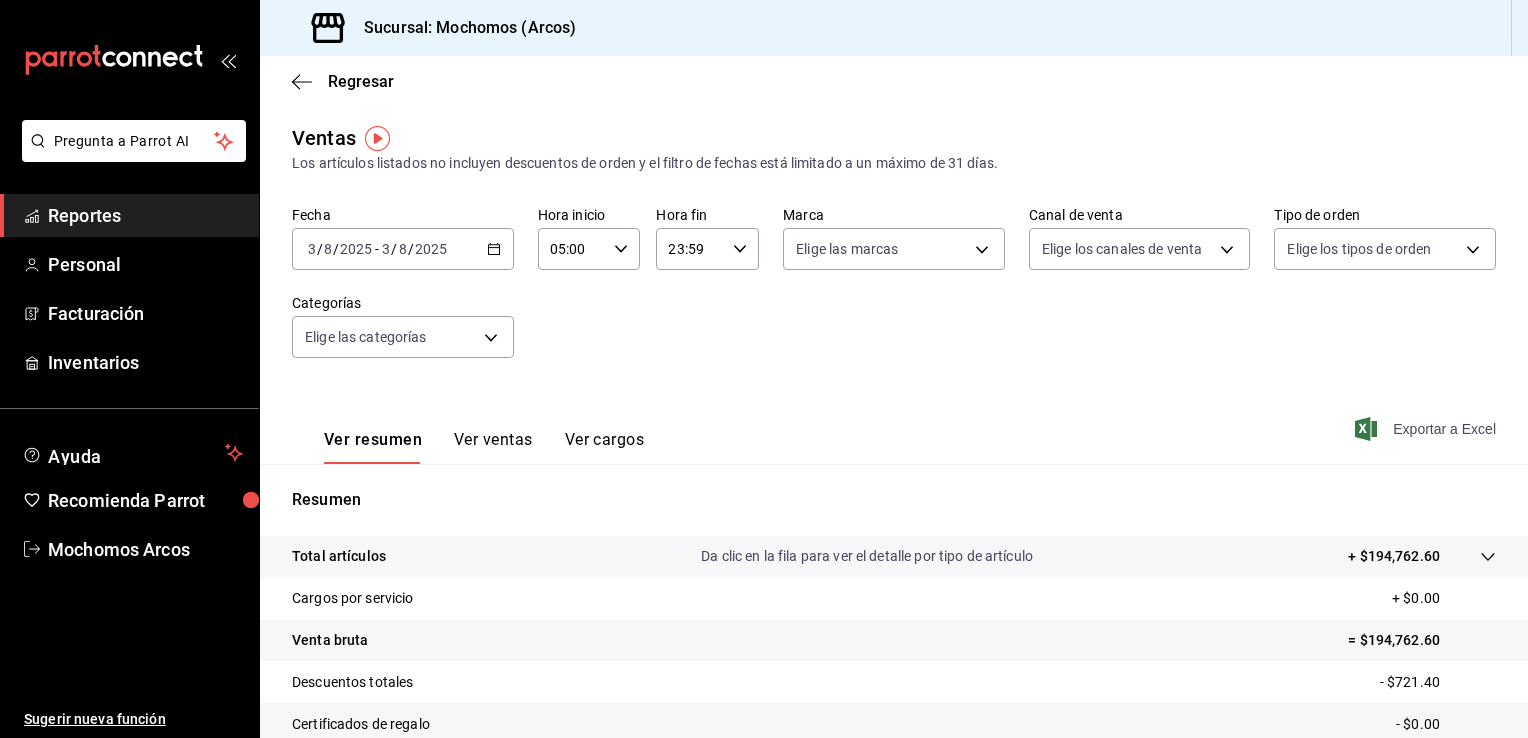 click on "Ver resumen Ver ventas Ver cargos Exportar a Excel" at bounding box center [894, 423] 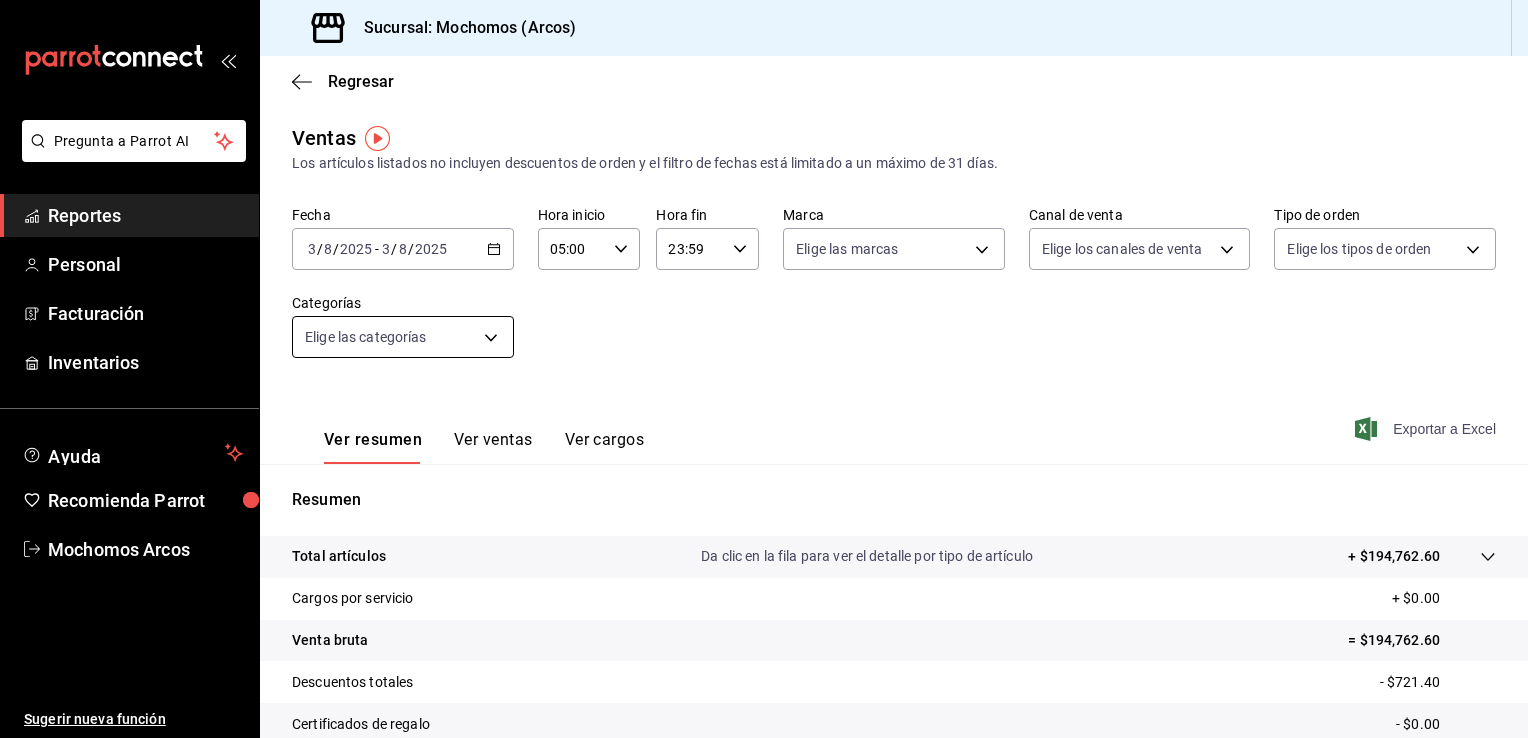 click on "Pregunta a Parrot AI Reportes   Personal   Facturación   Inventarios   Ayuda Recomienda Parrot   Mochomos Arcos   Sugerir nueva función   Sucursal: Mochomos (Arcos) Regresar Ventas Los artículos listados no incluyen descuentos de orden y el filtro de fechas está limitado a un máximo de 31 días. Fecha [DATE] [DATE] - [DATE] [DATE] Hora inicio 05:00 Hora inicio Hora fin 23:59 Hora fin Marca Elige las marcas Canal de venta Elige los canales de venta Tipo de orden Elige los tipos de orden Categorías Elige las categorías Ver resumen Ver ventas Ver cargos Exportar a Excel Resumen Total artículos Da clic en la fila para ver el detalle por tipo de artículo + $194,762.60 Cargos por servicio + $0.00 Venta bruta = $194,762.60 Descuentos totales - $721.40 Certificados de regalo - $0.00 Venta total = $194,041.20 Impuestos - $26,764.30 Venta neta = $167,276.90 Pregunta a Parrot AI Reportes   Personal   Facturación   Inventarios   Ayuda Recomienda Parrot   Mochomos Arcos     Ver video tutorial" at bounding box center [764, 369] 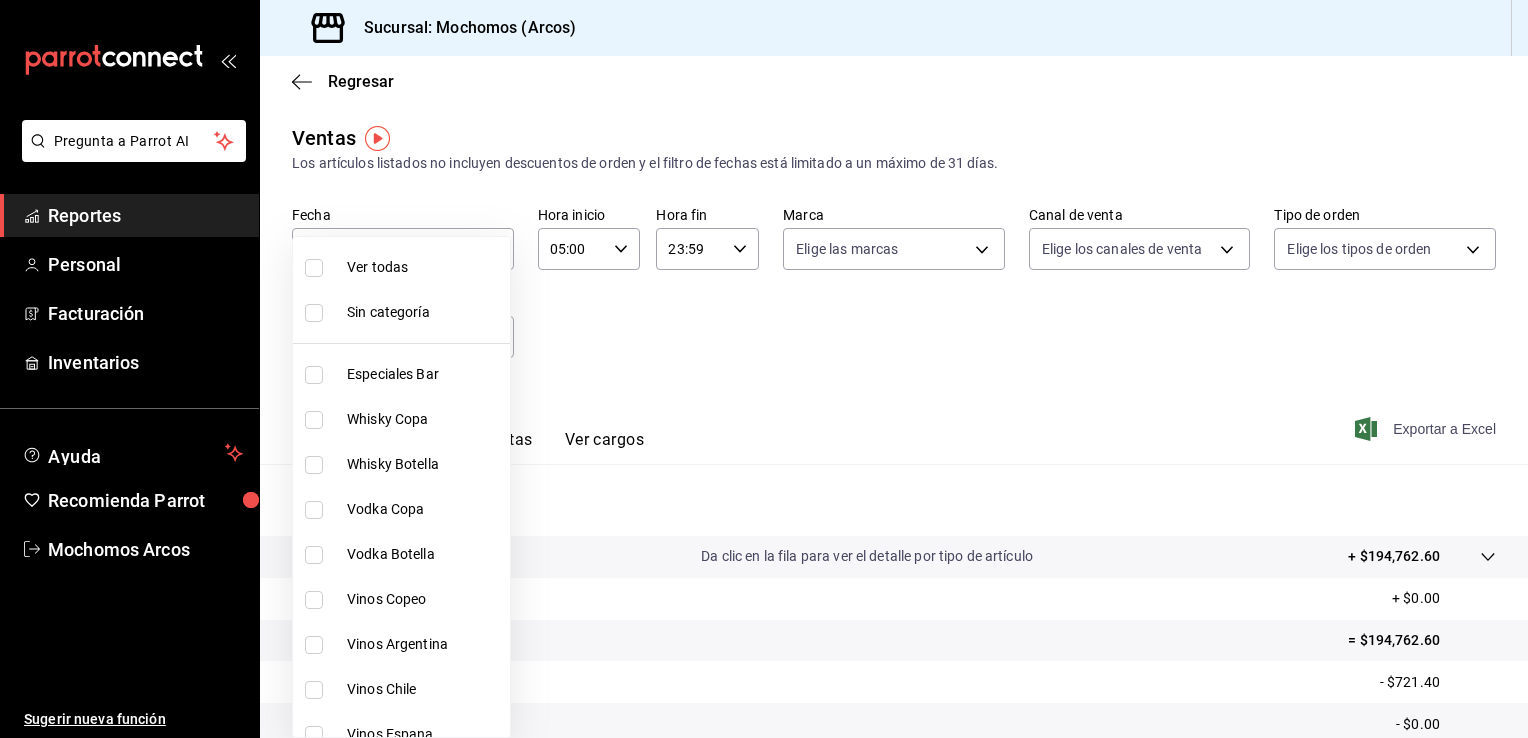 click at bounding box center [764, 369] 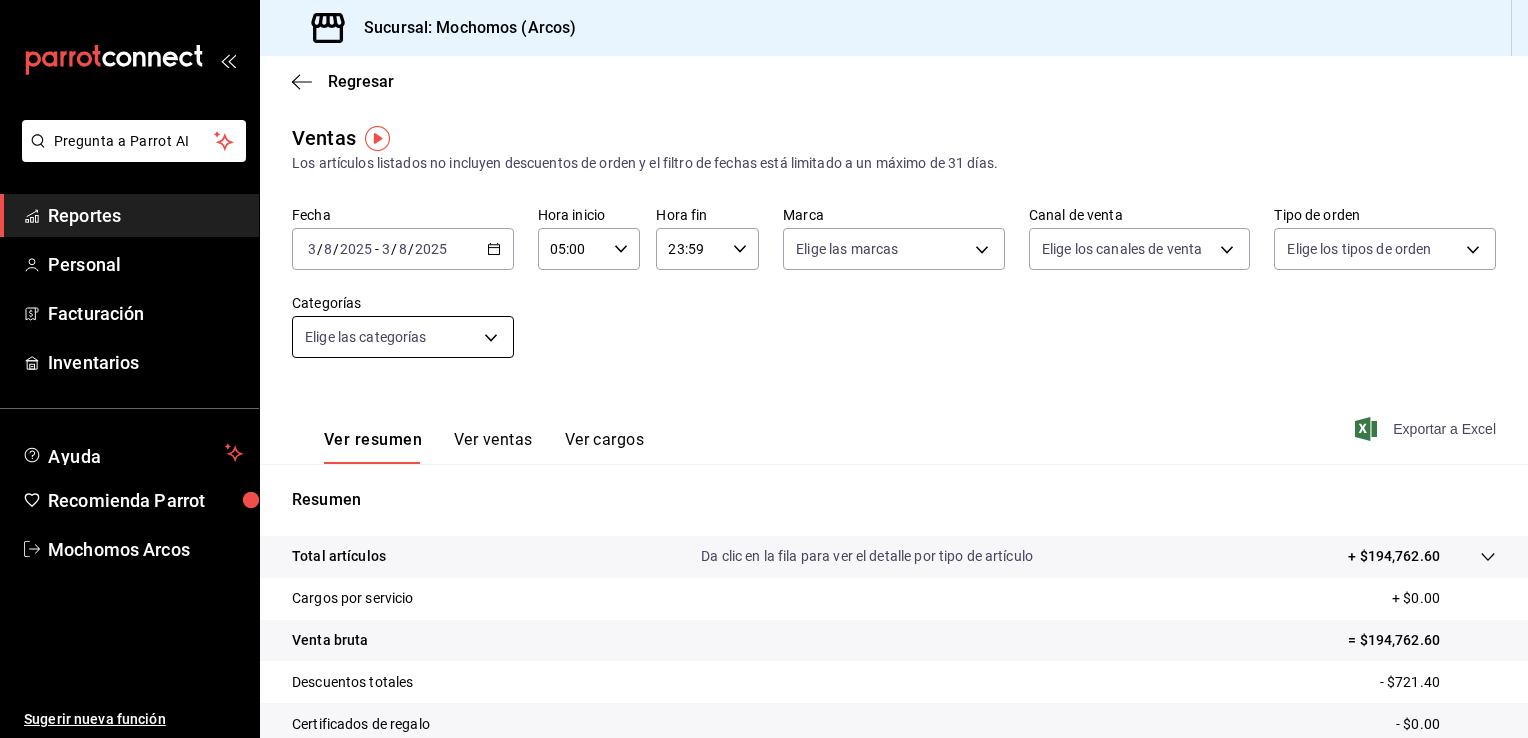 click on "Pregunta a Parrot AI Reportes   Personal   Facturación   Inventarios   Ayuda Recomienda Parrot   Mochomos Arcos   Sugerir nueva función   Sucursal: Mochomos (Arcos) Regresar Ventas Los artículos listados no incluyen descuentos de orden y el filtro de fechas está limitado a un máximo de 31 días. Fecha [DATE] [DATE] - [DATE] [DATE] Hora inicio 05:00 Hora inicio Hora fin 23:59 Hora fin Marca Elige las marcas Canal de venta Elige los canales de venta Tipo de orden Elige los tipos de orden Categorías Elige las categorías Ver resumen Ver ventas Ver cargos Exportar a Excel Resumen Total artículos Da clic en la fila para ver el detalle por tipo de artículo + $194,762.60 Cargos por servicio + $0.00 Venta bruta = $194,762.60 Descuentos totales - $721.40 Certificados de regalo - $0.00 Venta total = $194,041.20 Impuestos - $26,764.30 Venta neta = $167,276.90 Pregunta a Parrot AI Reportes   Personal   Facturación   Inventarios   Ayuda Recomienda Parrot   Mochomos Arcos     Ver video tutorial" at bounding box center [764, 369] 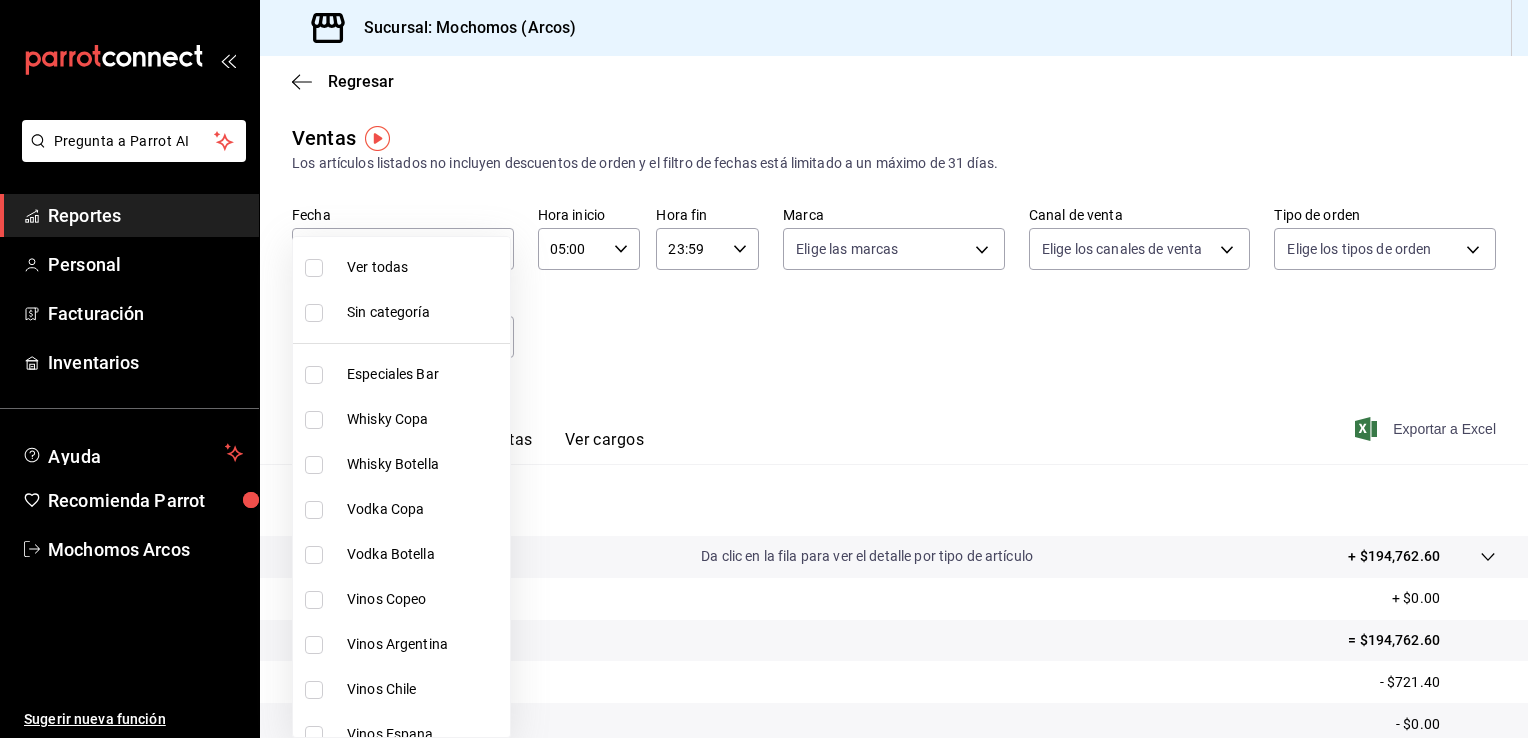 click at bounding box center (314, 268) 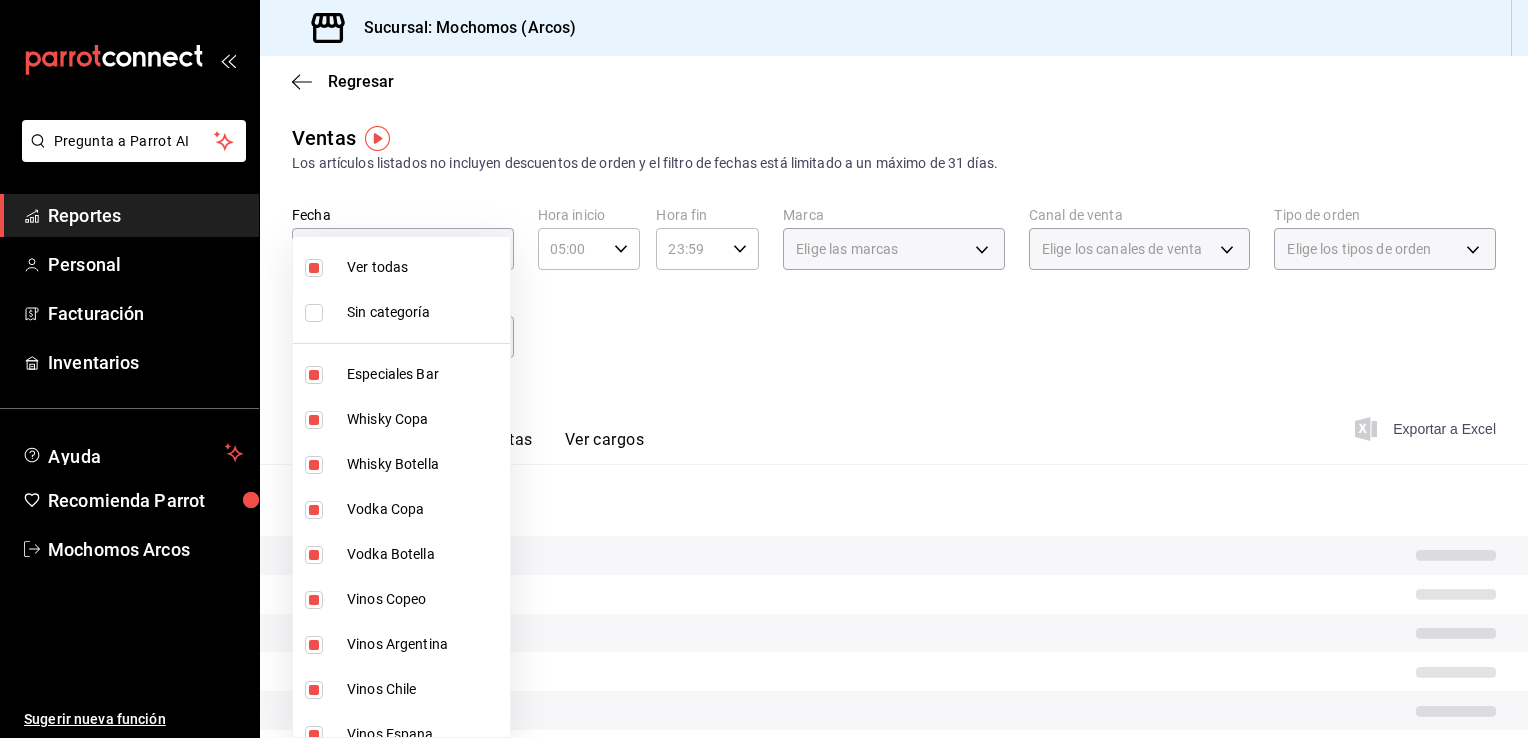 click at bounding box center [764, 369] 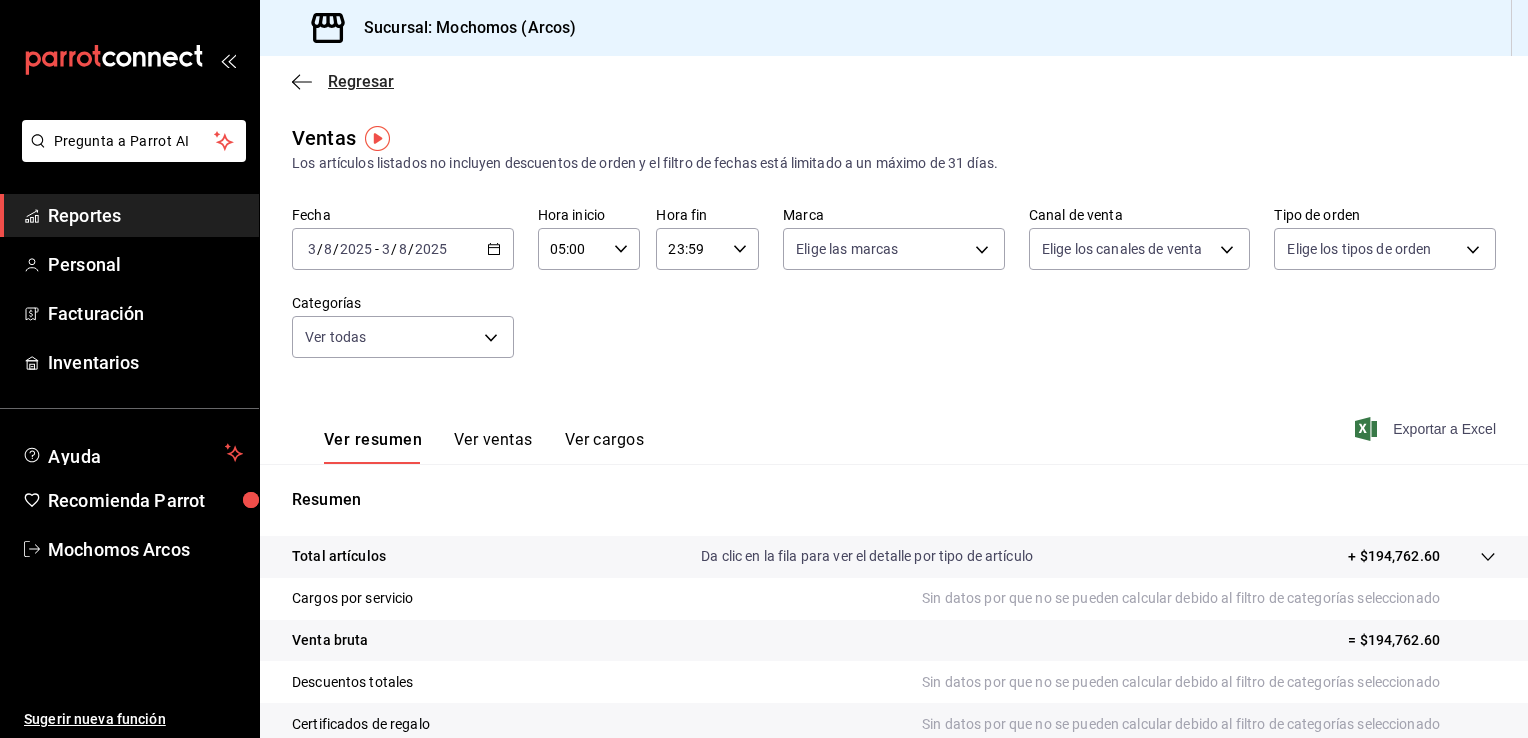 click 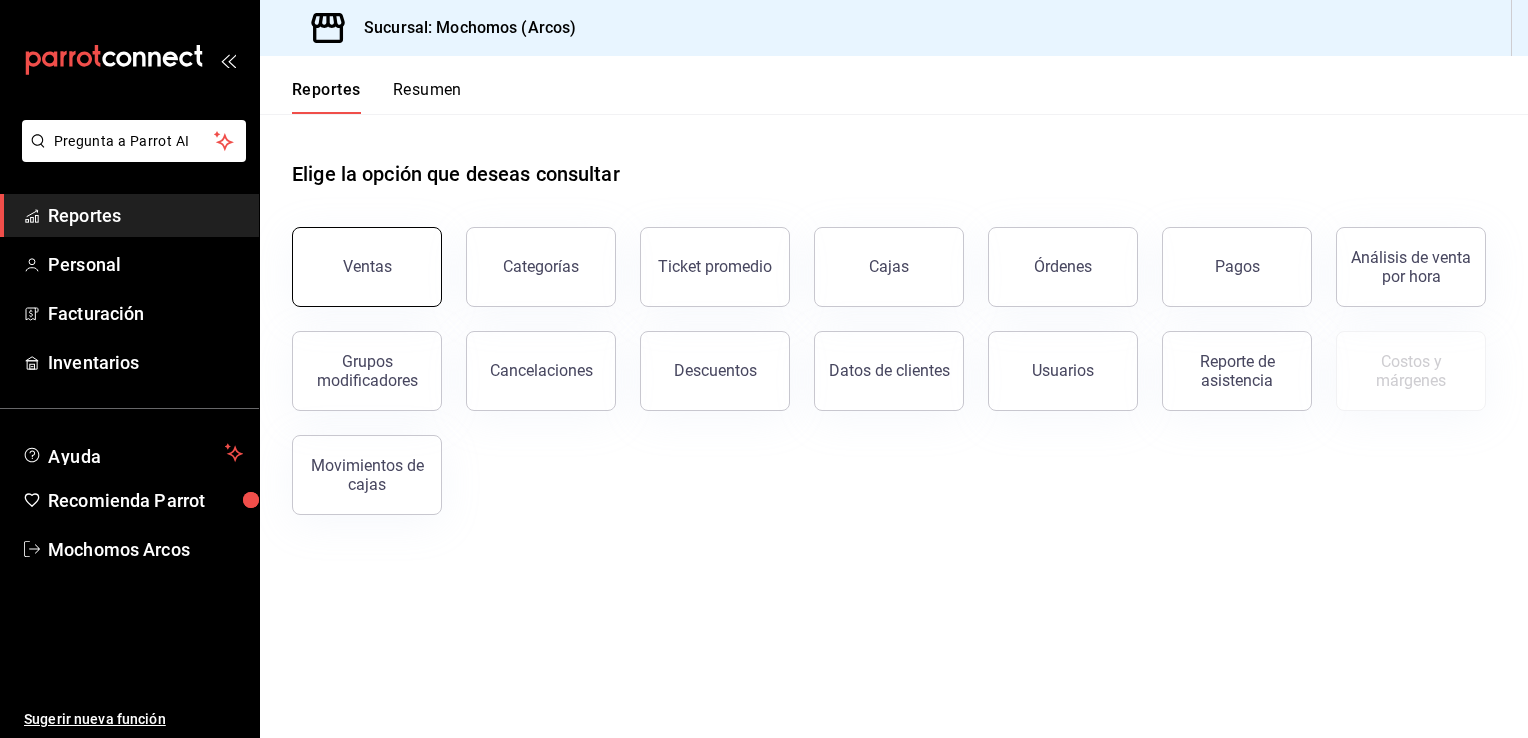 click on "Ventas" at bounding box center [367, 266] 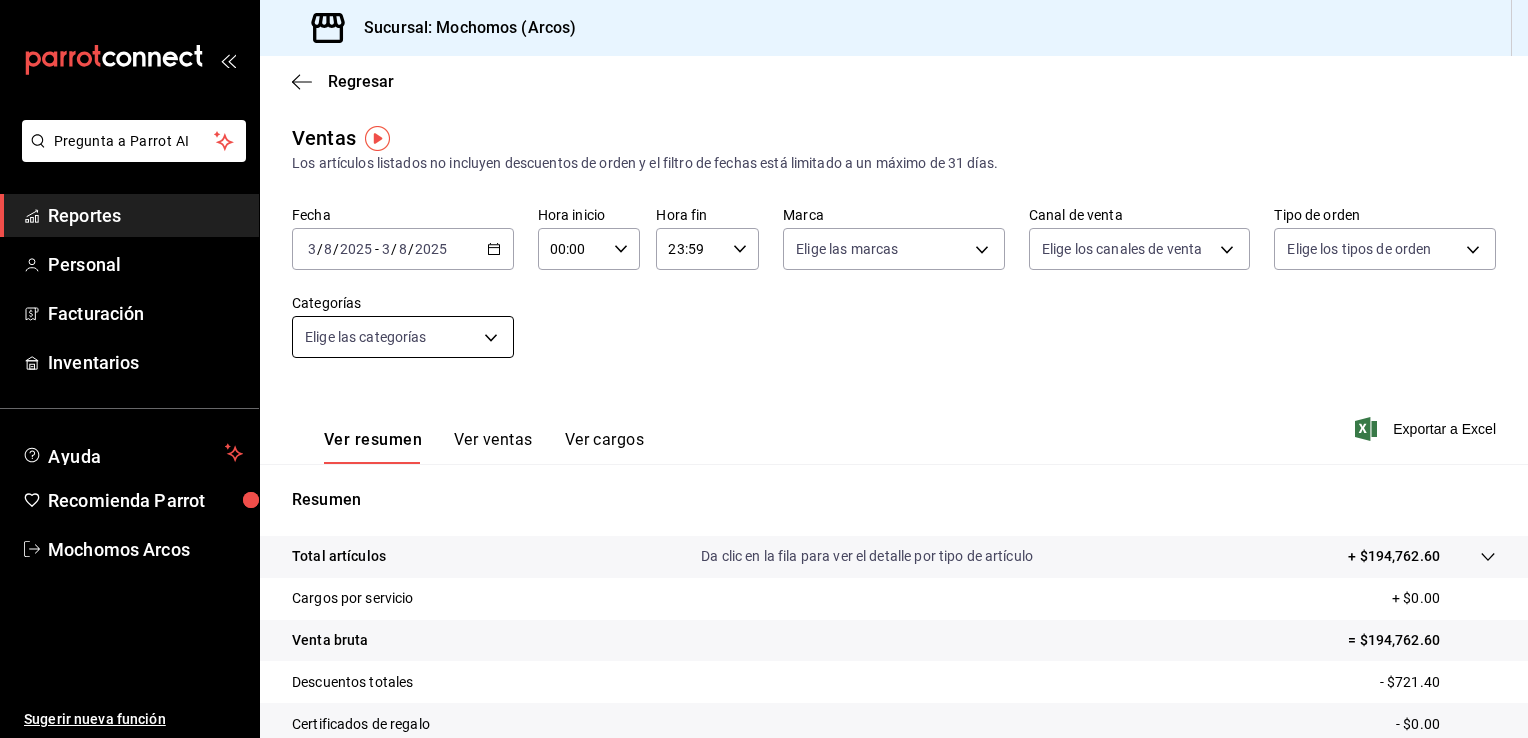 click on "Pregunta a Parrot AI Reportes   Personal   Facturación   Inventarios   Ayuda Recomienda Parrot   Mochomos Arcos   Sugerir nueva función   Sucursal: Mochomos (Arcos) Regresar Ventas Los artículos listados no incluyen descuentos de orden y el filtro de fechas está limitado a un máximo de 31 días. Fecha [DATE] [DATE] - [DATE] [DATE] Hora inicio 00:00 Hora inicio Hora fin 23:59 Hora fin Marca Elige las marcas Canal de venta Elige los canales de venta Tipo de orden Elige los tipos de orden Categorías Elige las categorías Ver resumen Ver ventas Ver cargos Exportar a Excel Resumen Total artículos Da clic en la fila para ver el detalle por tipo de artículo + $194,762.60 Cargos por servicio + $0.00 Venta bruta = $194,762.60 Descuentos totales - $721.40 Certificados de regalo - $0.00 Venta total = $194,041.20 Impuestos - $26,764.30 Venta neta = $167,276.90 Pregunta a Parrot AI Reportes   Personal   Facturación   Inventarios   Ayuda Recomienda Parrot   Mochomos Arcos     Ver video tutorial" at bounding box center (764, 369) 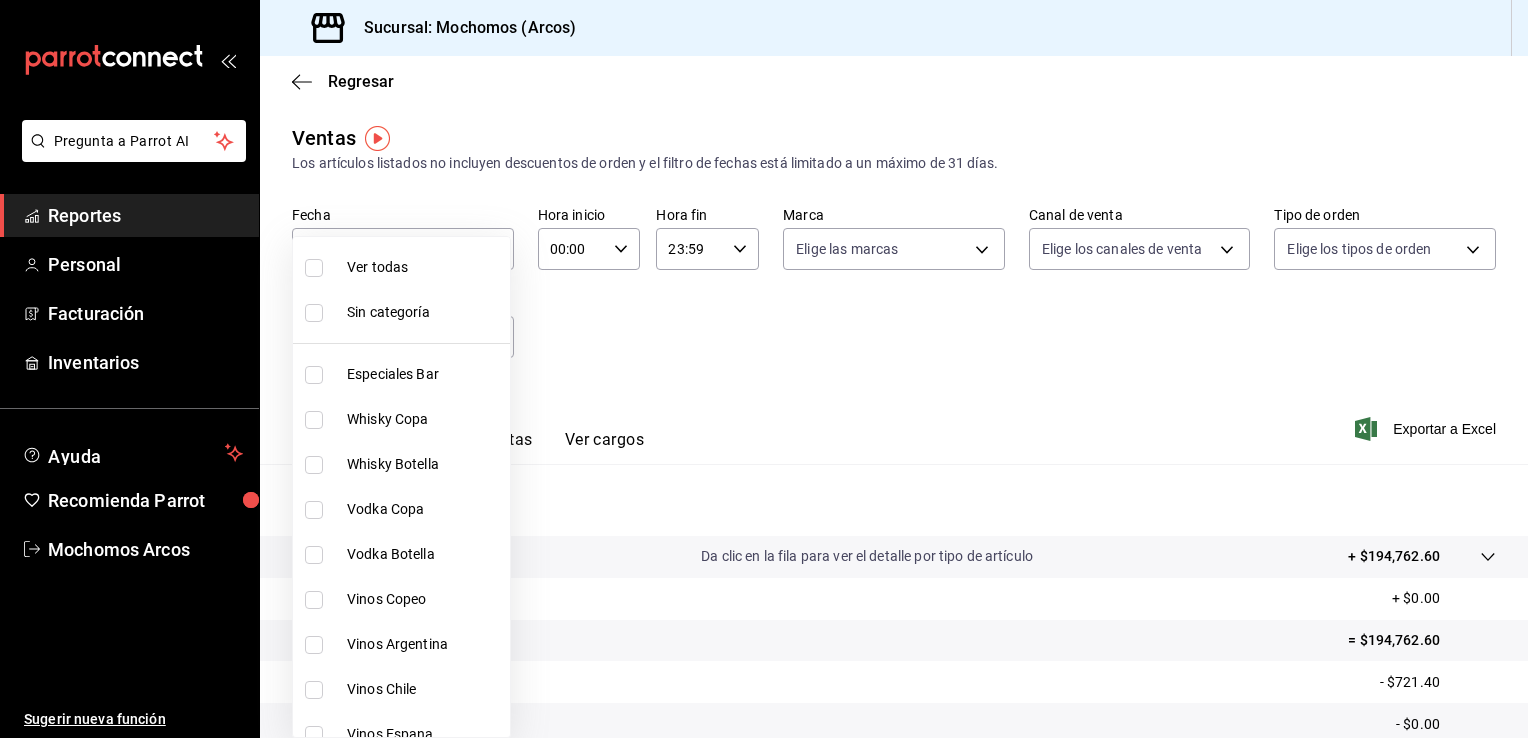 click at bounding box center (764, 369) 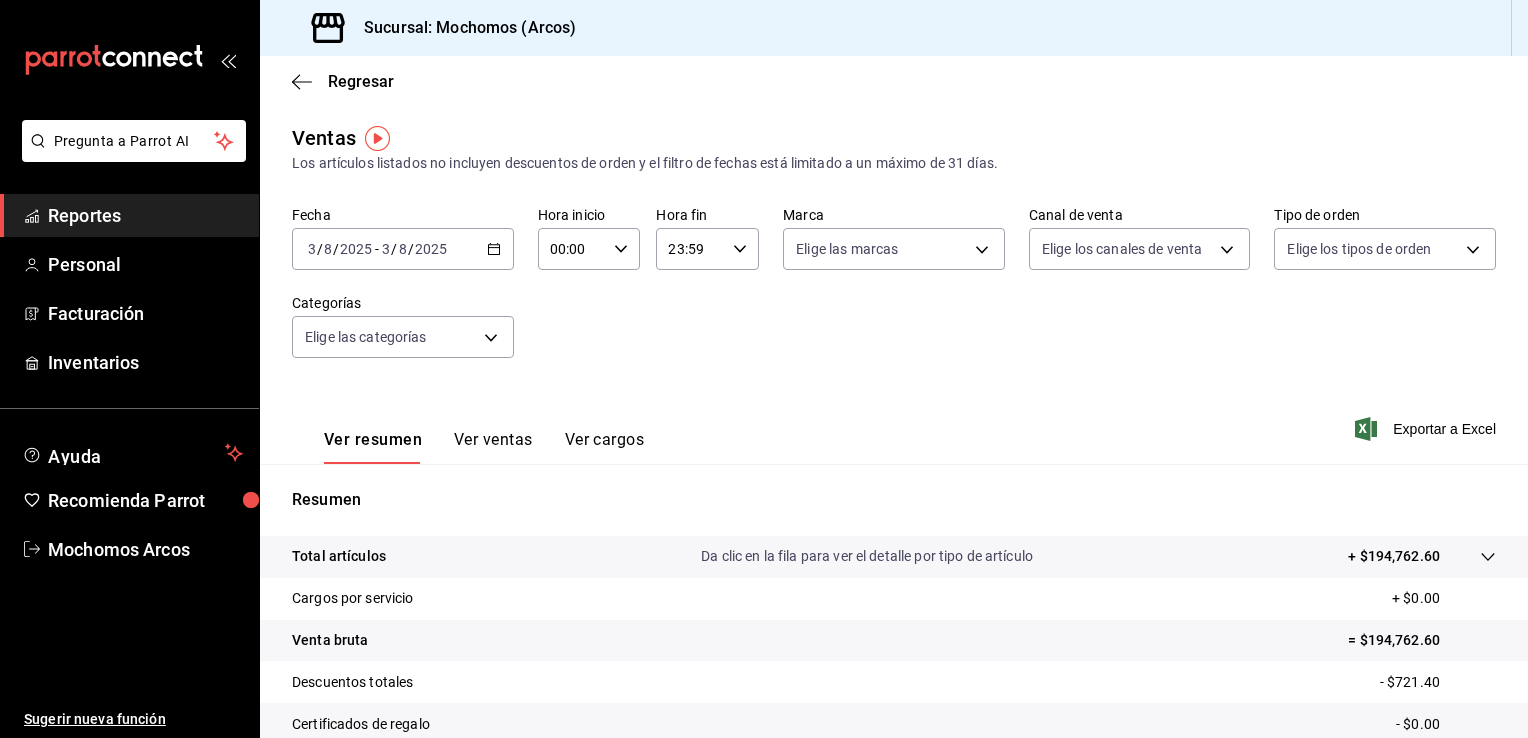 click 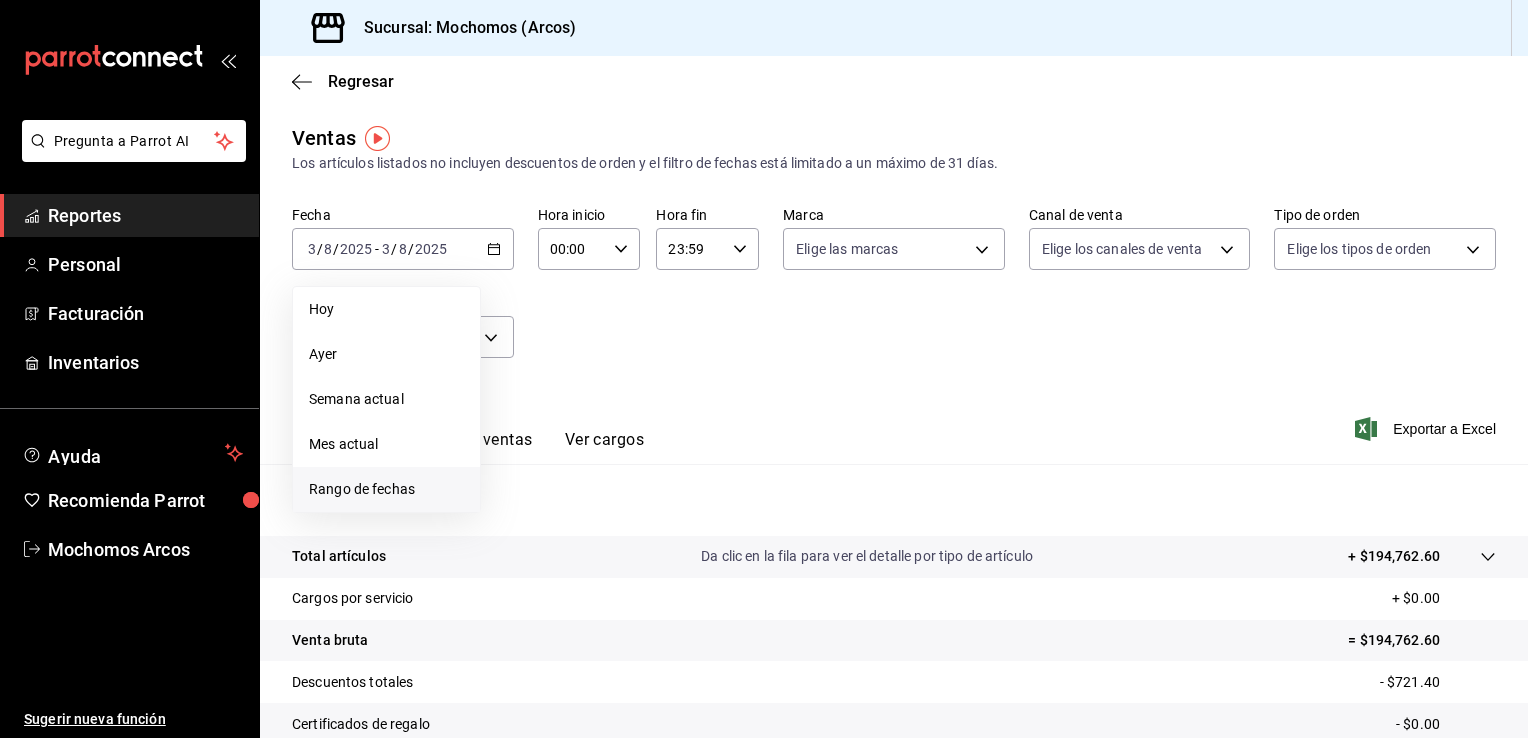 click on "Rango de fechas" at bounding box center [386, 489] 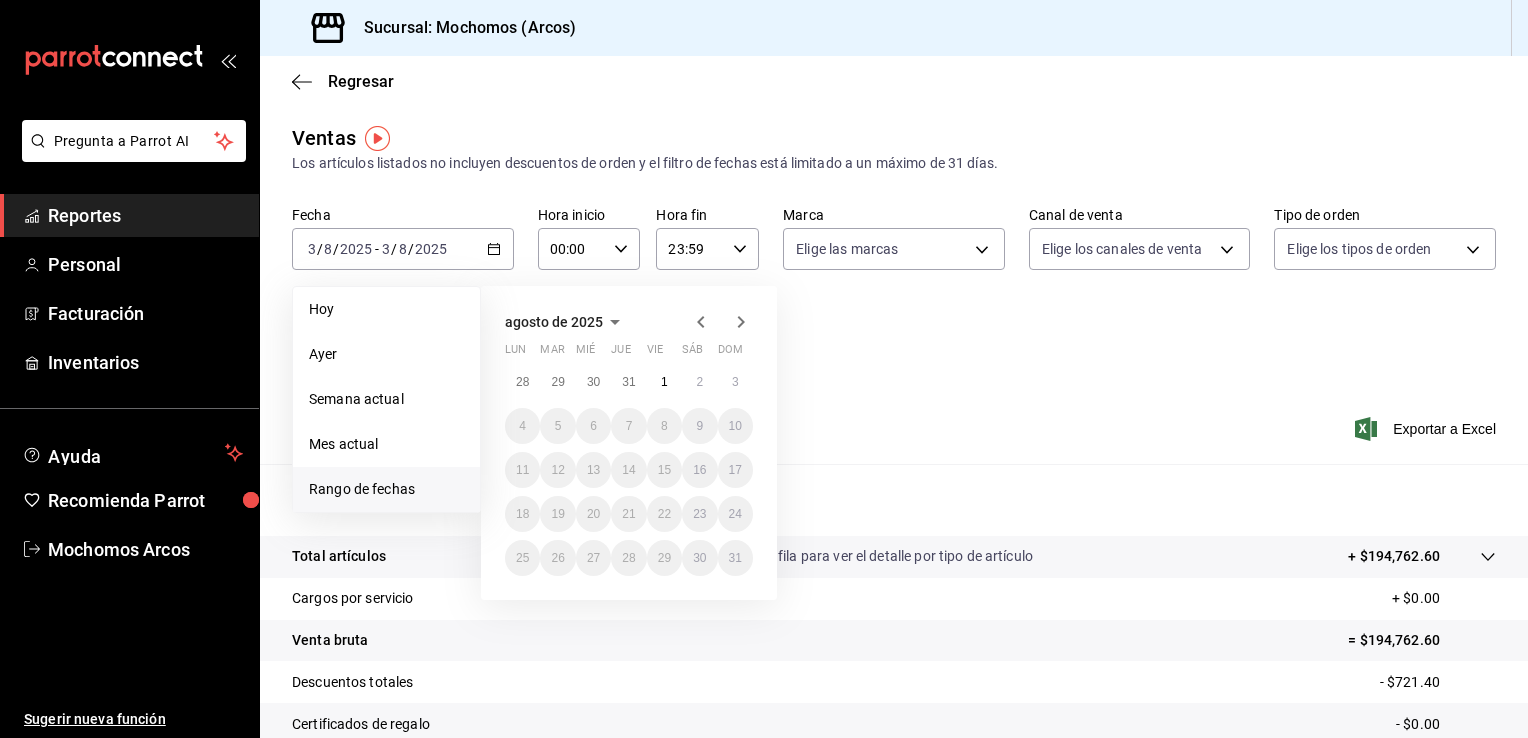 click 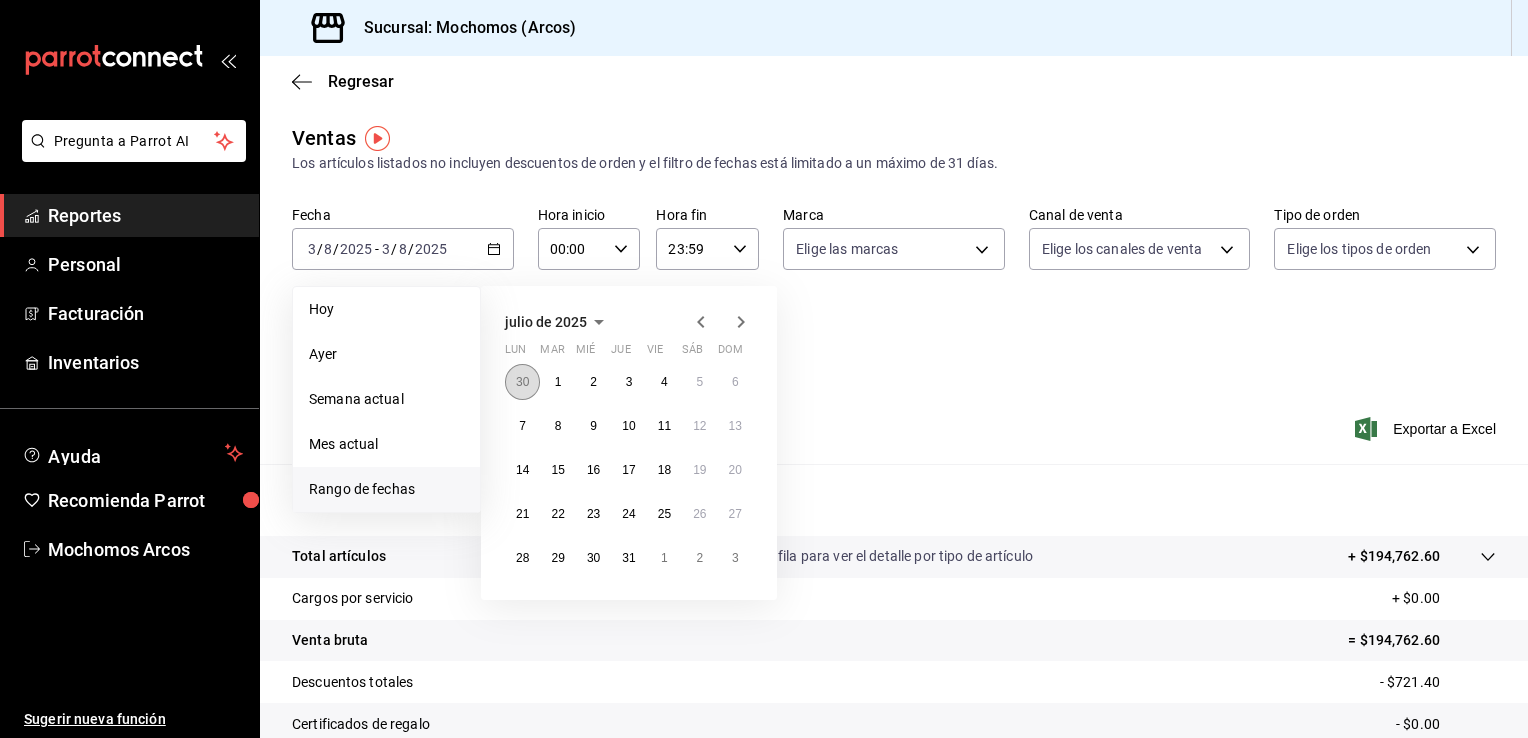 click on "30" at bounding box center (522, 382) 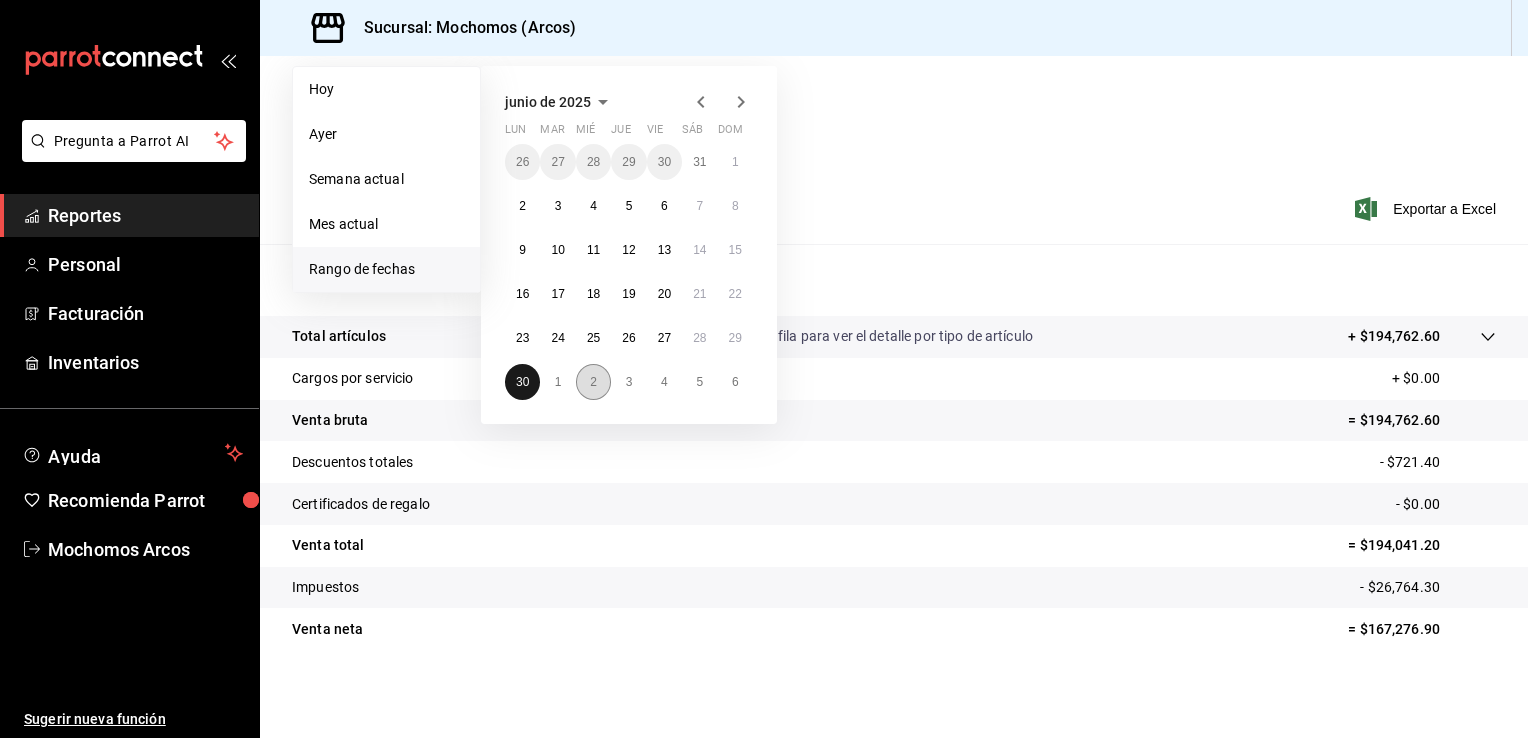 scroll, scrollTop: 219, scrollLeft: 0, axis: vertical 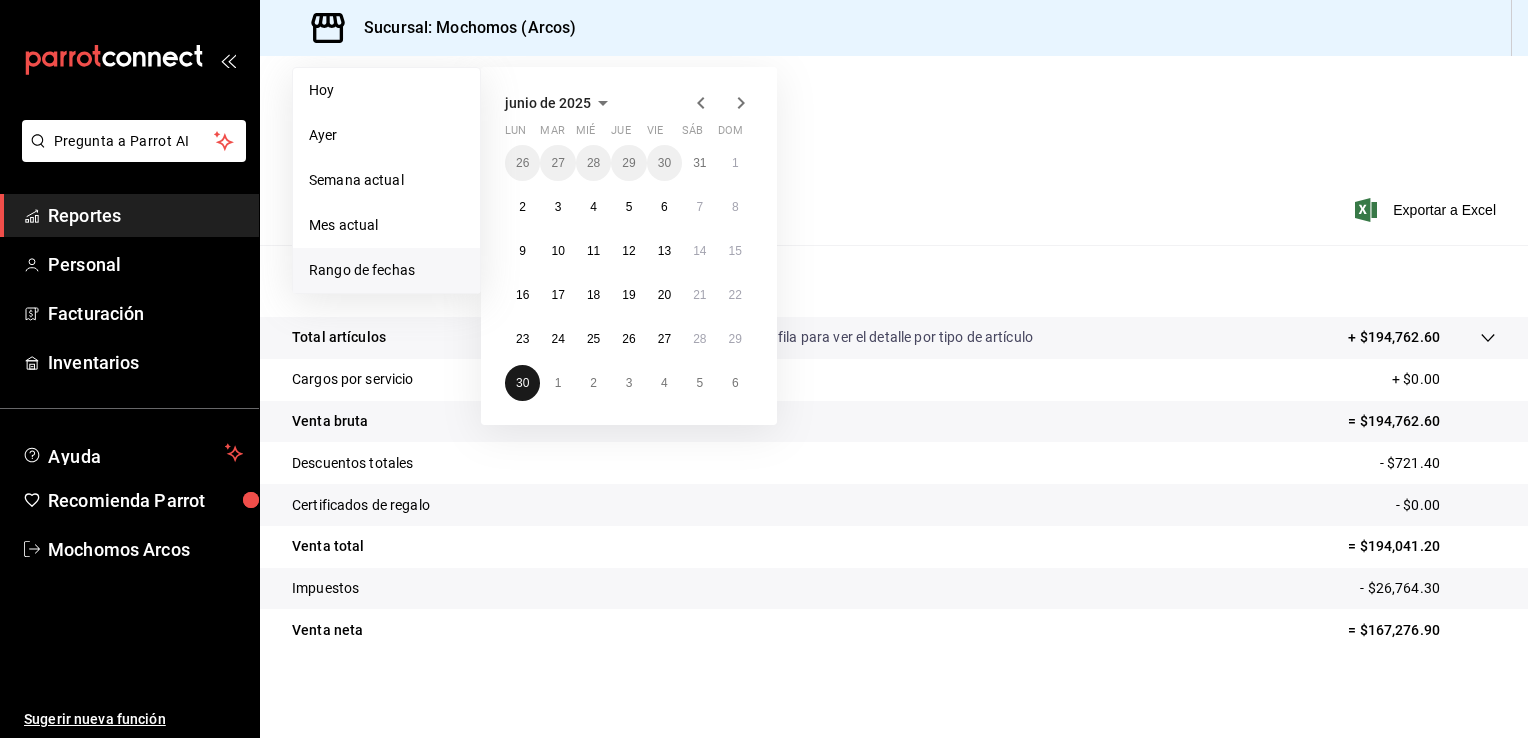 drag, startPoint x: 525, startPoint y: 378, endPoint x: 770, endPoint y: 380, distance: 245.00816 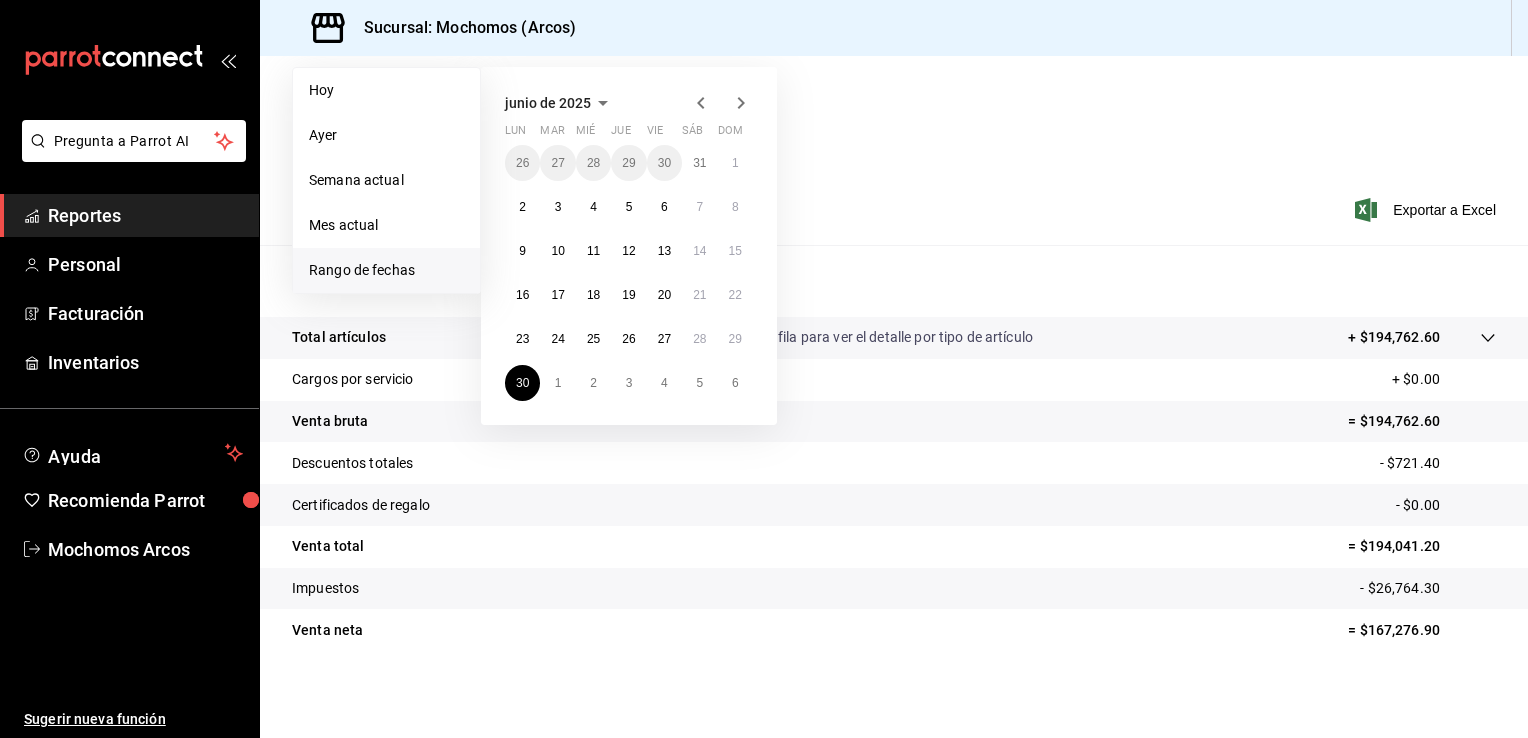 click 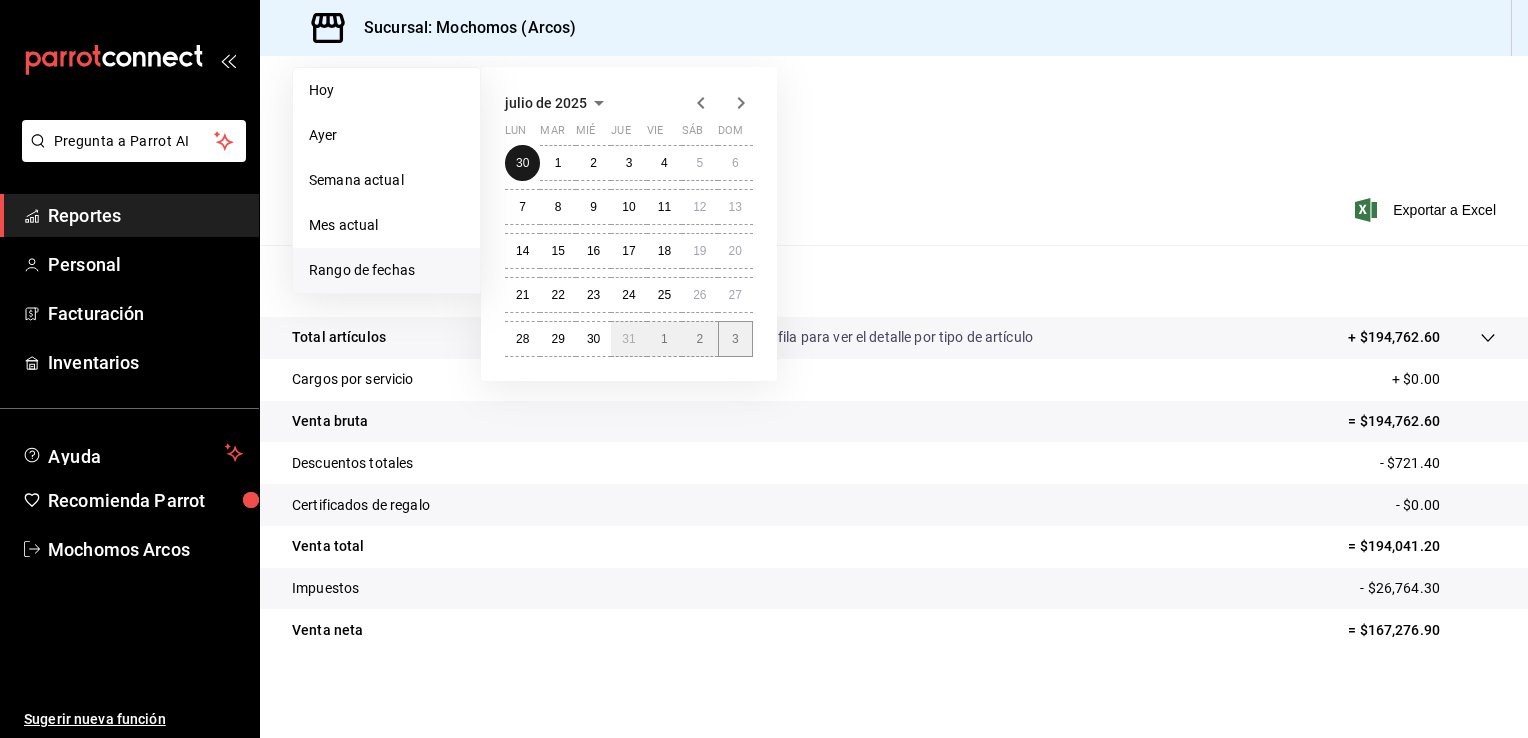 click on "30 1 2 3 4 5 6 7 8 9 10 11 12 13 14 15 16 17 18 19 20 21 22 23 24 25 26 27 28 29 30 31 1 2 3" at bounding box center (629, 251) 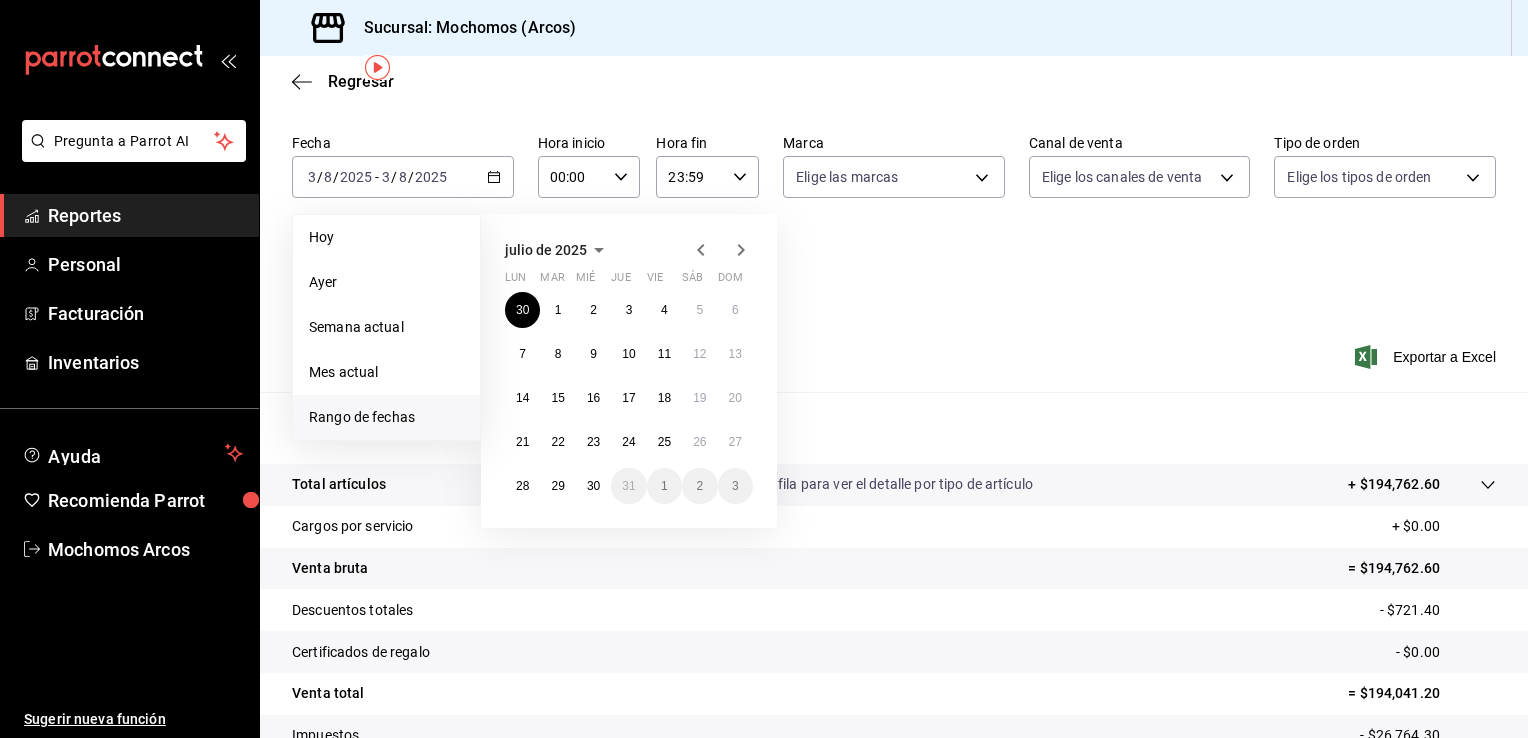 scroll, scrollTop: 71, scrollLeft: 0, axis: vertical 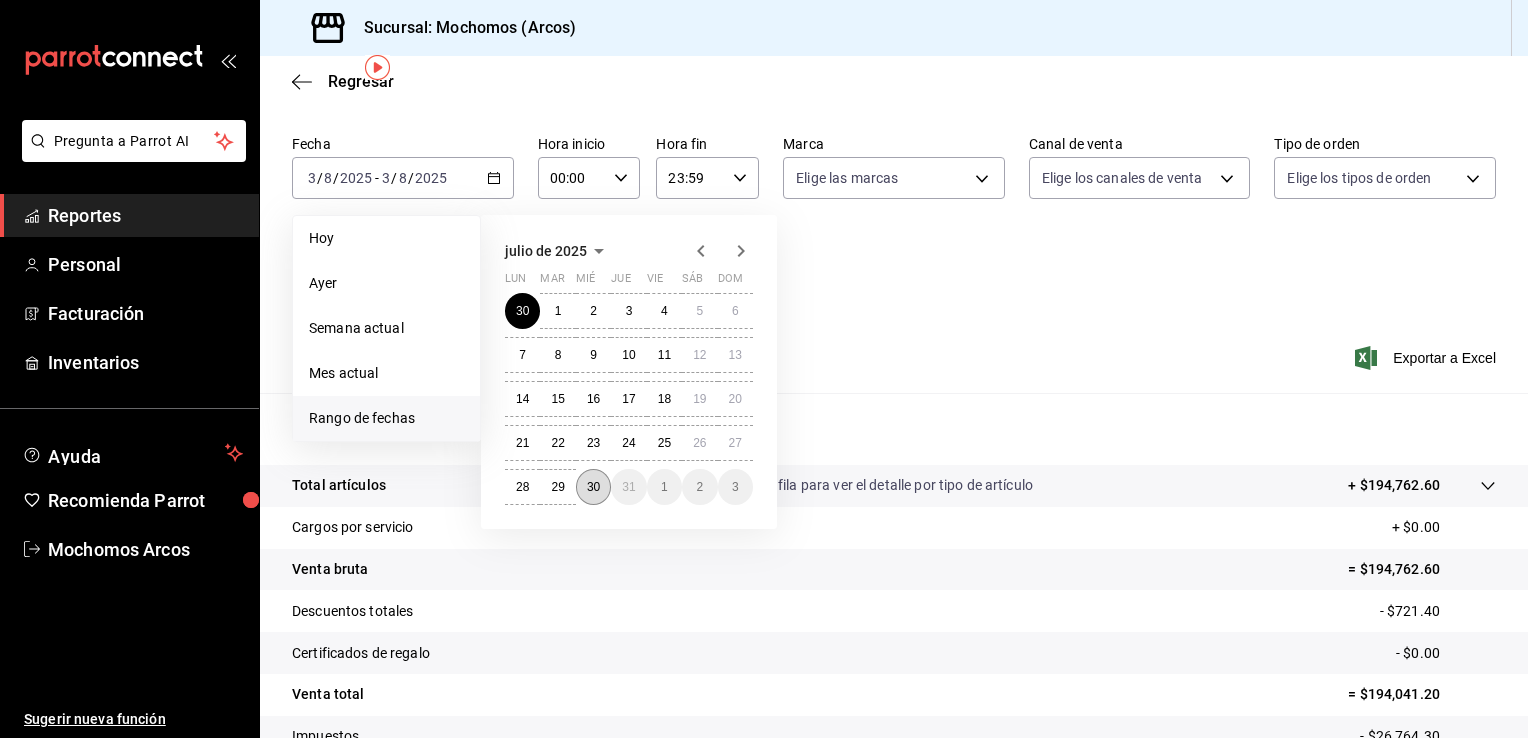 click on "30" at bounding box center [593, 487] 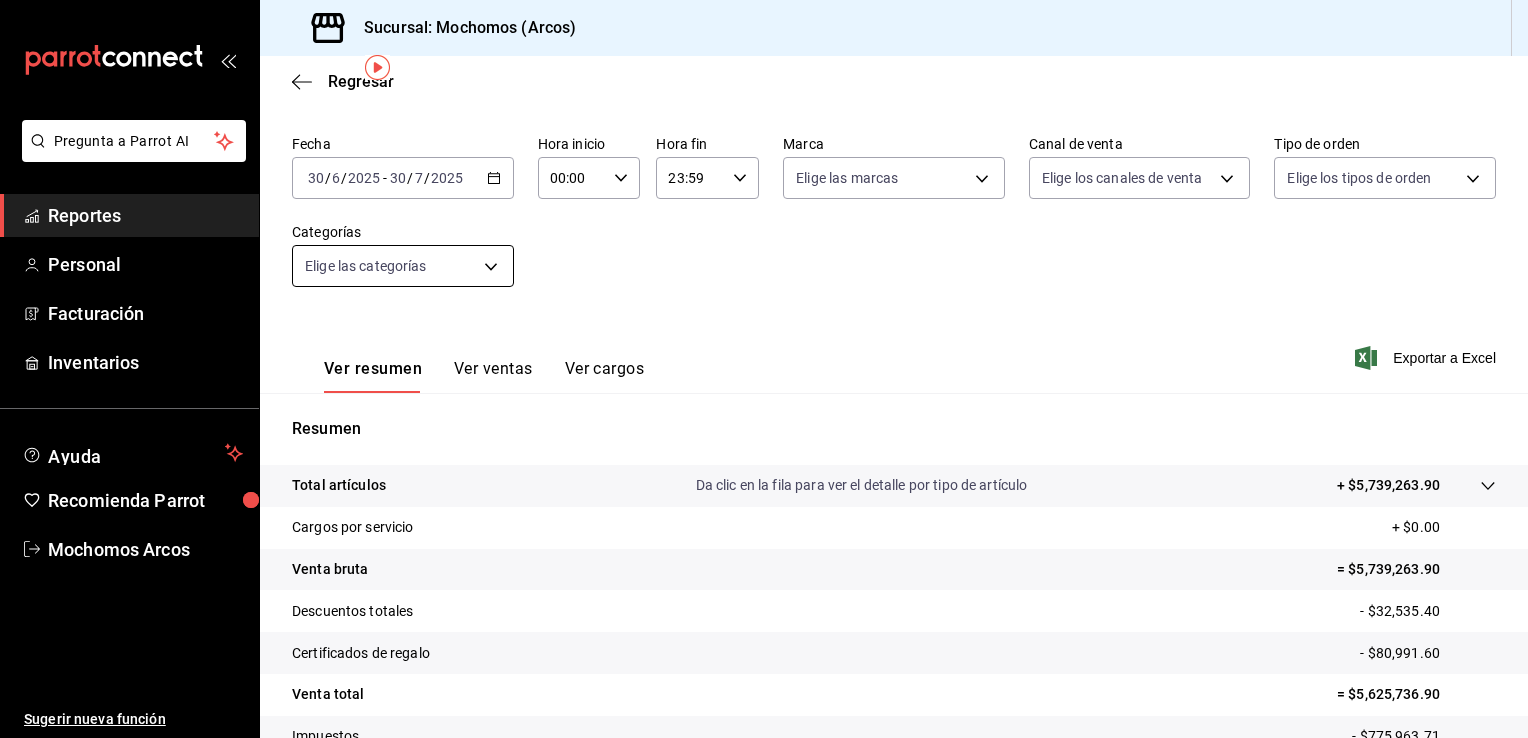 click on "Pregunta a Parrot AI Reportes   Personal   Facturación   Inventarios   Ayuda Recomienda Parrot   Mochomos Arcos   Sugerir nueva función   Sucursal: Mochomos (Arcos) Regresar Ventas Los artículos listados no incluyen descuentos de orden y el filtro de fechas está limitado a un máximo de 31 días. Fecha [DATE] [DATE] - [DATE] [DATE] Hora inicio 00:00 Hora inicio Hora fin 23:59 Hora fin Marca Elige las marcas Canal de venta Elige los canales de venta Tipo de orden Elige los tipos de orden Categorías Elige las categorías Ver resumen Ver ventas Ver cargos Exportar a Excel Resumen Total artículos Da clic en la fila para ver el detalle por tipo de artículo + $5,739,263.90 Cargos por servicio + $0.00 Venta bruta = $5,739,263.90 Descuentos totales - $32,535.40 Certificados de regalo - $80,991.60 Venta total = $5,625,736.90 Impuestos - $775,963.71 Venta neta = $4,849,773.19 Pregunta a Parrot AI Reportes   Personal   Facturación   Inventarios   Ayuda Recomienda Parrot   Mochomos Arcos" at bounding box center [764, 369] 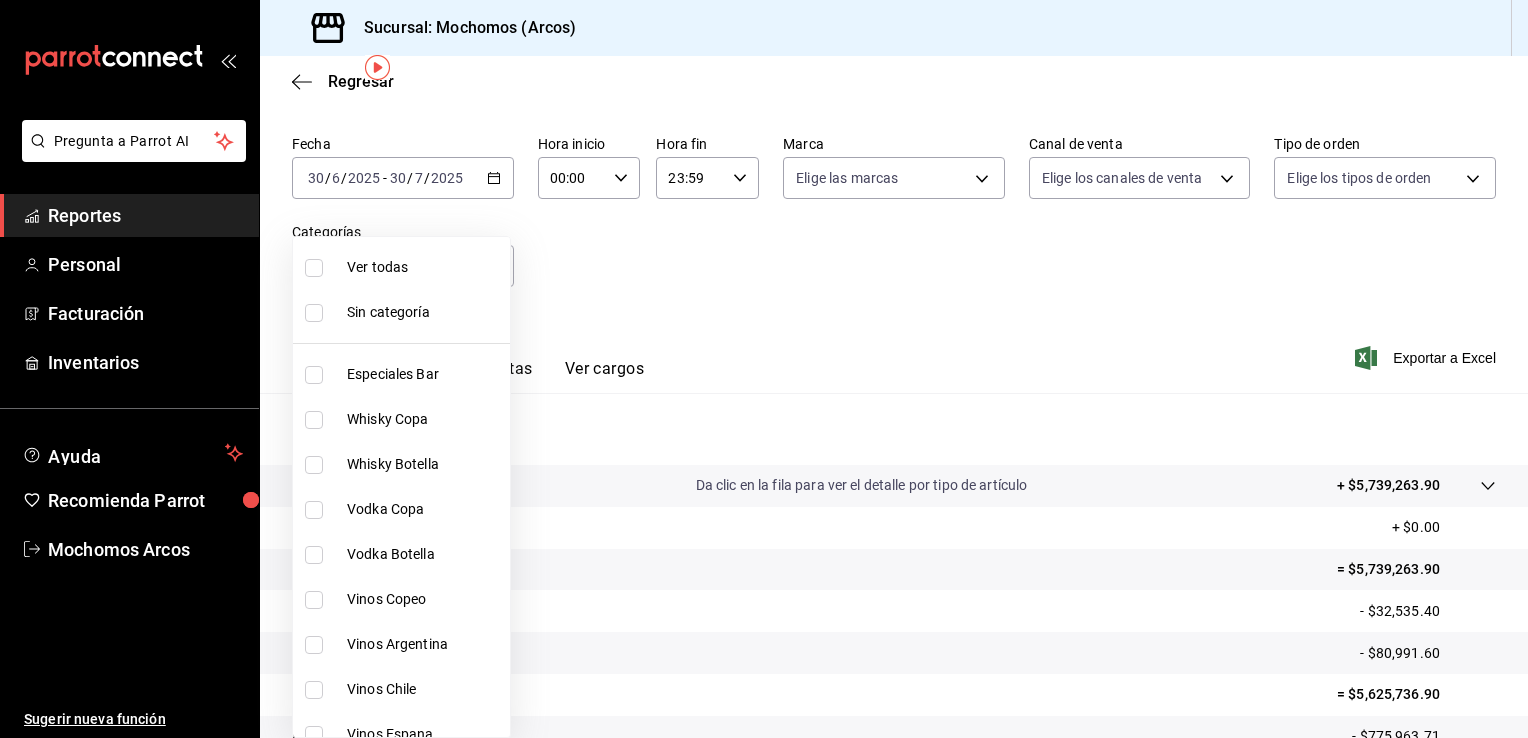 click at bounding box center (764, 369) 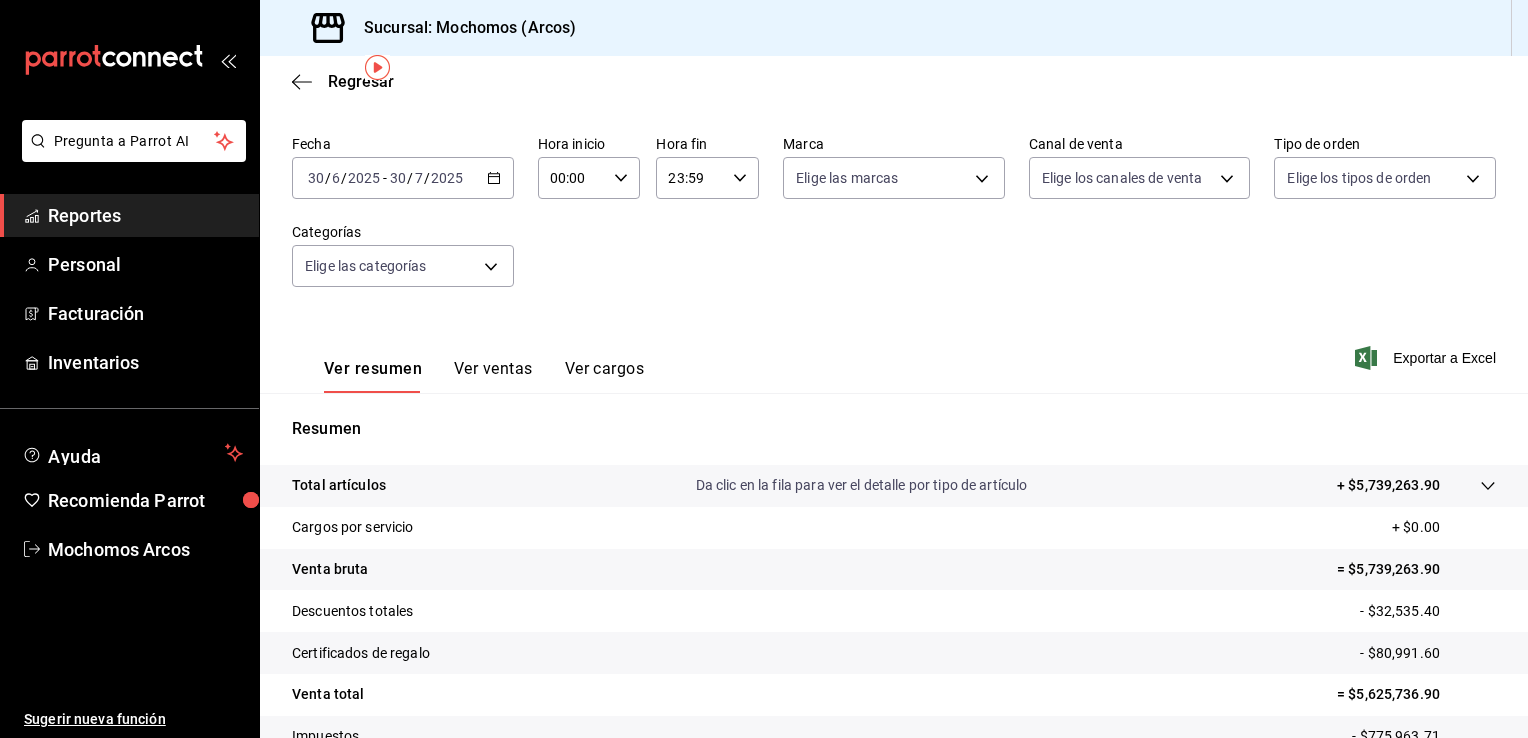 click 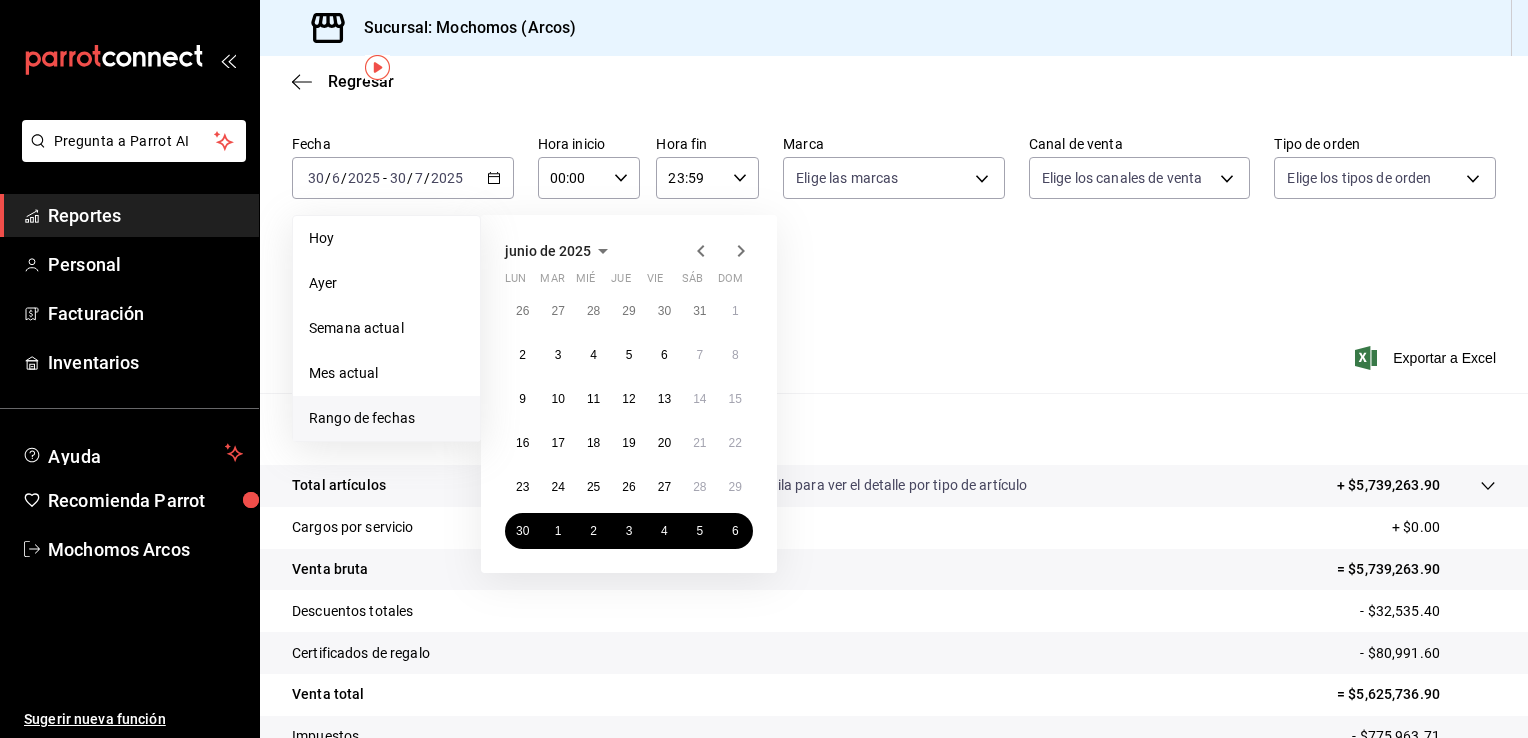 click 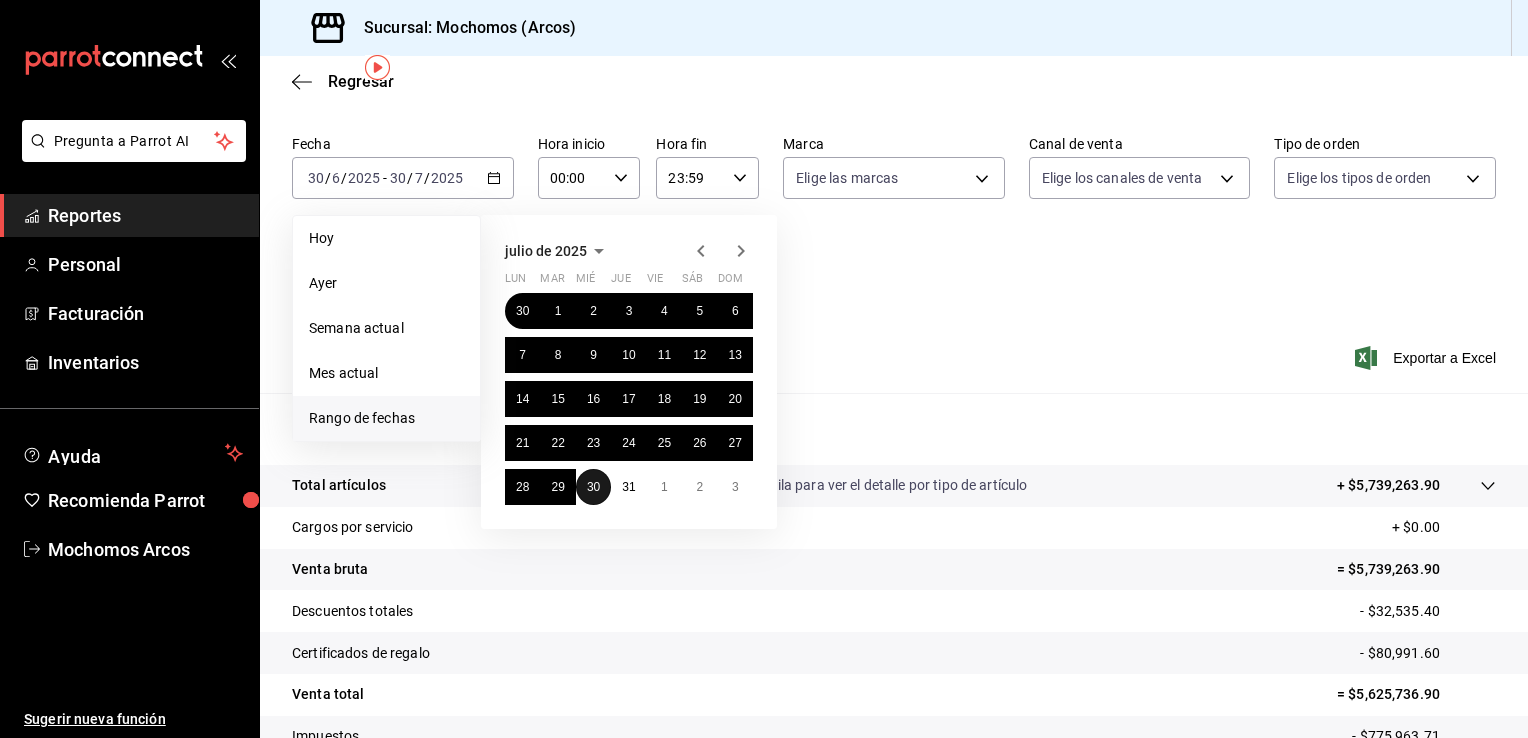 click on "30" at bounding box center [593, 487] 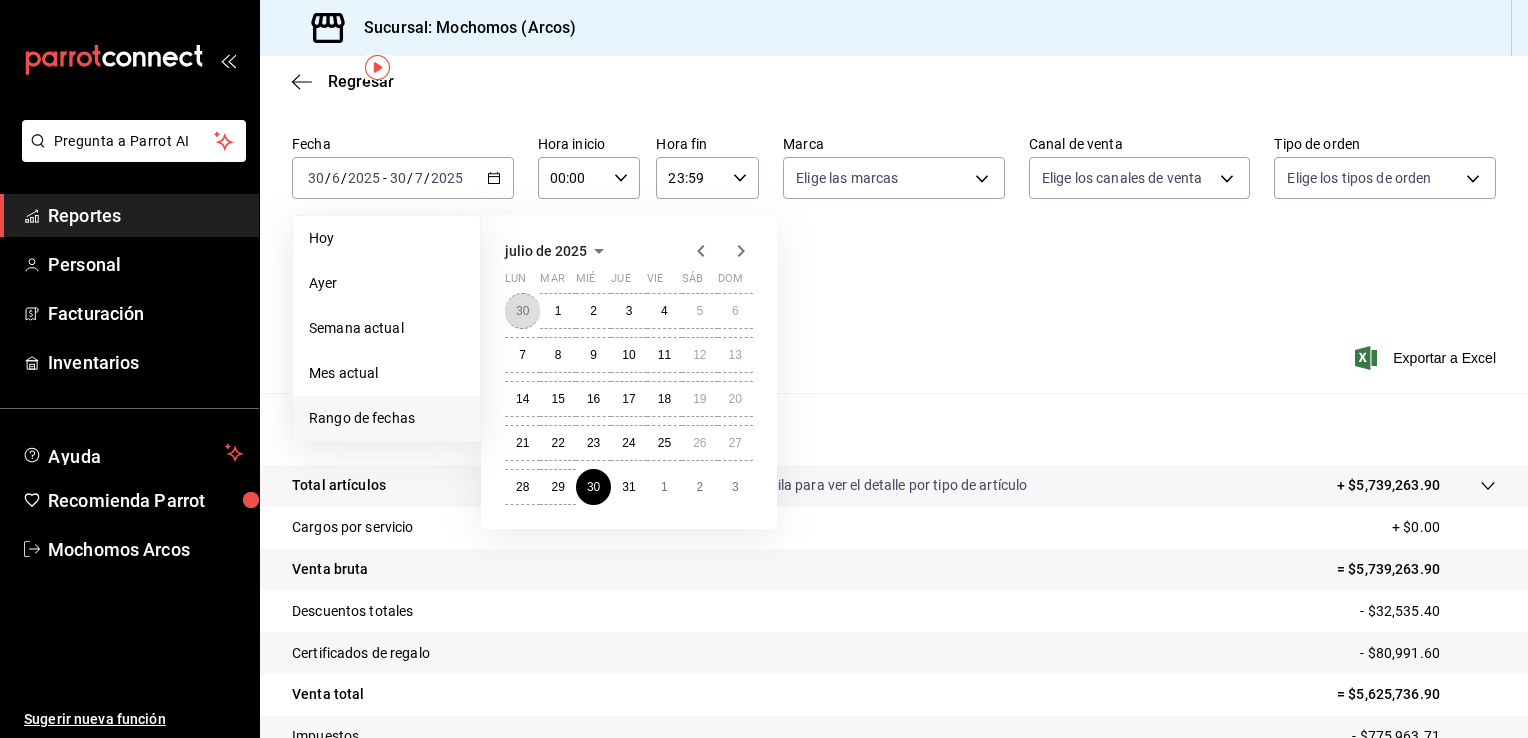 click on "30" at bounding box center [522, 311] 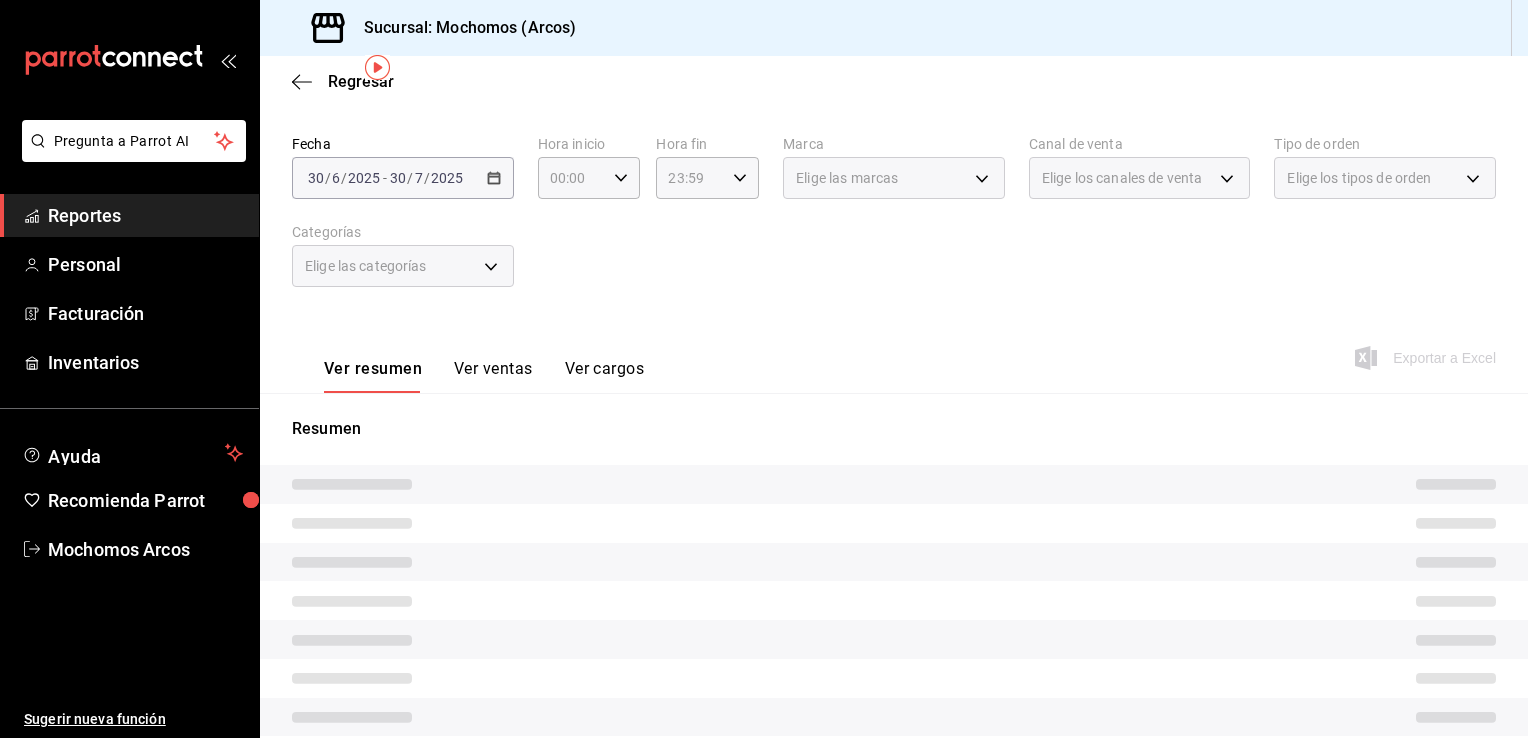 click on "Ver resumen Ver ventas Ver cargos Exportar a Excel" at bounding box center (894, 352) 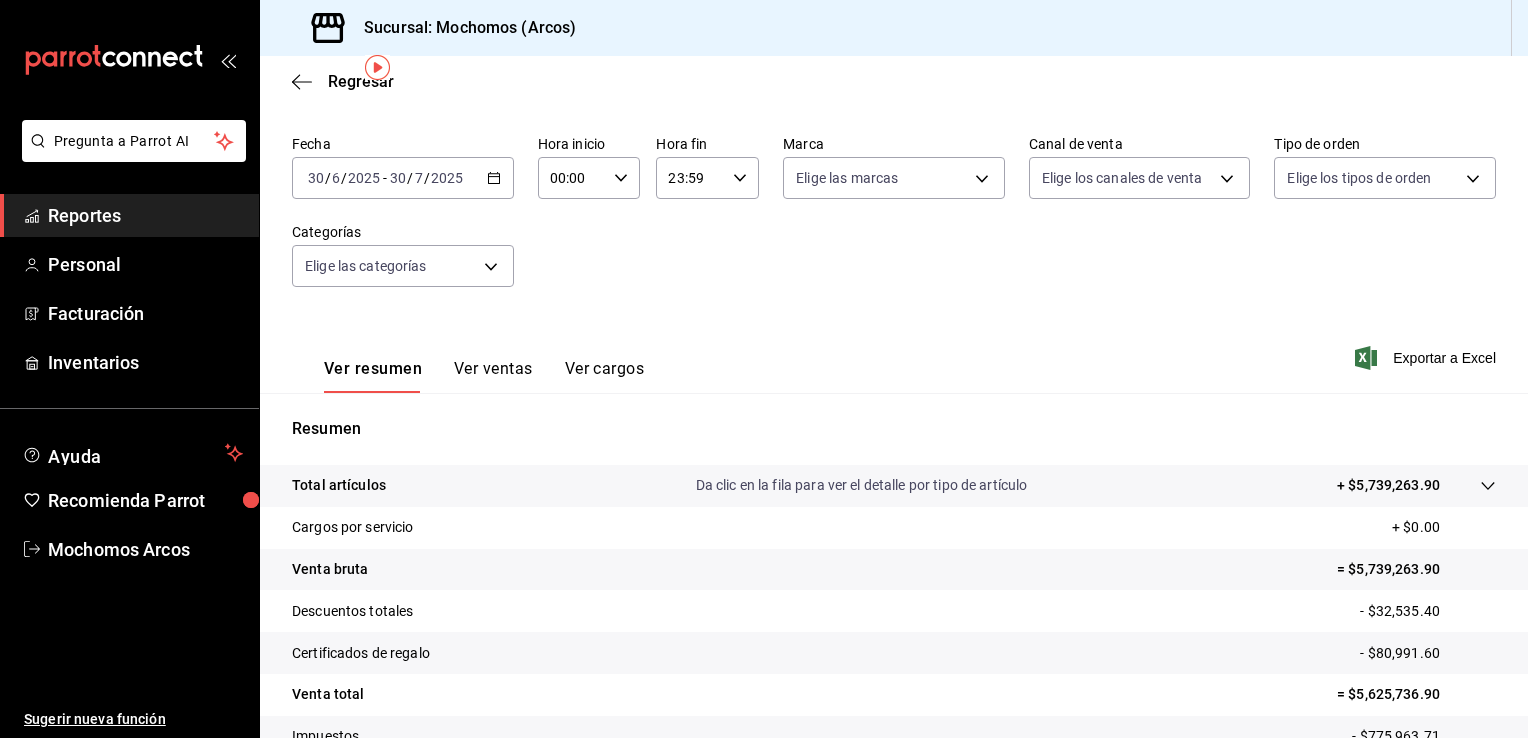 click 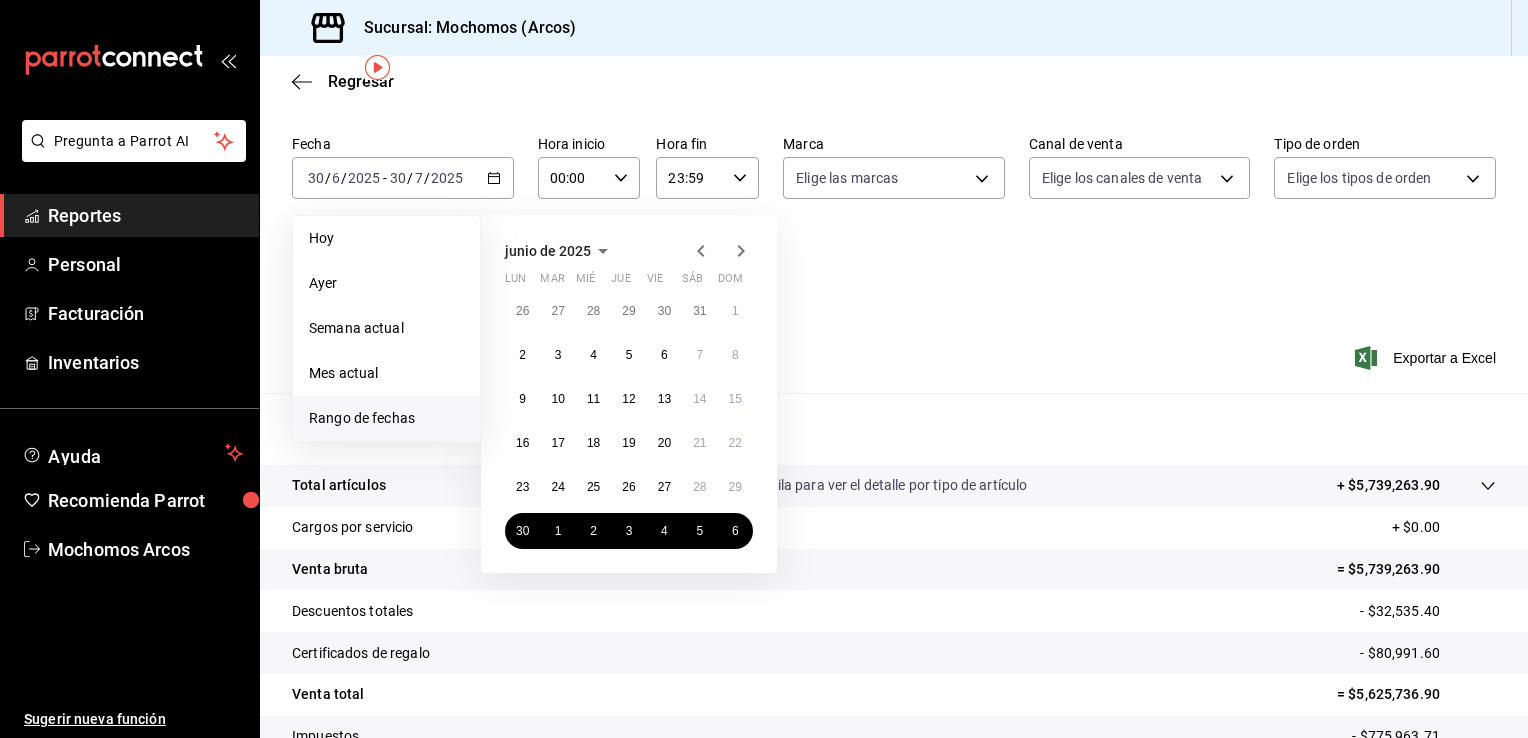click 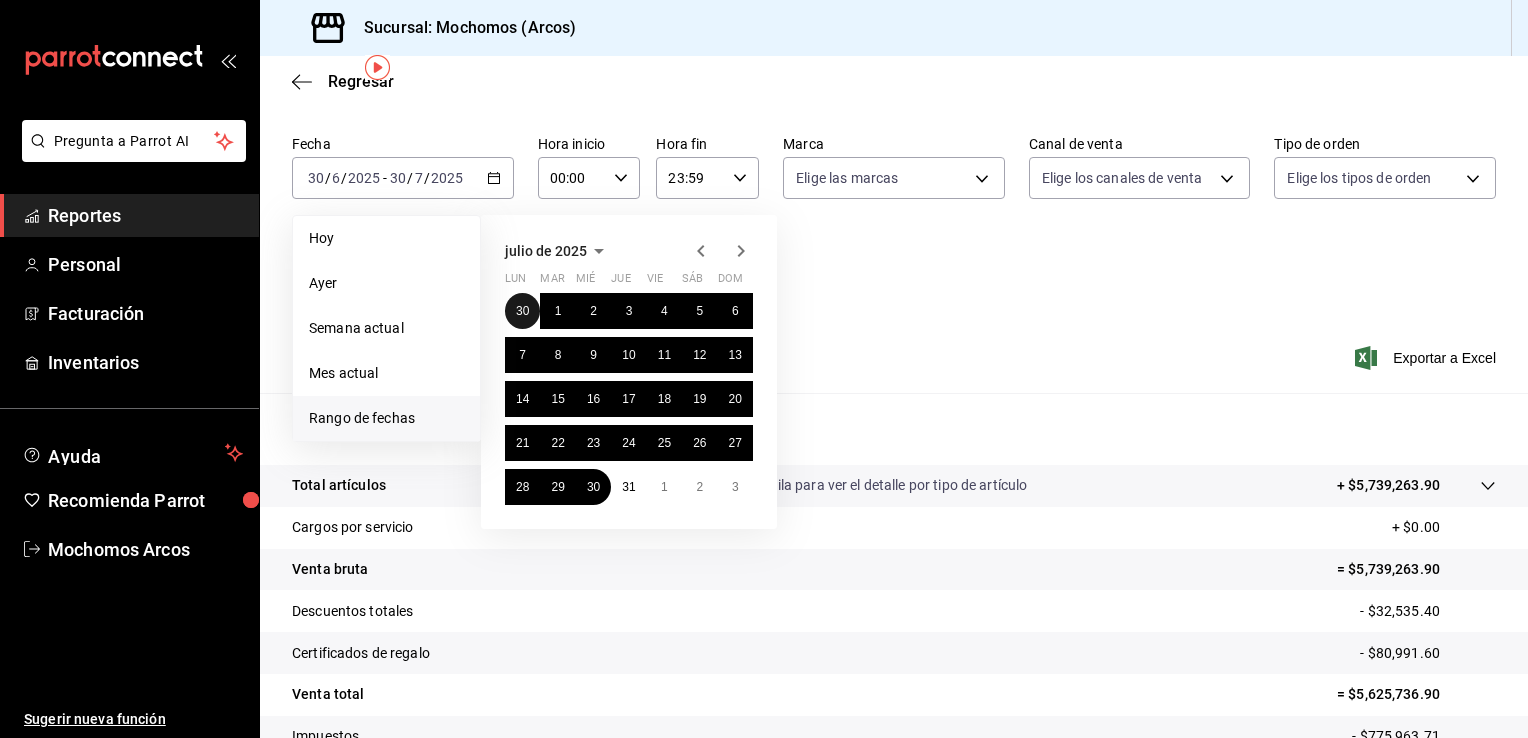 drag, startPoint x: 520, startPoint y: 304, endPoint x: 951, endPoint y: 361, distance: 434.7528 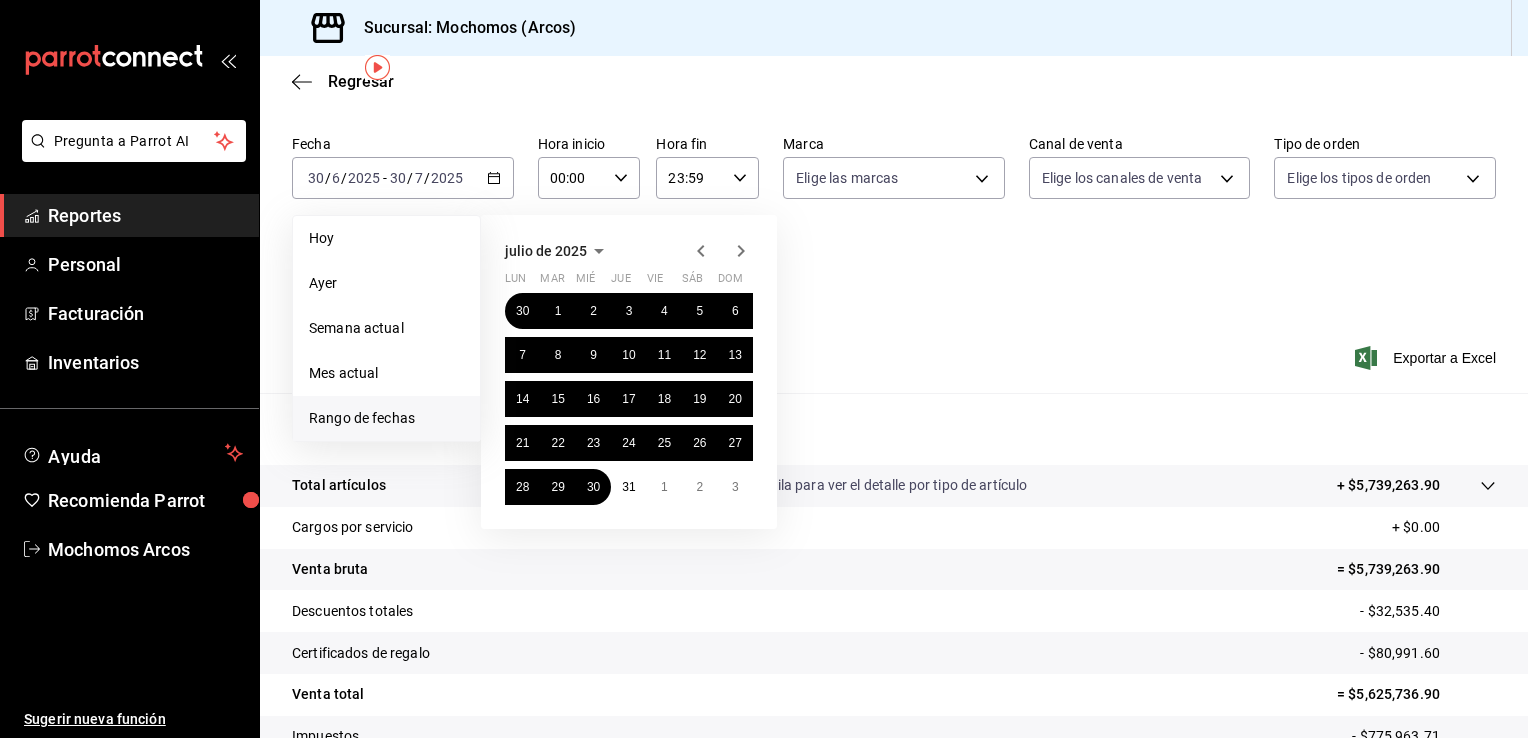 click on "Ver resumen Ver ventas Ver cargos Exportar a Excel" at bounding box center (894, 352) 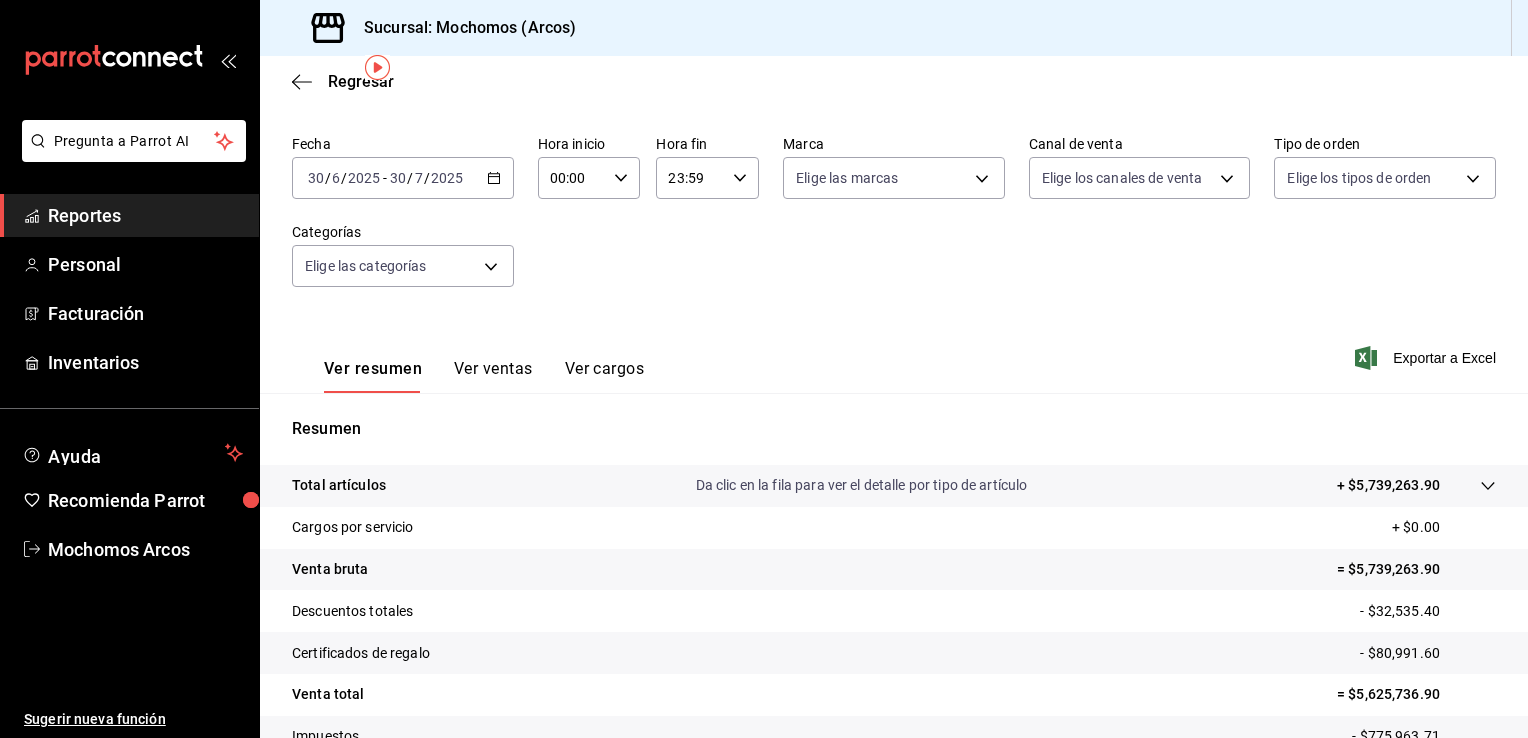 click on "Ver resumen Ver ventas Ver cargos Exportar a Excel" at bounding box center (894, 352) 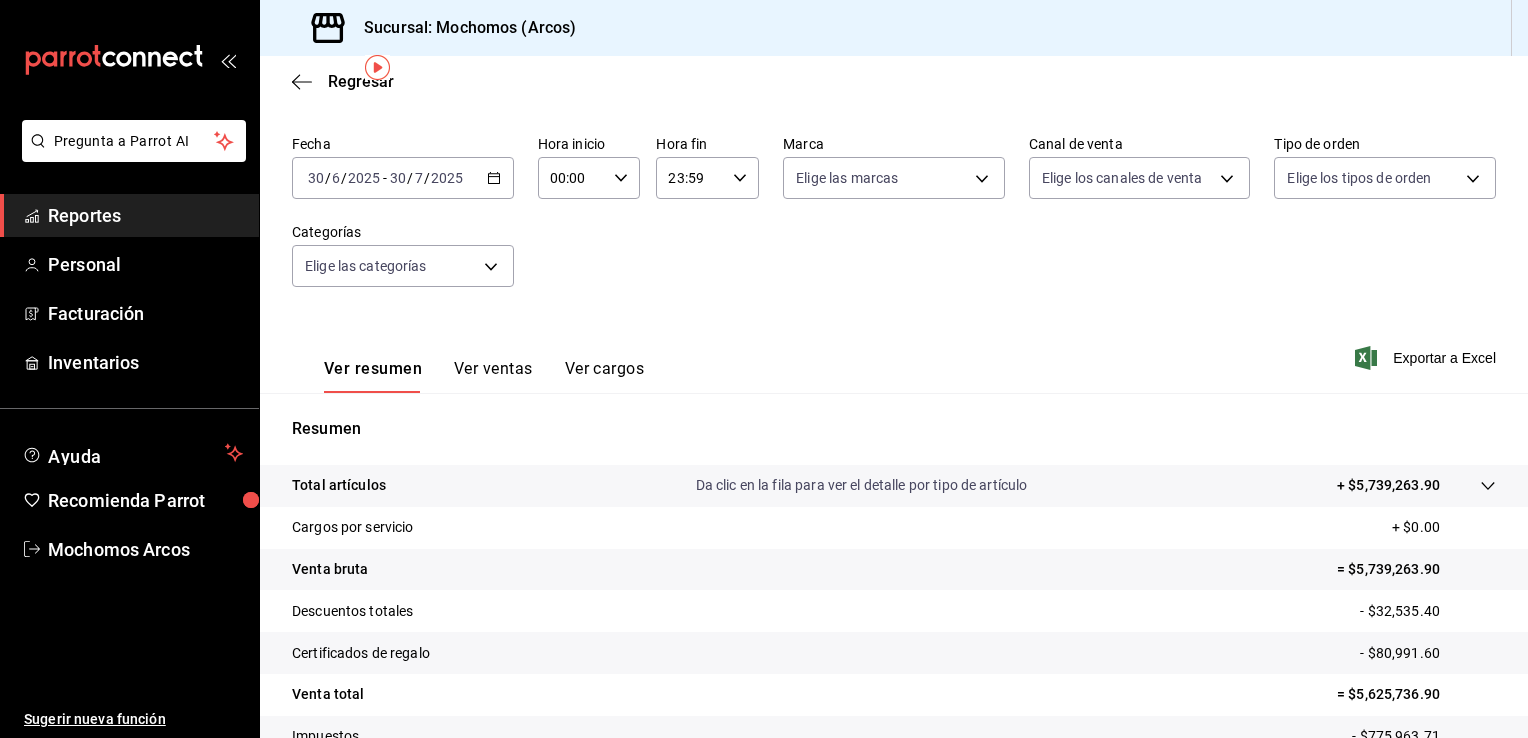 drag, startPoint x: 951, startPoint y: 361, endPoint x: 855, endPoint y: 279, distance: 126.253716 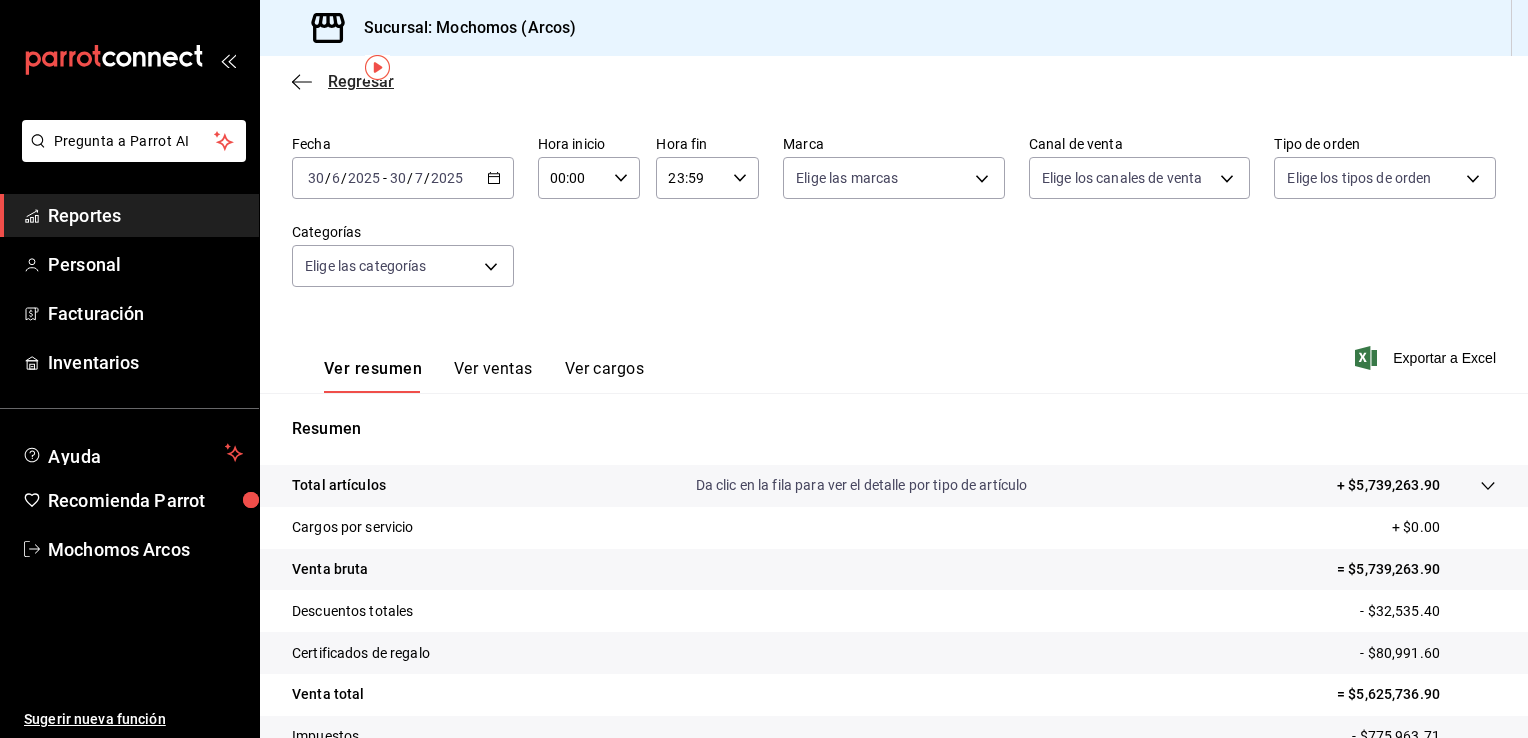 click 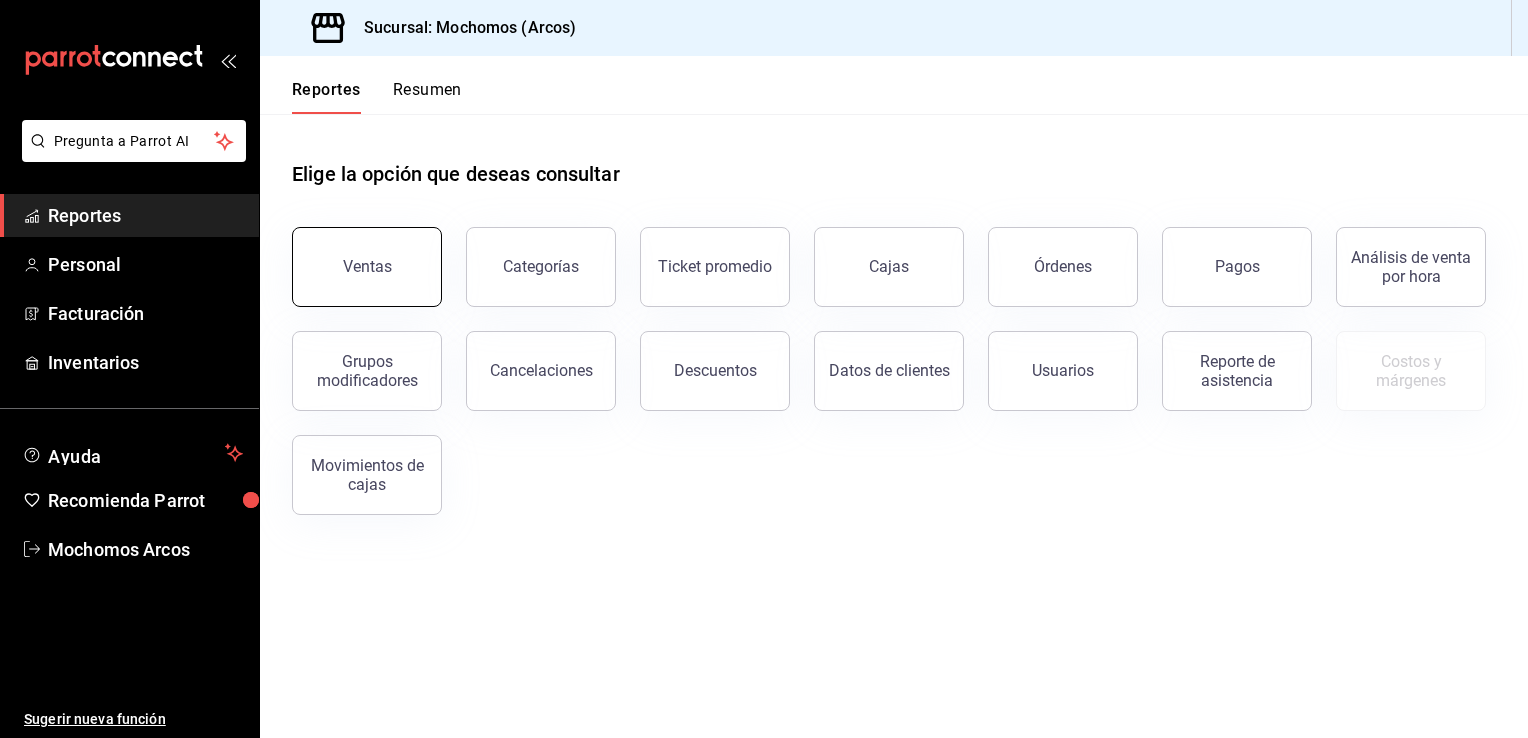 click on "Ventas" at bounding box center (367, 267) 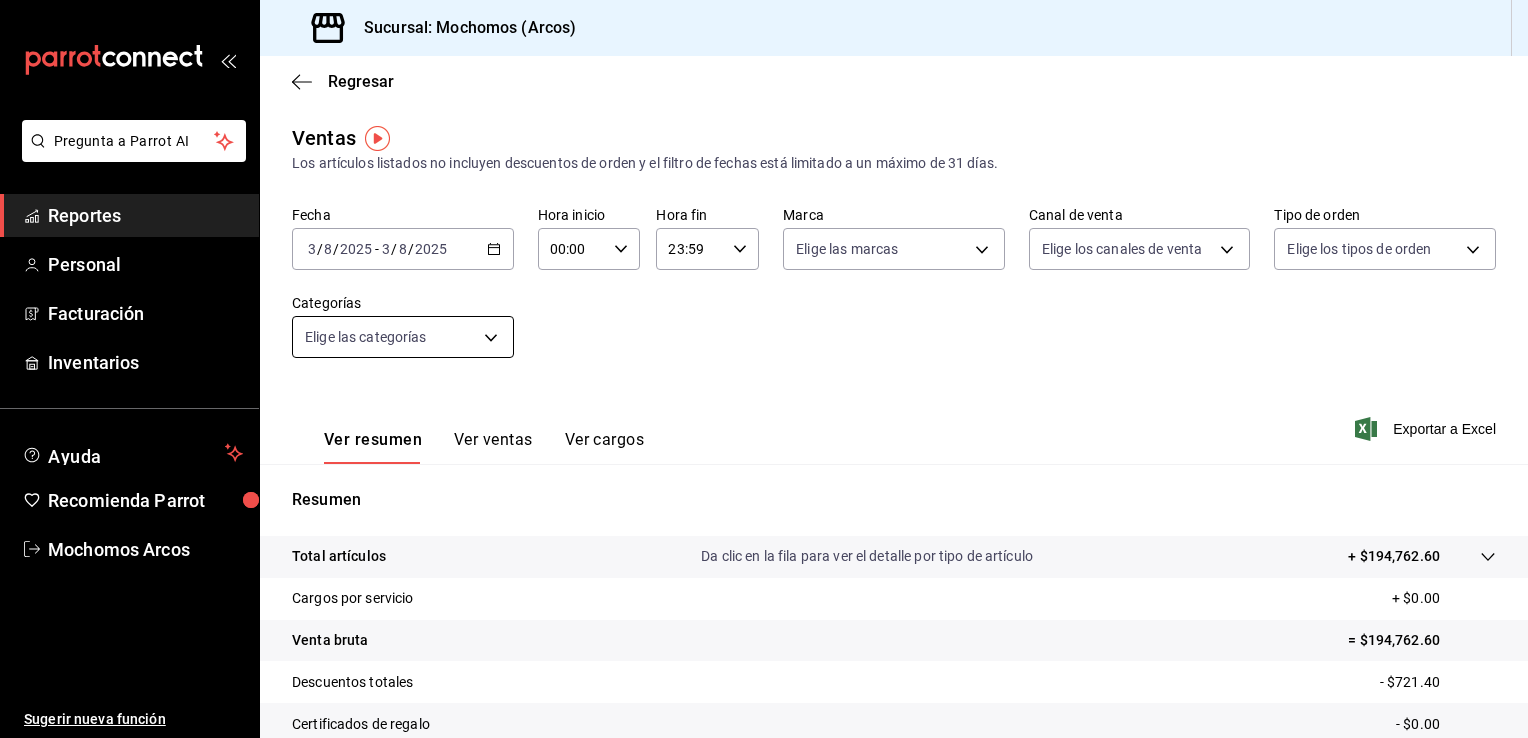 drag, startPoint x: 496, startPoint y: 247, endPoint x: 489, endPoint y: 332, distance: 85.28775 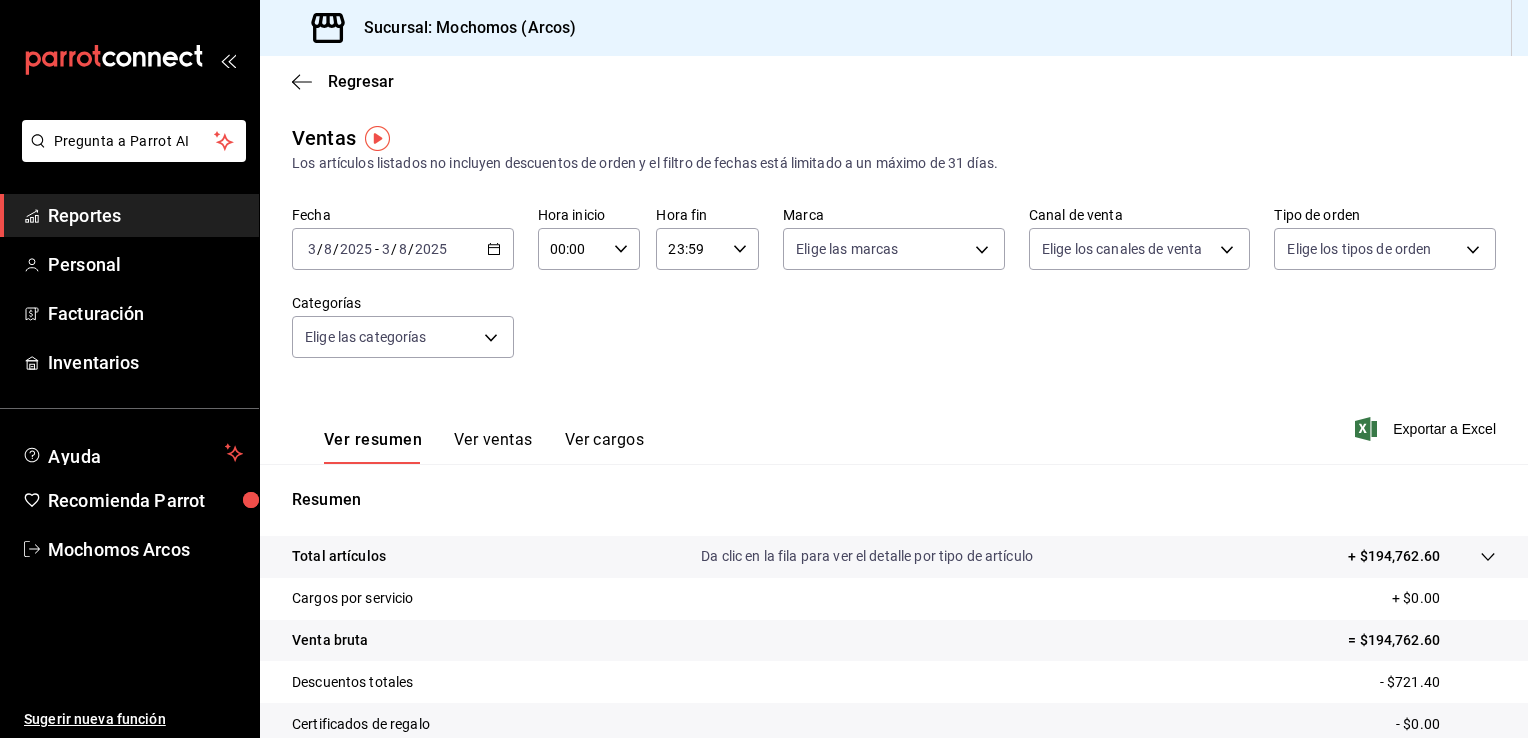 click 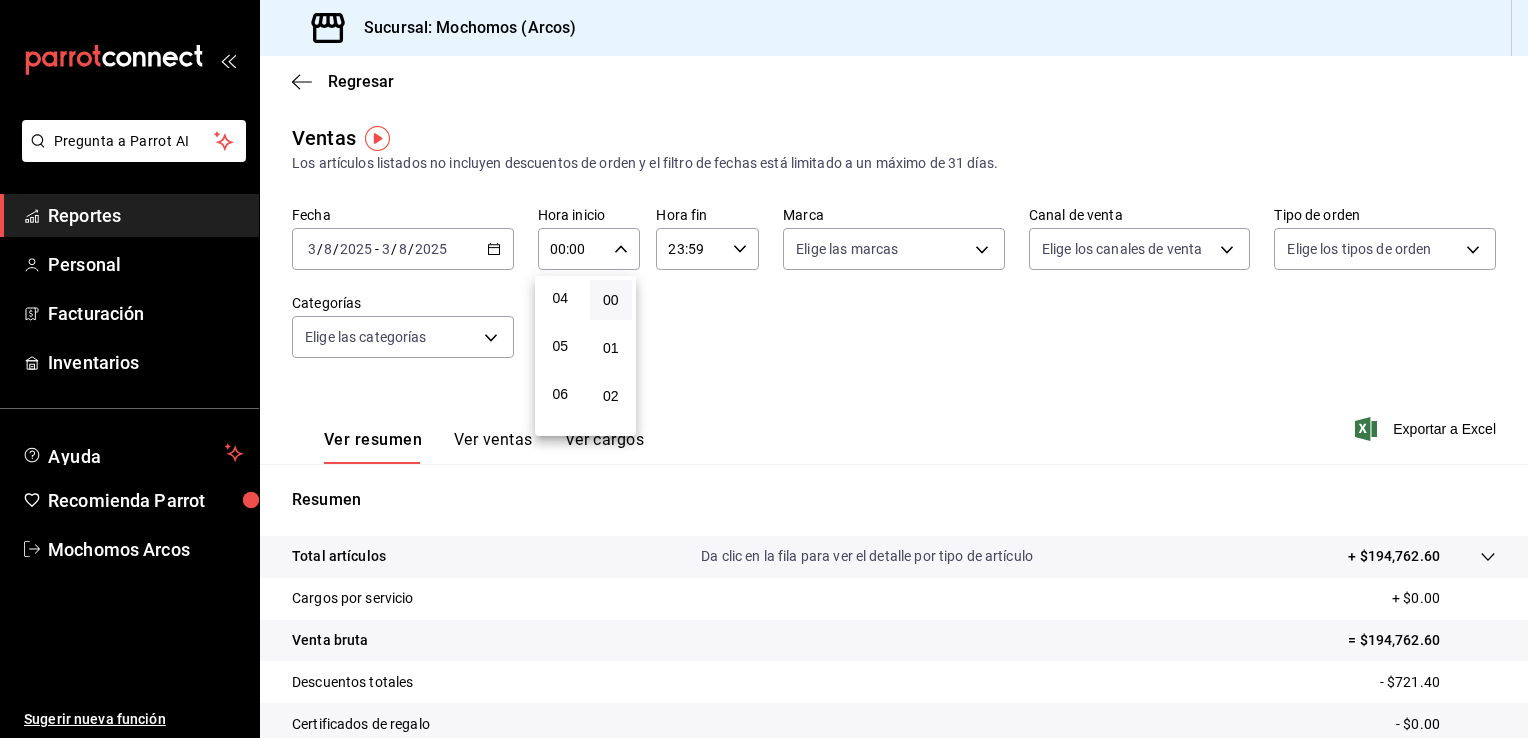 scroll, scrollTop: 195, scrollLeft: 0, axis: vertical 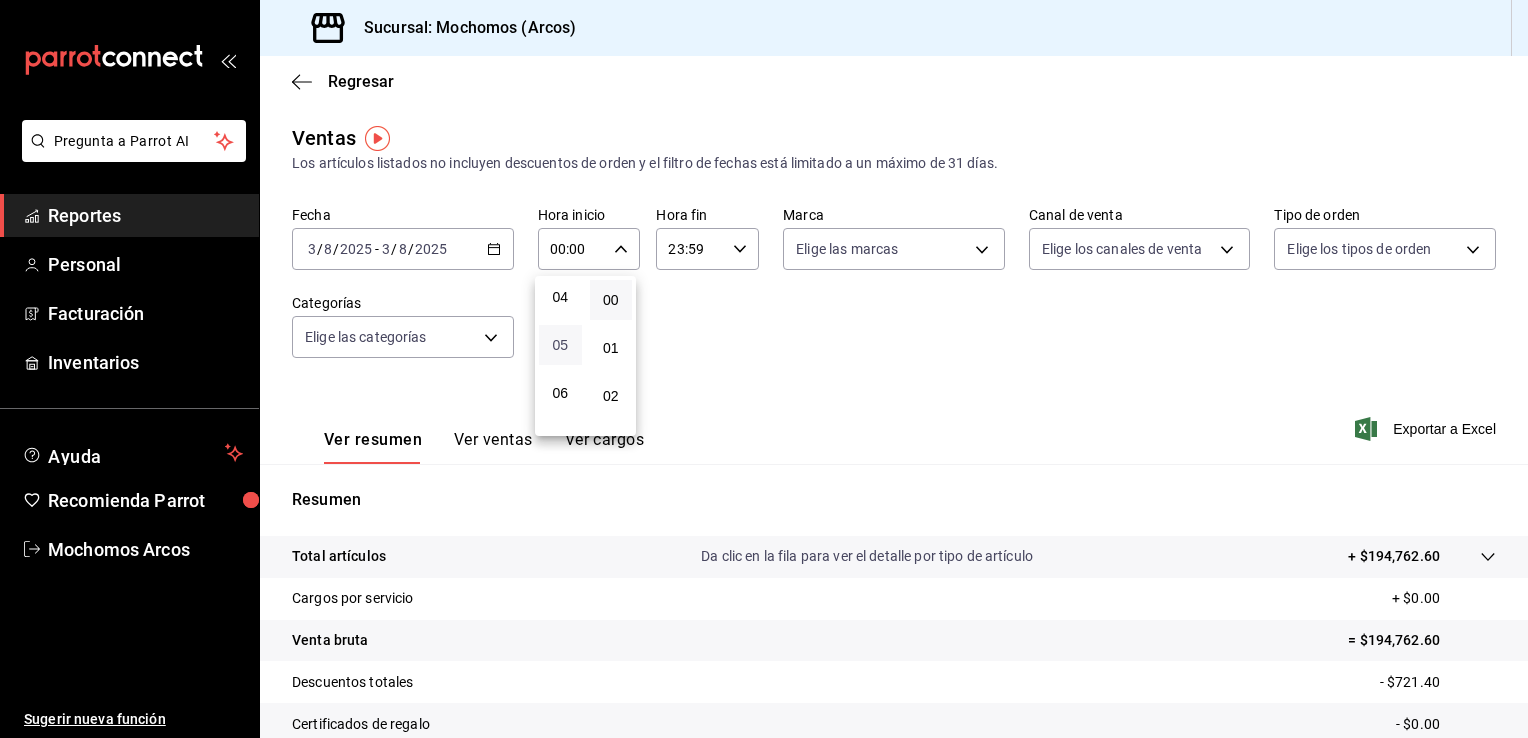 click on "05" at bounding box center (560, 345) 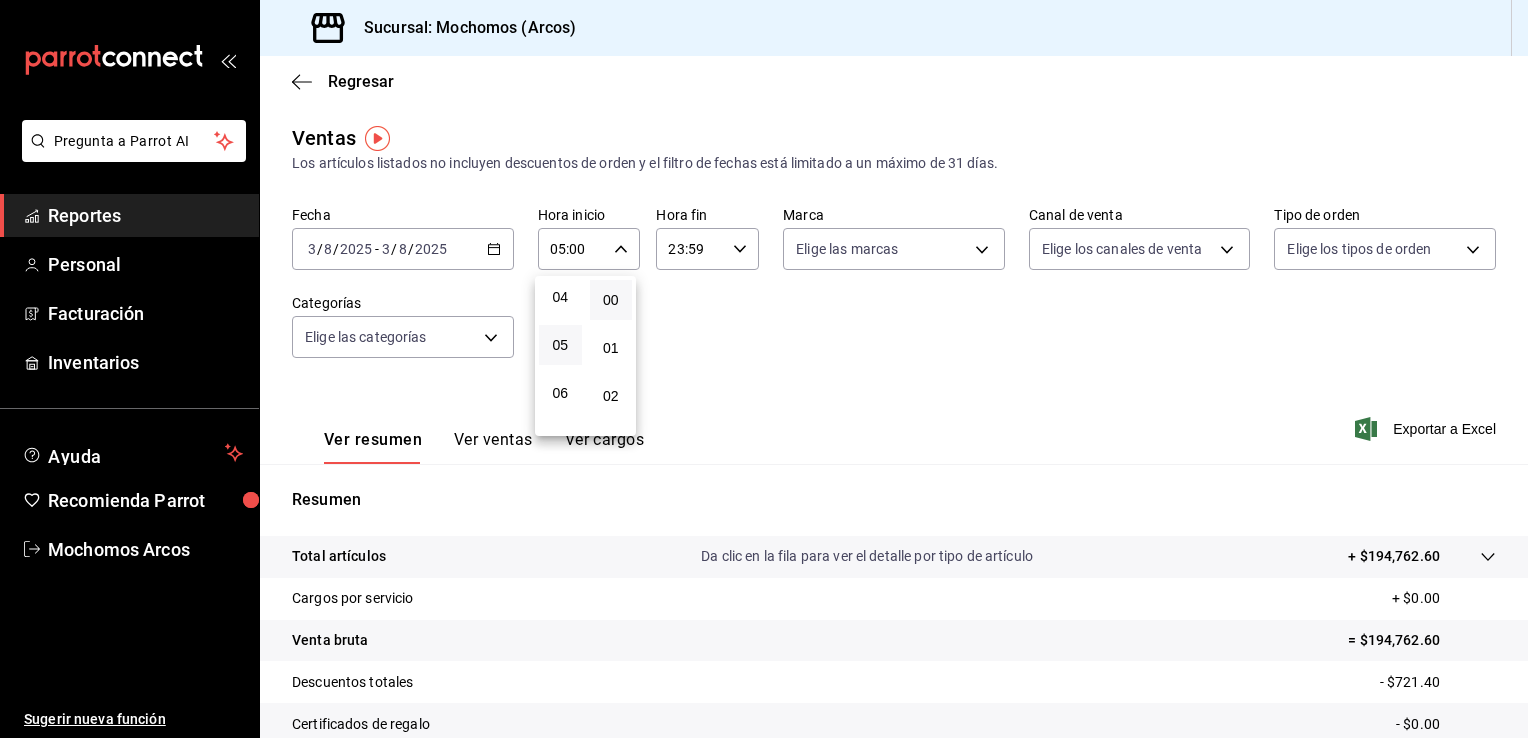 click at bounding box center (764, 369) 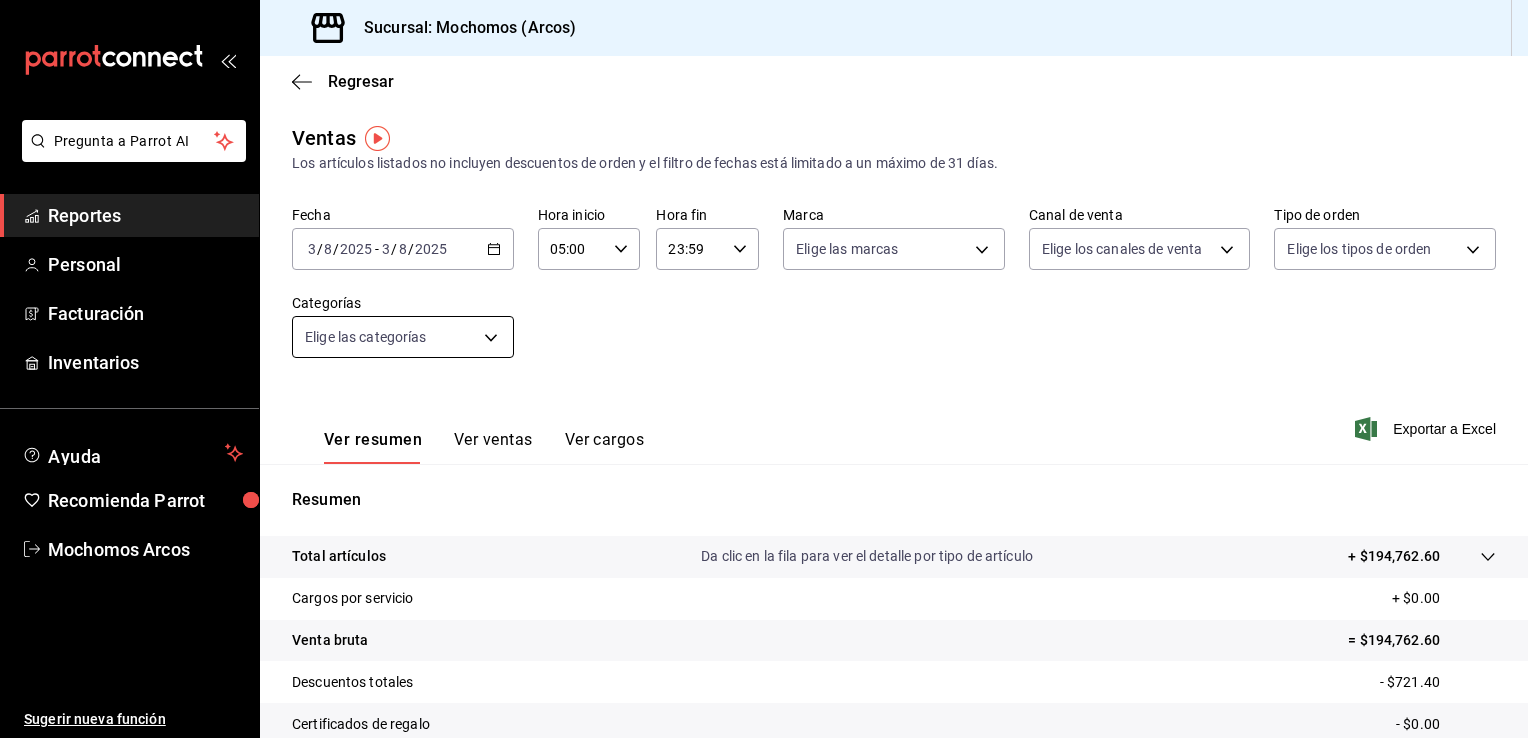 click on "Pregunta a Parrot AI Reportes   Personal   Facturación   Inventarios   Ayuda Recomienda Parrot   Mochomos Arcos   Sugerir nueva función   Sucursal: Mochomos (Arcos) Regresar Ventas Los artículos listados no incluyen descuentos de orden y el filtro de fechas está limitado a un máximo de 31 días. Fecha [DATE] [DATE] - [DATE] [DATE] Hora inicio 05:00 Hora inicio Hora fin 23:59 Hora fin Marca Elige las marcas Canal de venta Elige los canales de venta Tipo de orden Elige los tipos de orden Categorías Elige las categorías Ver resumen Ver ventas Ver cargos Exportar a Excel Resumen Total artículos Da clic en la fila para ver el detalle por tipo de artículo + $194,762.60 Cargos por servicio + $0.00 Venta bruta = $194,762.60 Descuentos totales - $721.40 Certificados de regalo - $0.00 Venta total = $194,041.20 Impuestos - $26,764.30 Venta neta = $167,276.90 Pregunta a Parrot AI Reportes   Personal   Facturación   Inventarios   Ayuda Recomienda Parrot   Mochomos Arcos     Ver video tutorial" at bounding box center [764, 369] 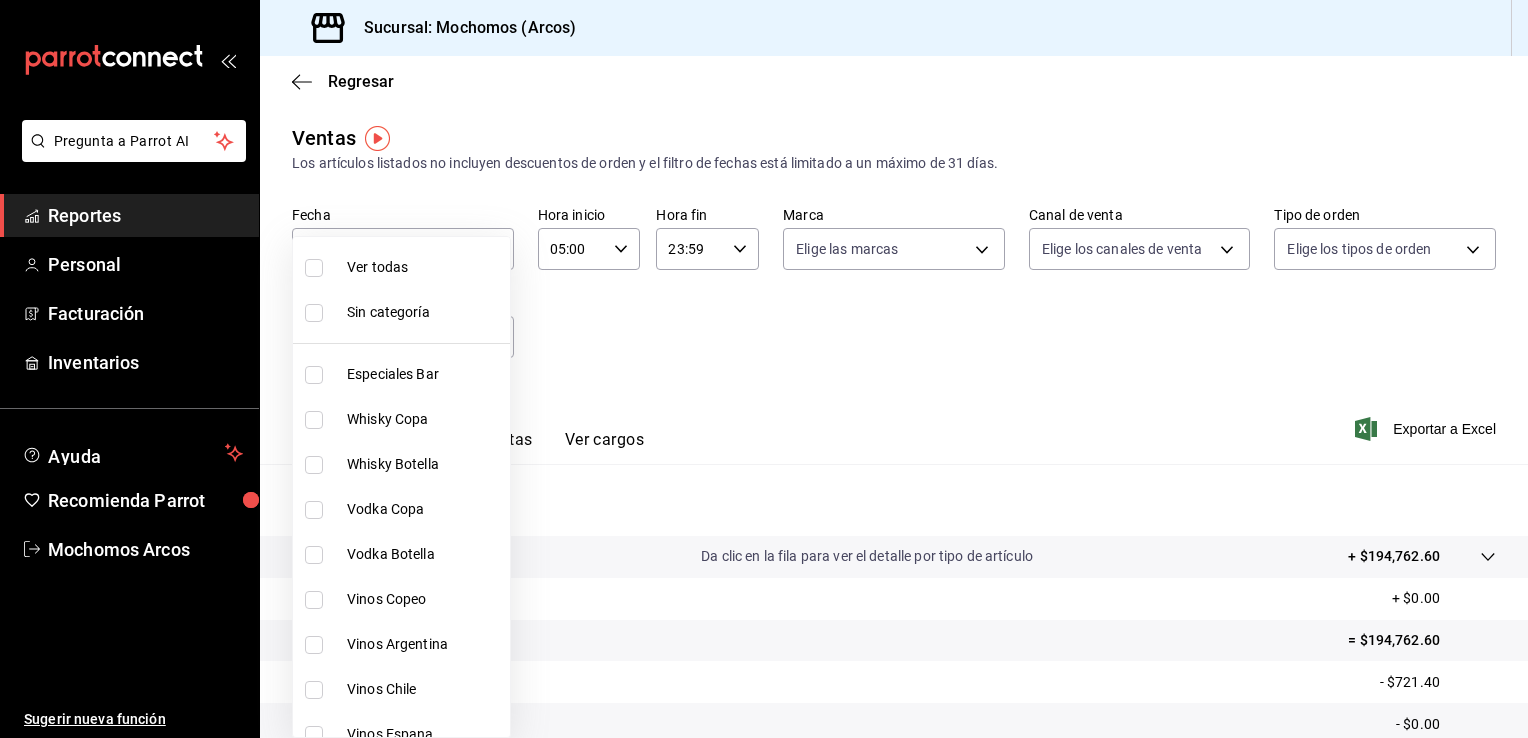 click at bounding box center [764, 369] 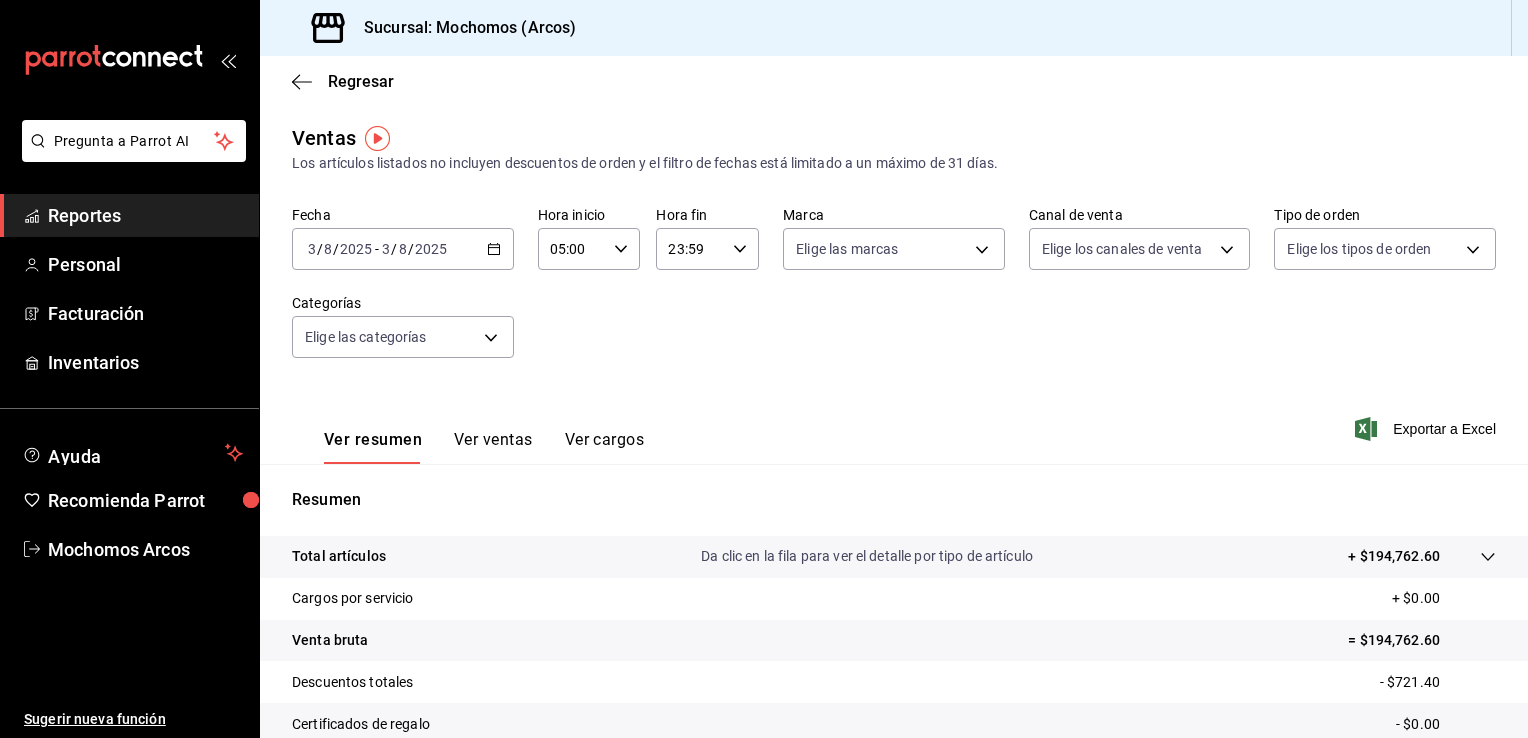 click 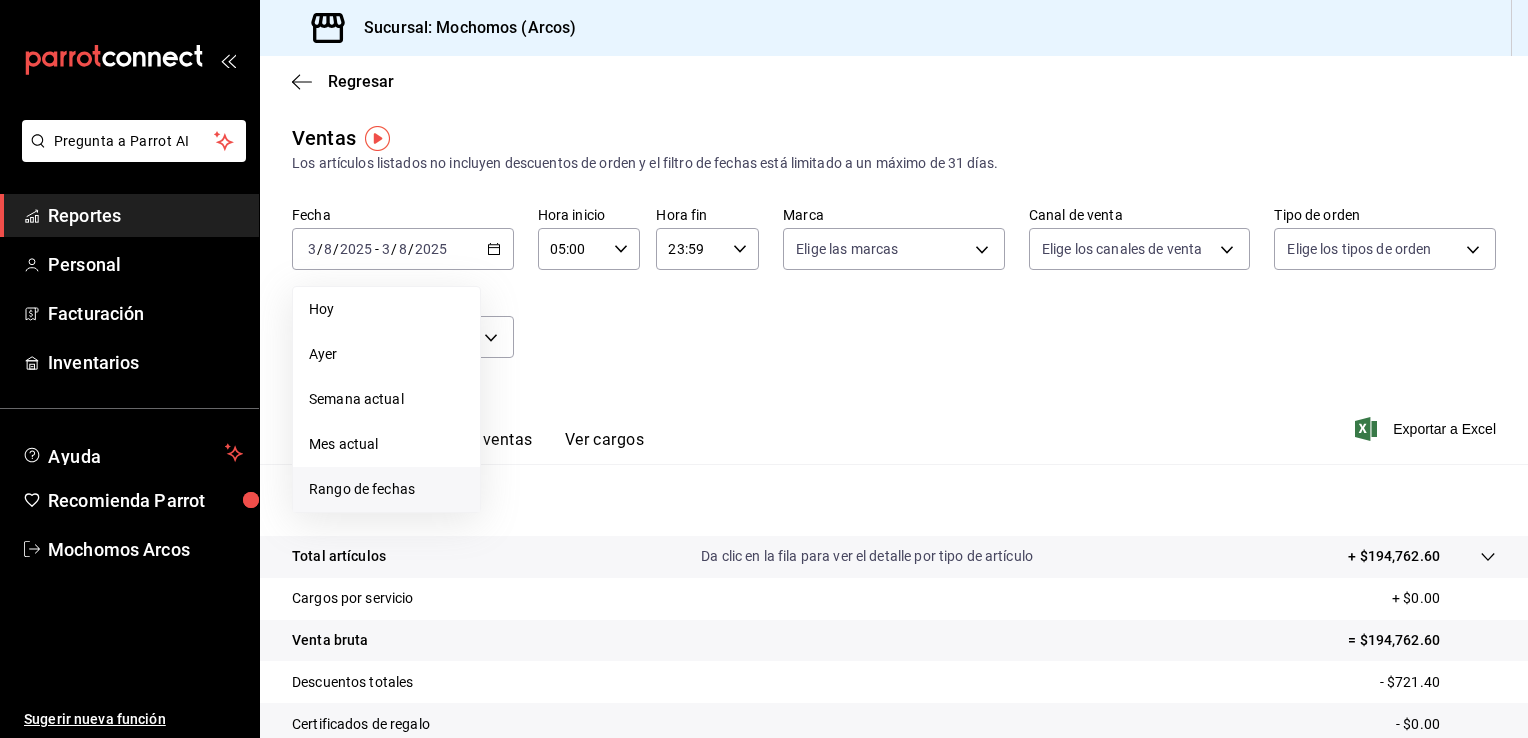 click on "Rango de fechas" at bounding box center [386, 489] 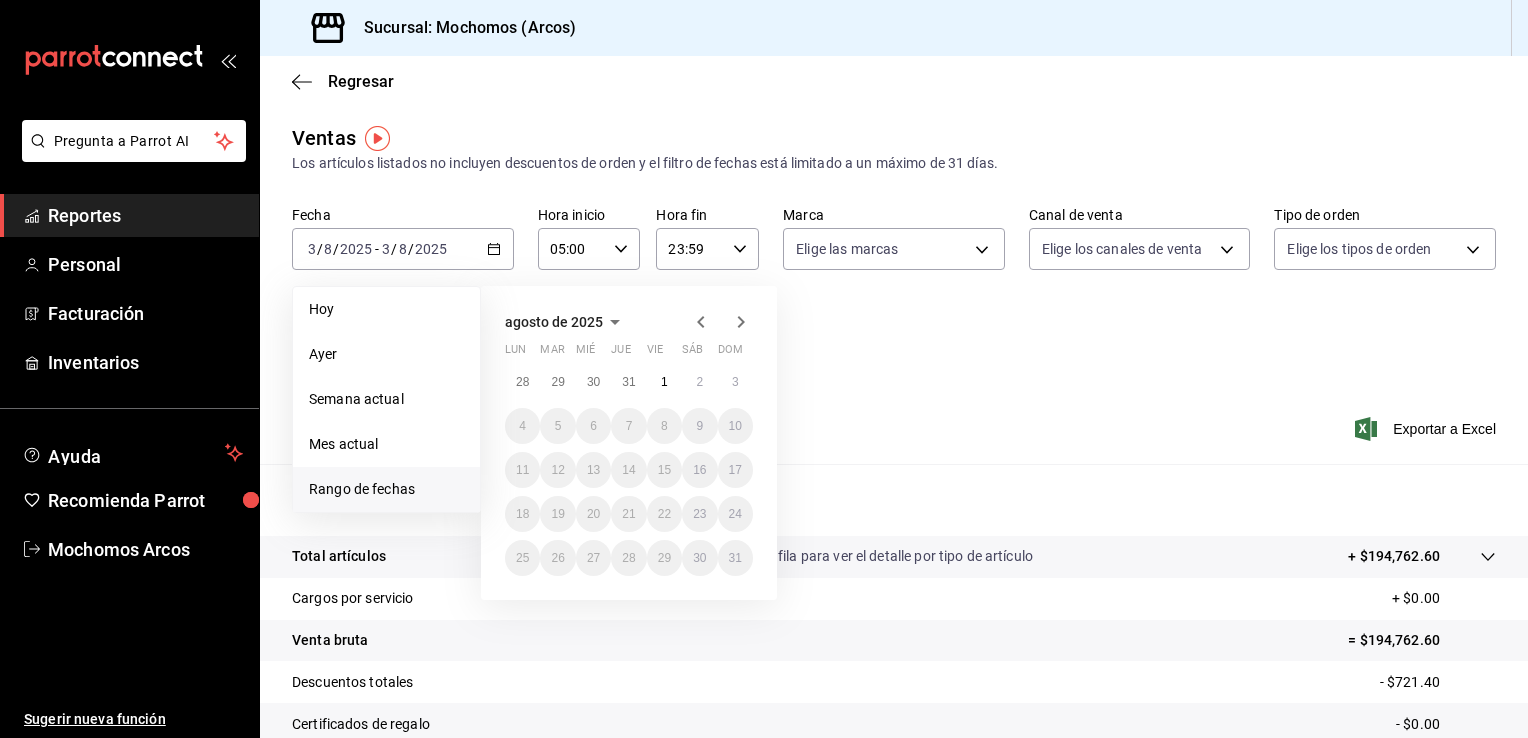 click 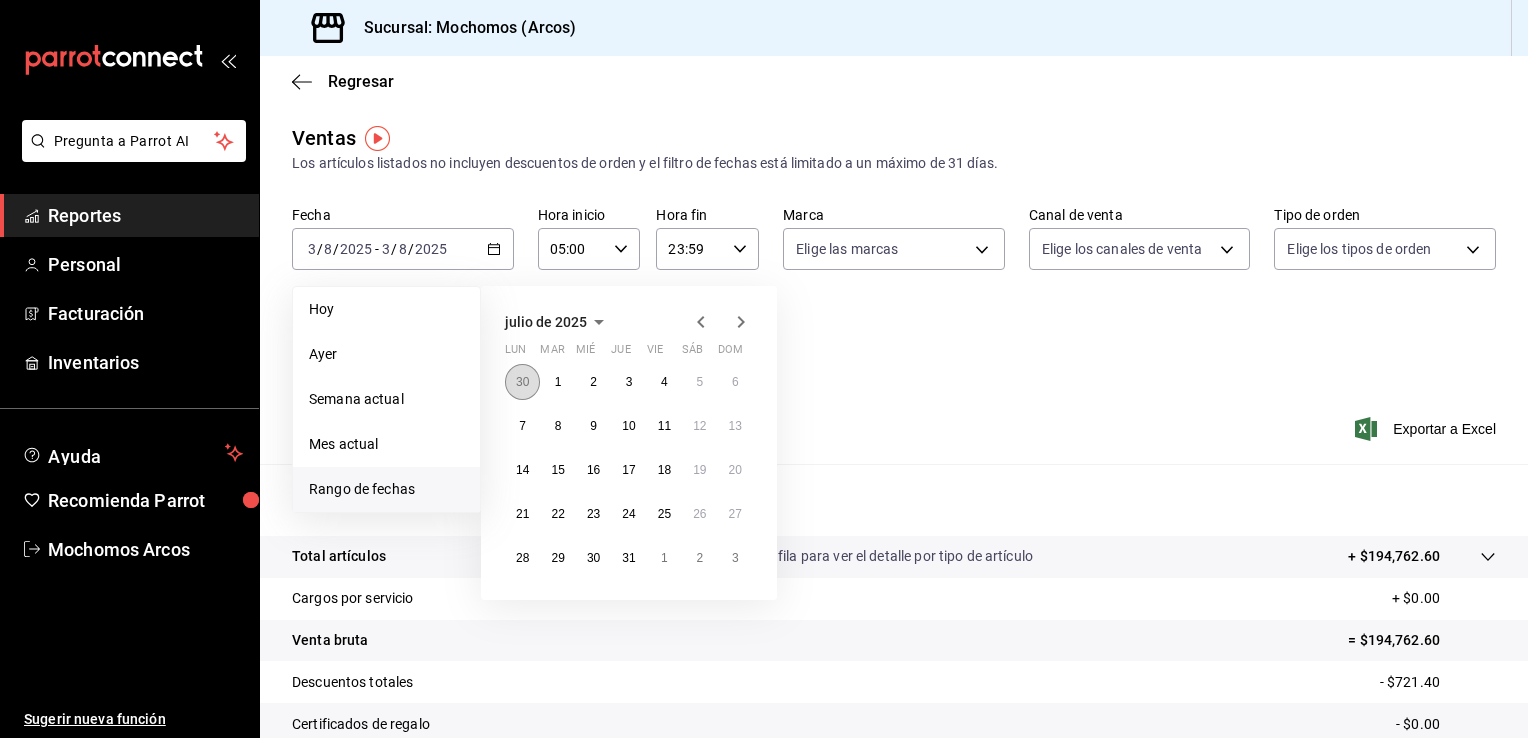 click on "30" at bounding box center (522, 382) 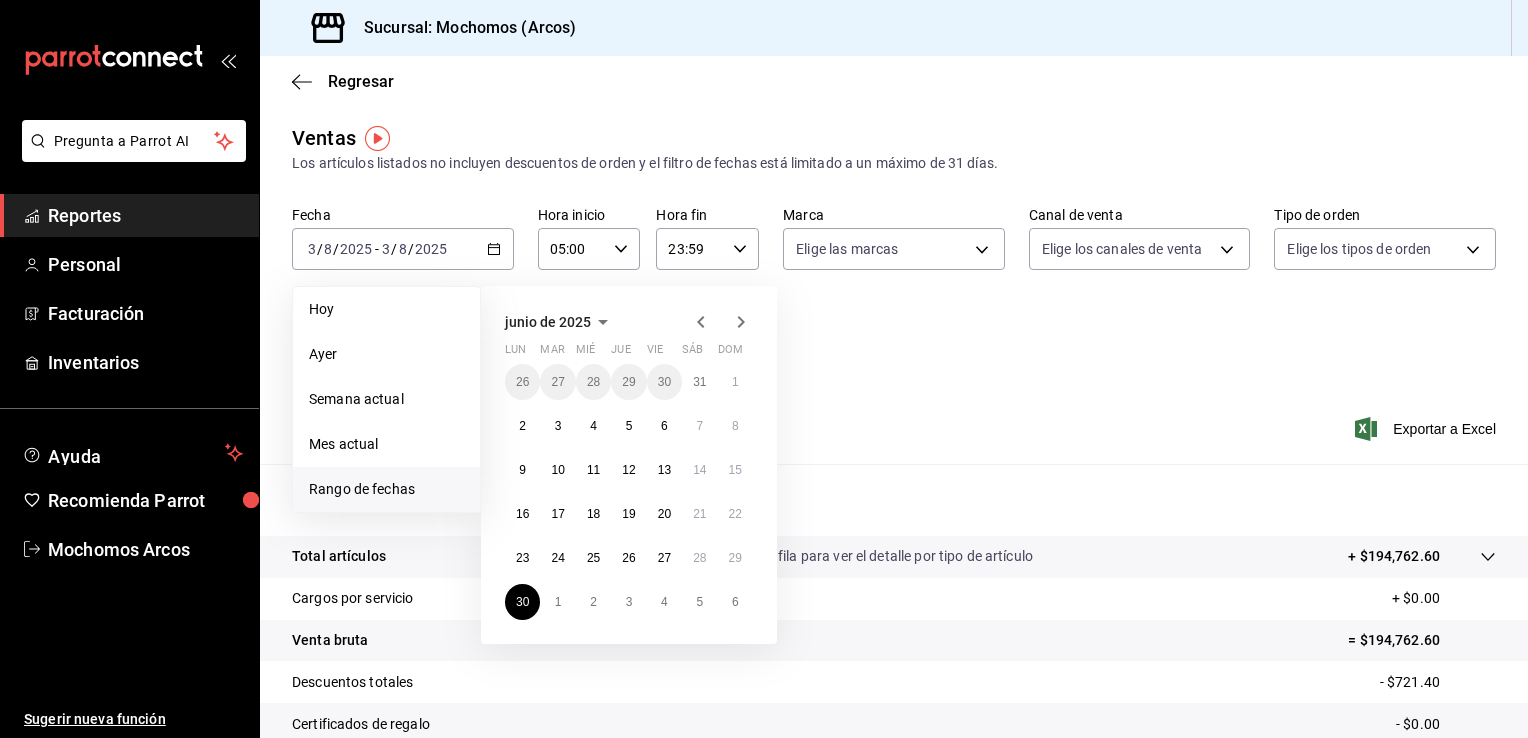 click 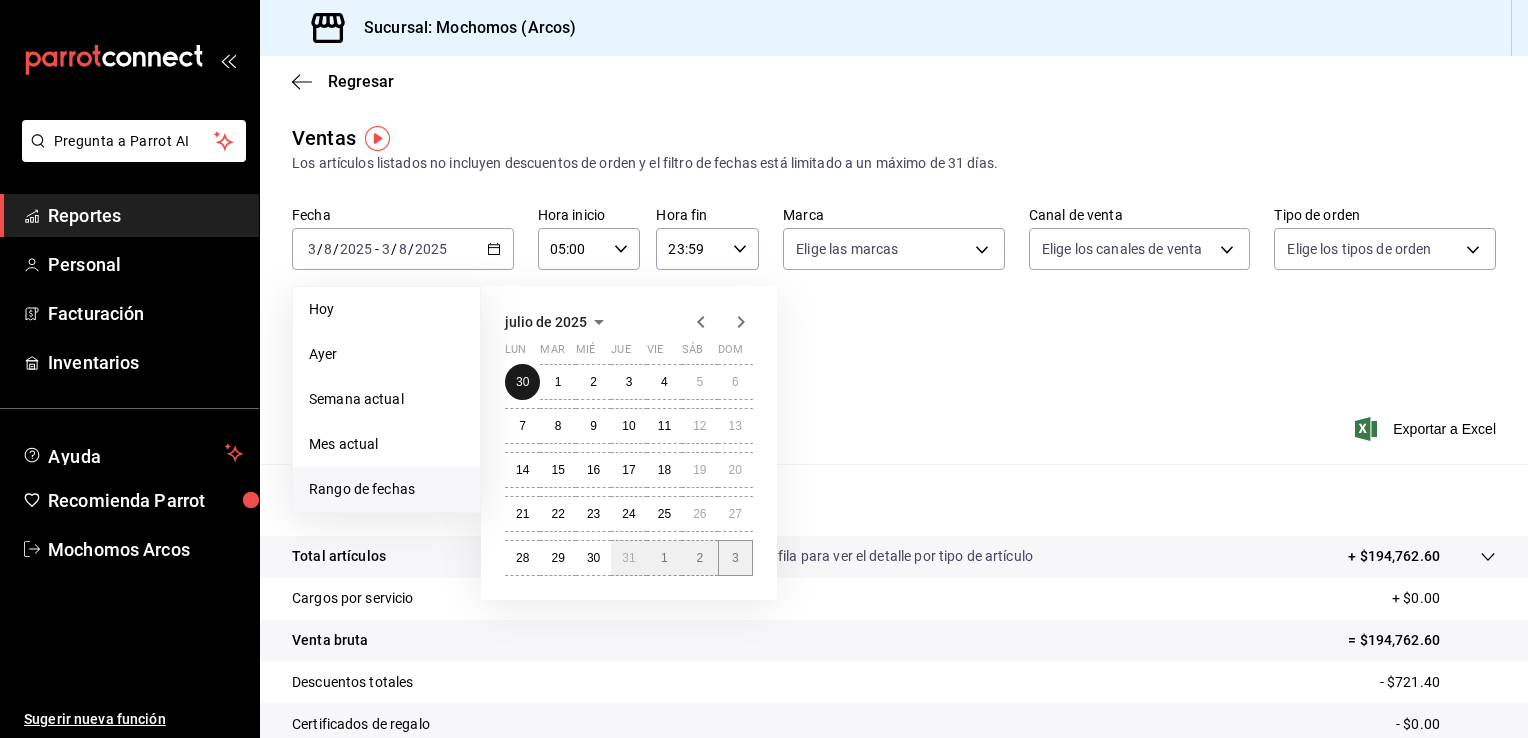 click on "30 1 2 3 4 5 6 7 8 9 10 11 12 13 14 15 16 17 18 19 20 21 22 23 24 25 26 27 28 29 30 31 1 2 3" at bounding box center (629, 470) 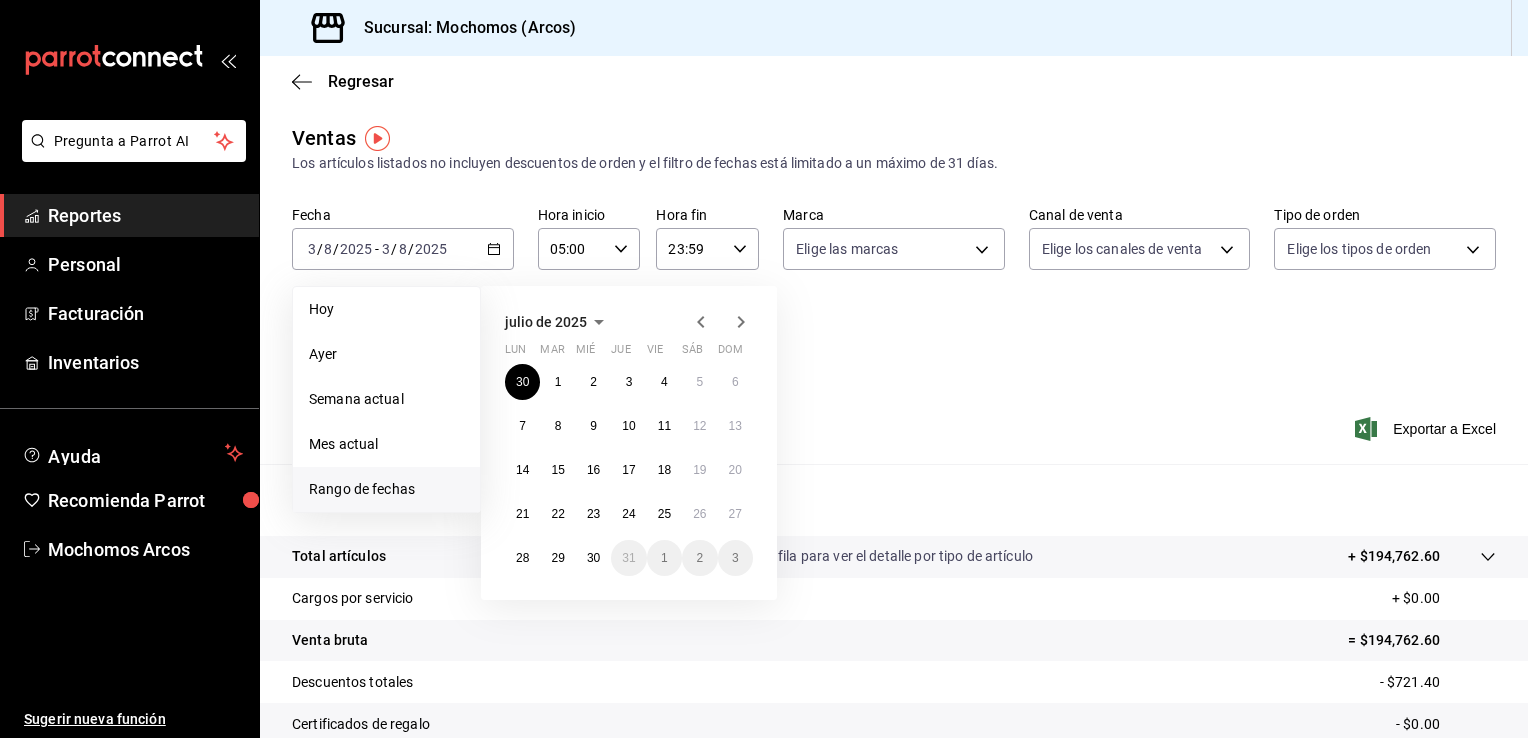 click 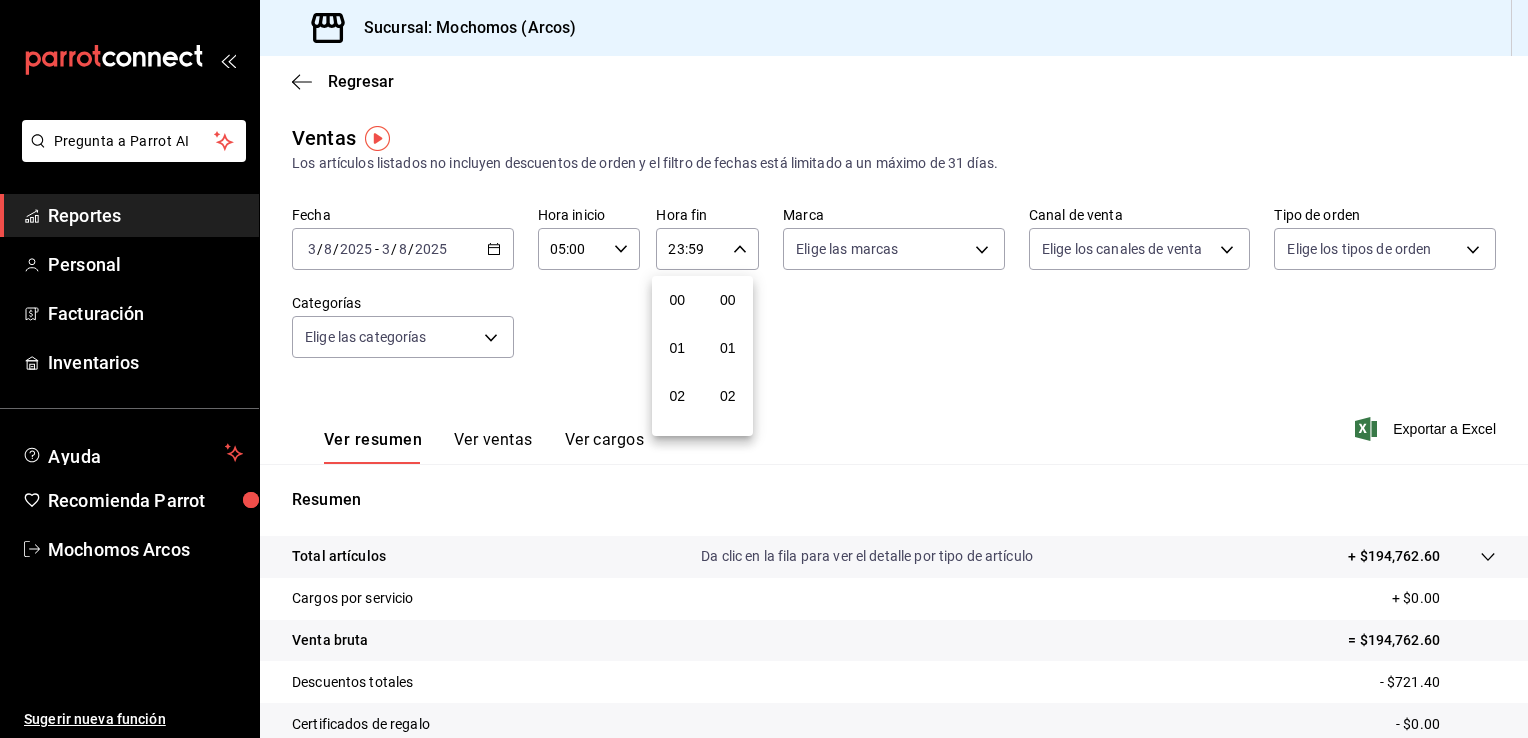 scroll, scrollTop: 1011, scrollLeft: 0, axis: vertical 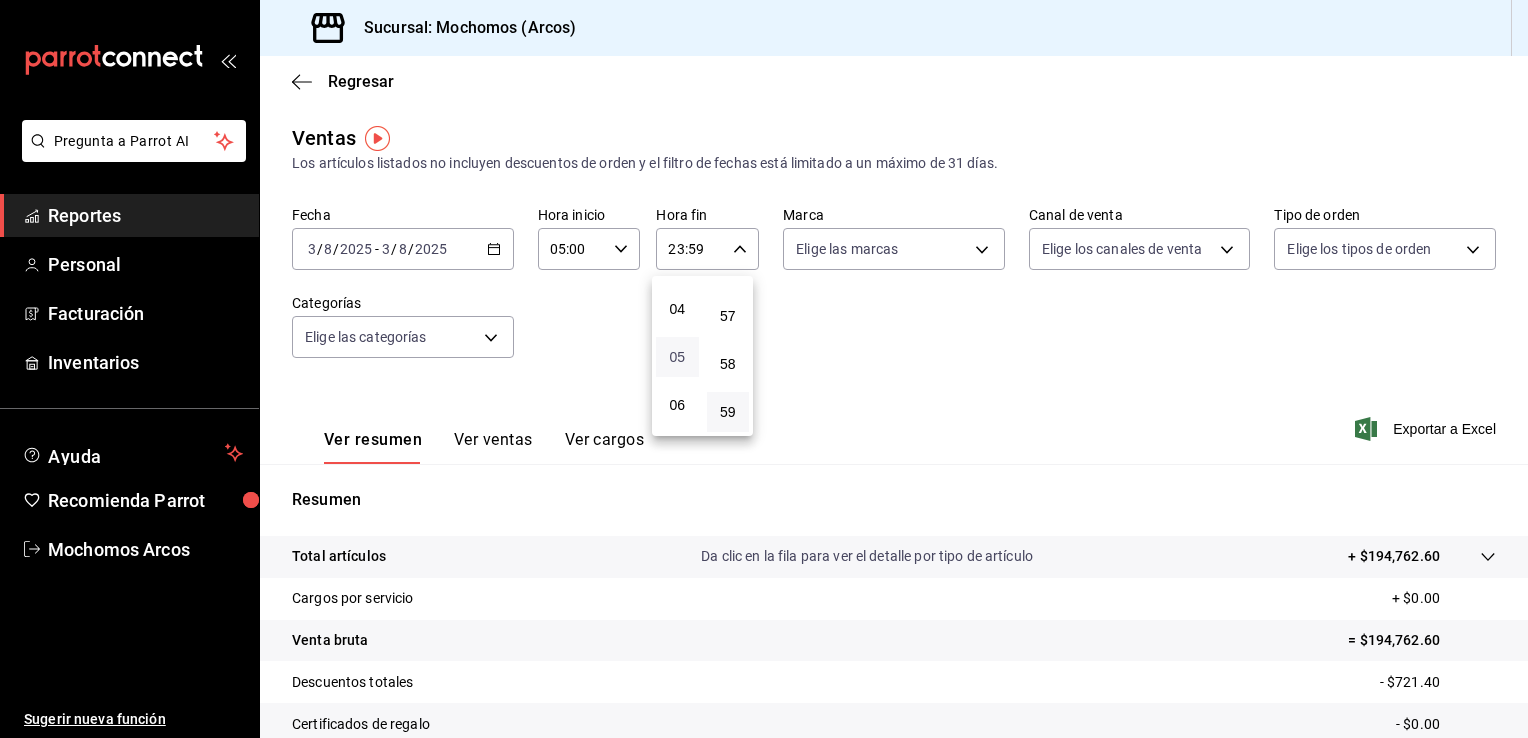 click on "05" at bounding box center [677, 357] 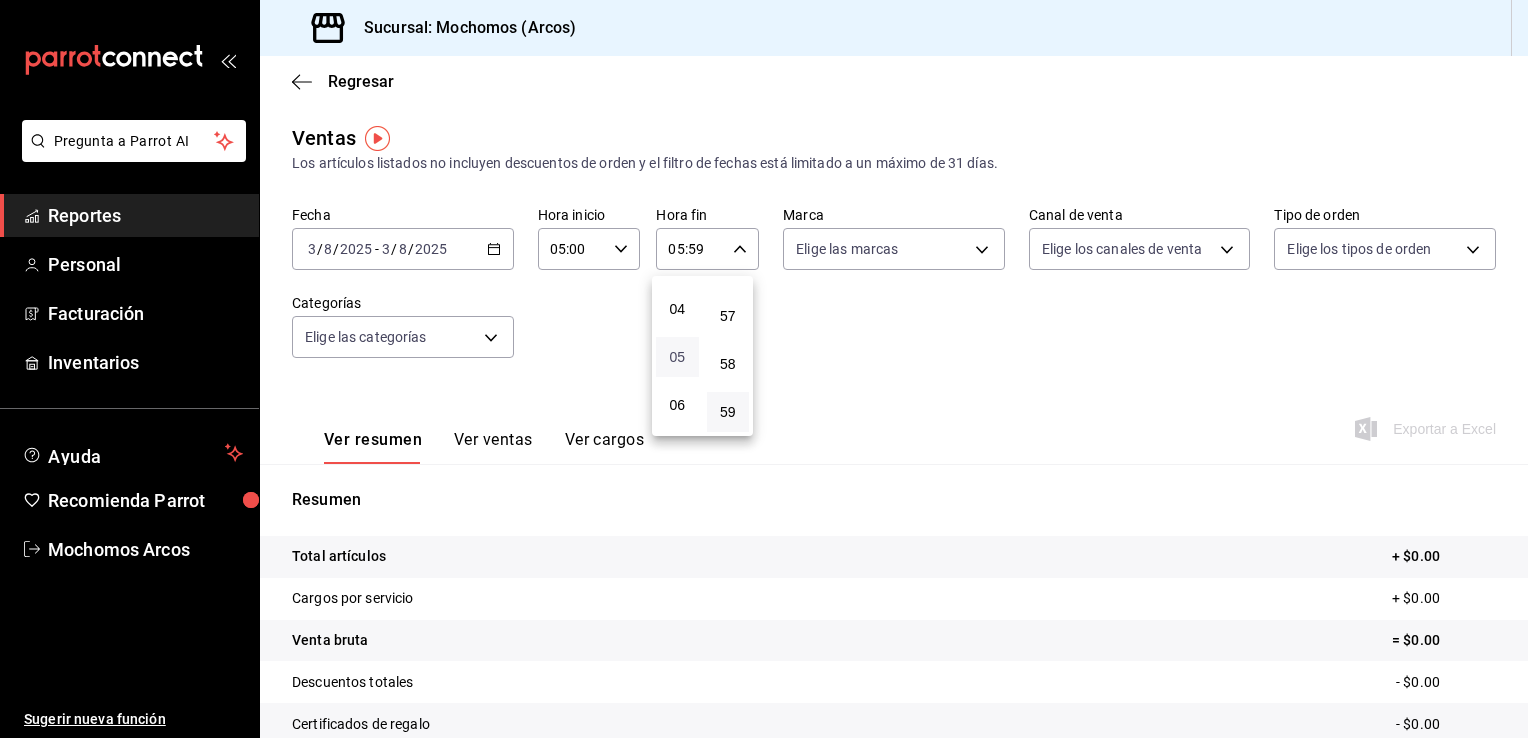 click on "05" at bounding box center (677, 357) 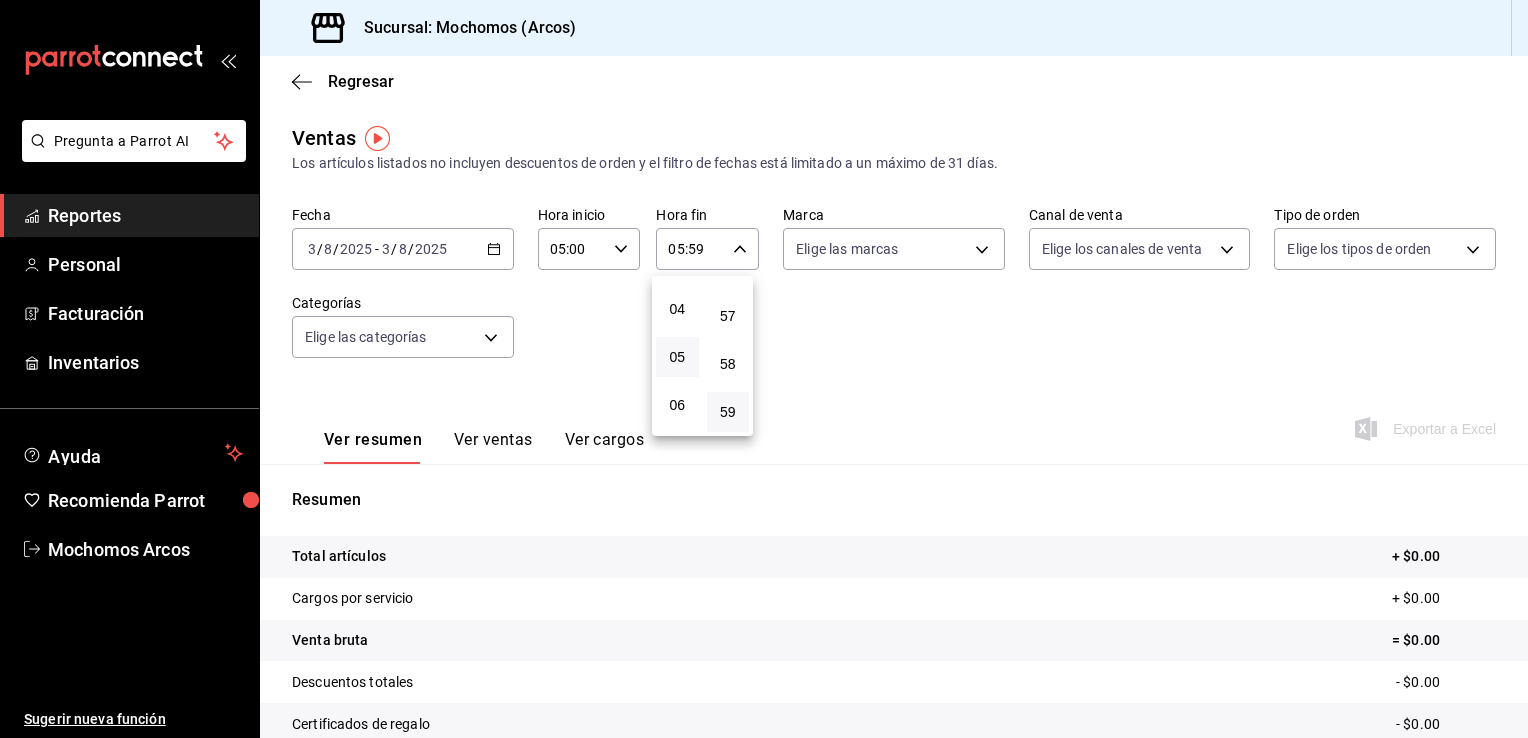 click at bounding box center [764, 369] 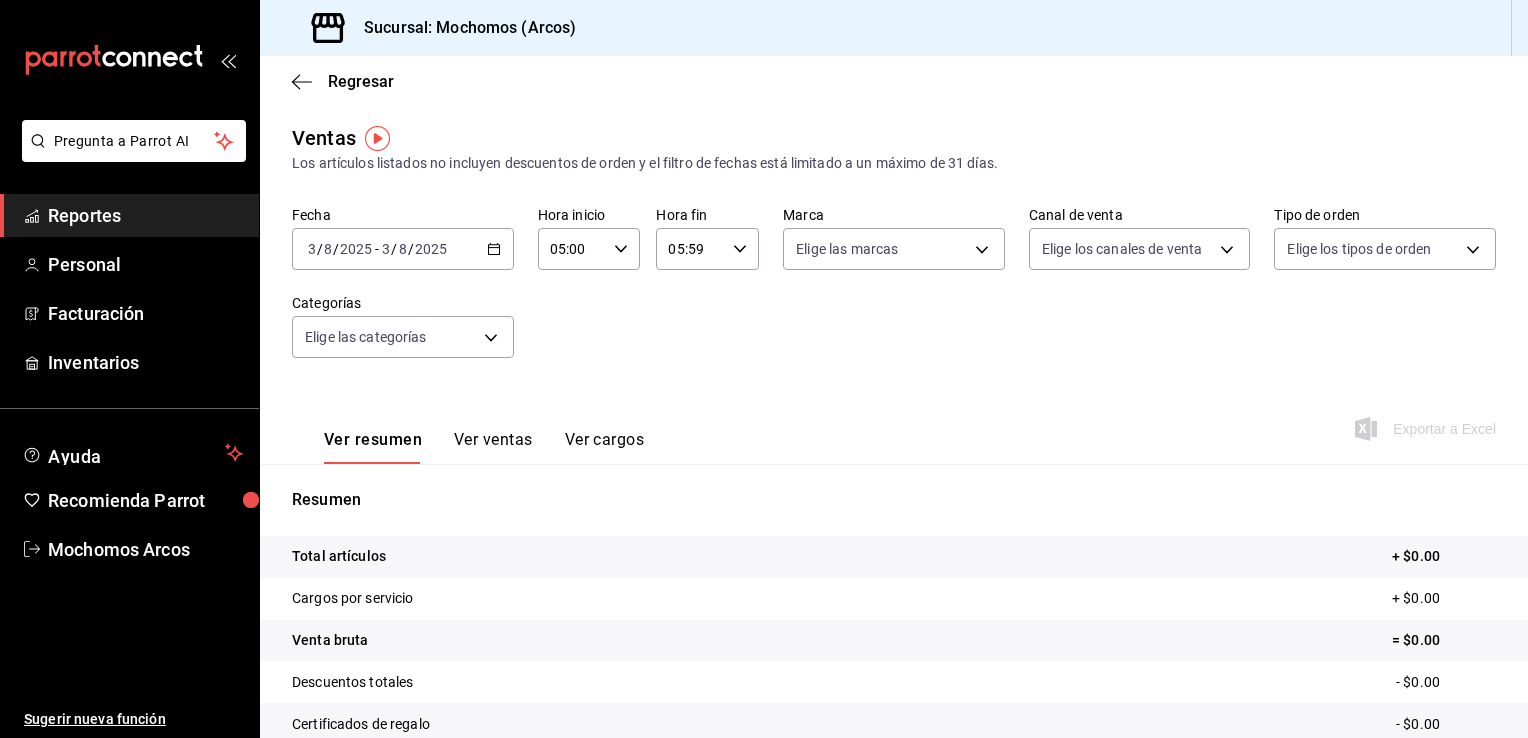 click 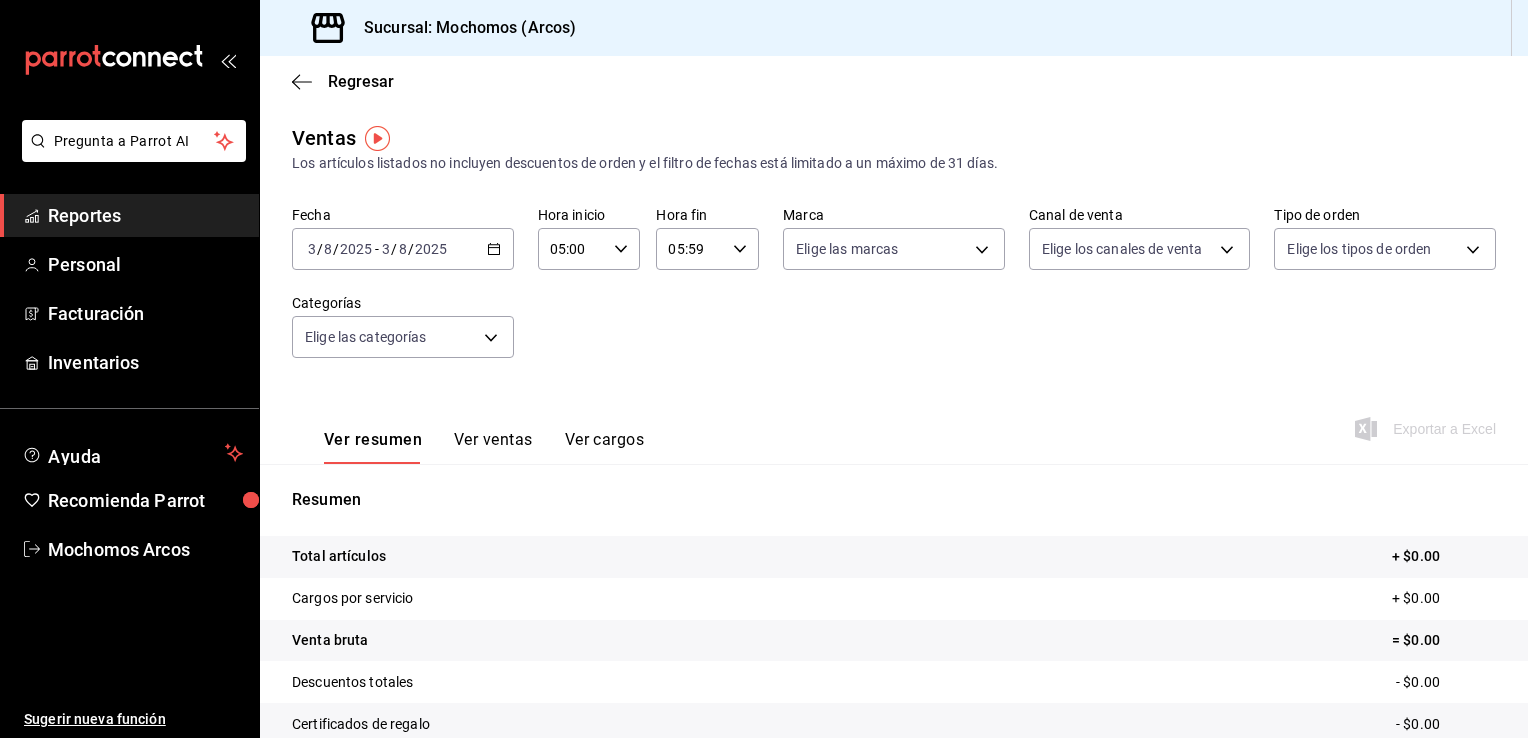 click on "8" at bounding box center (403, 249) 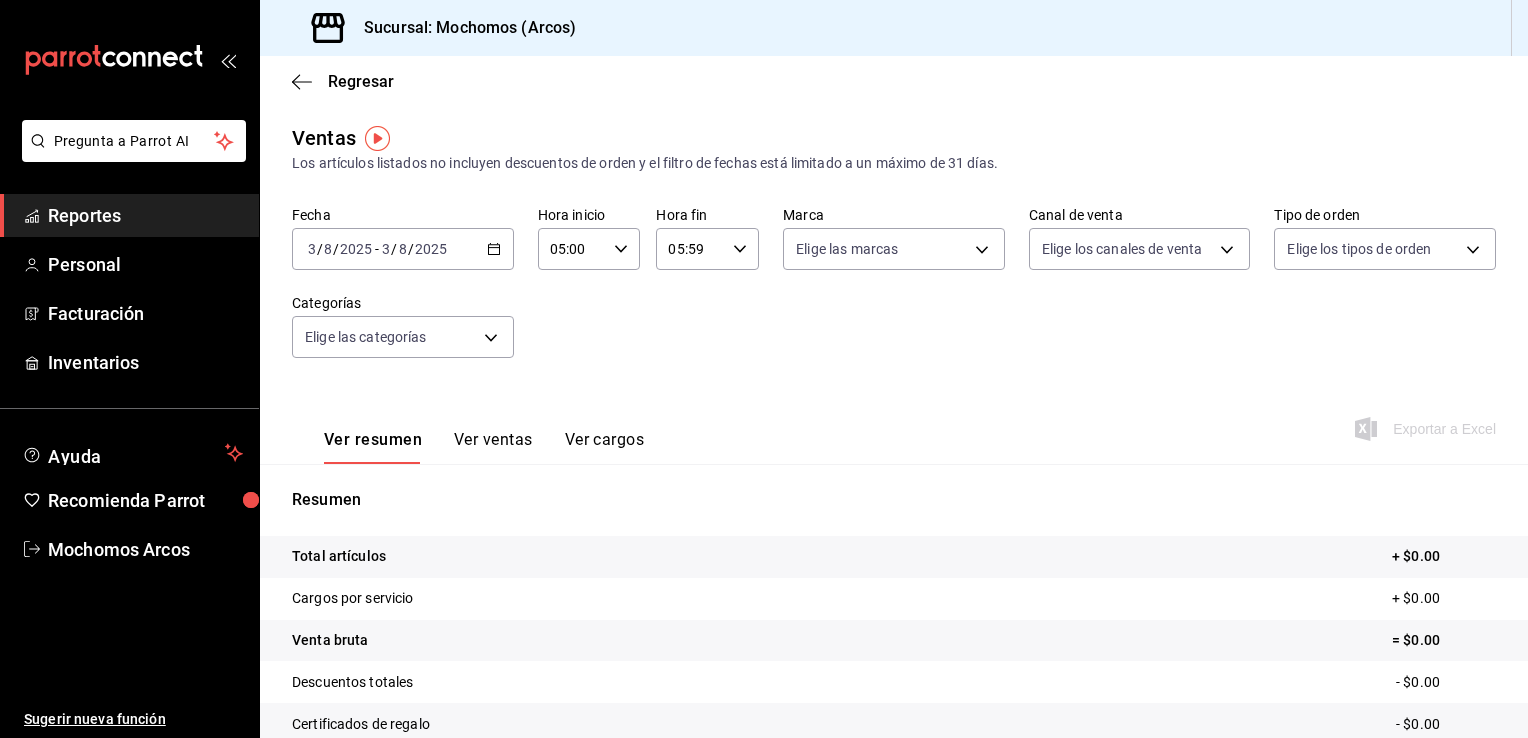 click 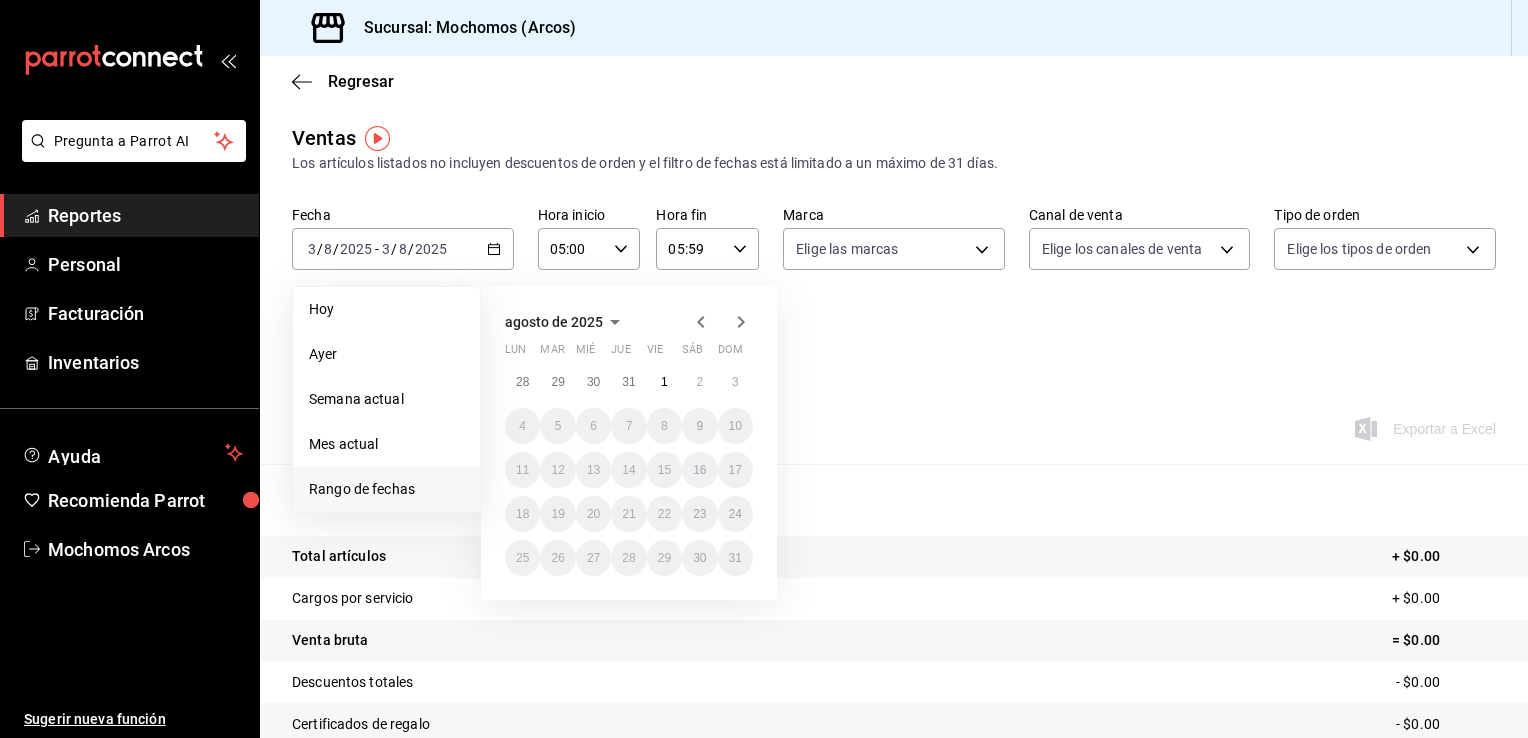click 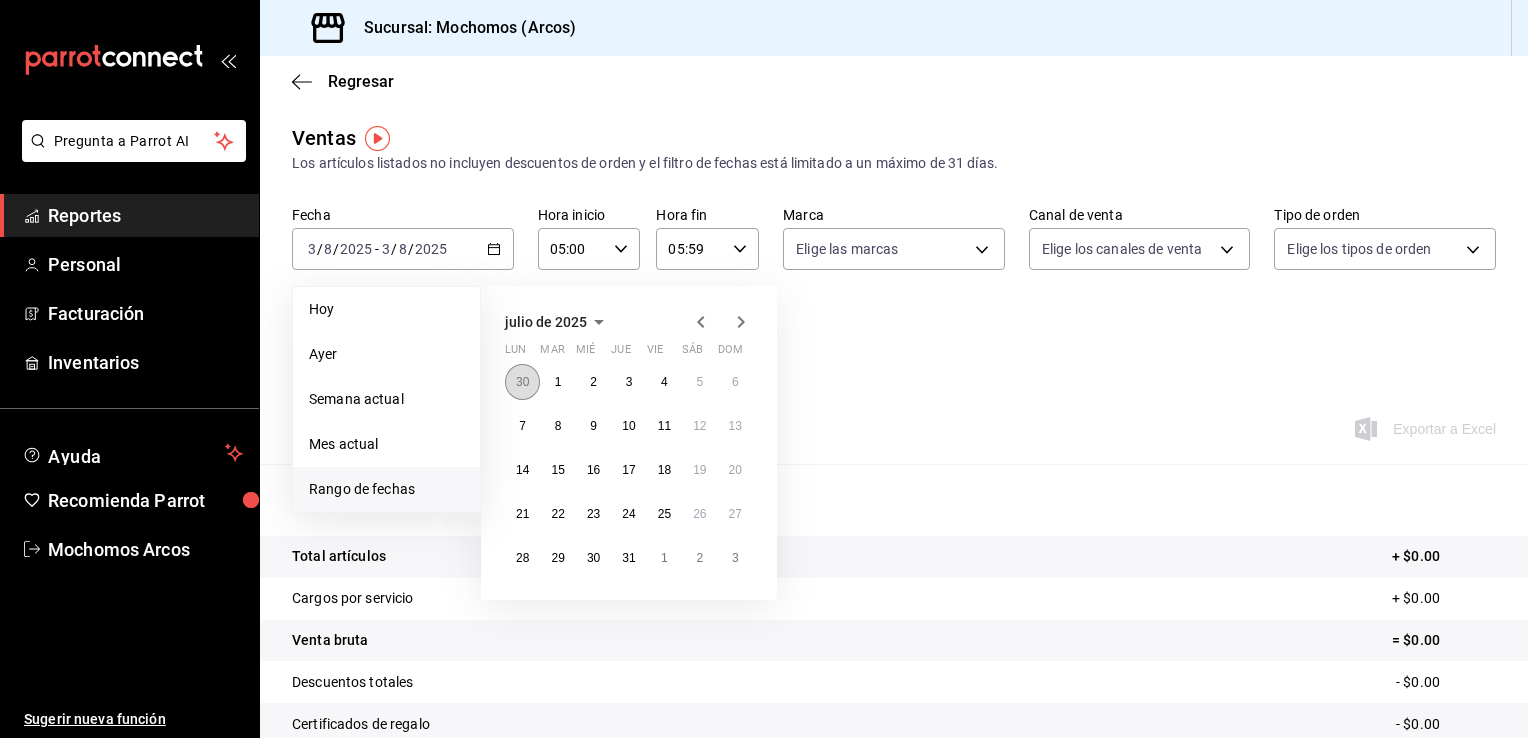 click on "30" at bounding box center (522, 382) 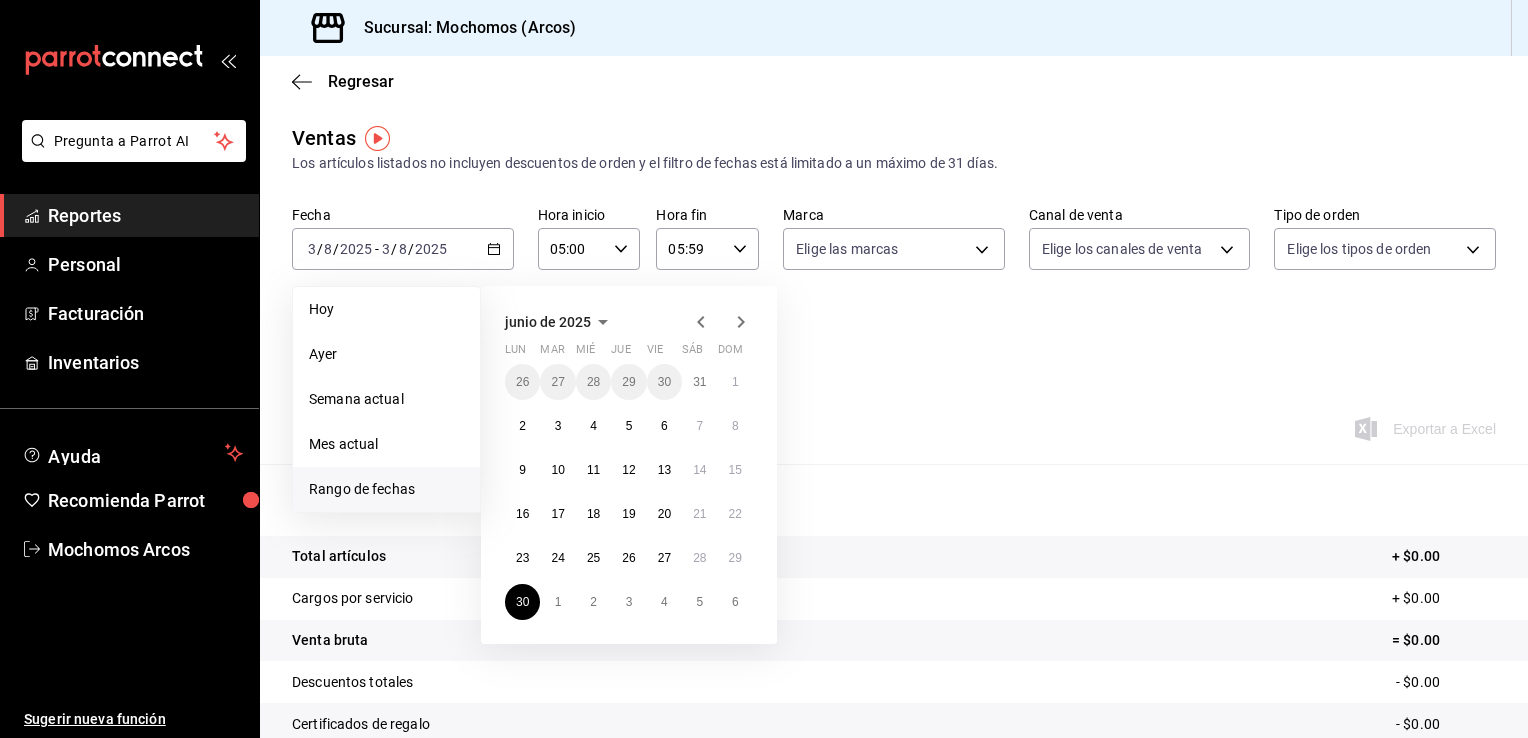 click 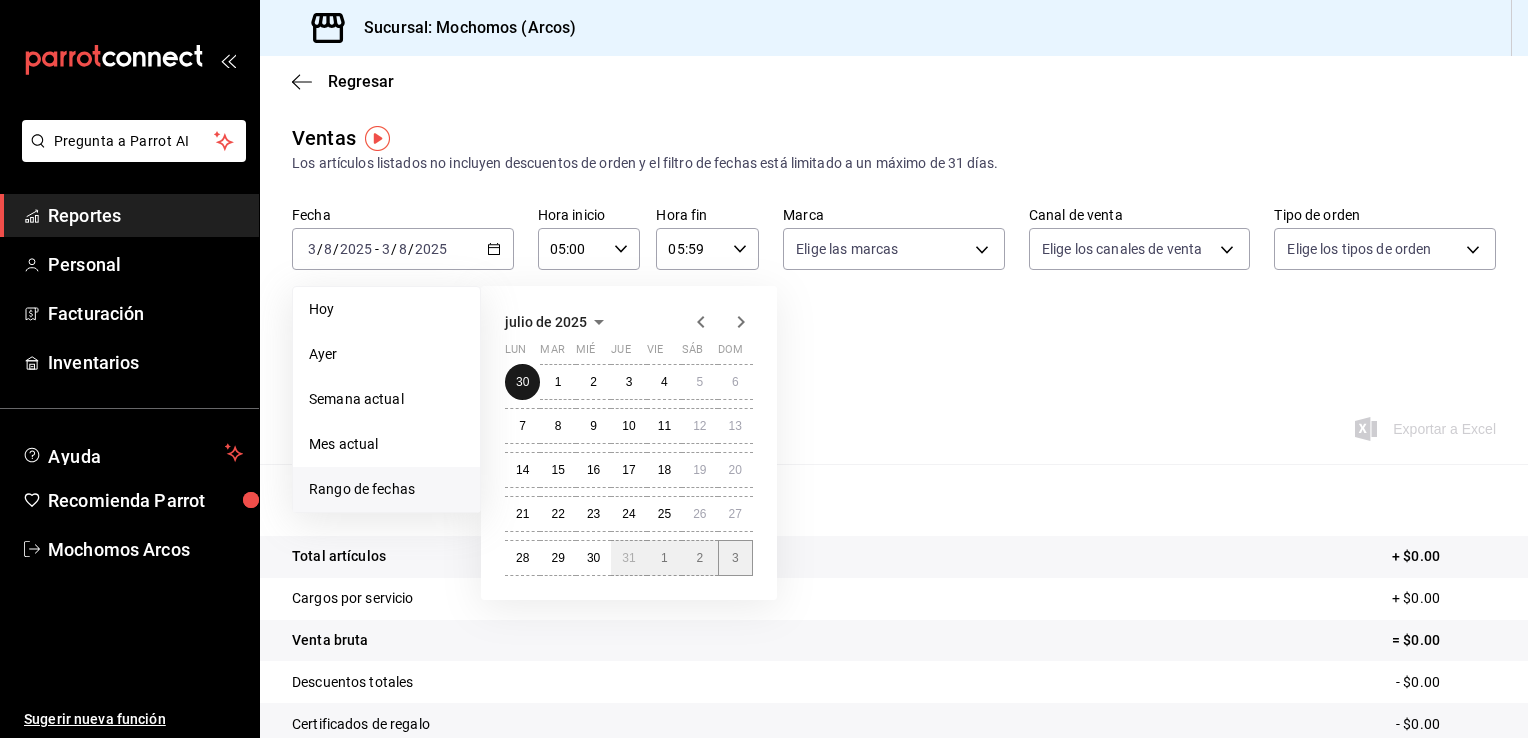 click on "30 1 2 3 4 5 6 7 8 9 10 11 12 13 14 15 16 17 18 19 20 21 22 23 24 25 26 27 28 29 30 31 1 2 3" at bounding box center (629, 470) 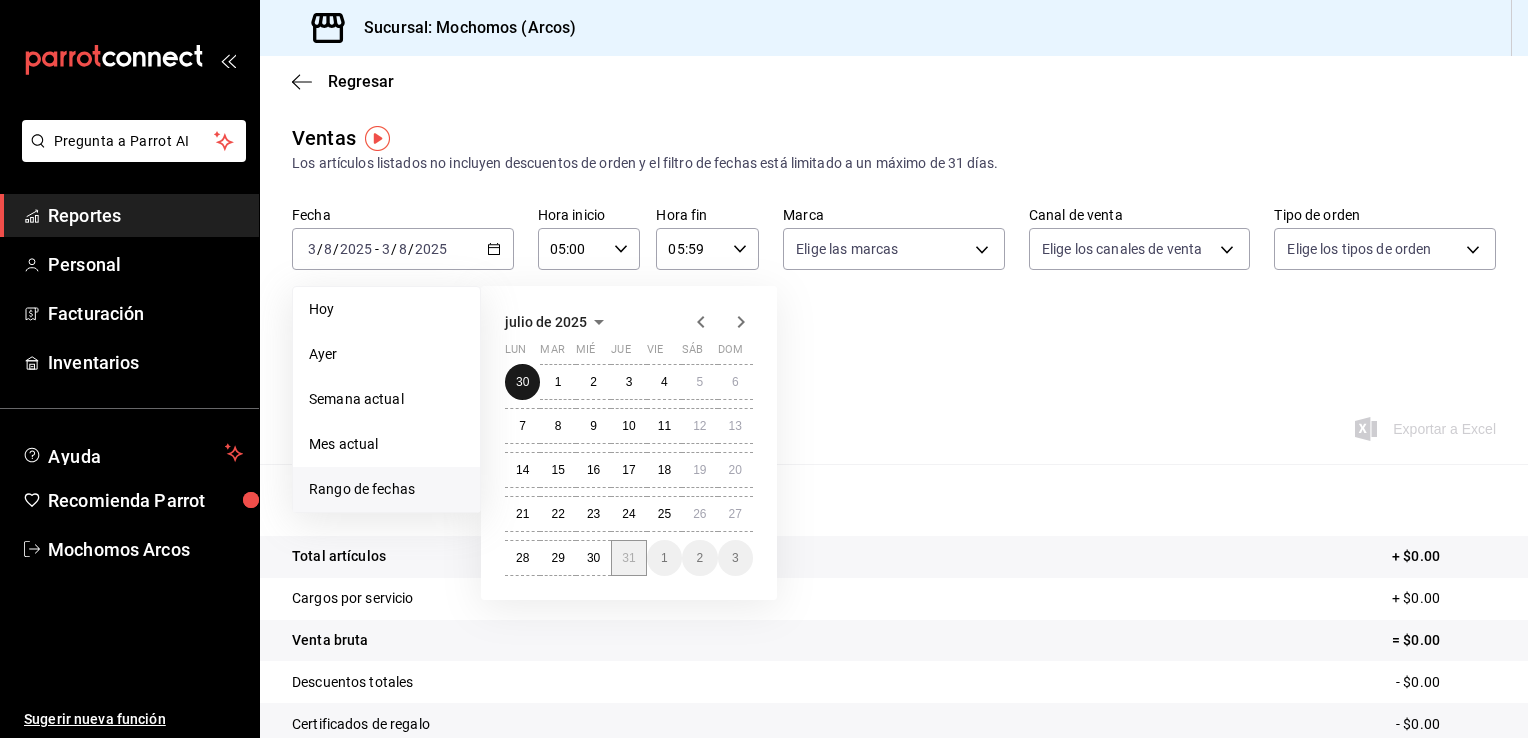 click on "30 1 2 3 4 5 6 7 8 9 10 11 12 13 14 15 16 17 18 19 20 21 22 23 24 25 26 27 28 29 30 31 1 2 3" at bounding box center (629, 470) 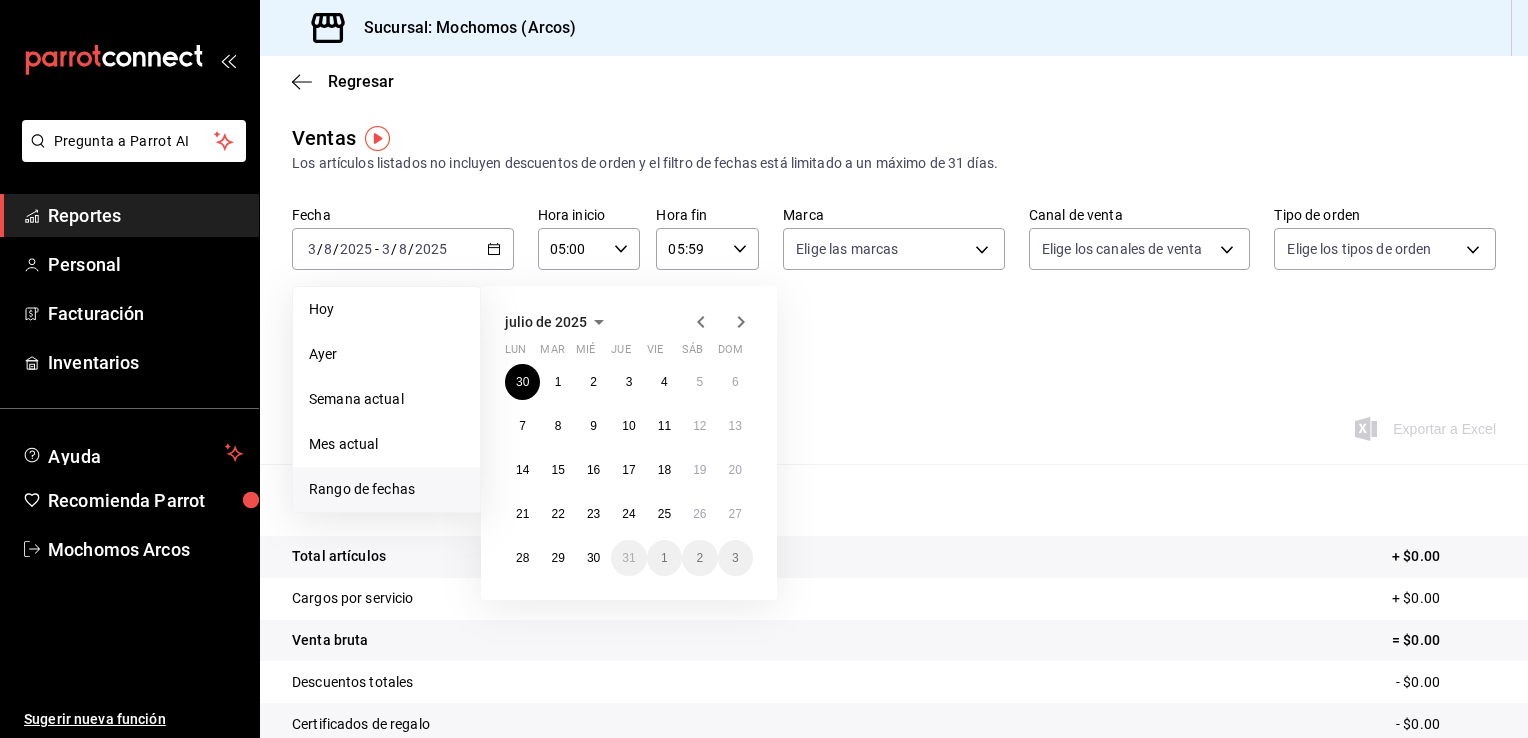 click on "Ver resumen Ver ventas Ver cargos Exportar a Excel" at bounding box center (894, 423) 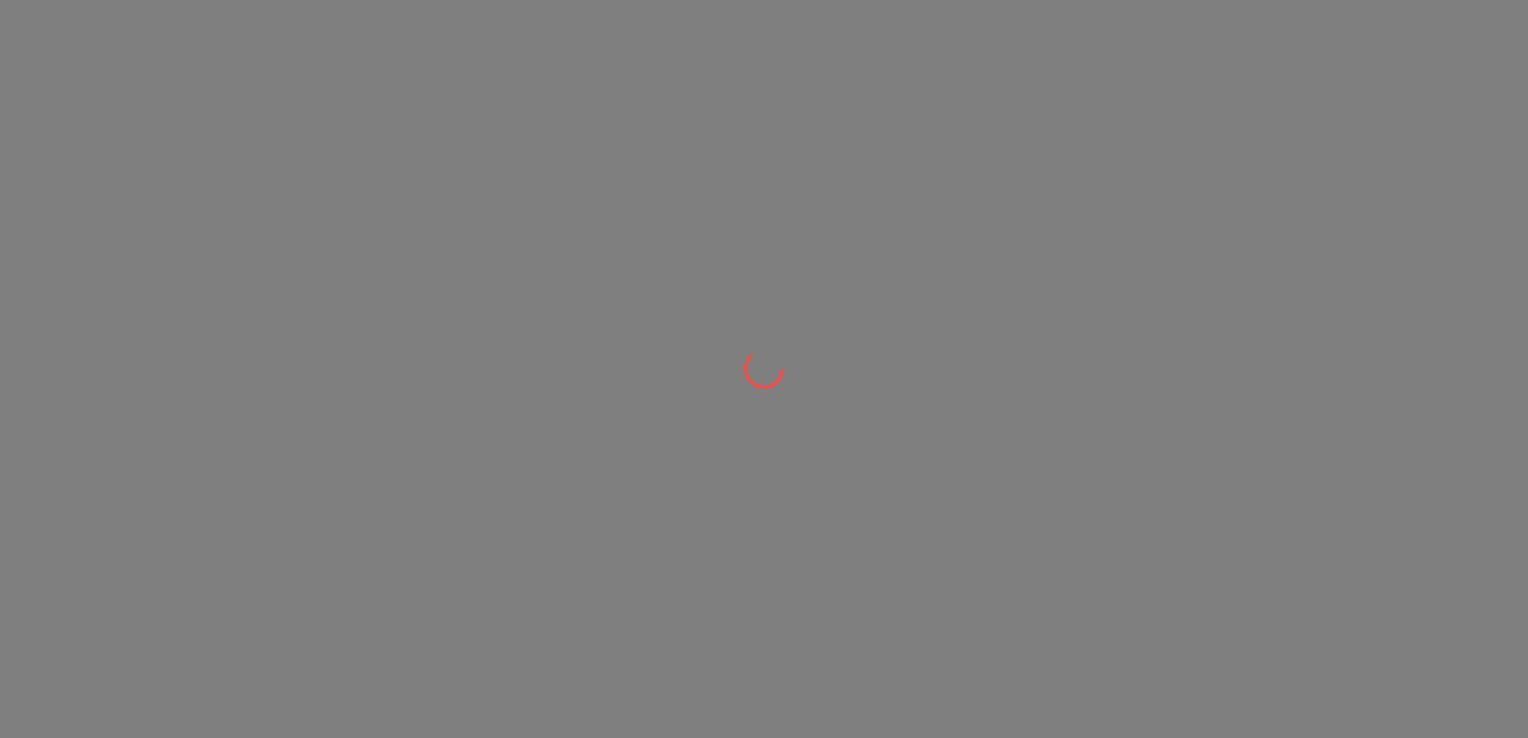 scroll, scrollTop: 0, scrollLeft: 0, axis: both 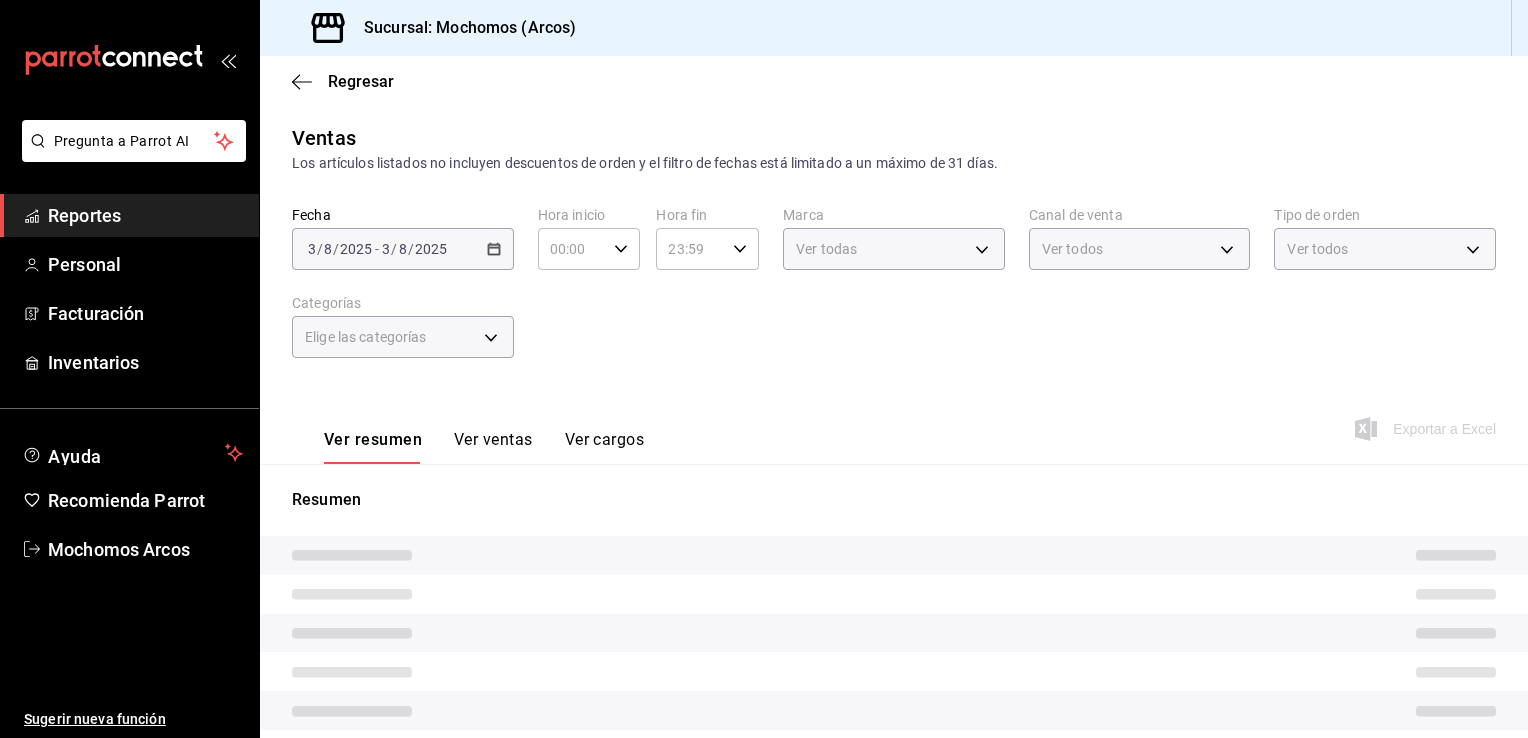 type on "[UUID],[UUID],[UUID],[UUID],[UUID],[UUID],[UUID],[UUID],[UUID],[UUID],[UUID],[UUID],[UUID],[UUID],[UUID],[UUID],[UUID],[UUID],[UUID],[UUID],[UUID],[UUID],[UUID],[UUID],[UUID],[UUID],[UUID],[UUID]" 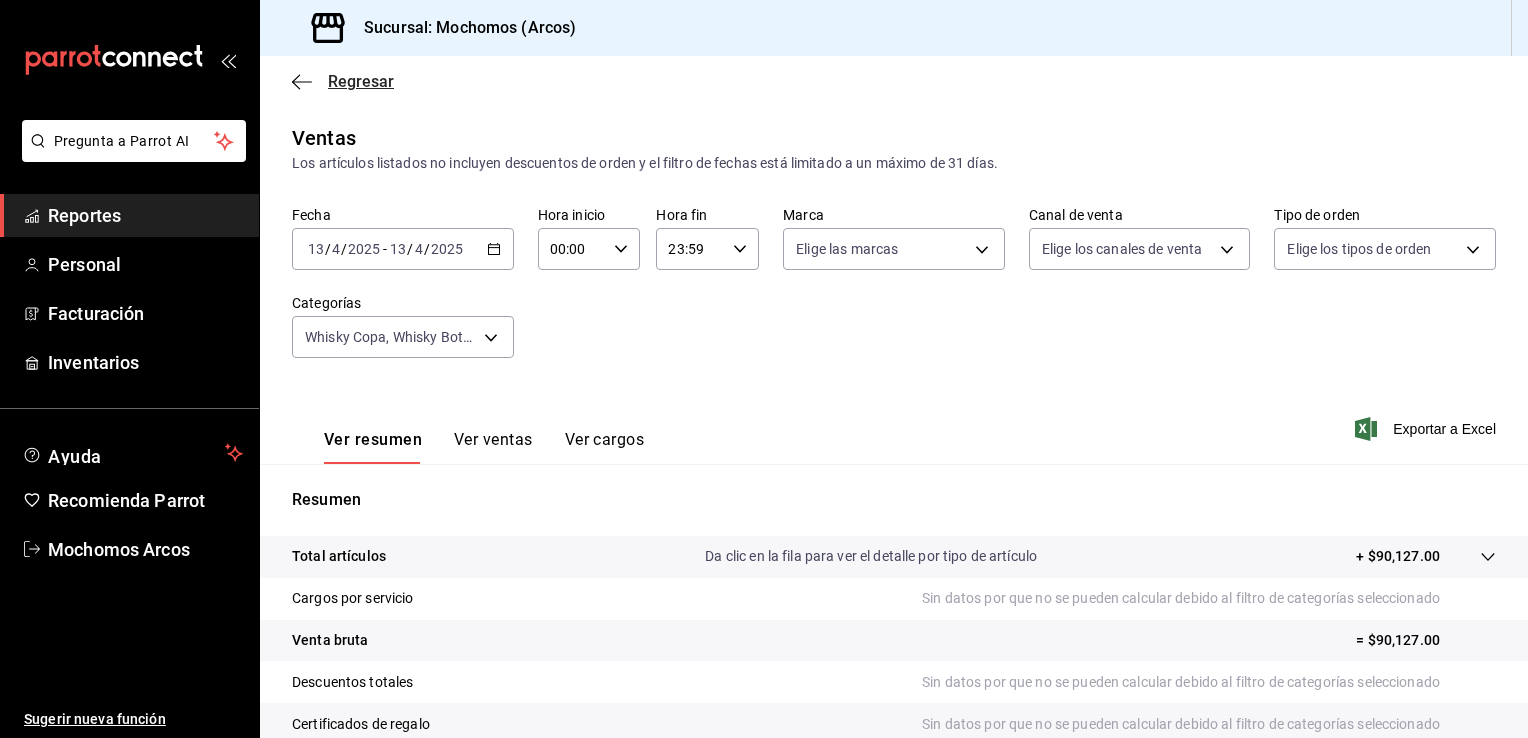 drag, startPoint x: 485, startPoint y: 249, endPoint x: 298, endPoint y: 81, distance: 251.38217 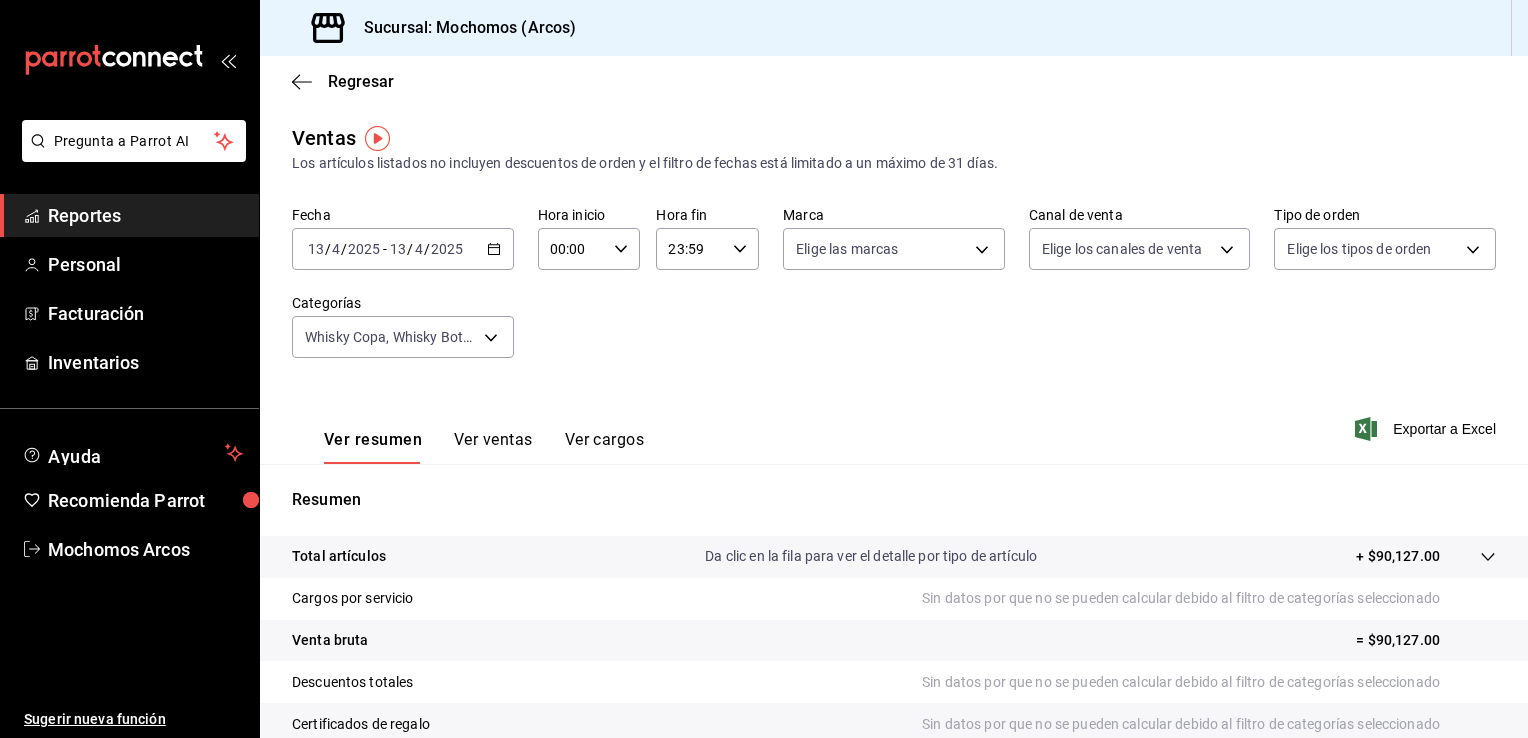 click 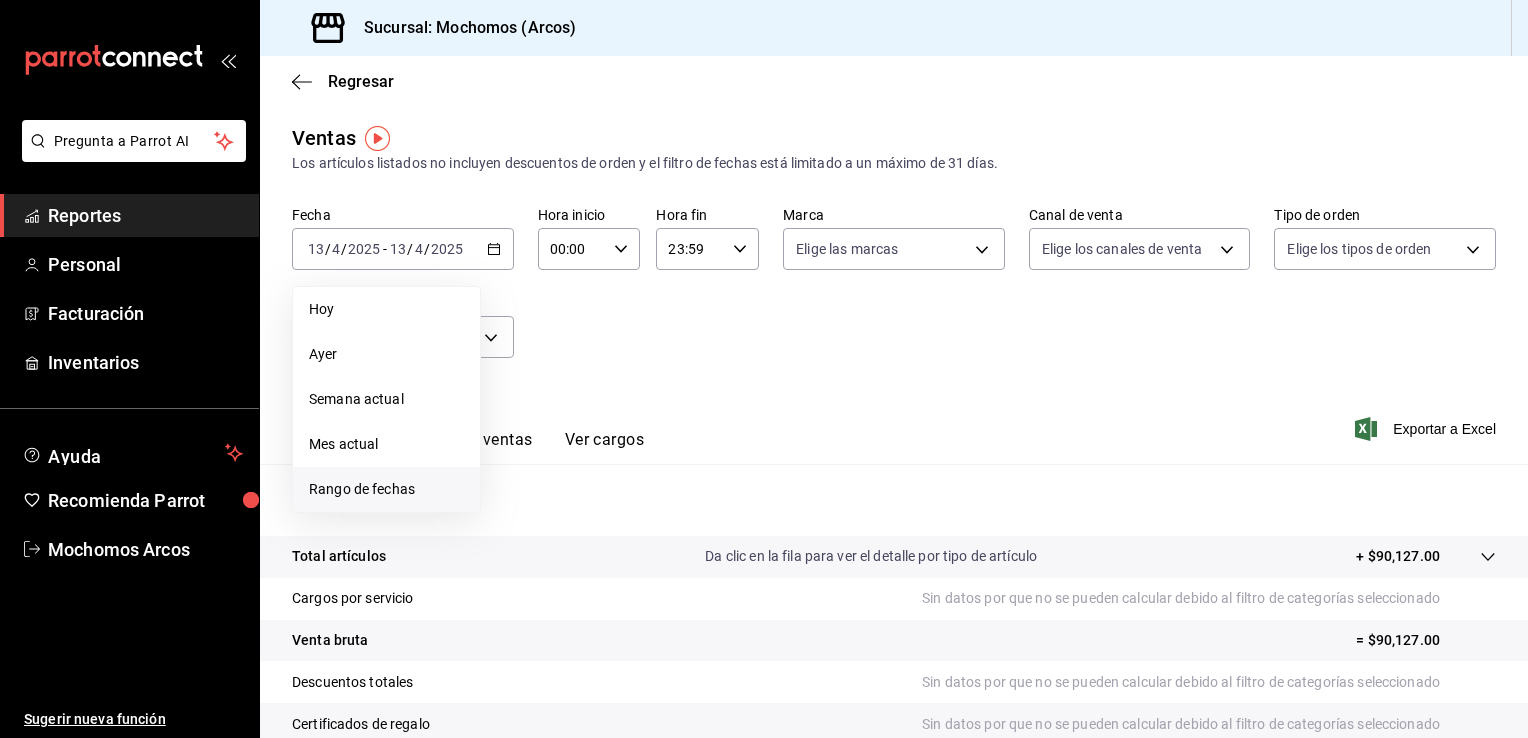 click on "Rango de fechas" at bounding box center (386, 489) 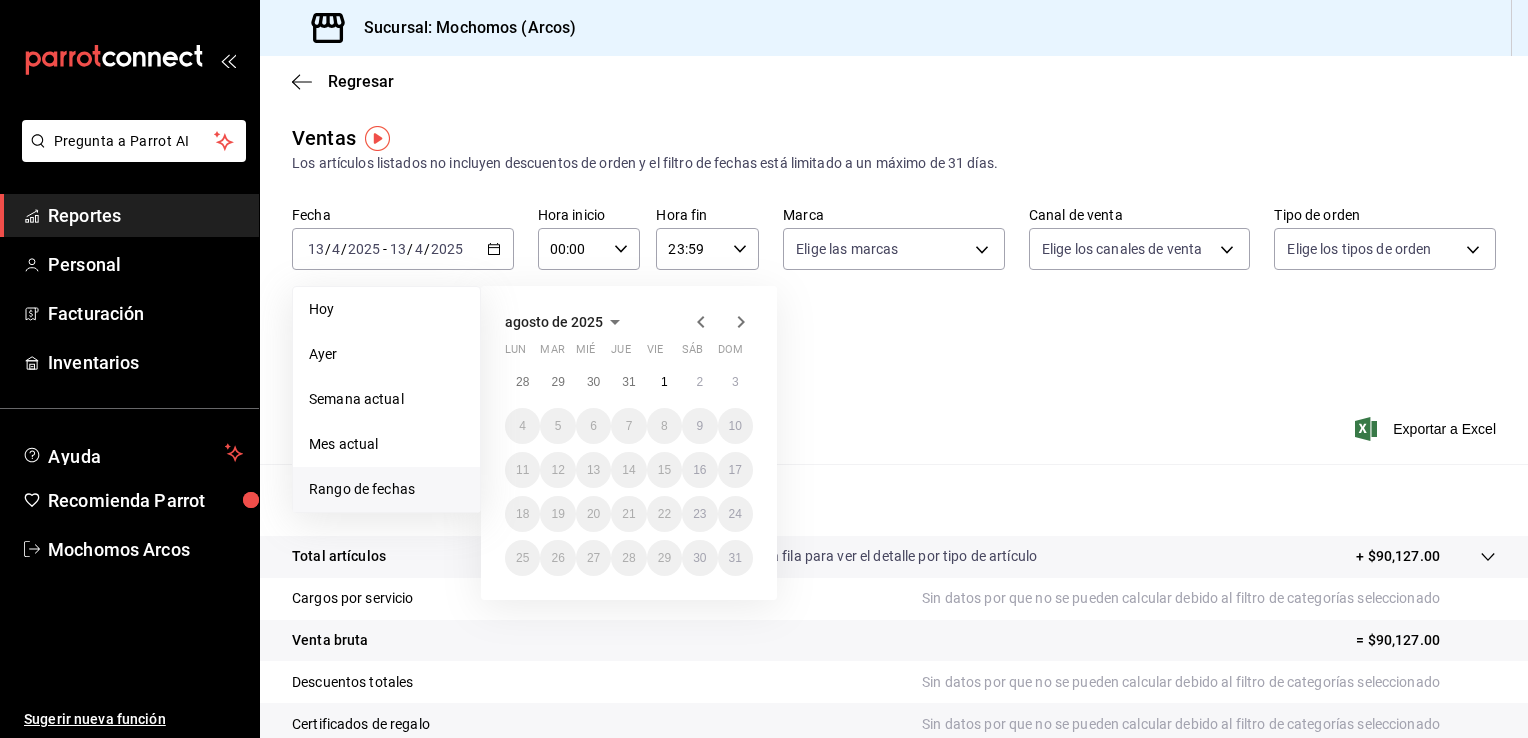 click 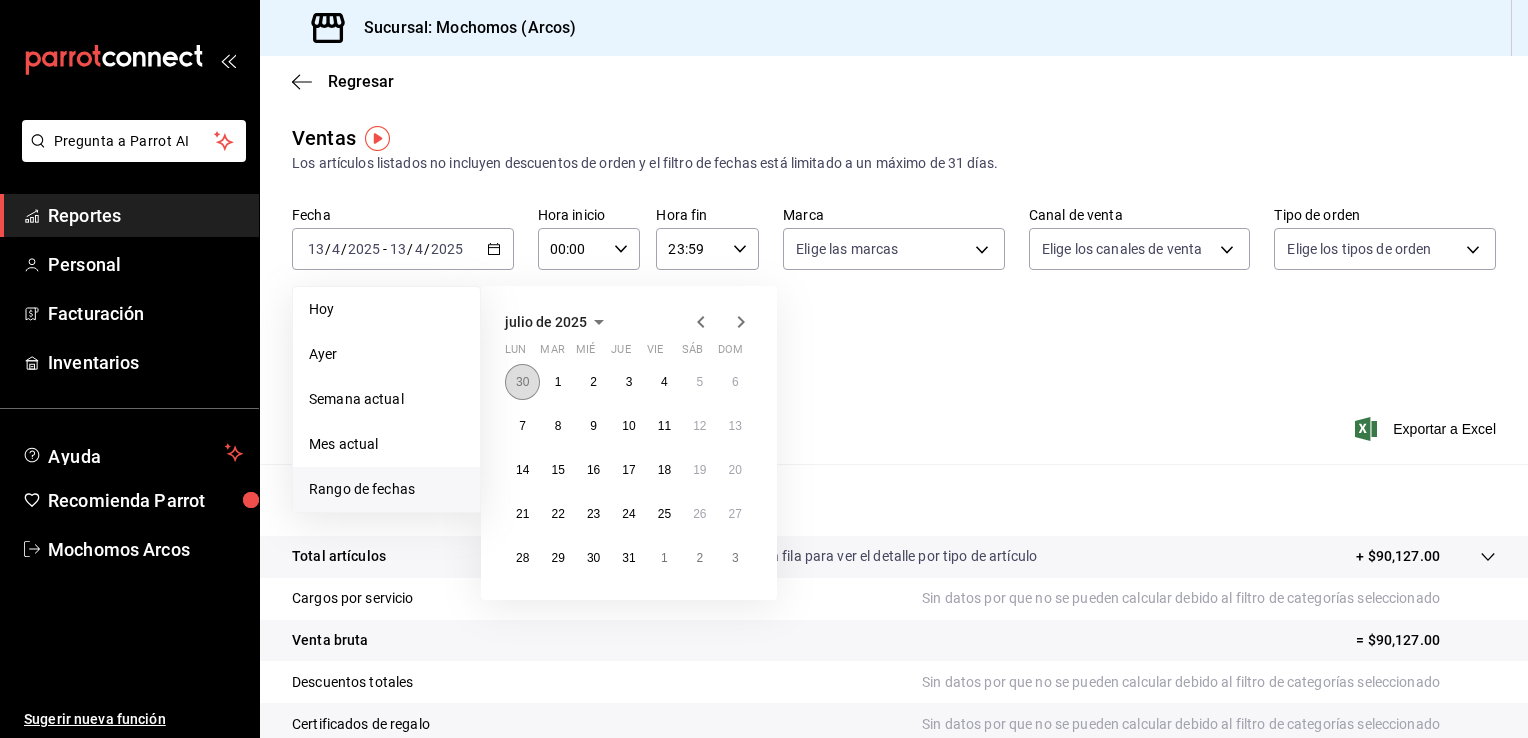 click on "30" at bounding box center (522, 382) 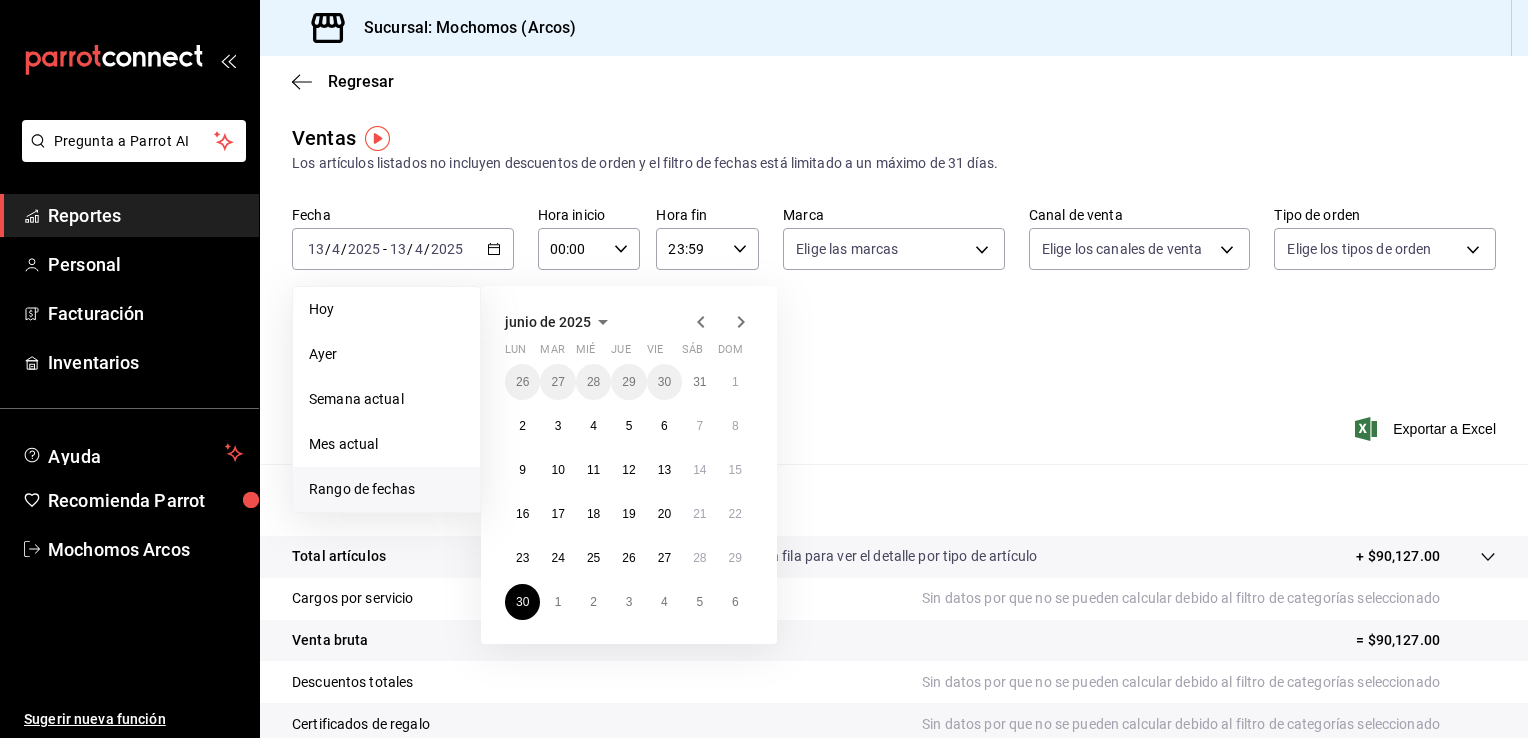 click 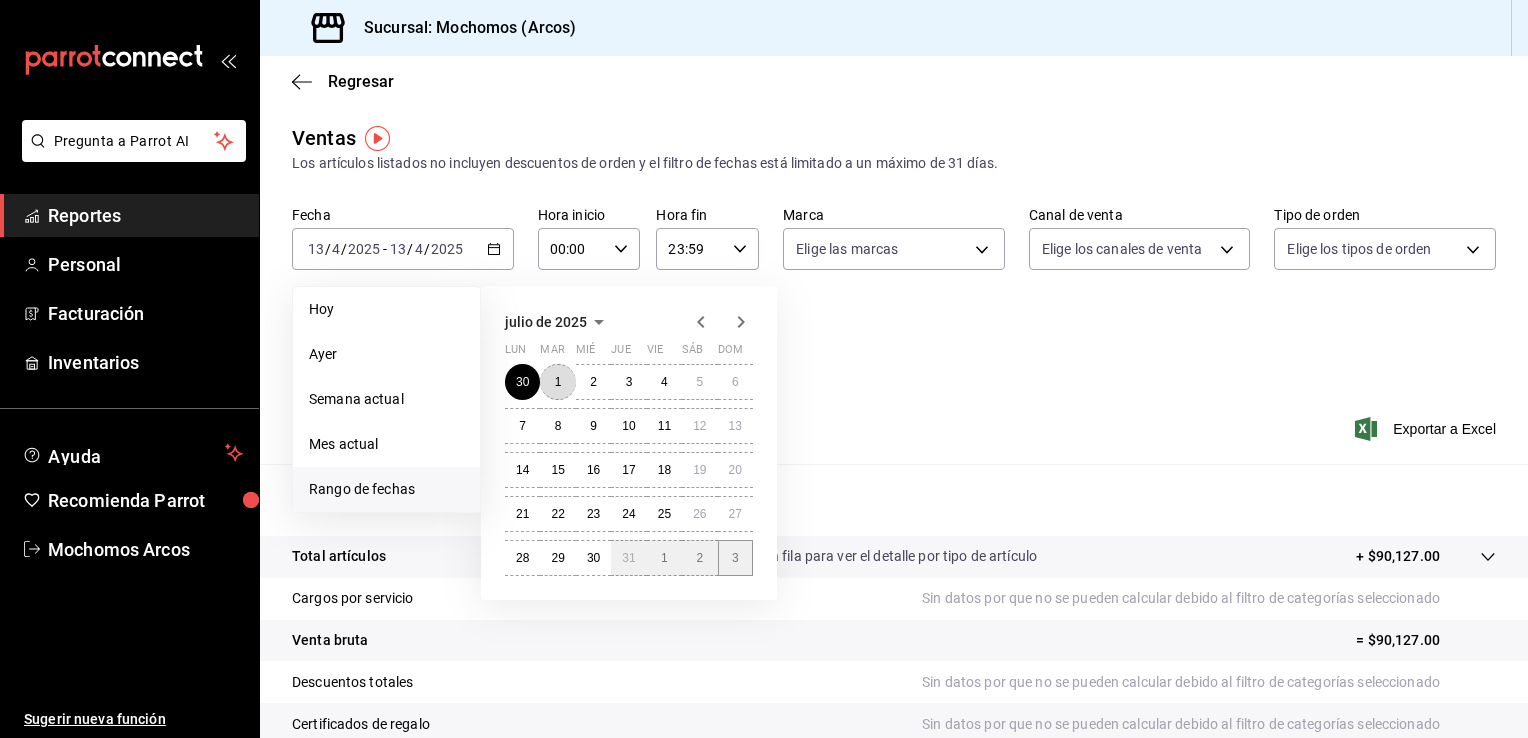 click on "30 1 2 3 4 5 6 7 8 9 10 11 12 13 14 15 16 17 18 19 20 21 22 23 24 25 26 27 28 29 30 31 1 2 3" at bounding box center (629, 470) 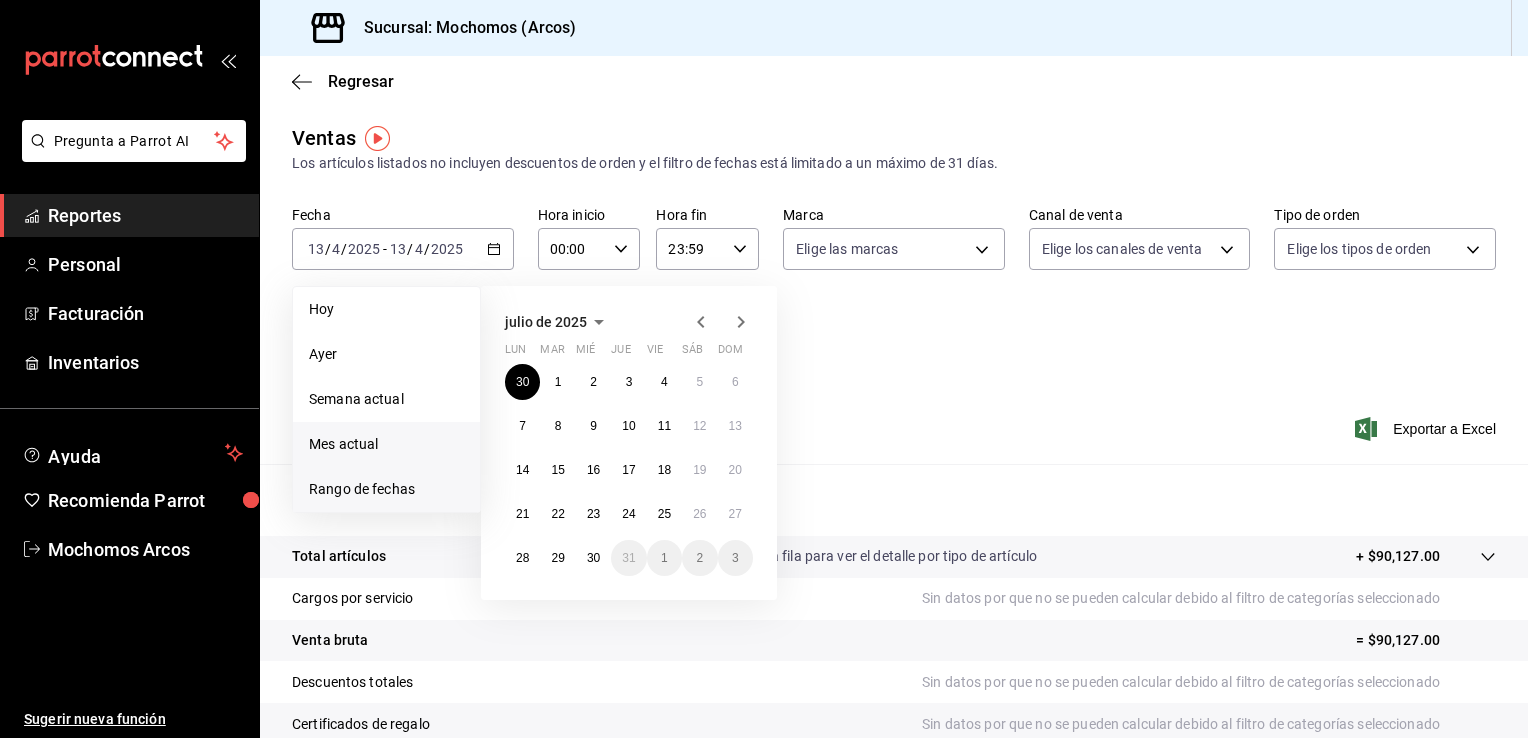 click on "Mes actual" at bounding box center (386, 444) 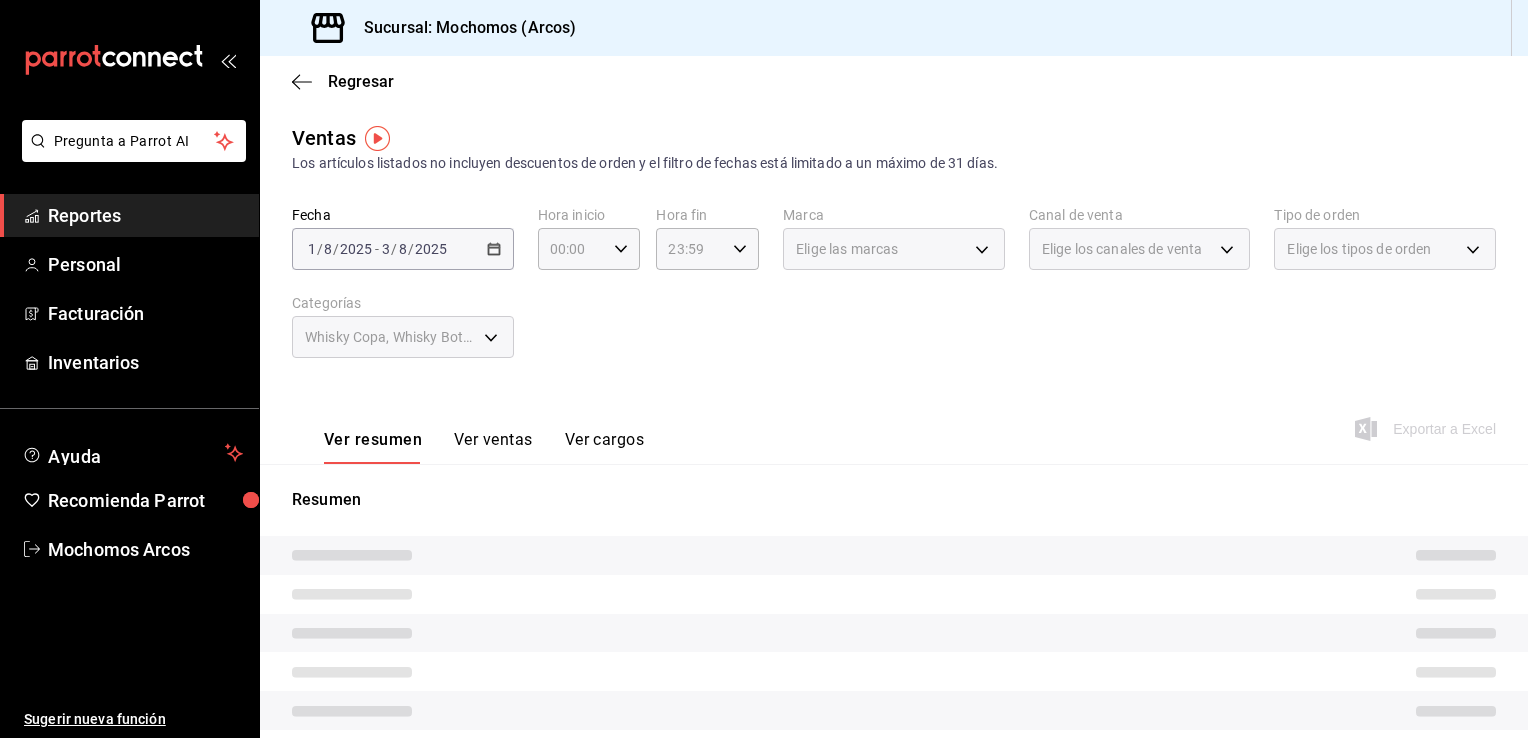 click on "Ver resumen" at bounding box center (373, 447) 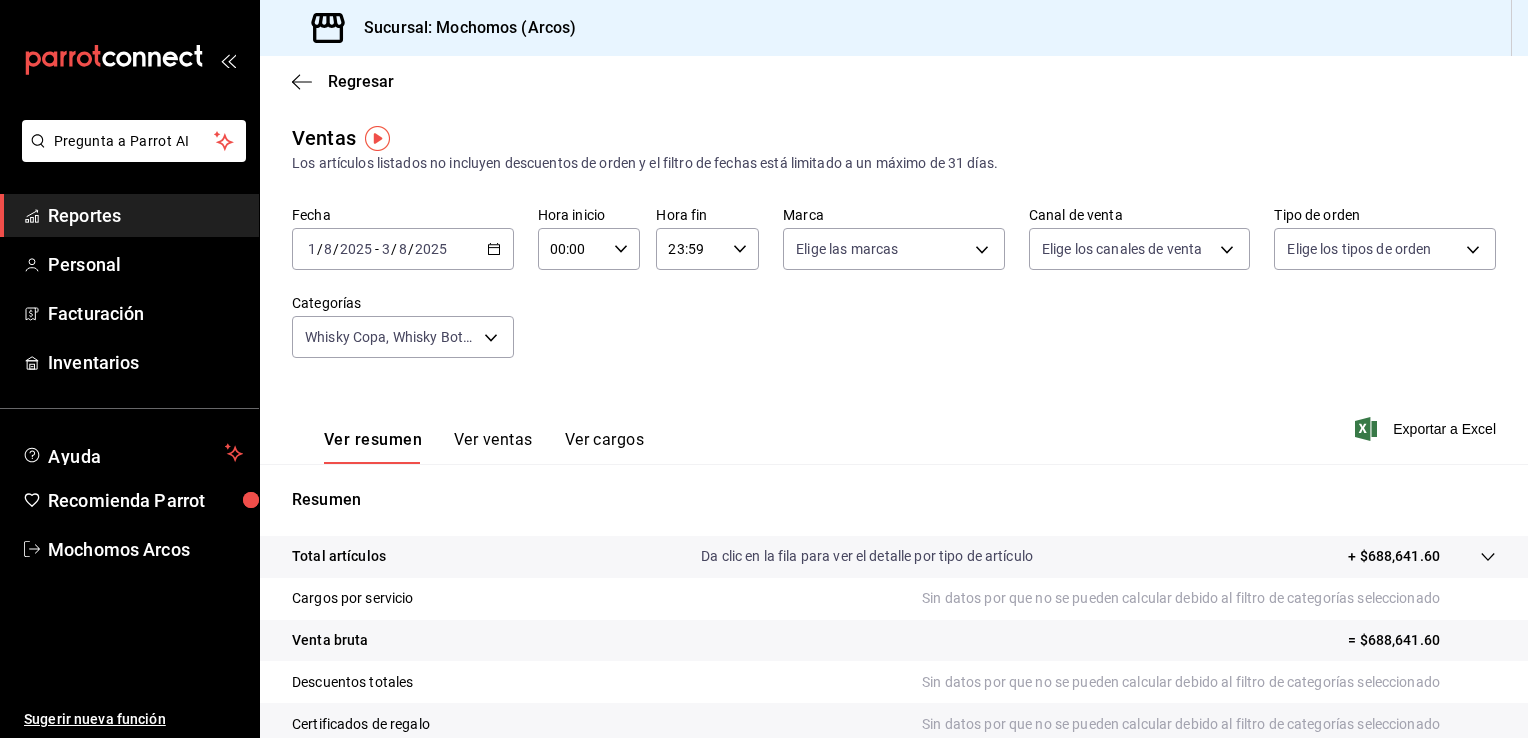 click 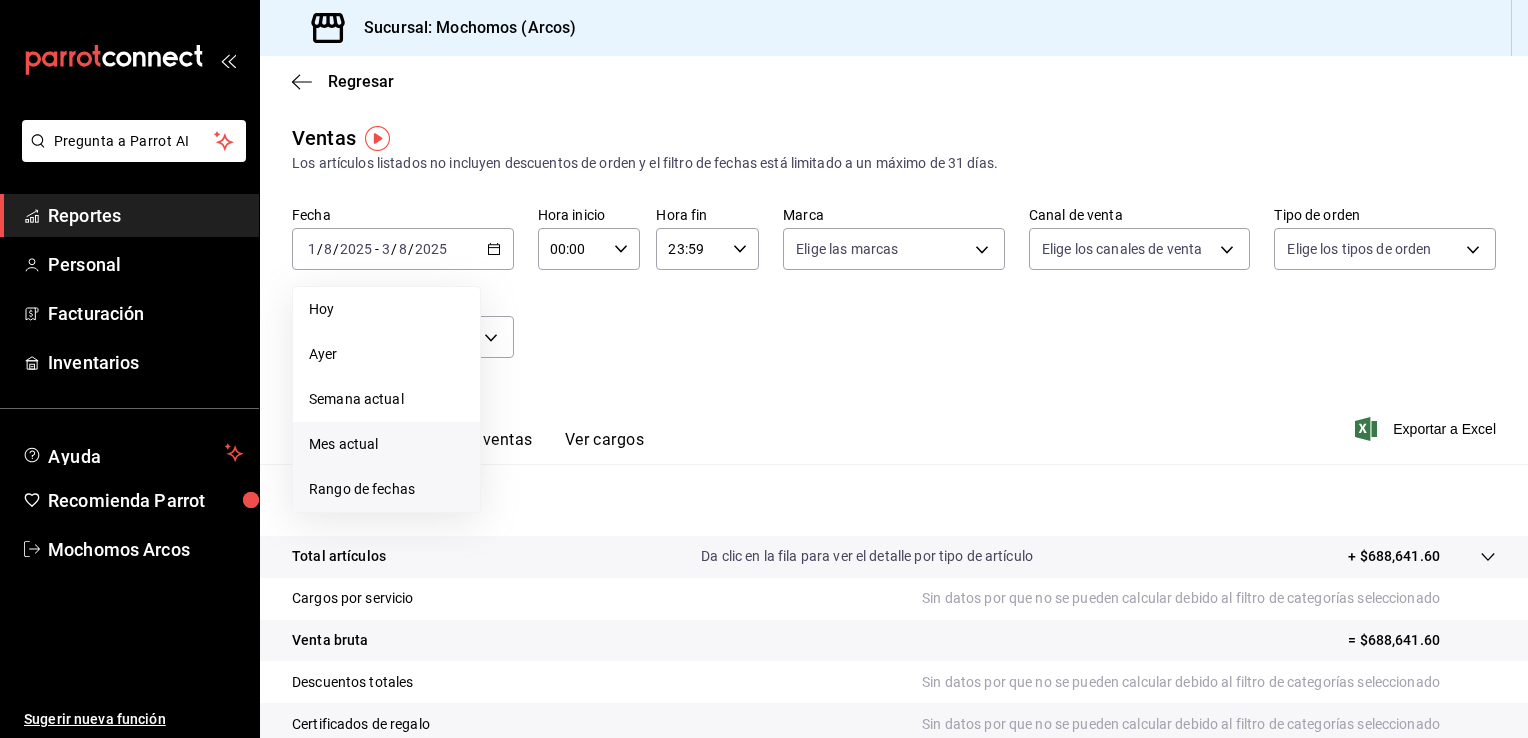 click on "Rango de fechas" at bounding box center (386, 489) 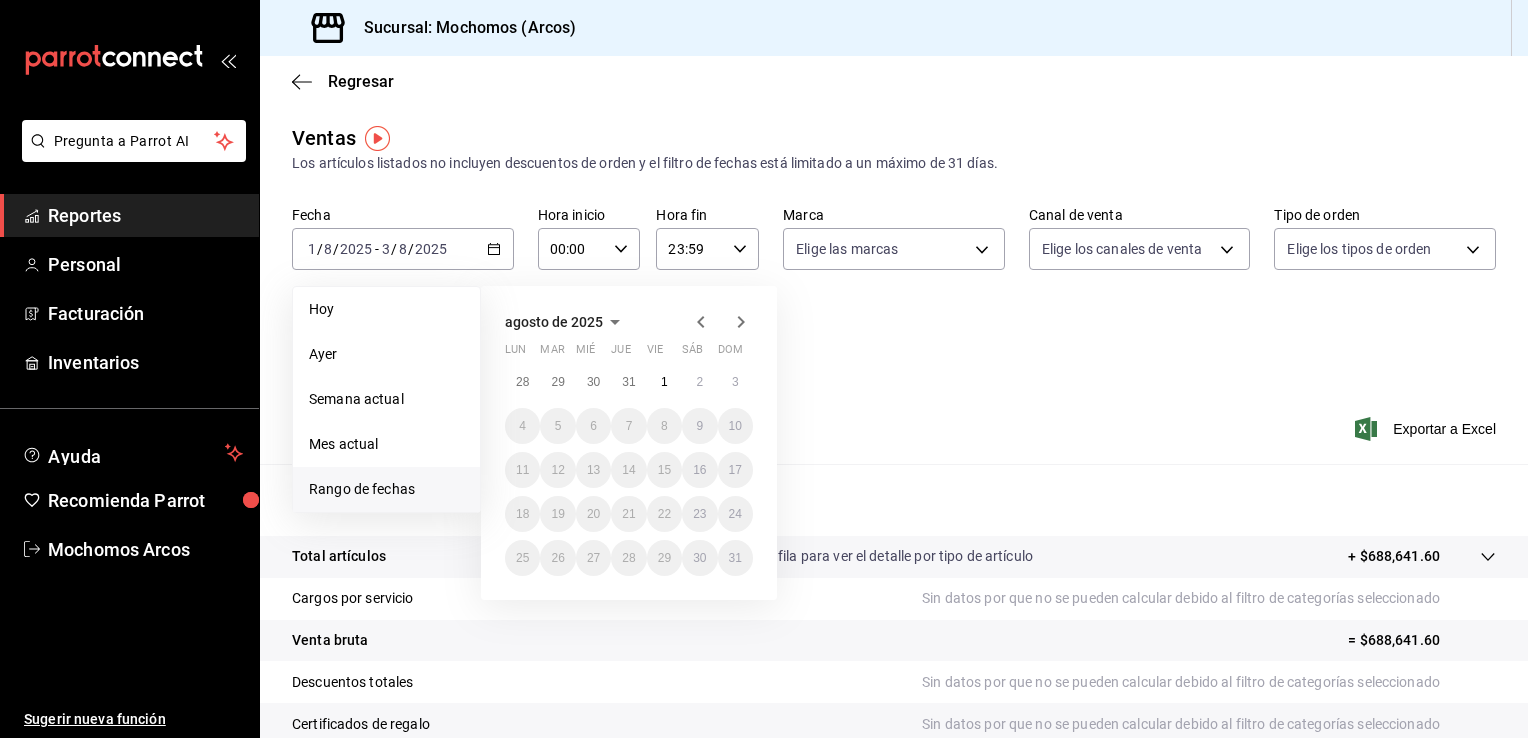click 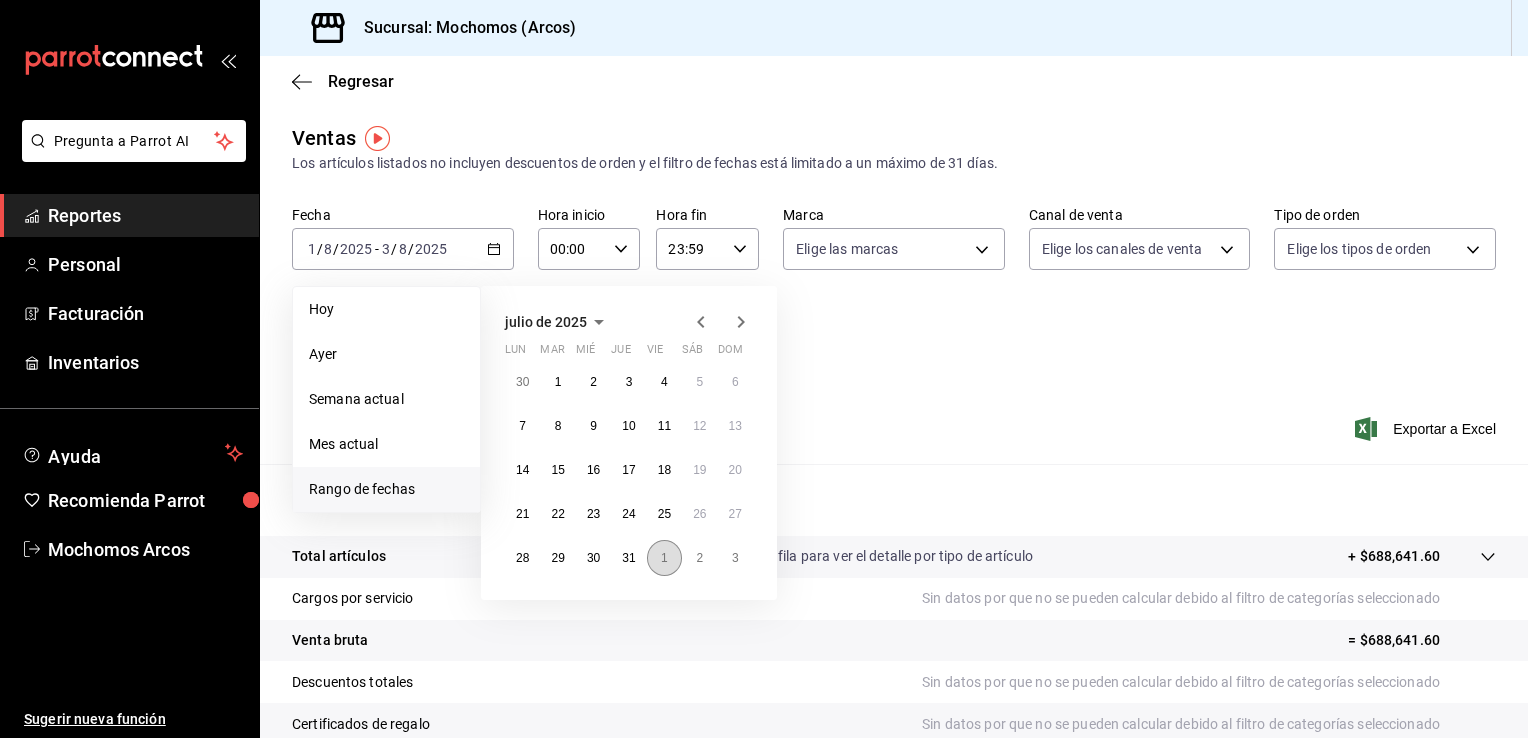 click on "1" at bounding box center [664, 558] 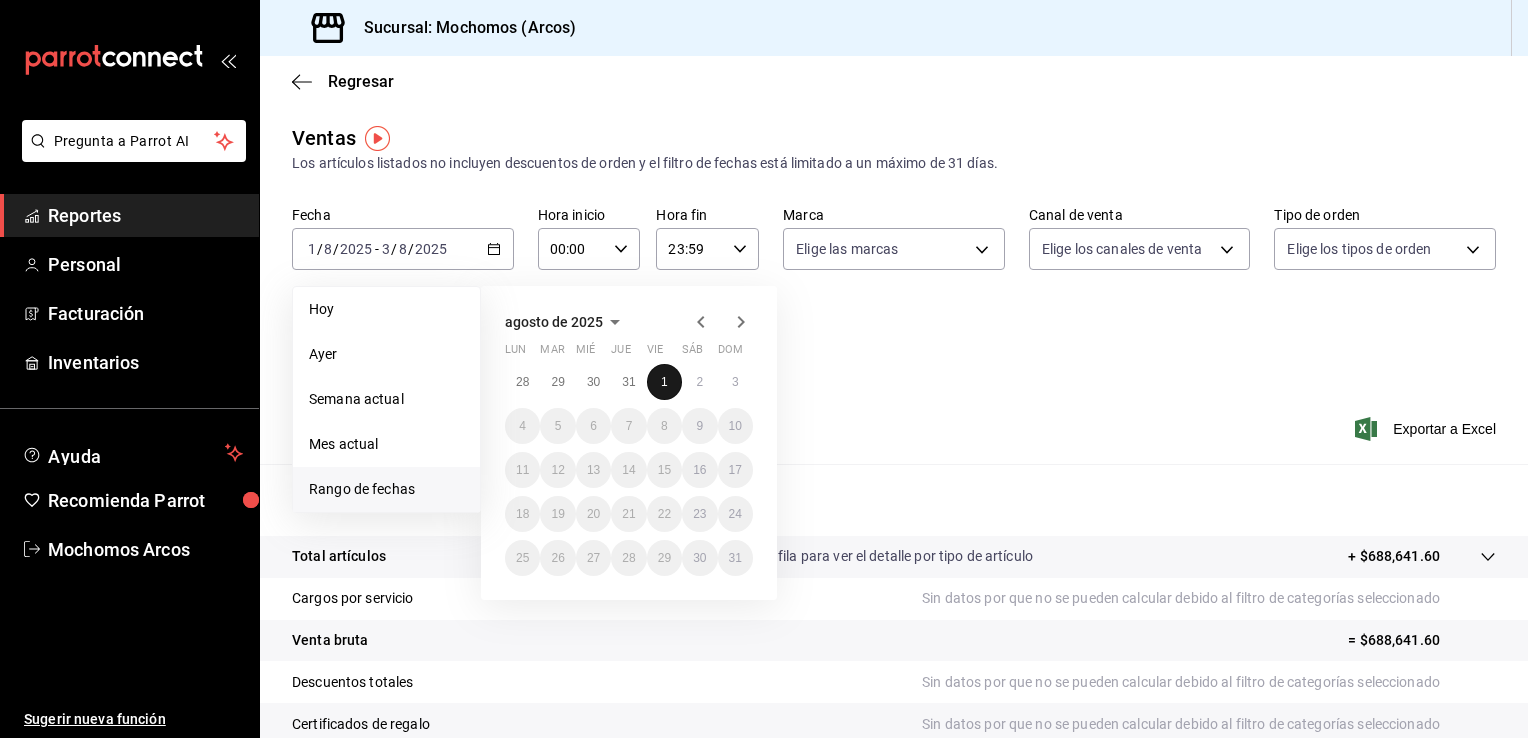 click on "1" at bounding box center (664, 382) 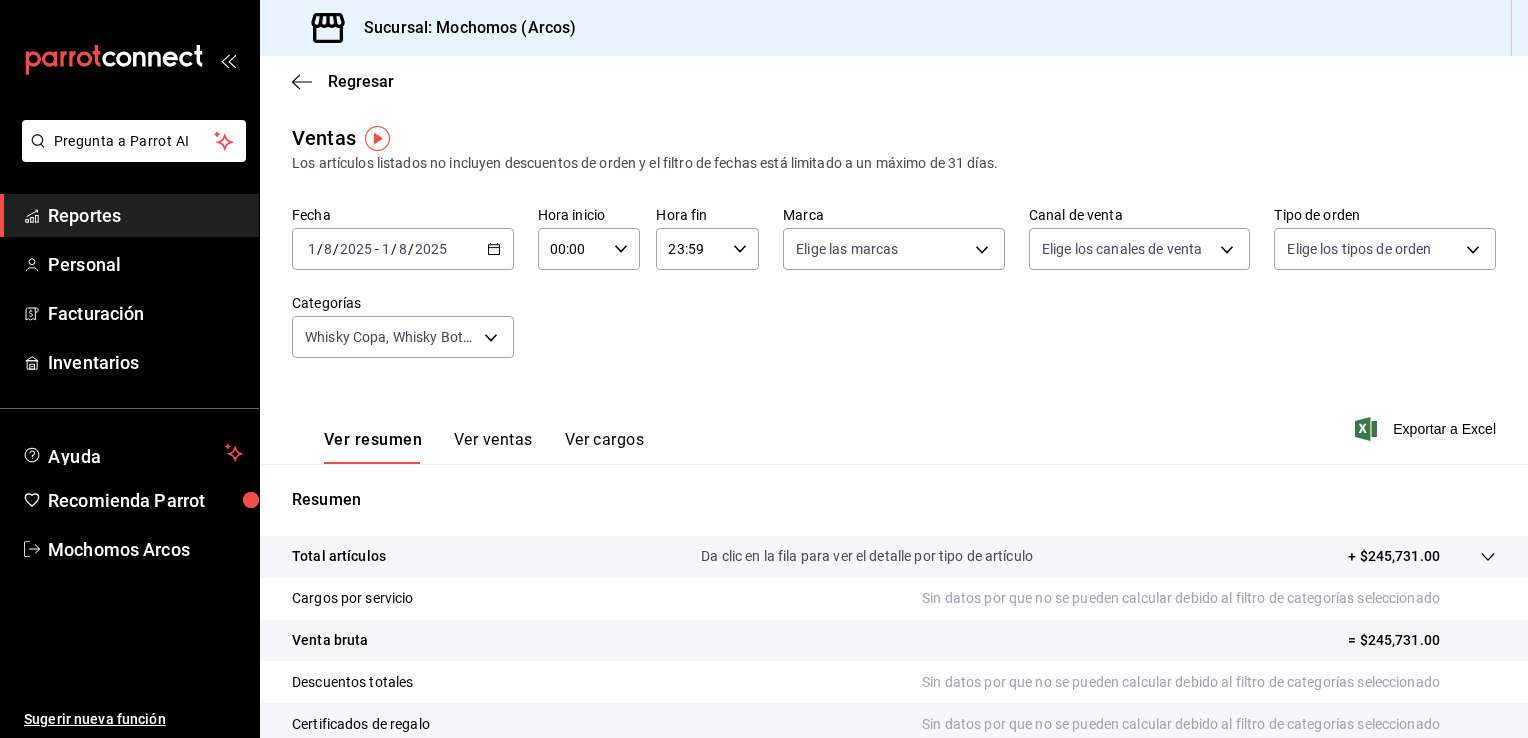 click 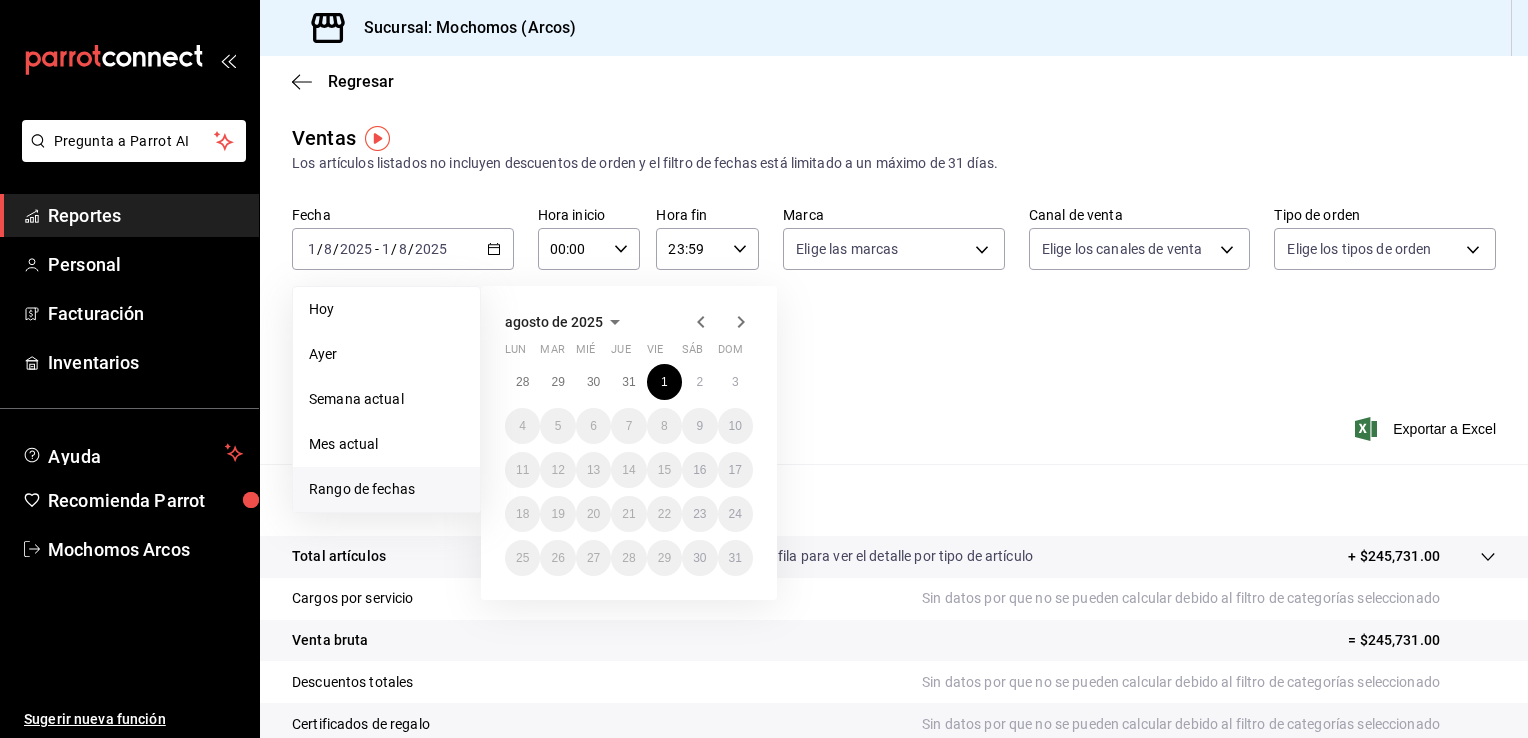click 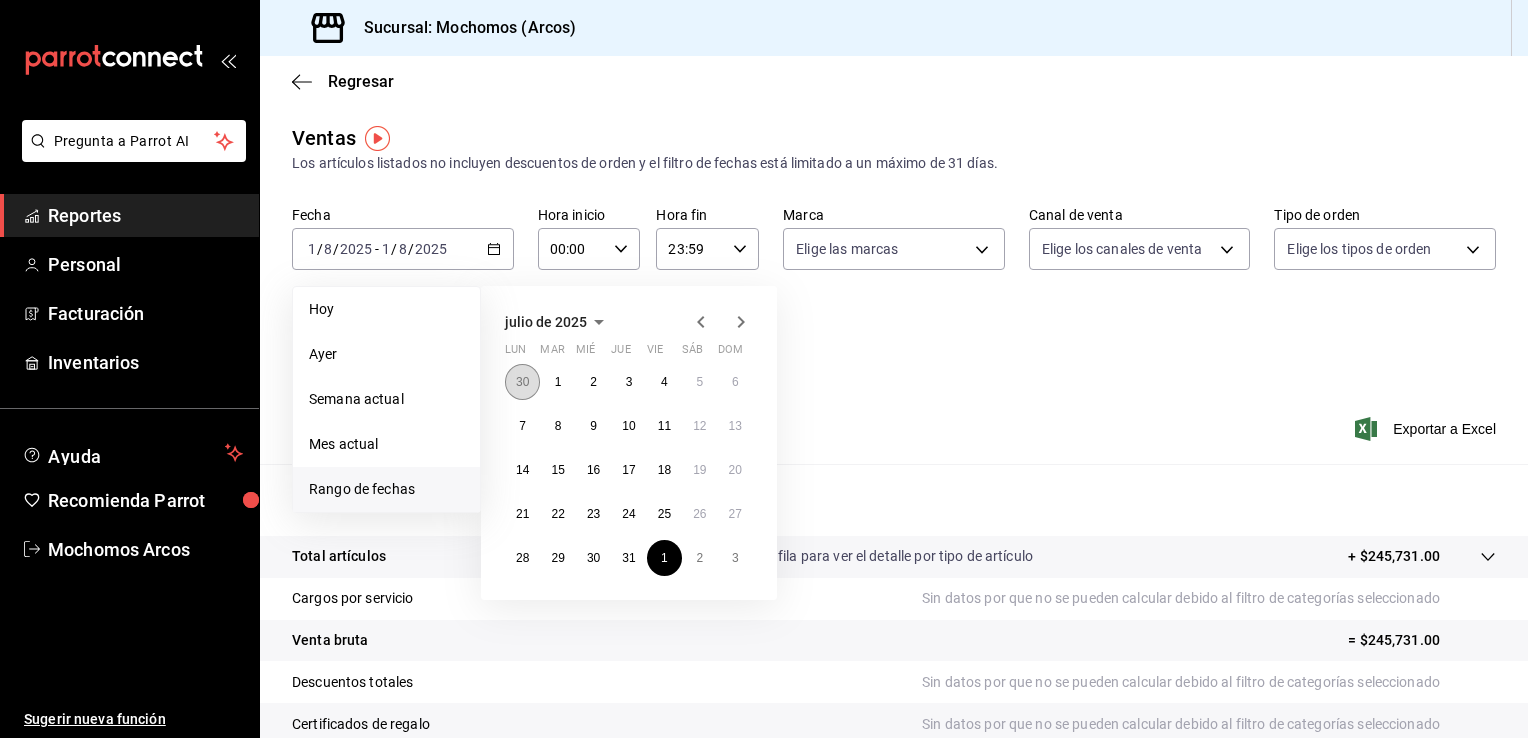click on "30" at bounding box center [522, 382] 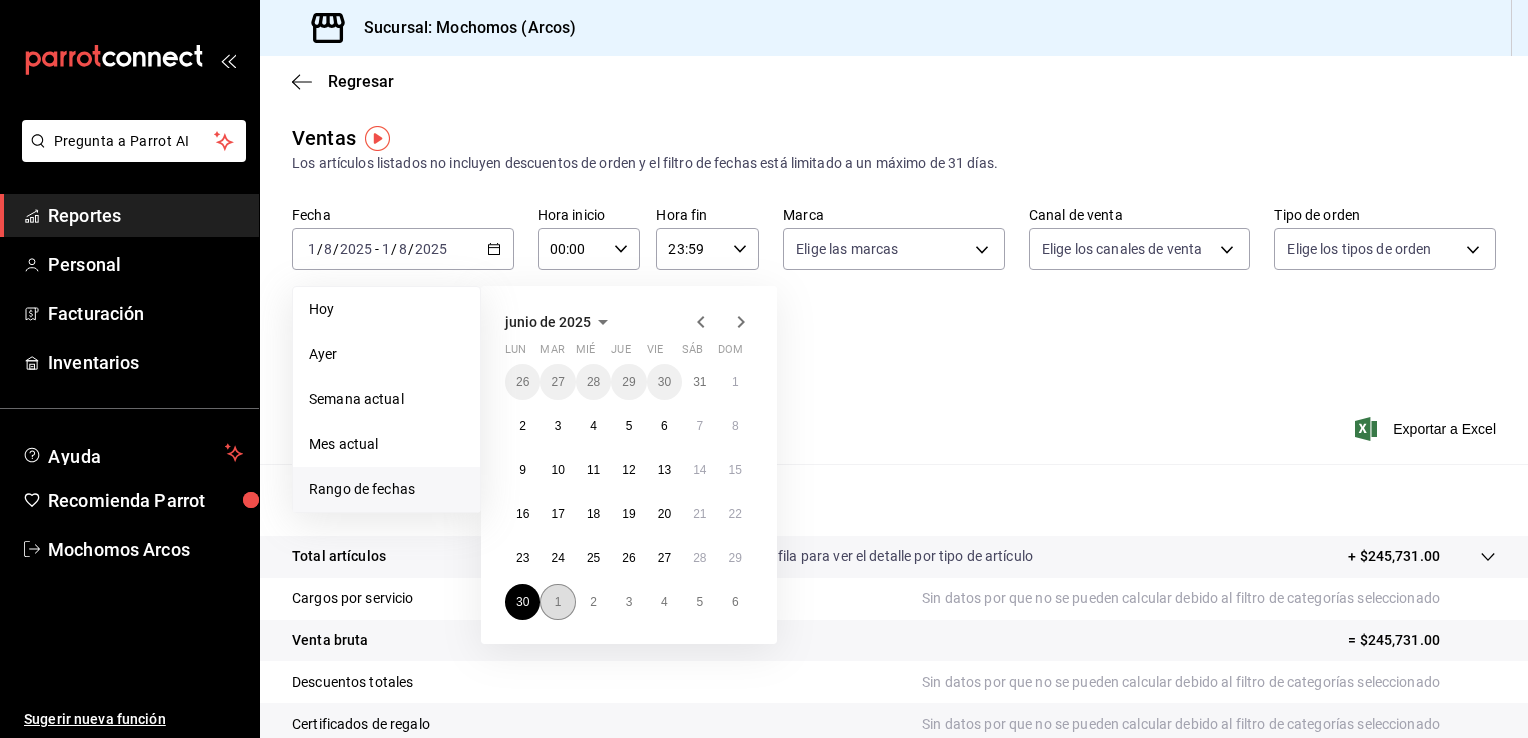 click on "1" at bounding box center [558, 602] 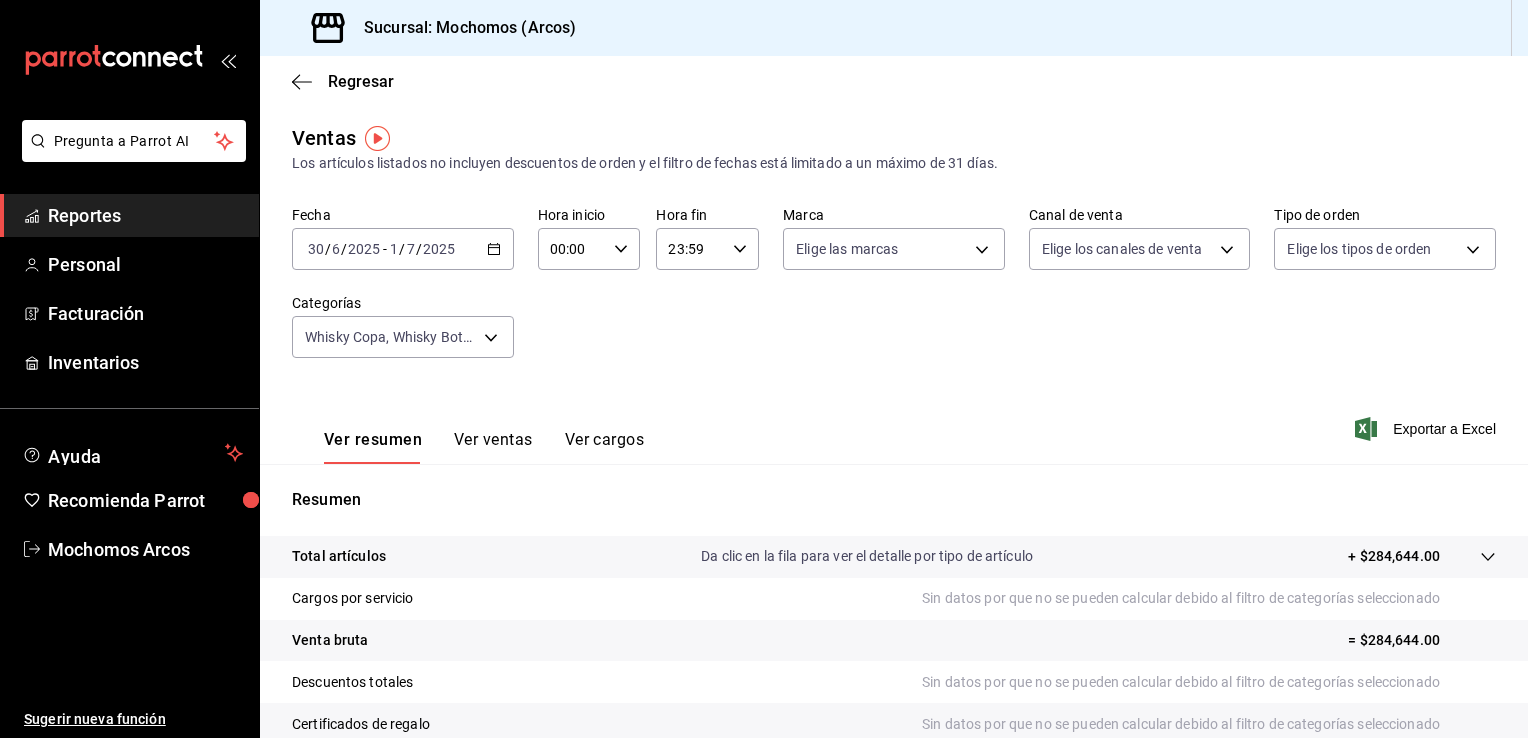 click 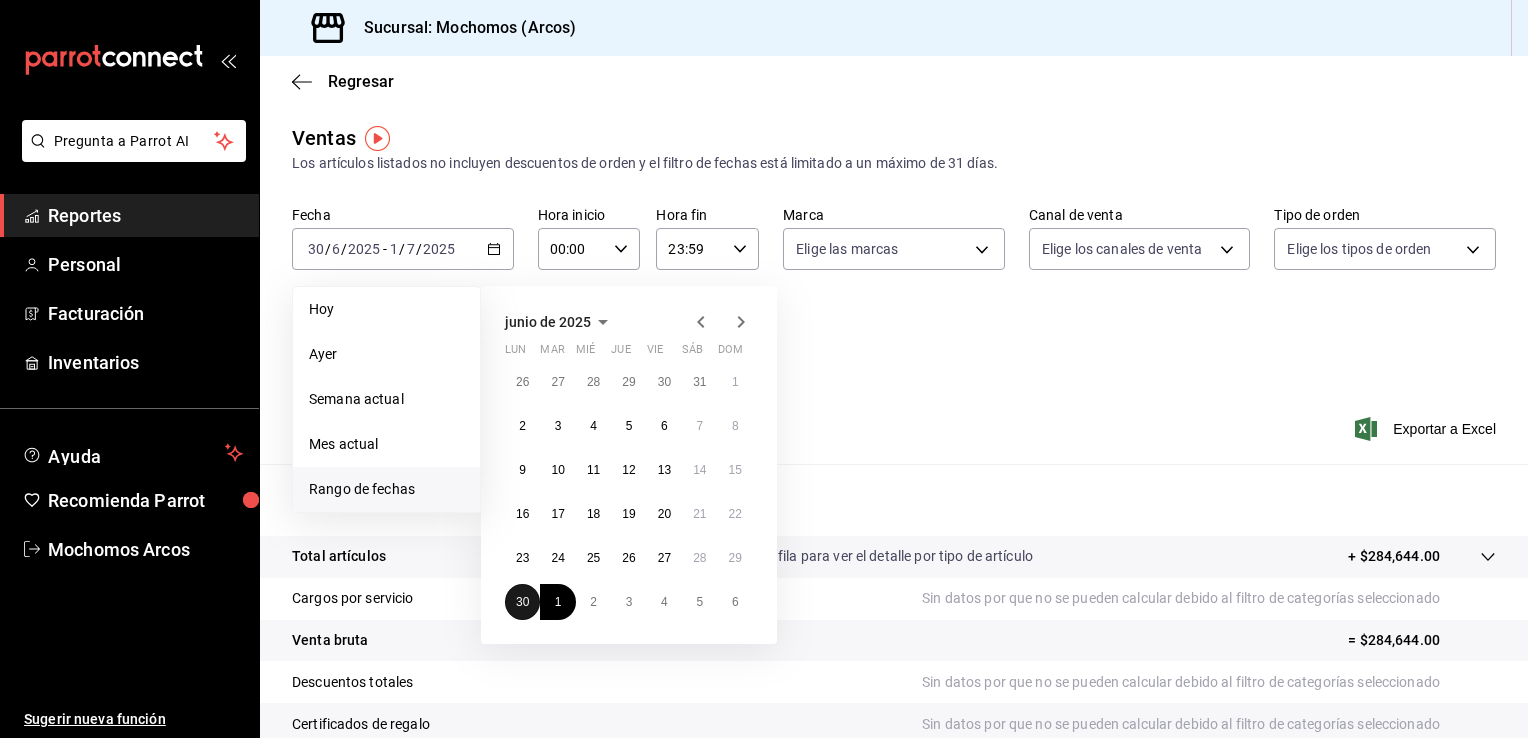 click on "30" at bounding box center [522, 602] 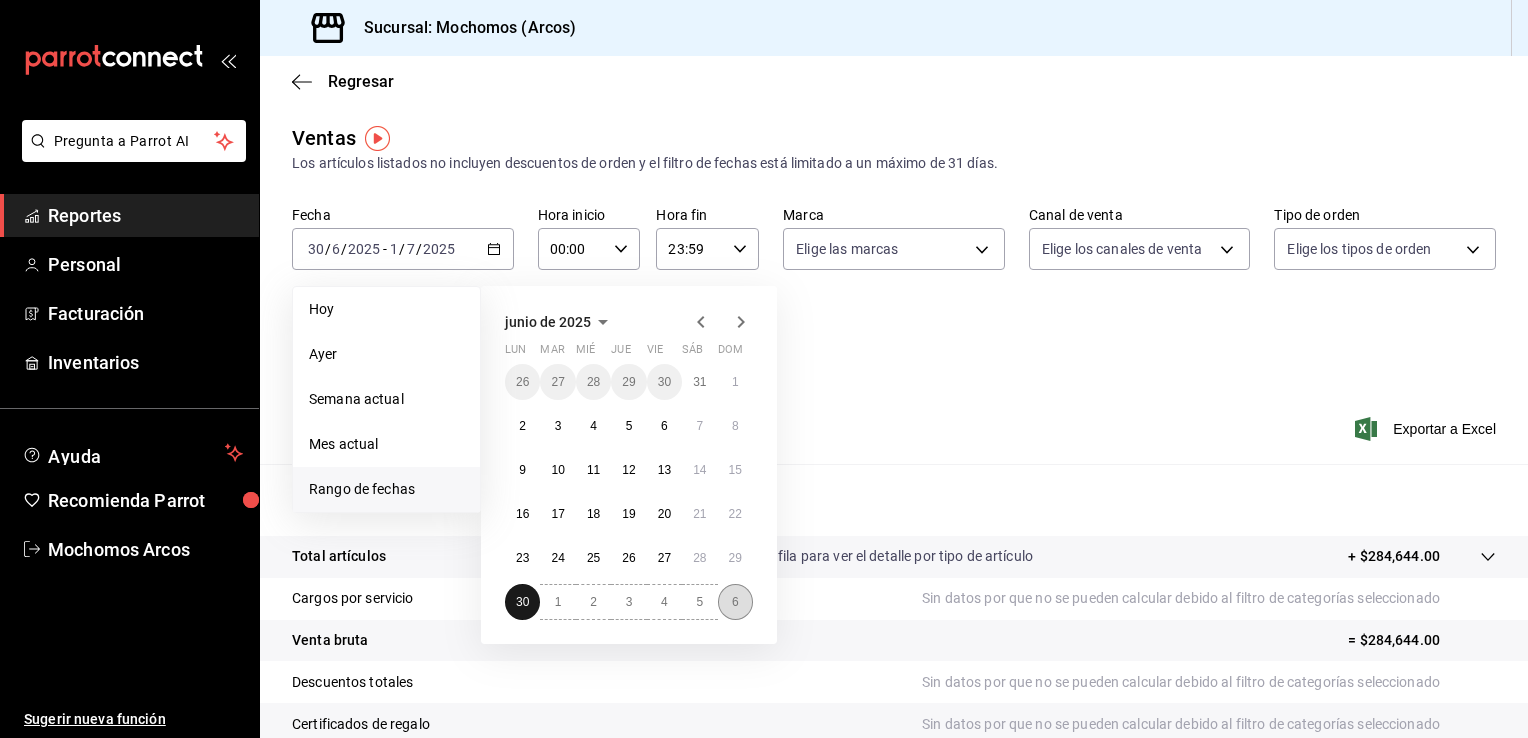 drag, startPoint x: 526, startPoint y: 601, endPoint x: 733, endPoint y: 605, distance: 207.03865 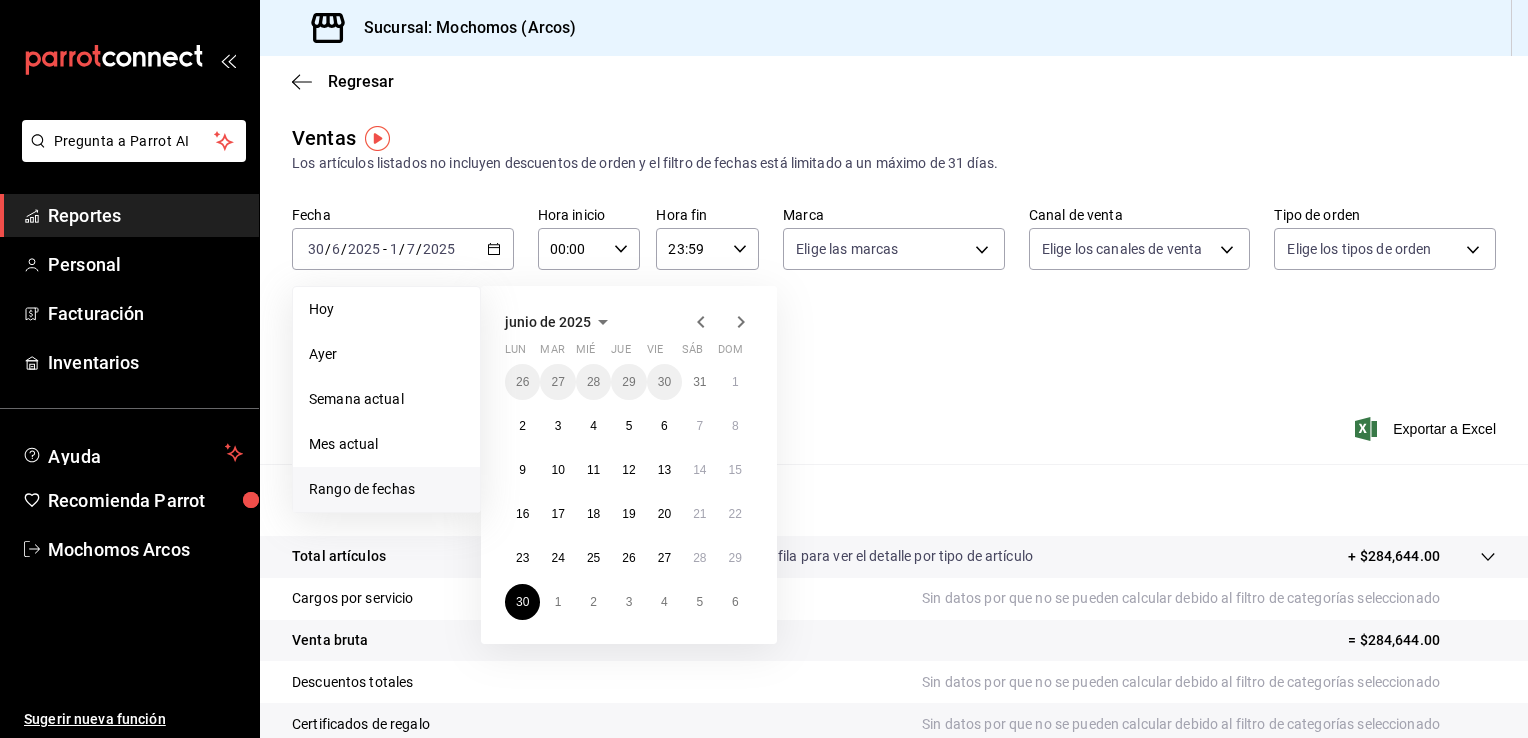 click 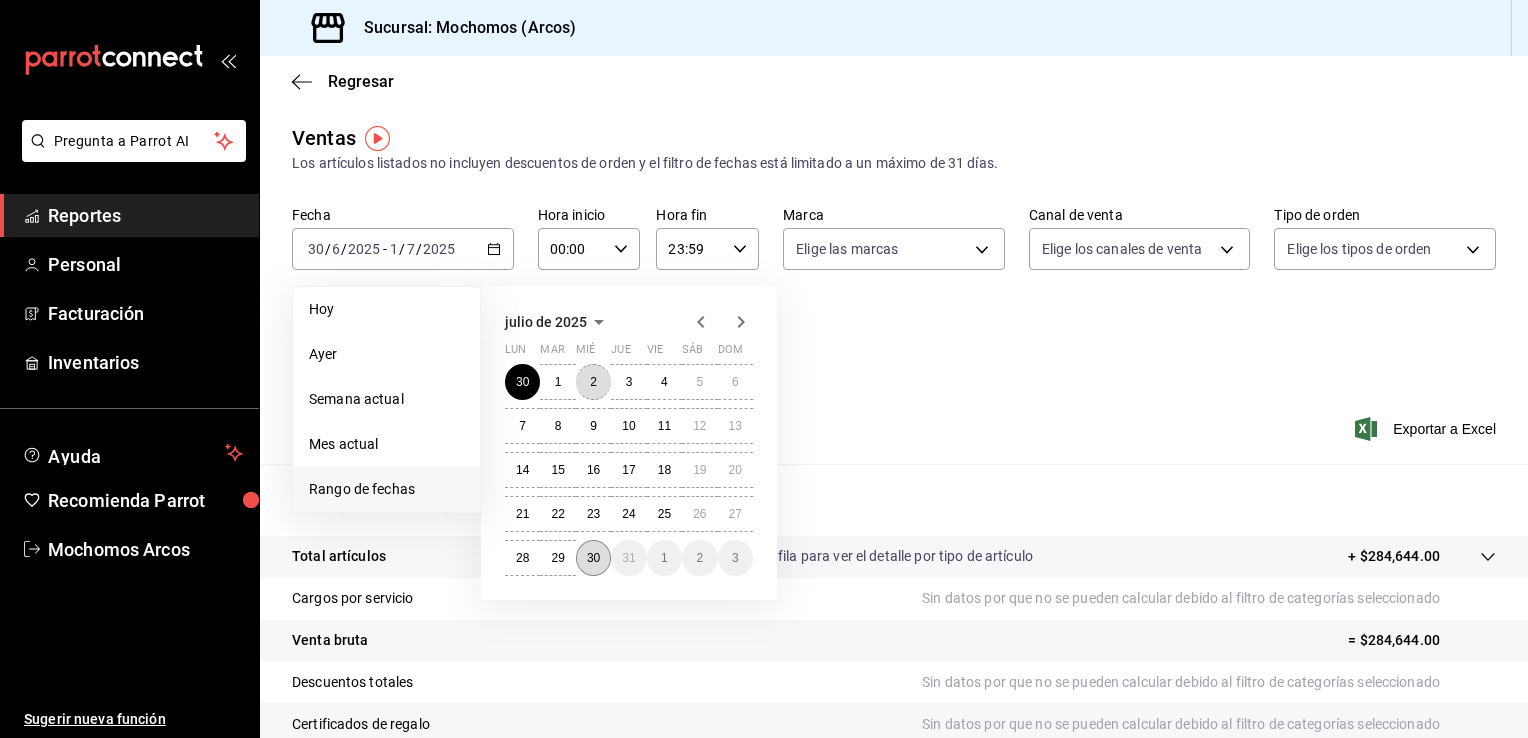 drag, startPoint x: 620, startPoint y: 378, endPoint x: 604, endPoint y: 548, distance: 170.75128 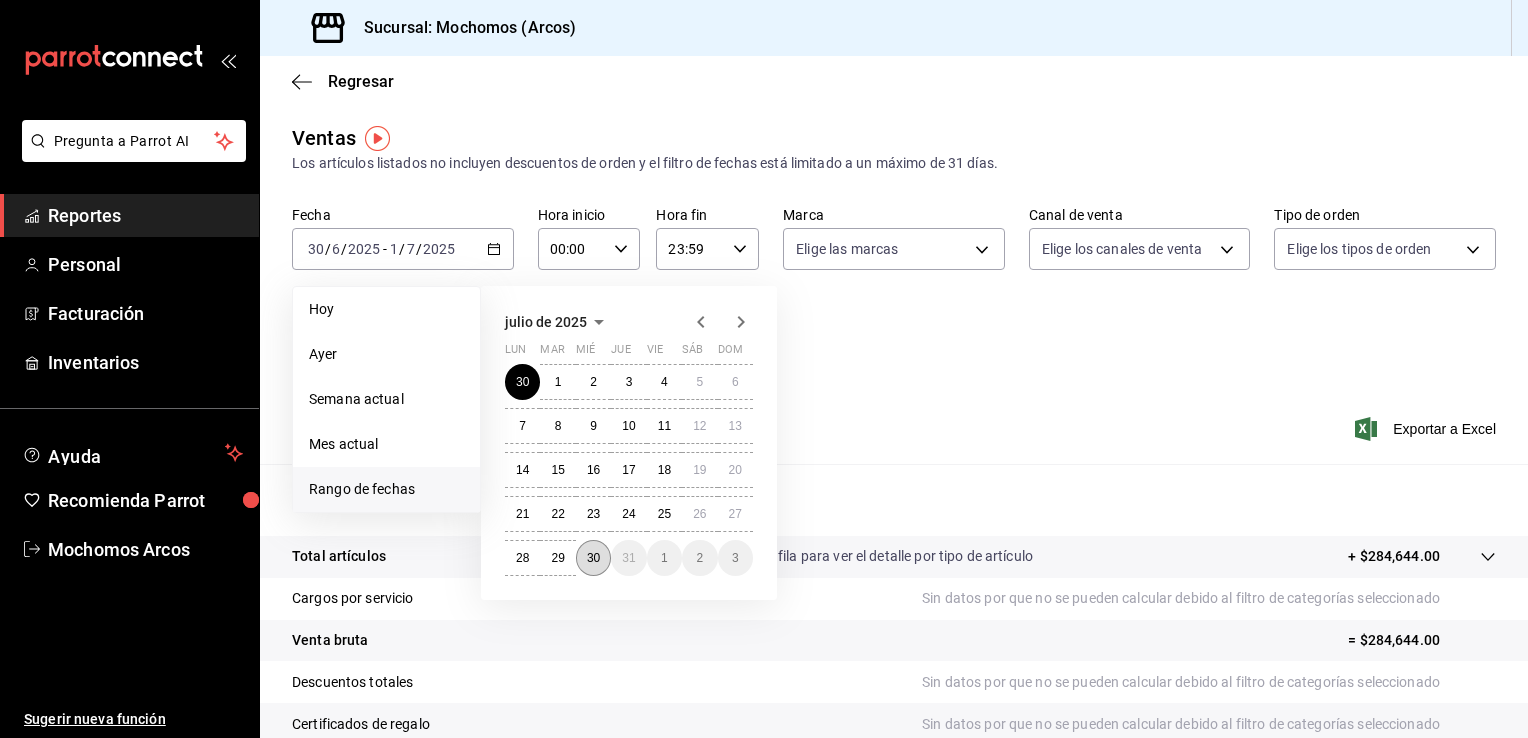 click on "30" at bounding box center (593, 558) 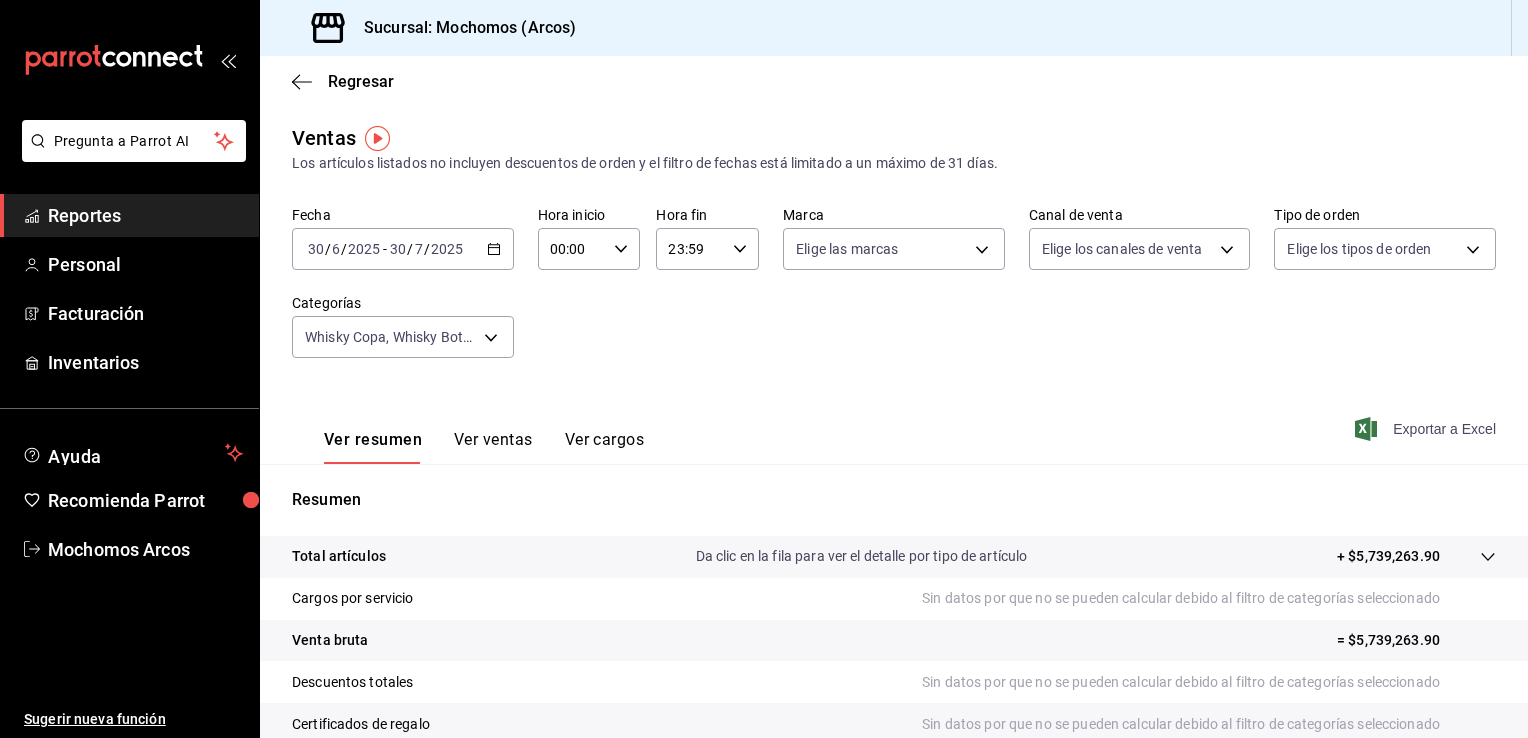 click 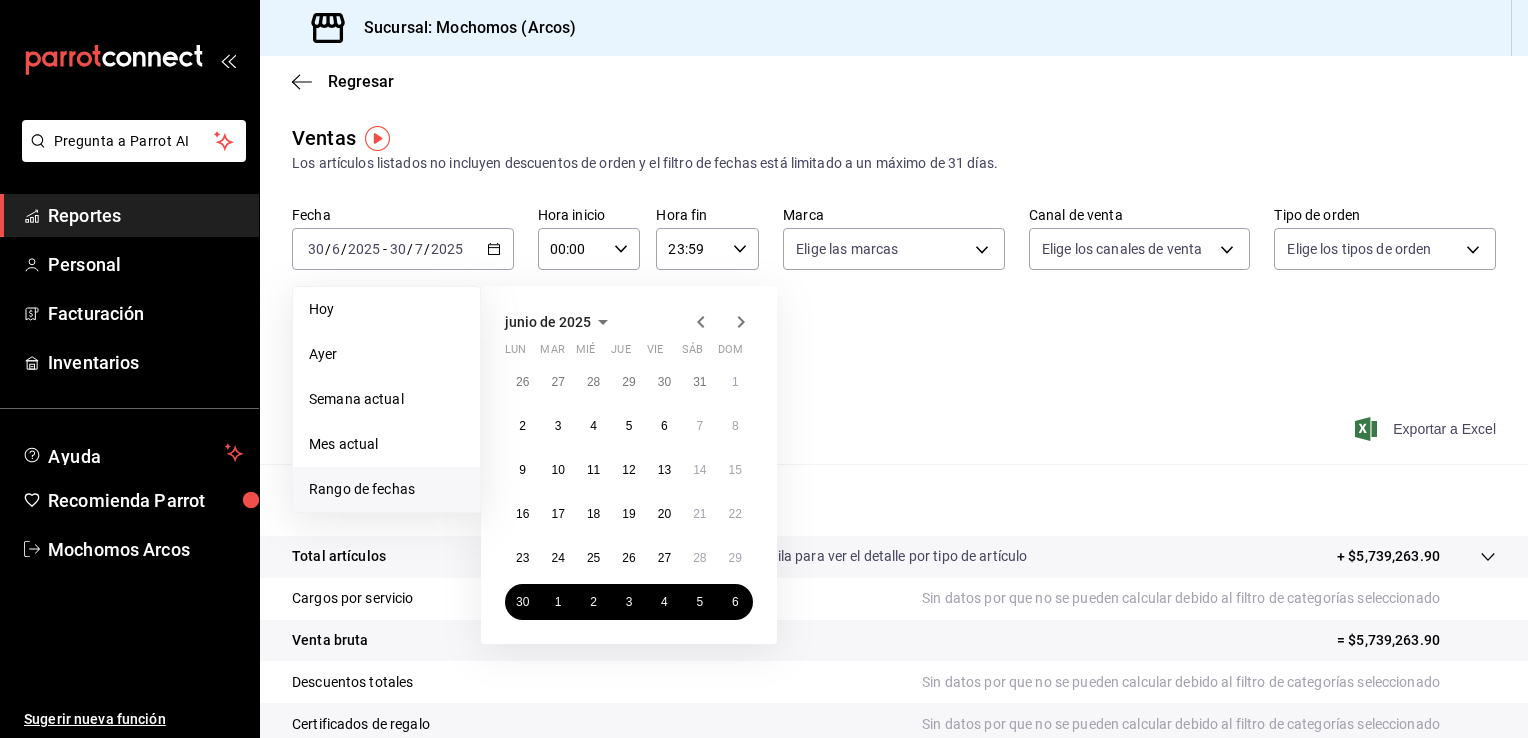 click 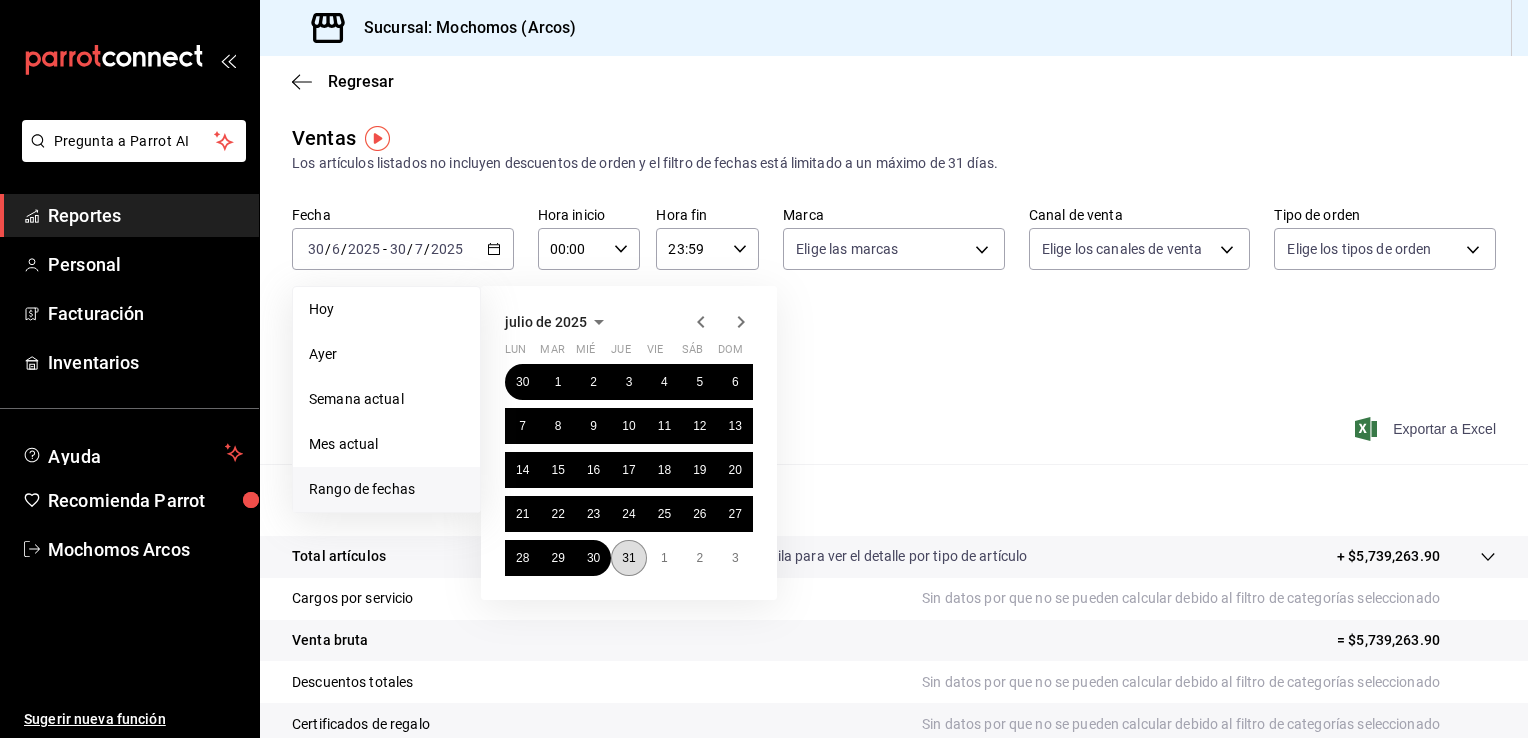 click on "31" at bounding box center (628, 558) 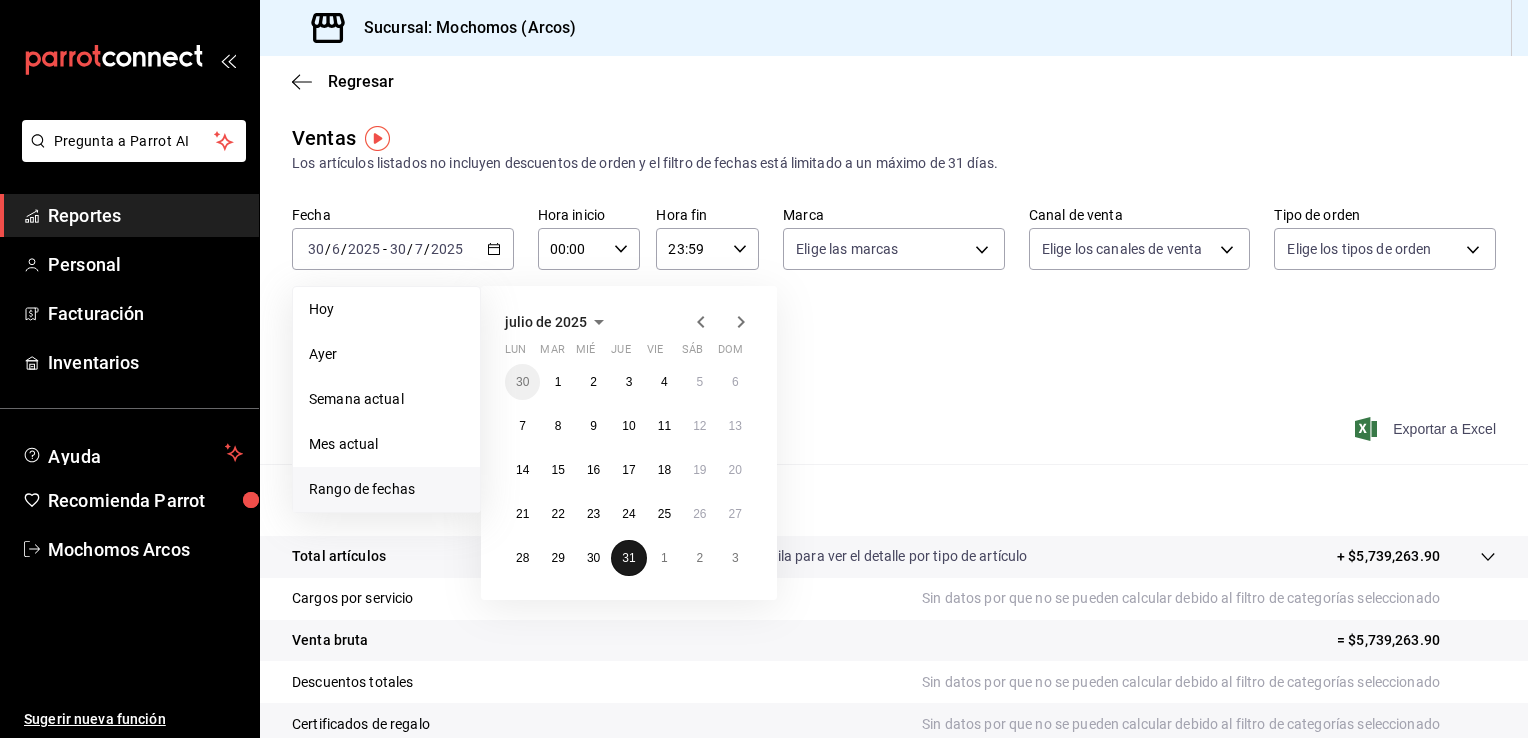 click on "31" at bounding box center (628, 558) 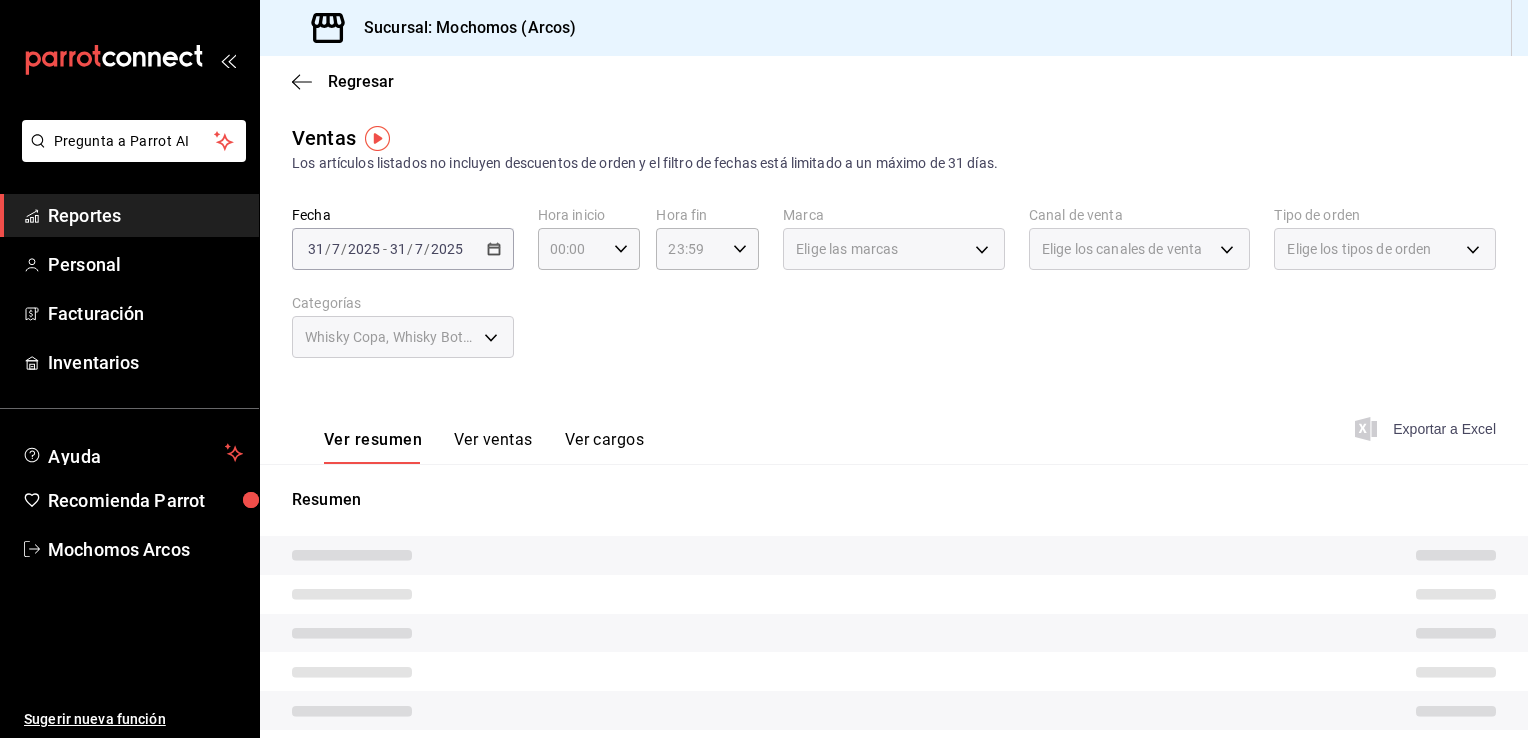 drag, startPoint x: 629, startPoint y: 555, endPoint x: 690, endPoint y: 549, distance: 61.294373 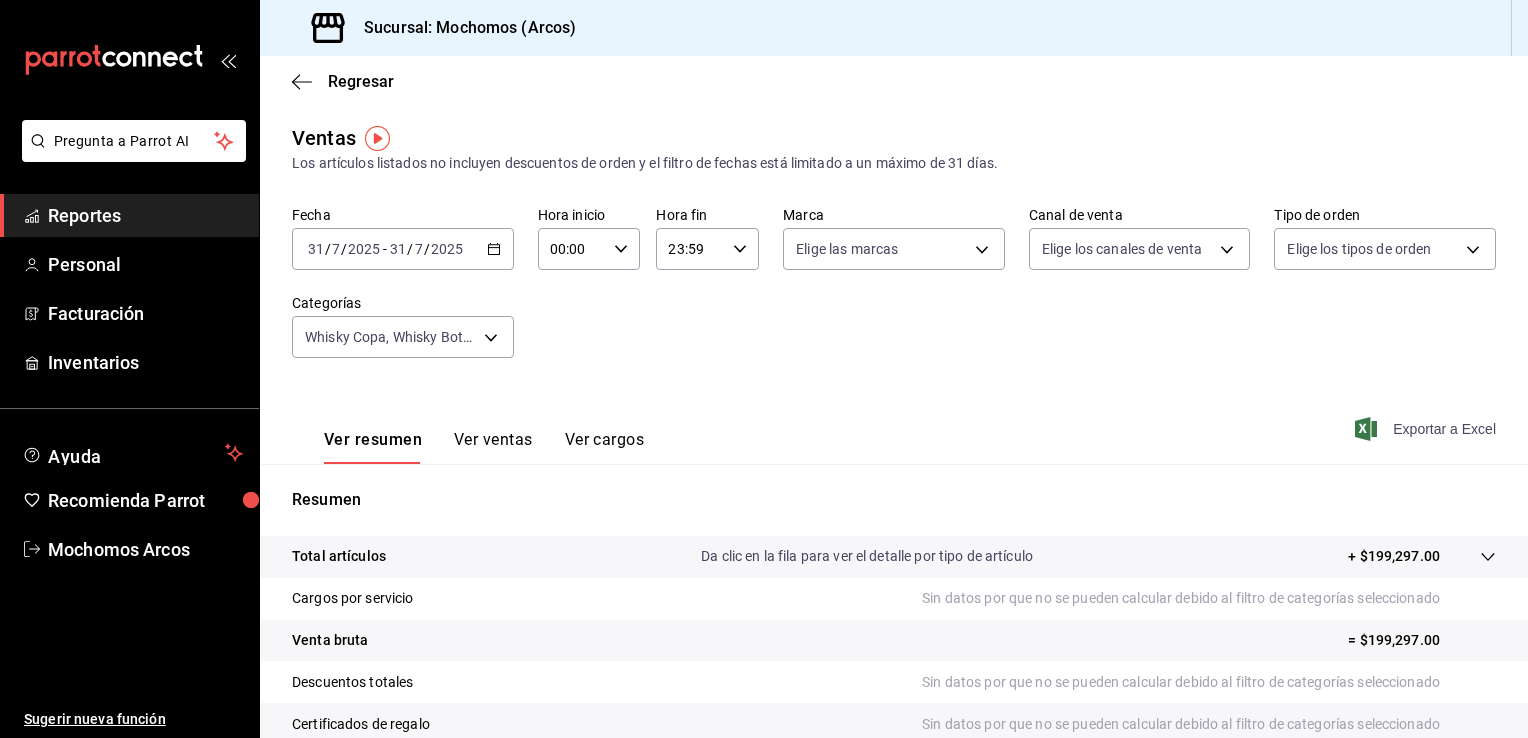 click 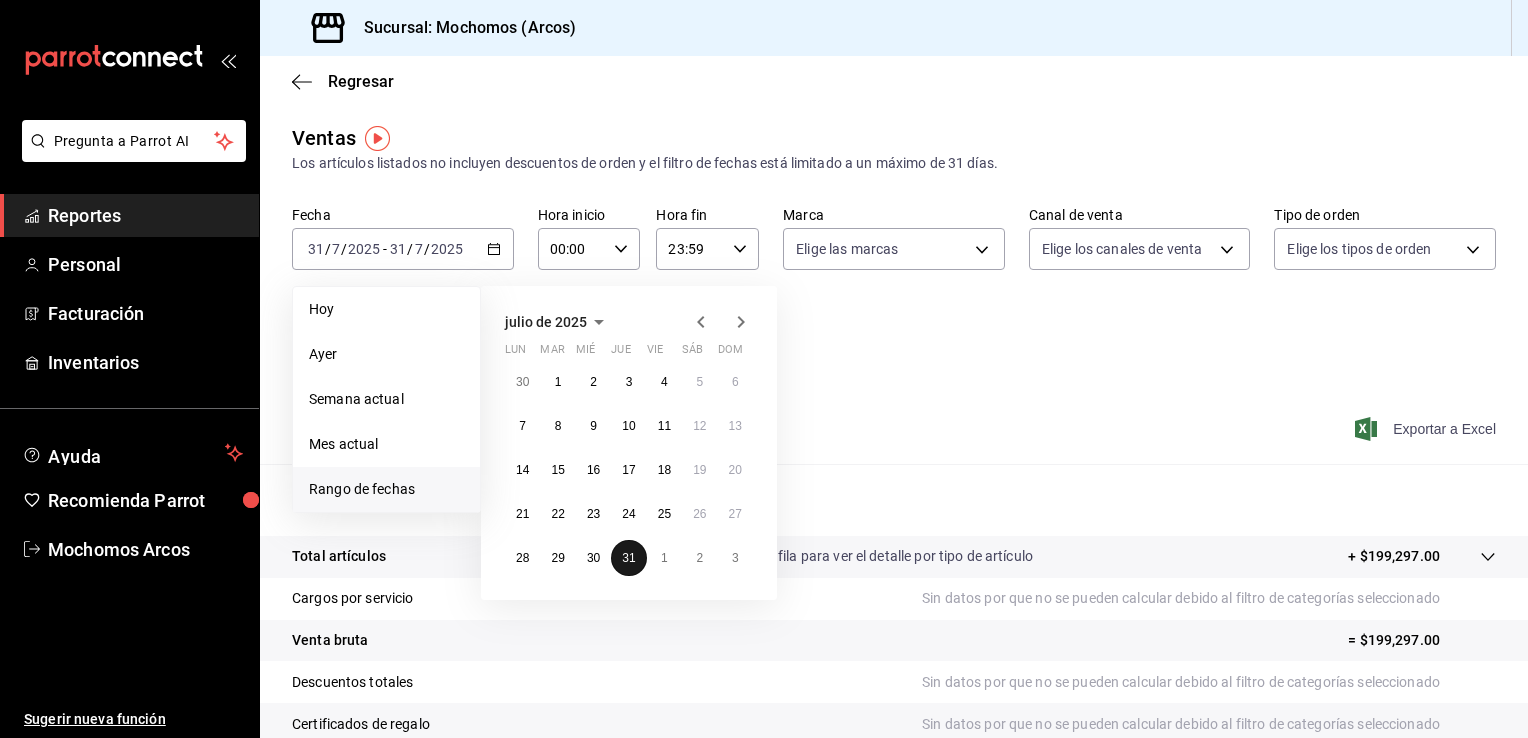 click on "31" at bounding box center [628, 558] 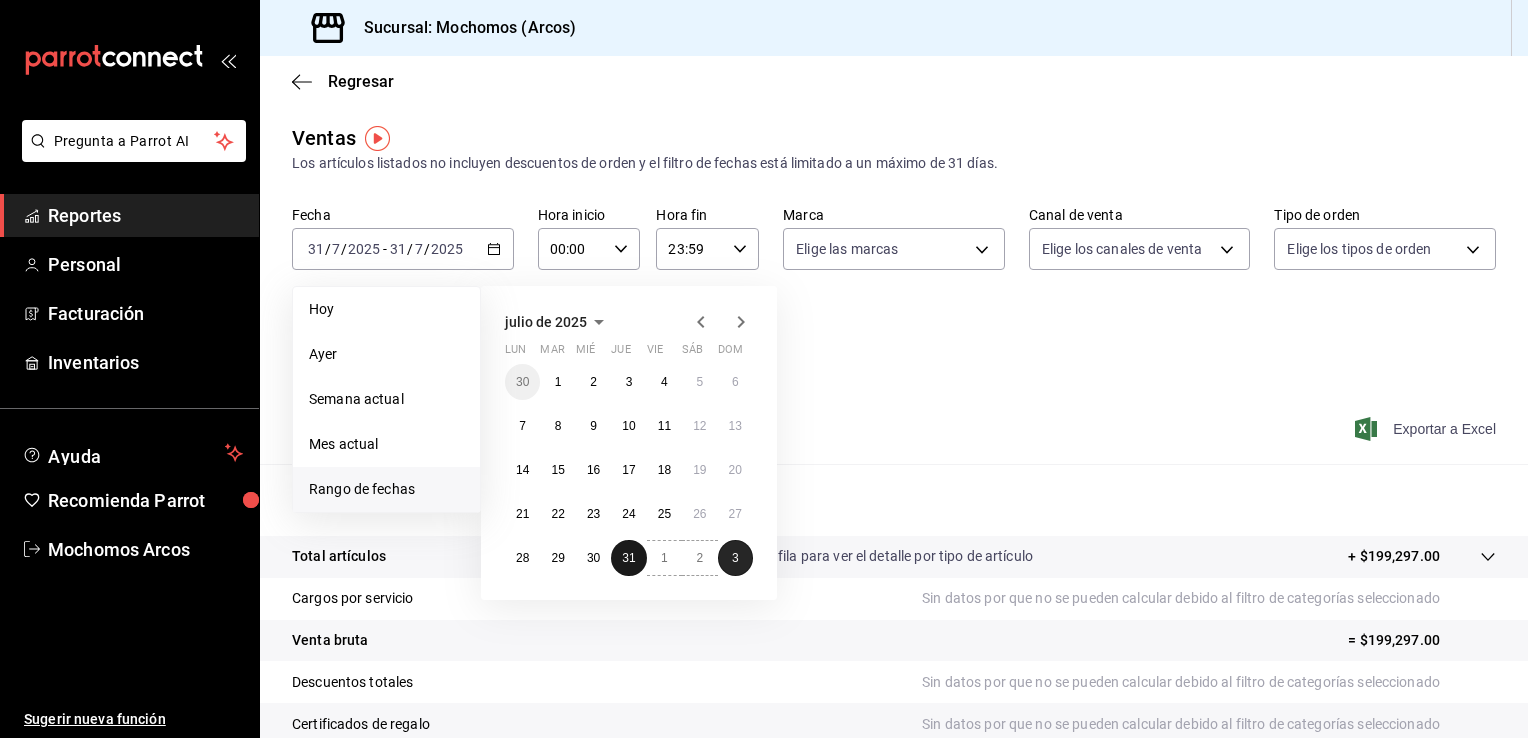 drag, startPoint x: 634, startPoint y: 553, endPoint x: 734, endPoint y: 550, distance: 100.04499 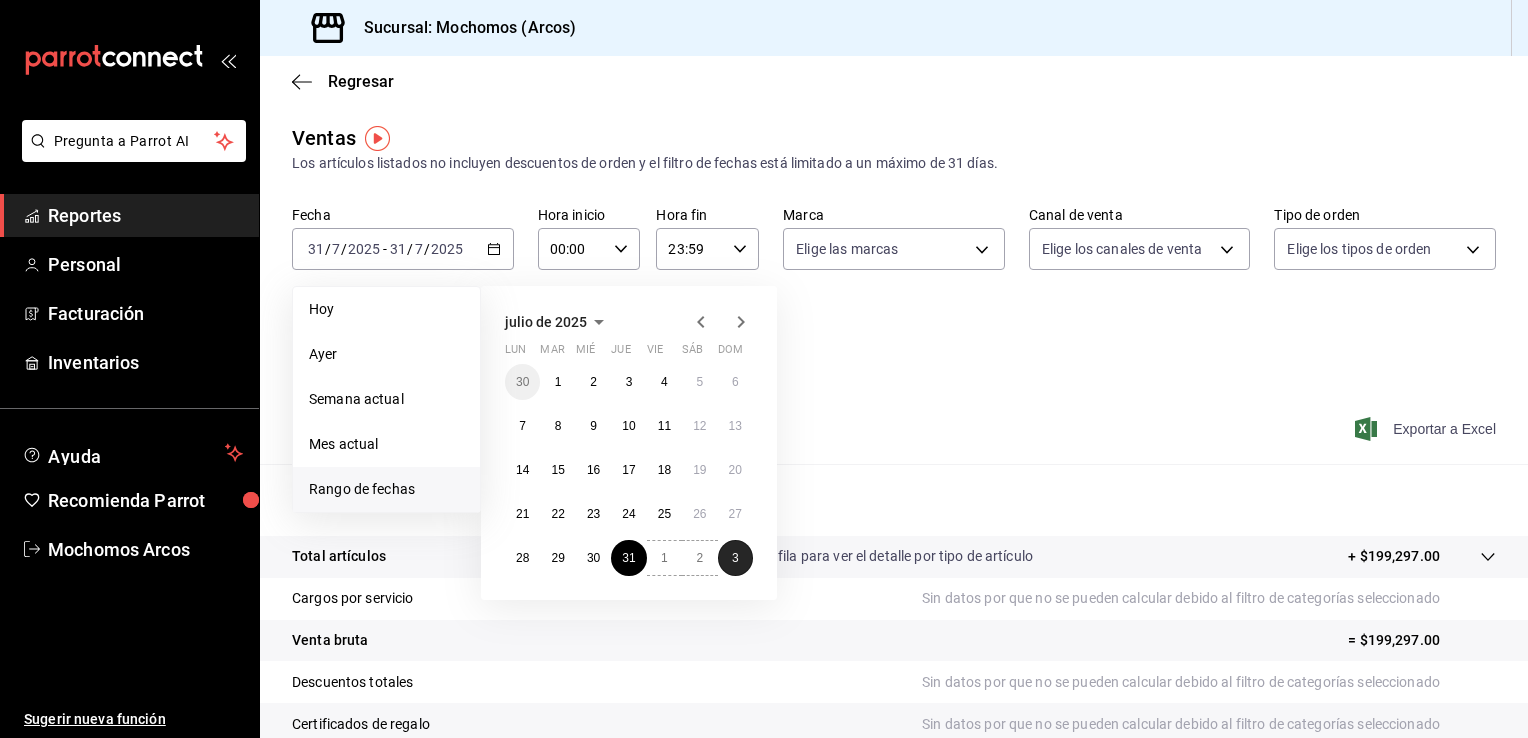 click on "3" at bounding box center (735, 558) 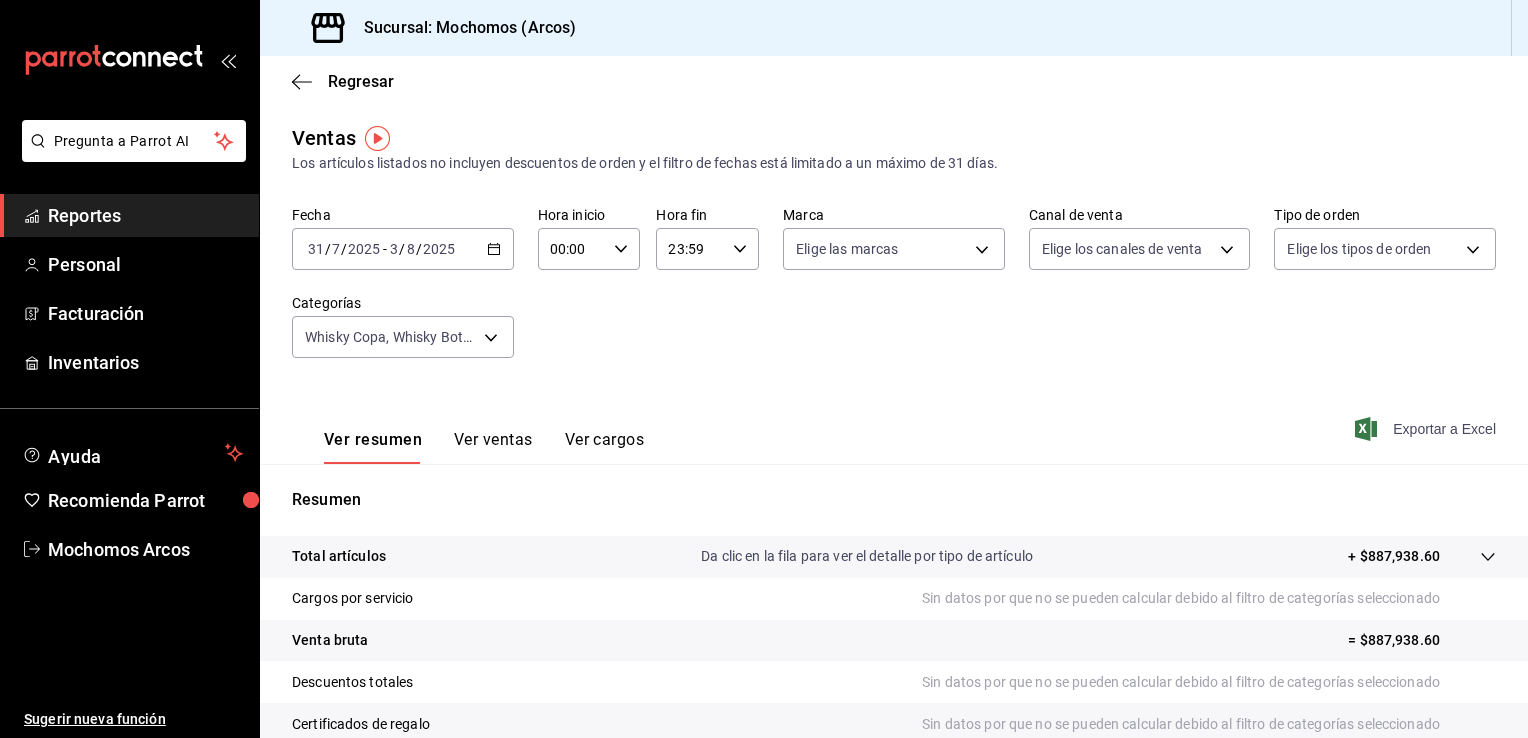 click 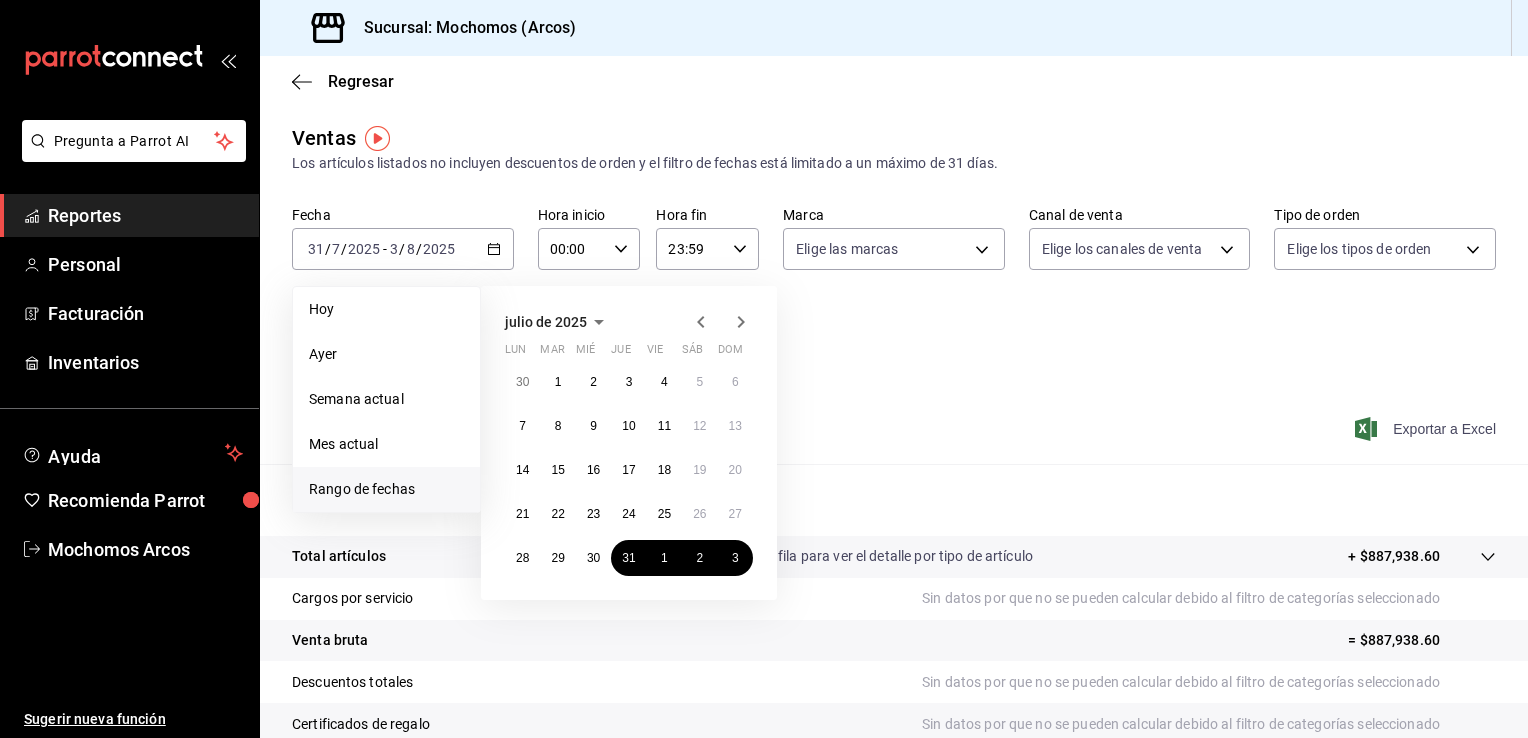 click 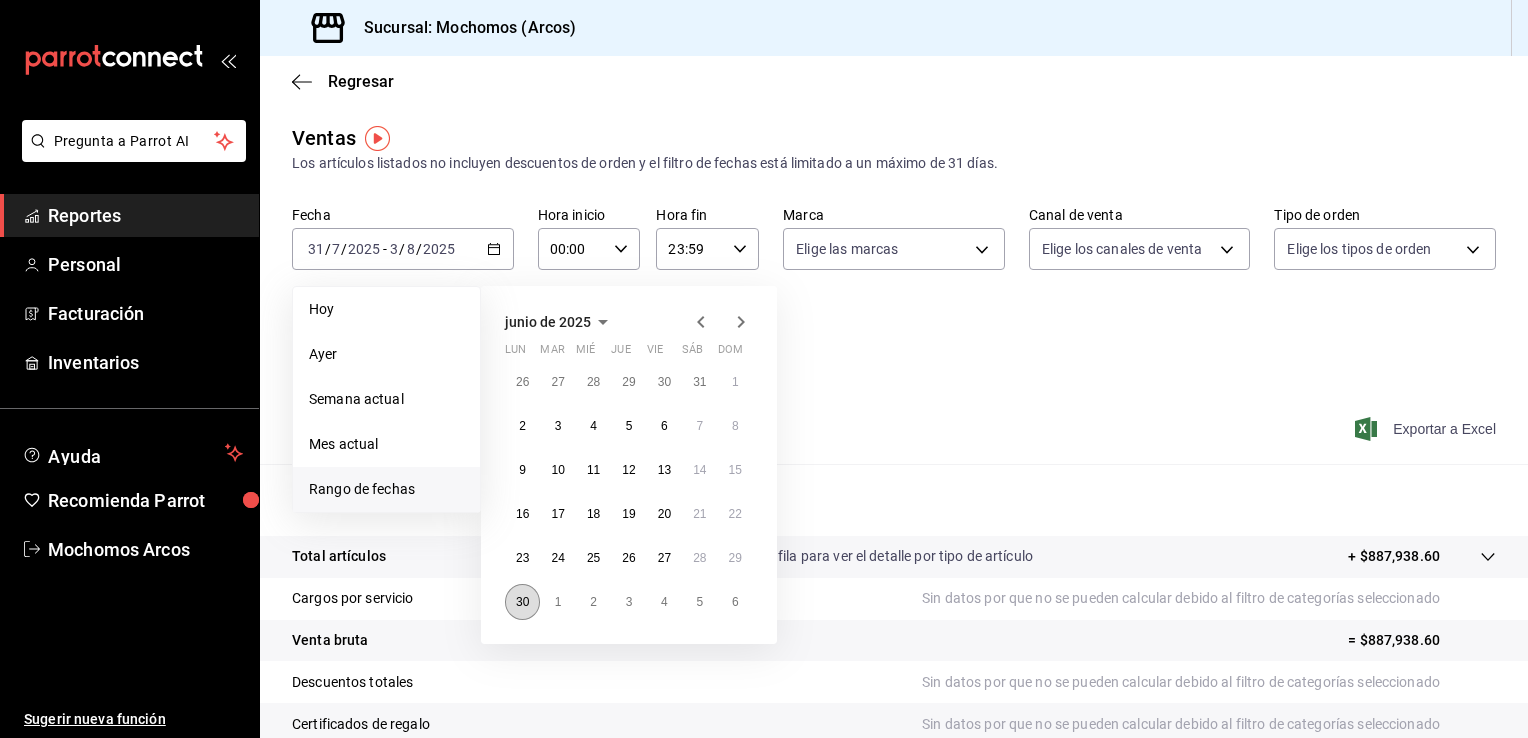 click on "30" at bounding box center (522, 602) 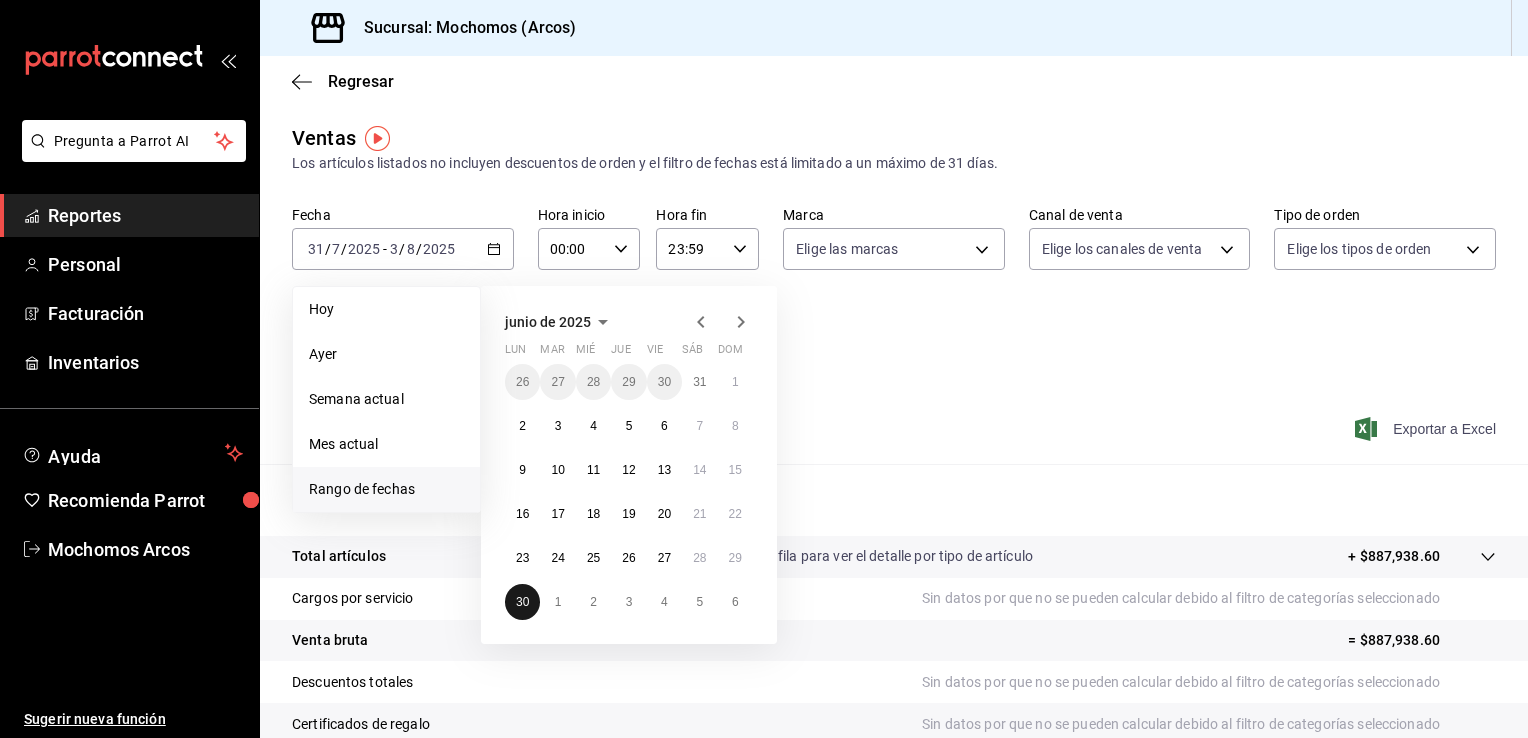 drag, startPoint x: 525, startPoint y: 603, endPoint x: 756, endPoint y: 604, distance: 231.00217 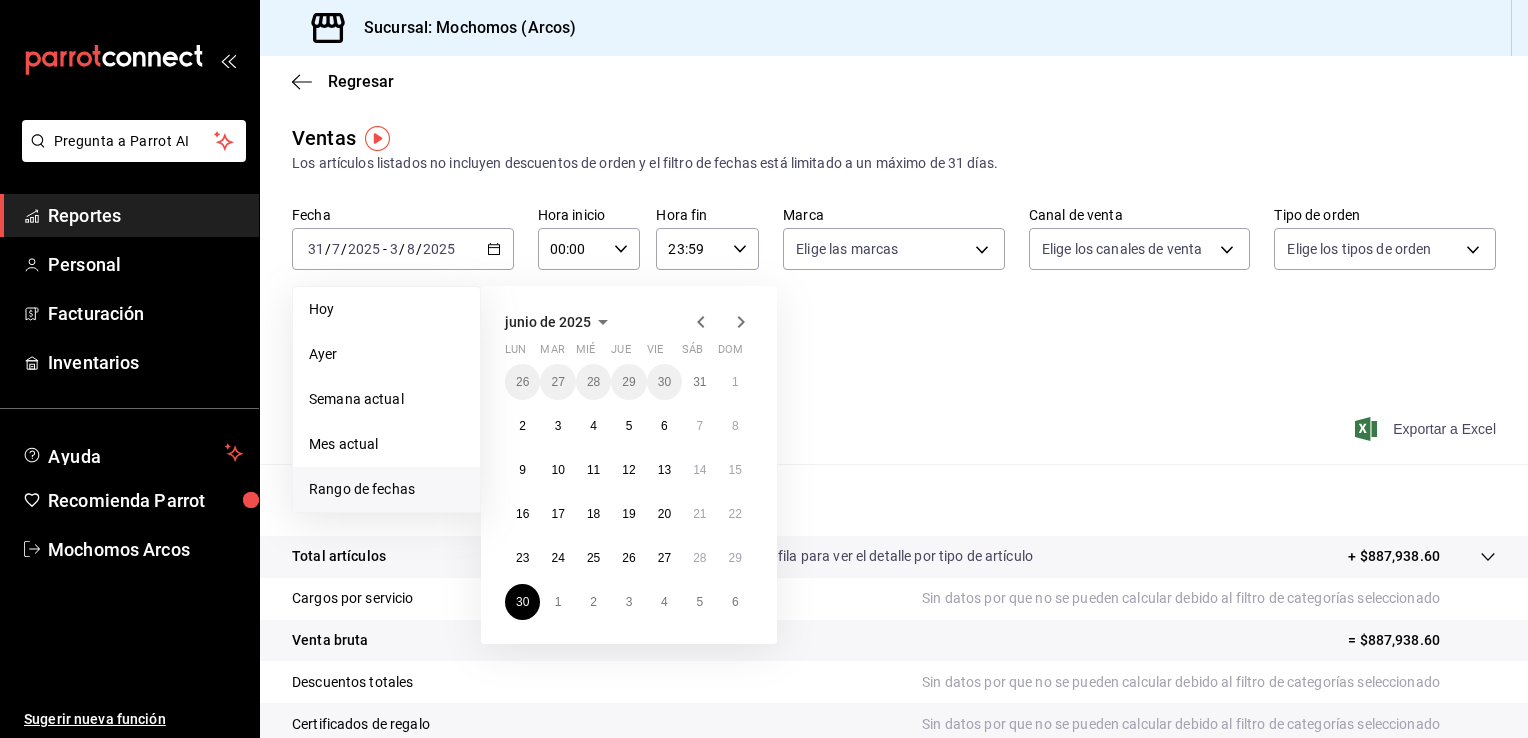click 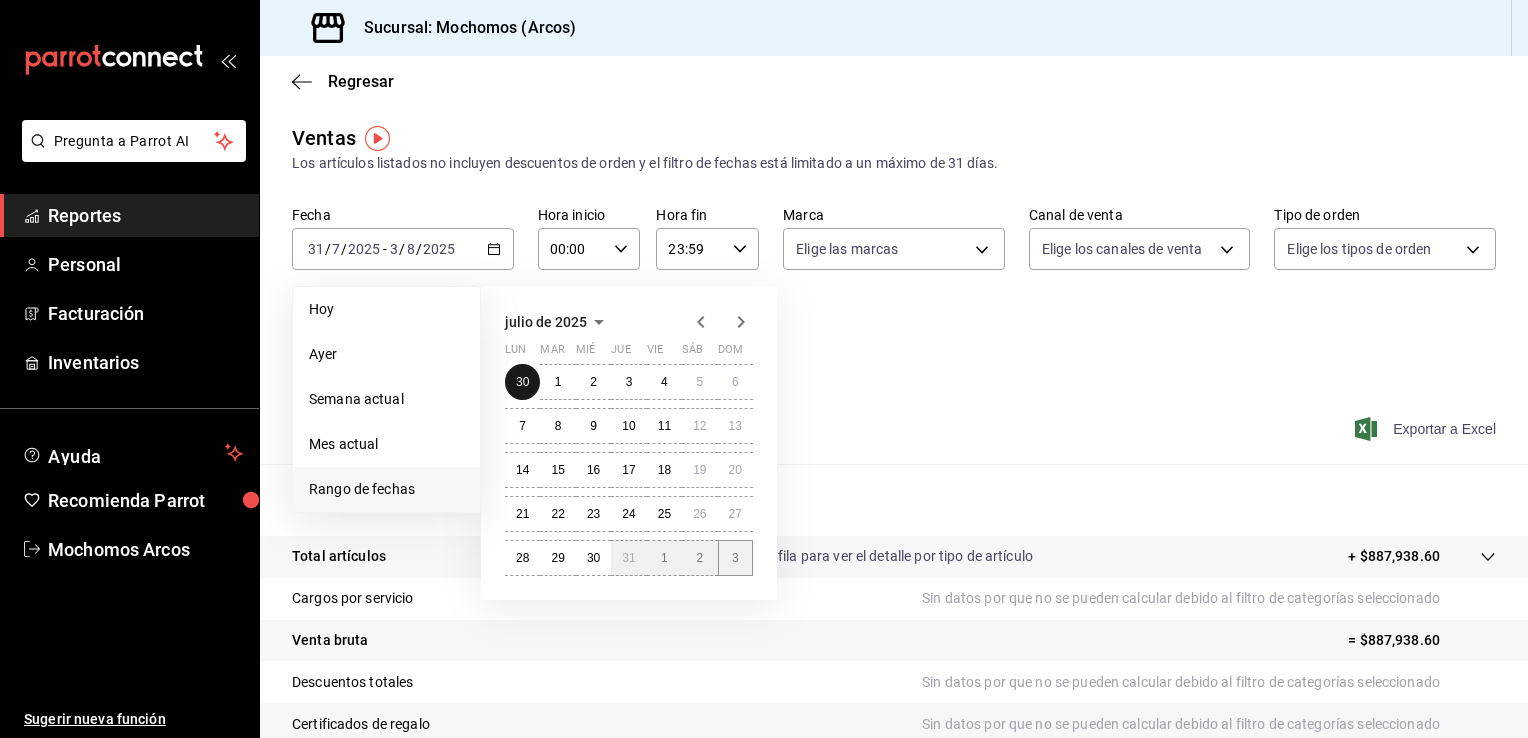 click on "30 1 2 3 4 5 6 7 8 9 10 11 12 13 14 15 16 17 18 19 20 21 22 23 24 25 26 27 28 29 30 31 1 2 3" at bounding box center [629, 470] 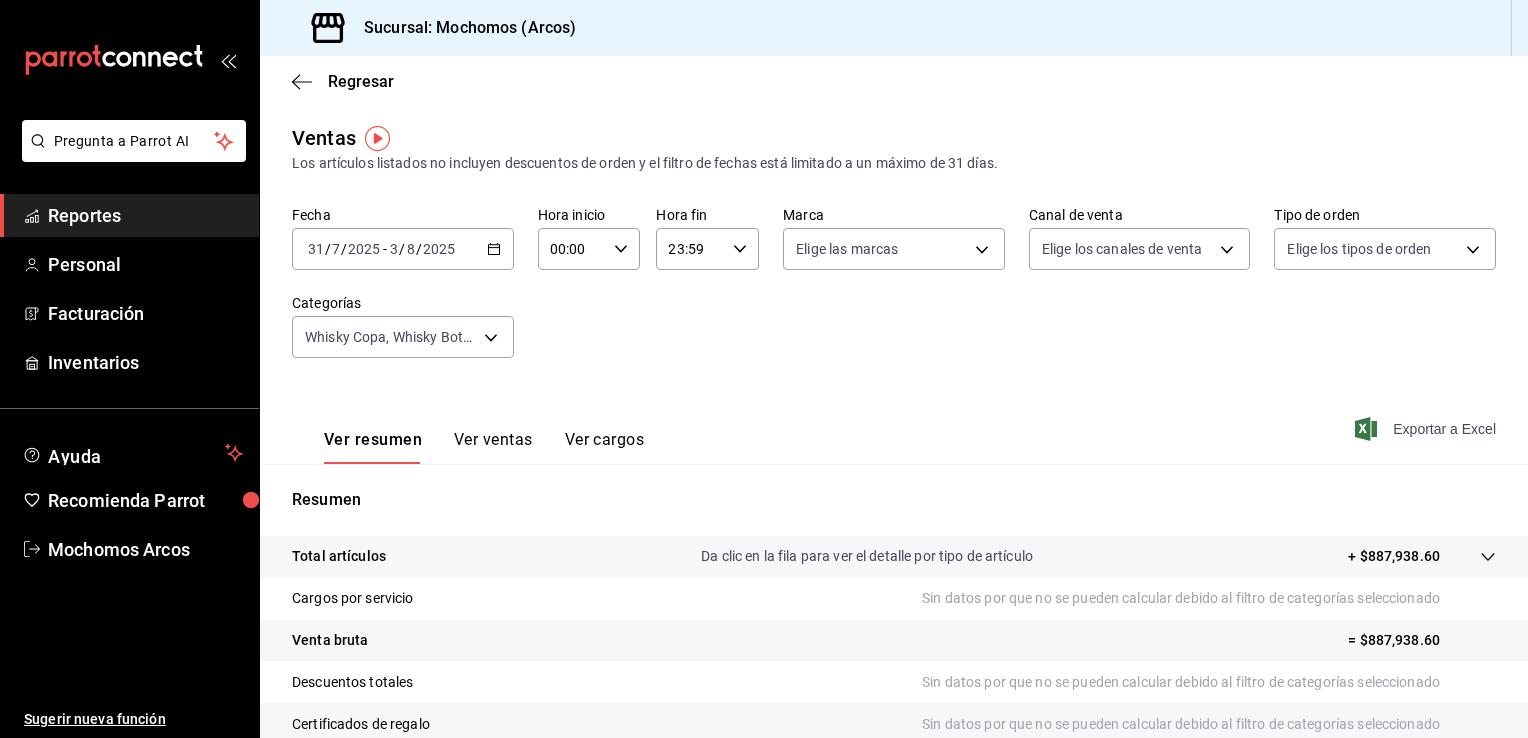 click on "Ver resumen Ver ventas Ver cargos Exportar a Excel" at bounding box center (894, 423) 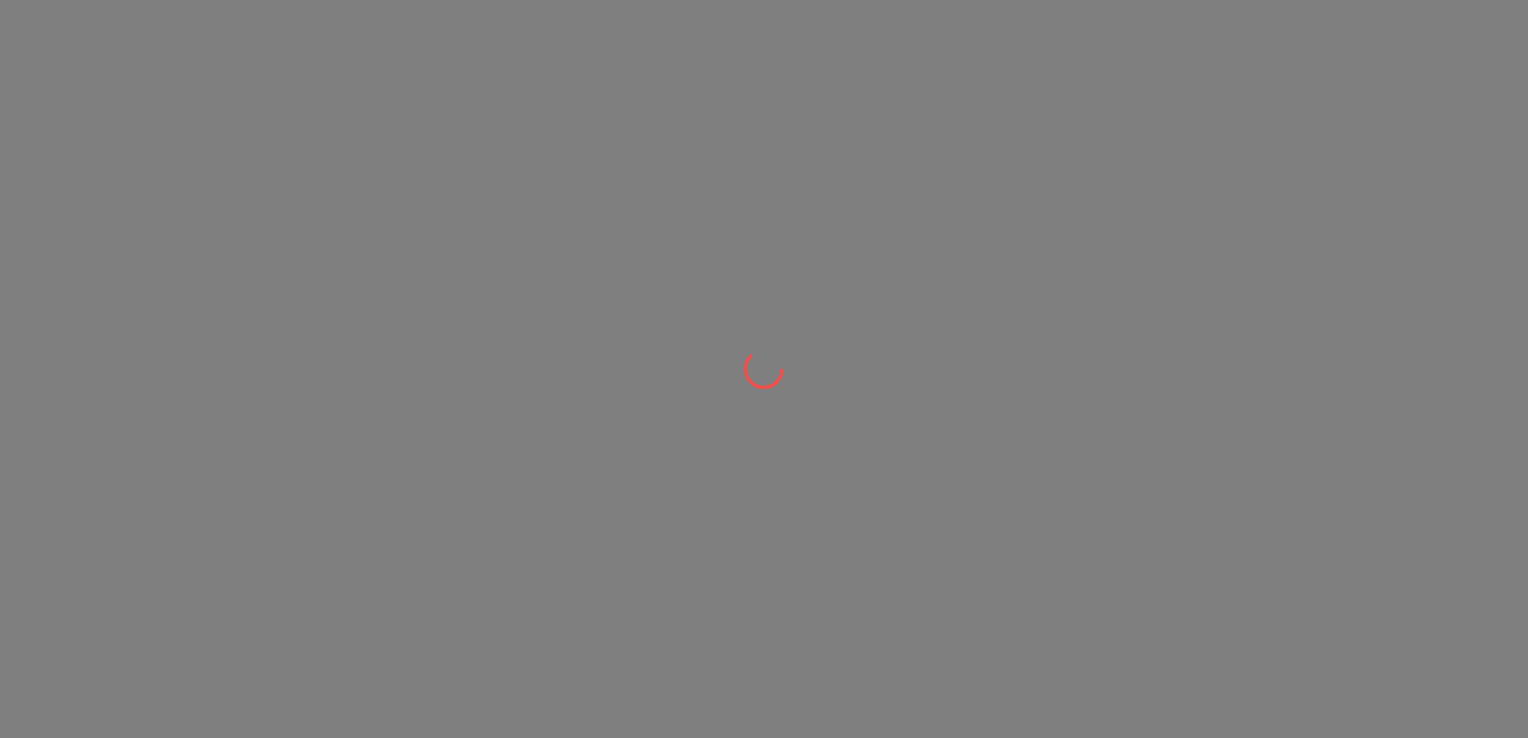 scroll, scrollTop: 0, scrollLeft: 0, axis: both 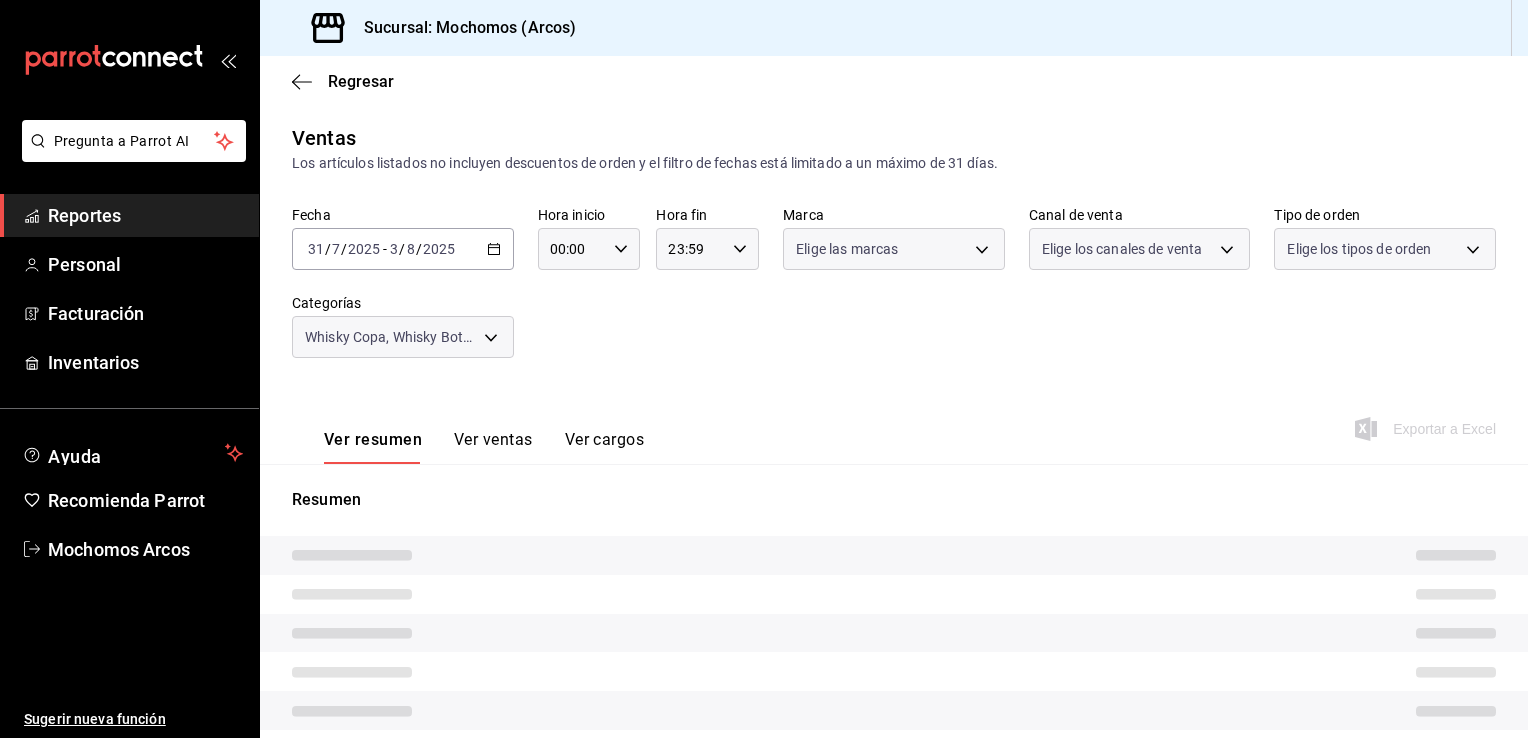 type on "[UUID],[UUID],[UUID],[UUID],[UUID],[UUID],[UUID],[UUID],[UUID],[UUID],[UUID],[UUID],[UUID],[UUID],[UUID],[UUID],[UUID],[UUID],[UUID],[UUID],[UUID],[UUID],[UUID],[UUID],[UUID],[UUID],[UUID],[UUID]" 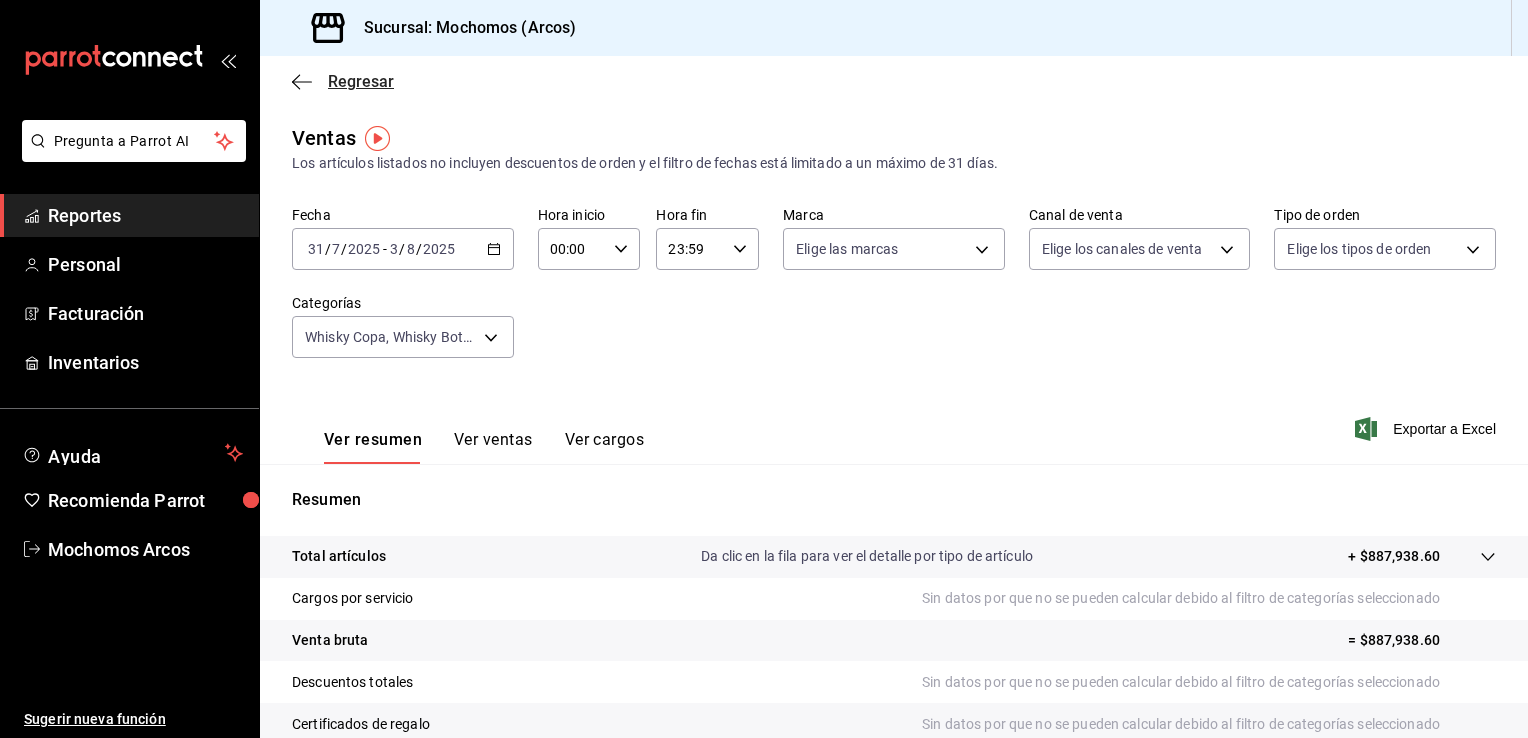 click 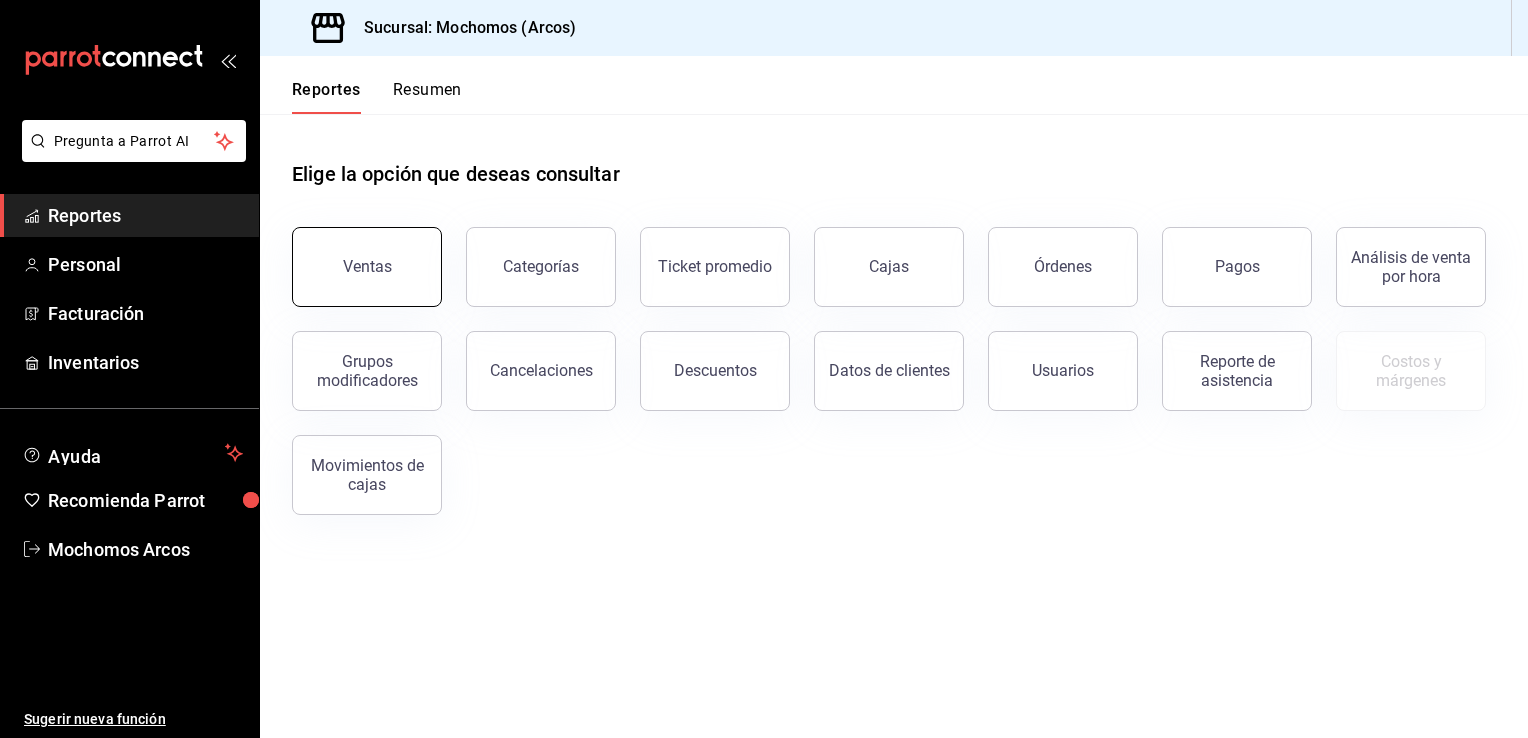 click on "Ventas" at bounding box center [367, 266] 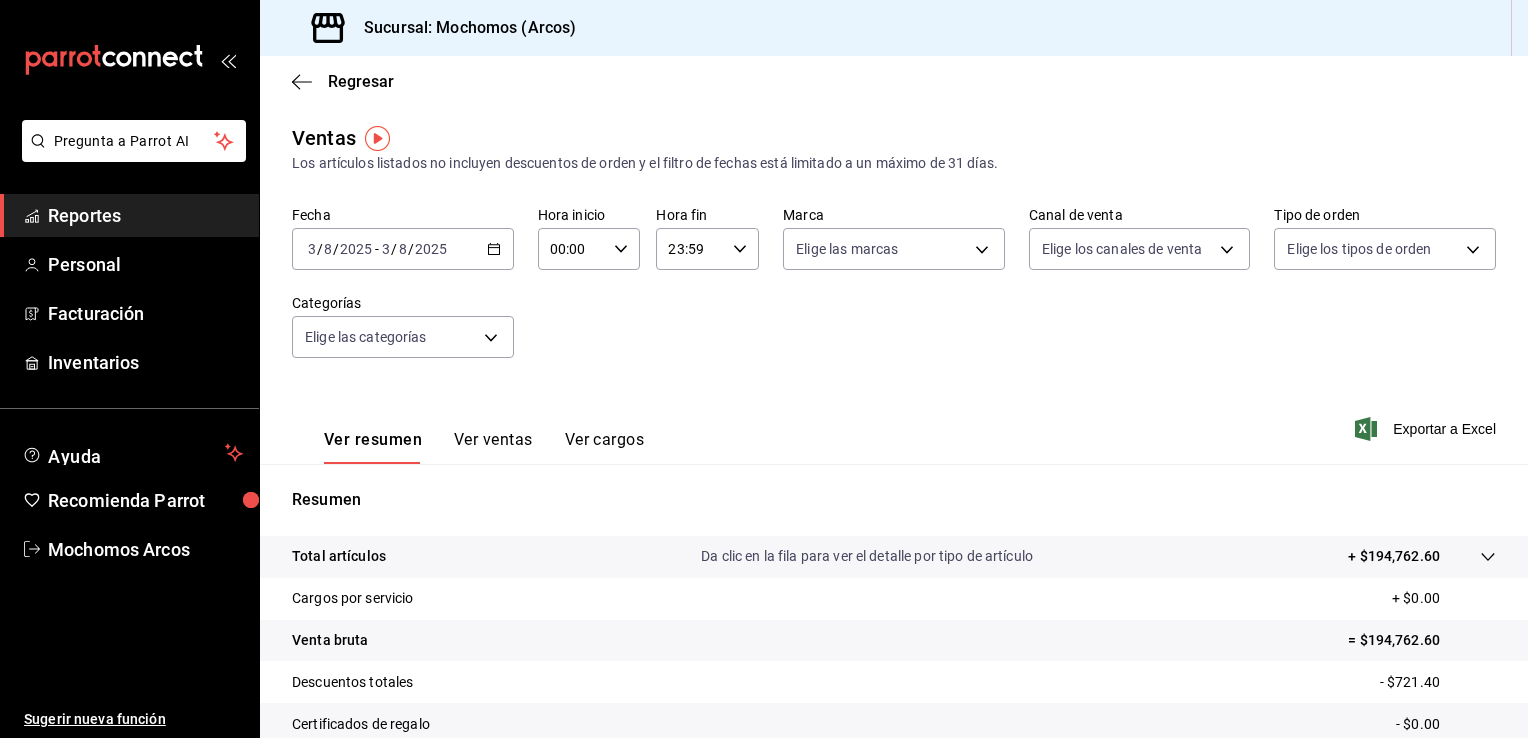 click 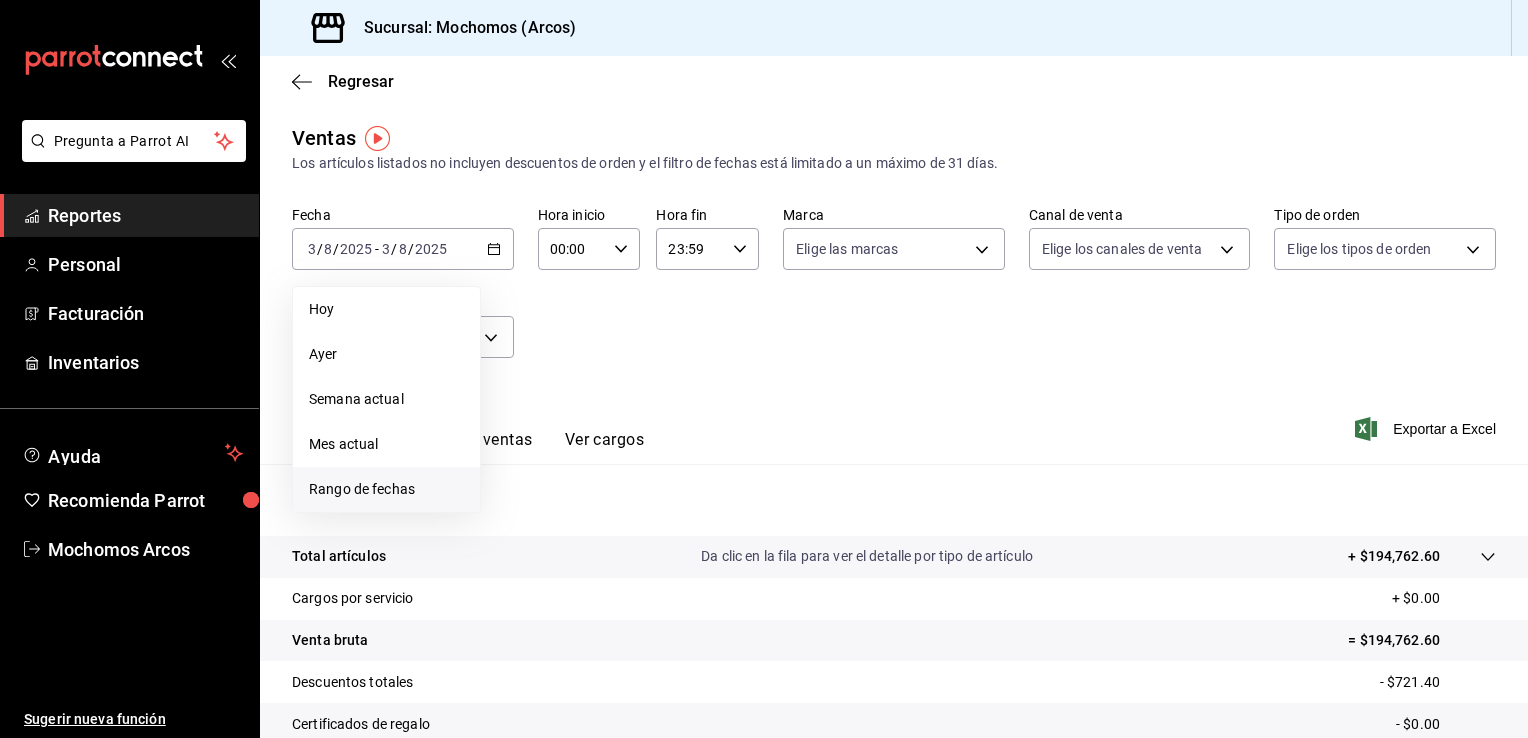 click on "Rango de fechas" at bounding box center [386, 489] 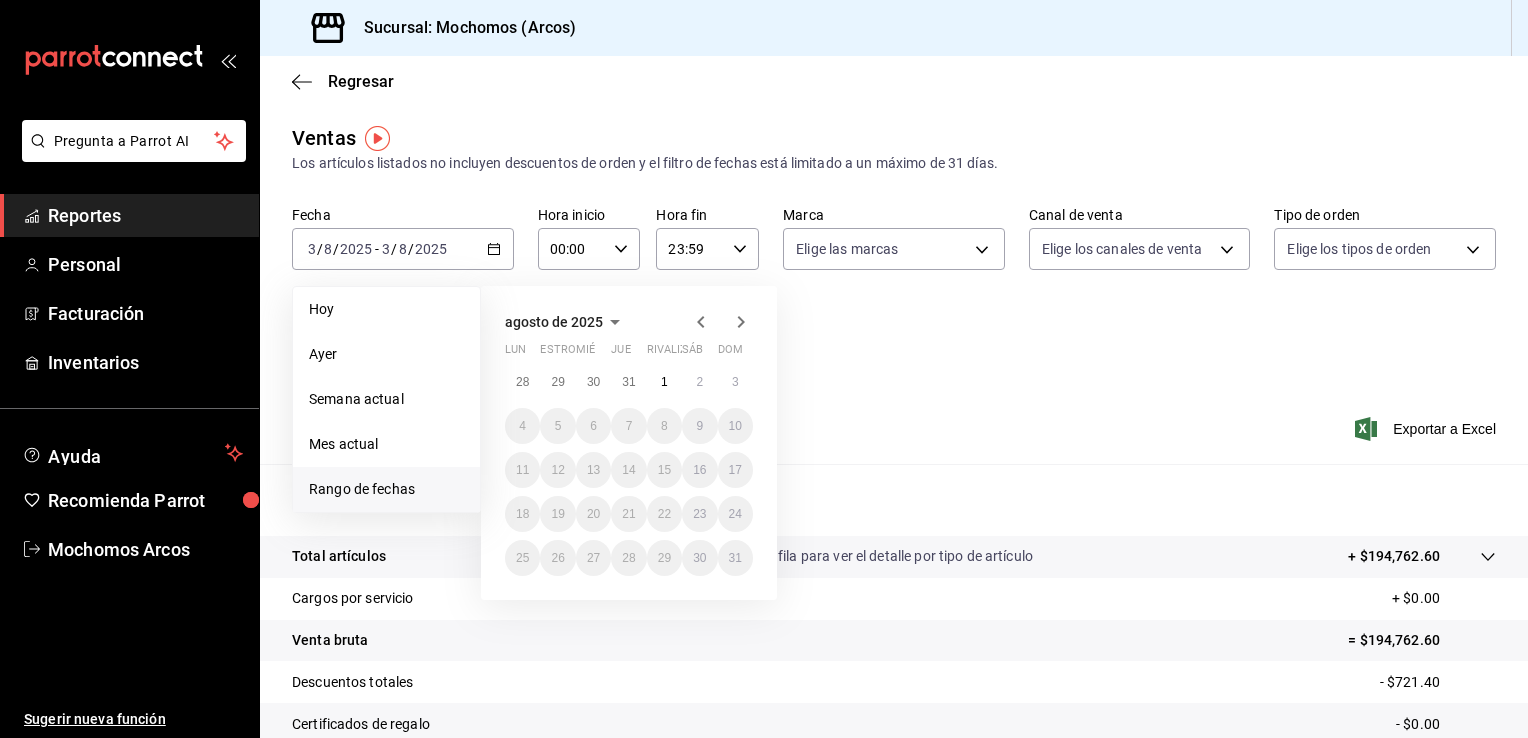 click 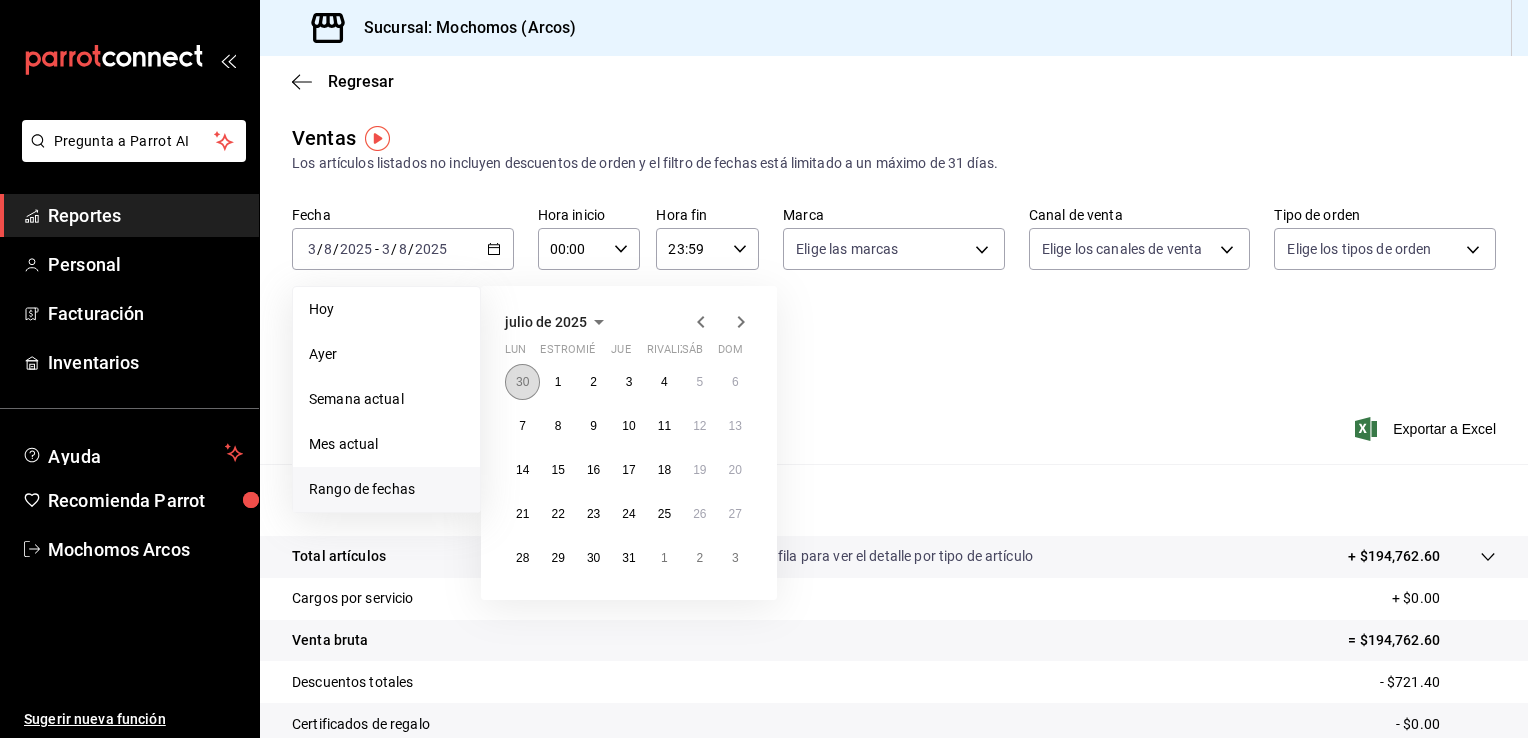 click on "30" at bounding box center [522, 382] 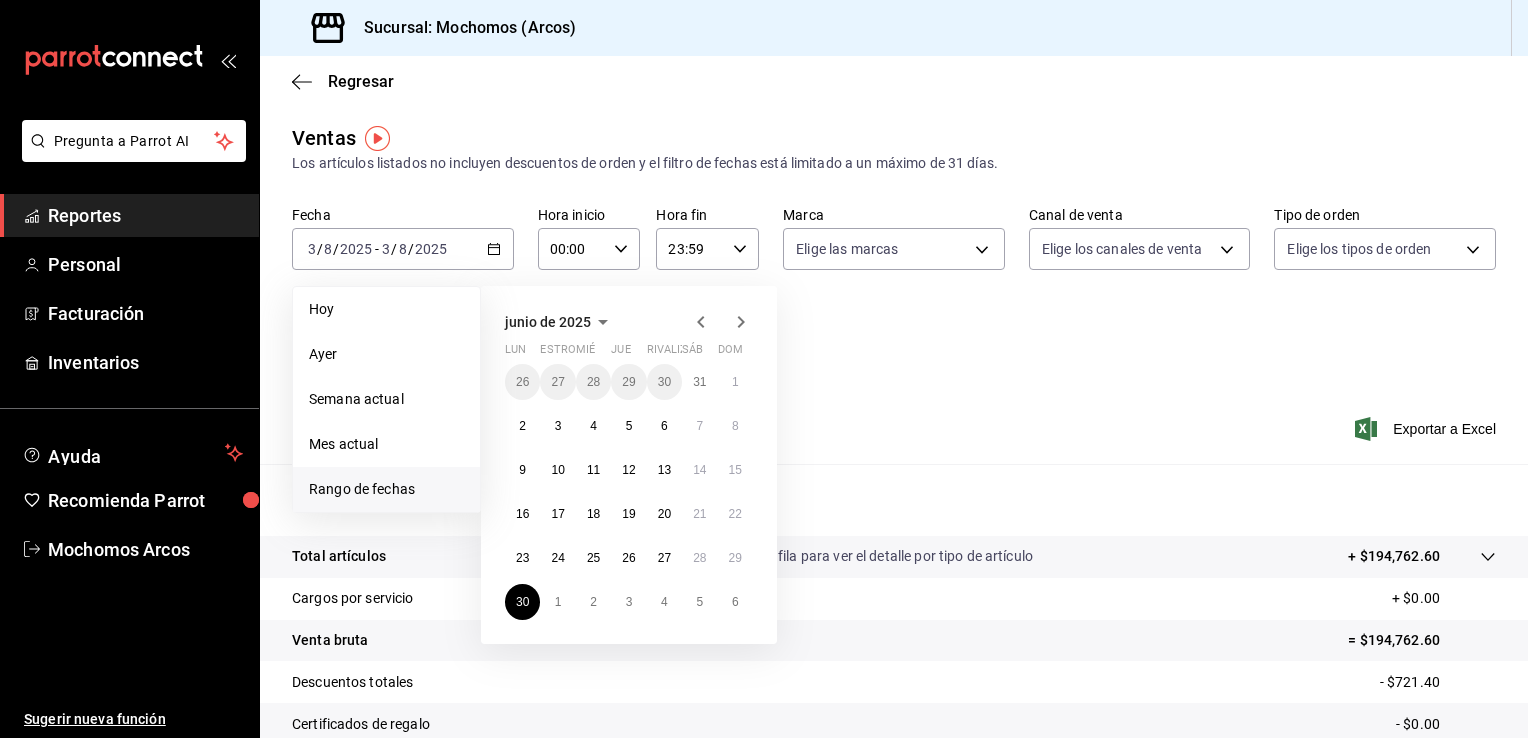 click 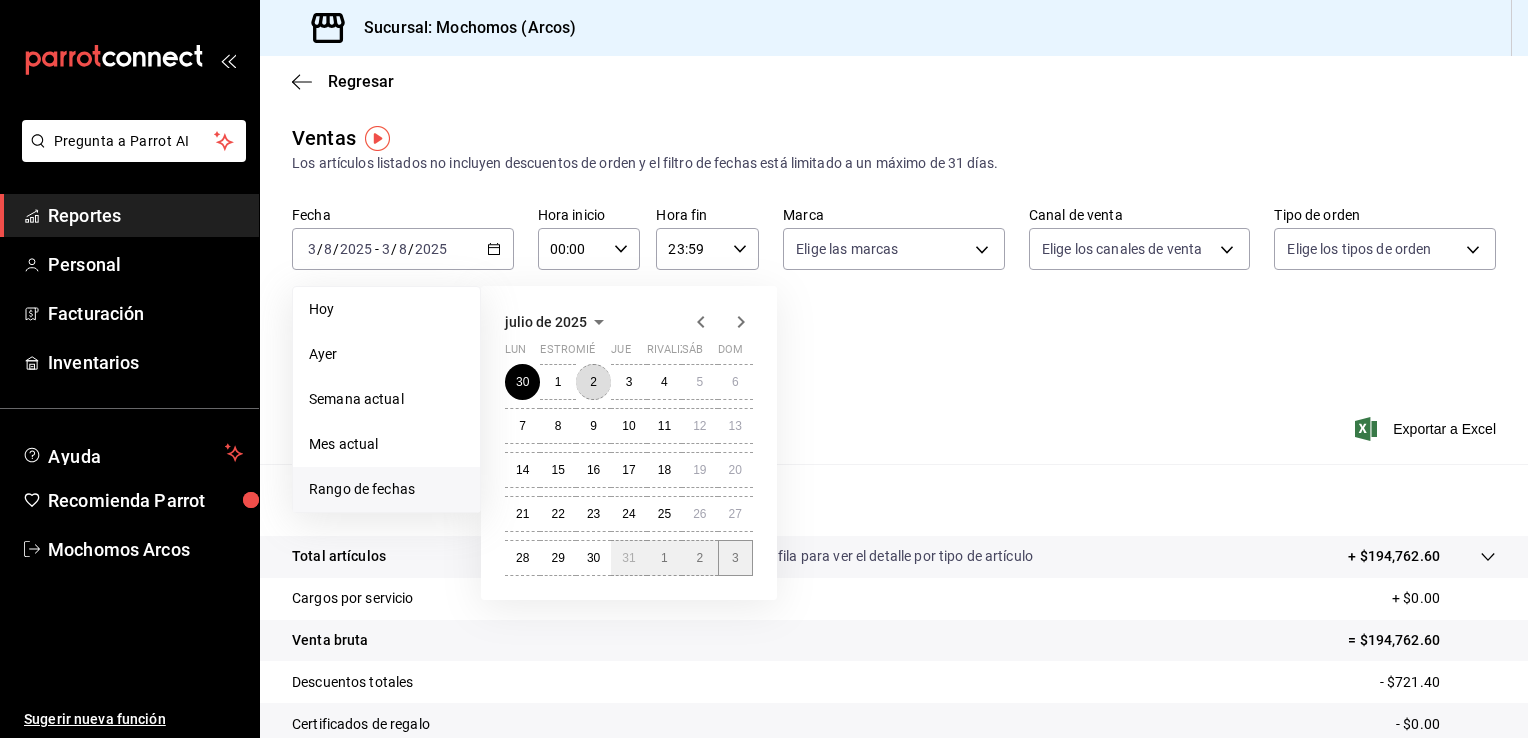 click on "30 1 2 3 4 5 6 7 8 9 10 11 12 13 14 15 16 17 18 19 20 21 22 23 24 25 26 27 28 29 30 31 1 2 3" at bounding box center (629, 470) 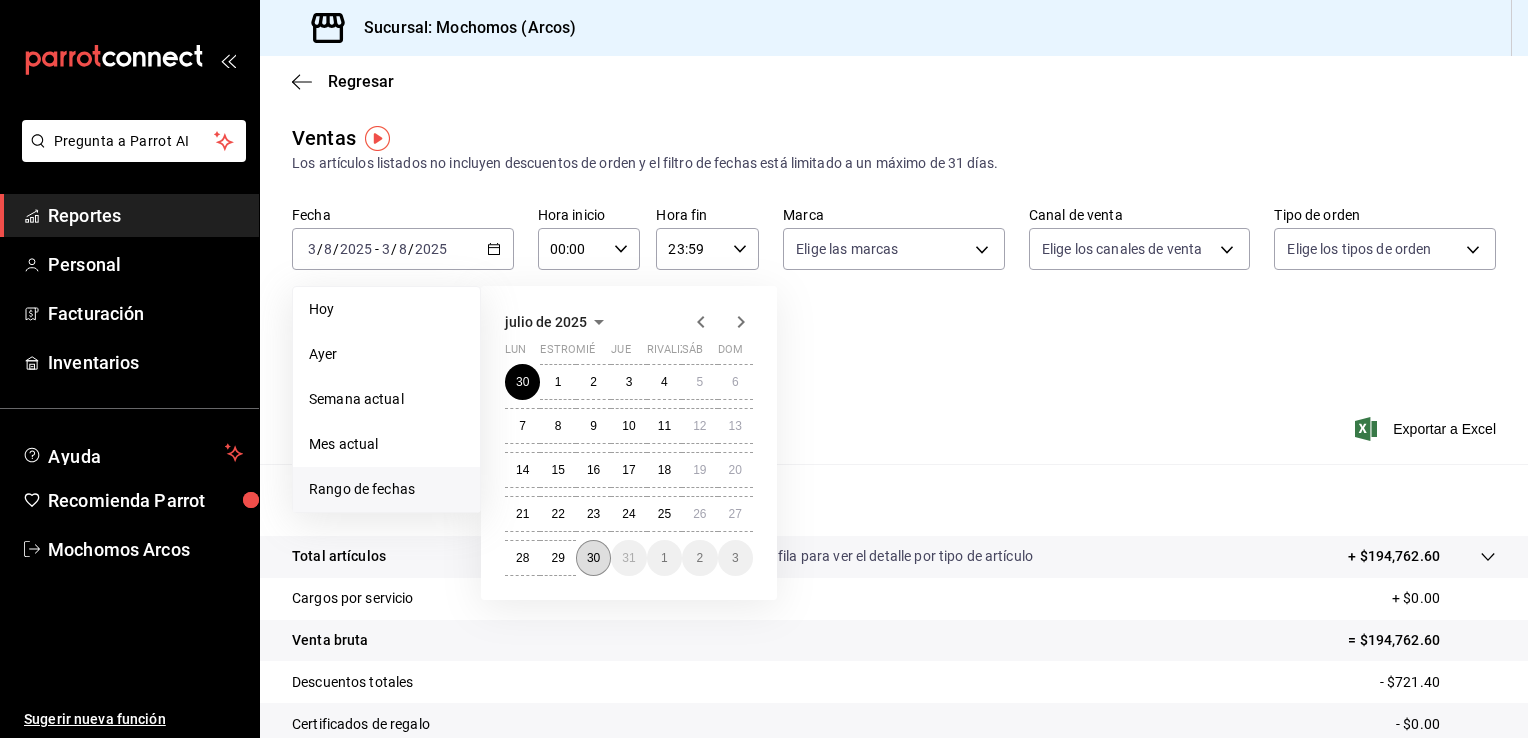 click on "30" at bounding box center (593, 558) 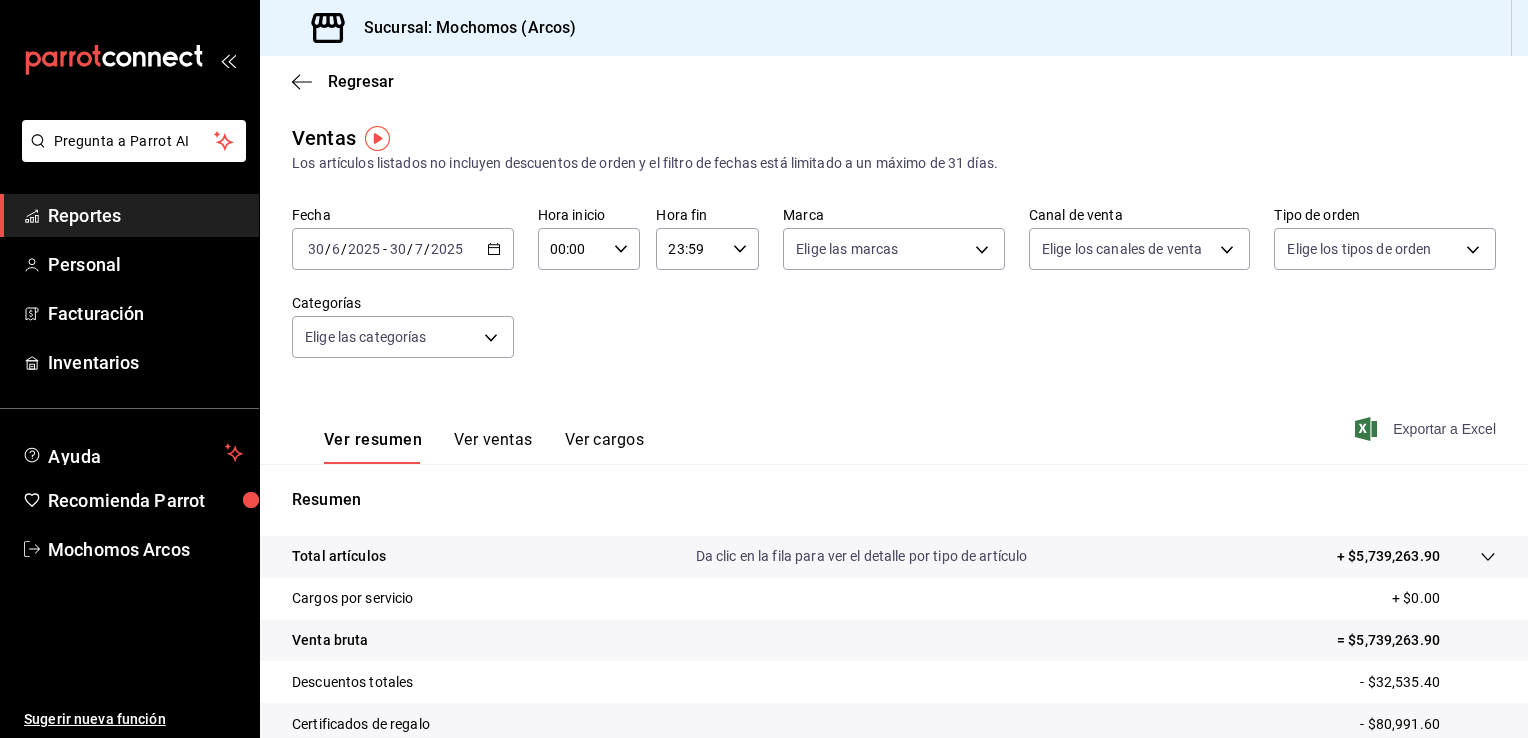 click 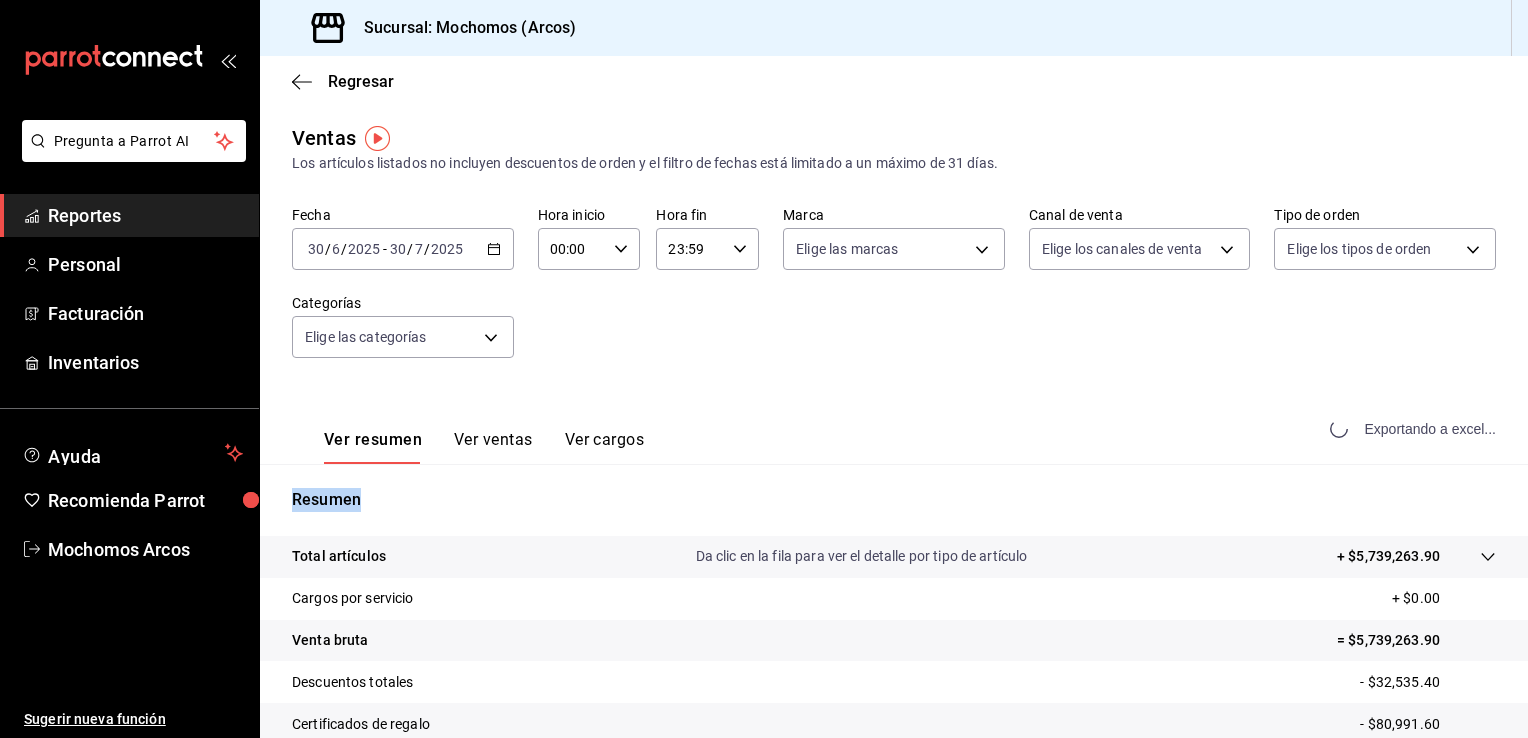 click on "Exportando a excel..." at bounding box center (1415, 429) 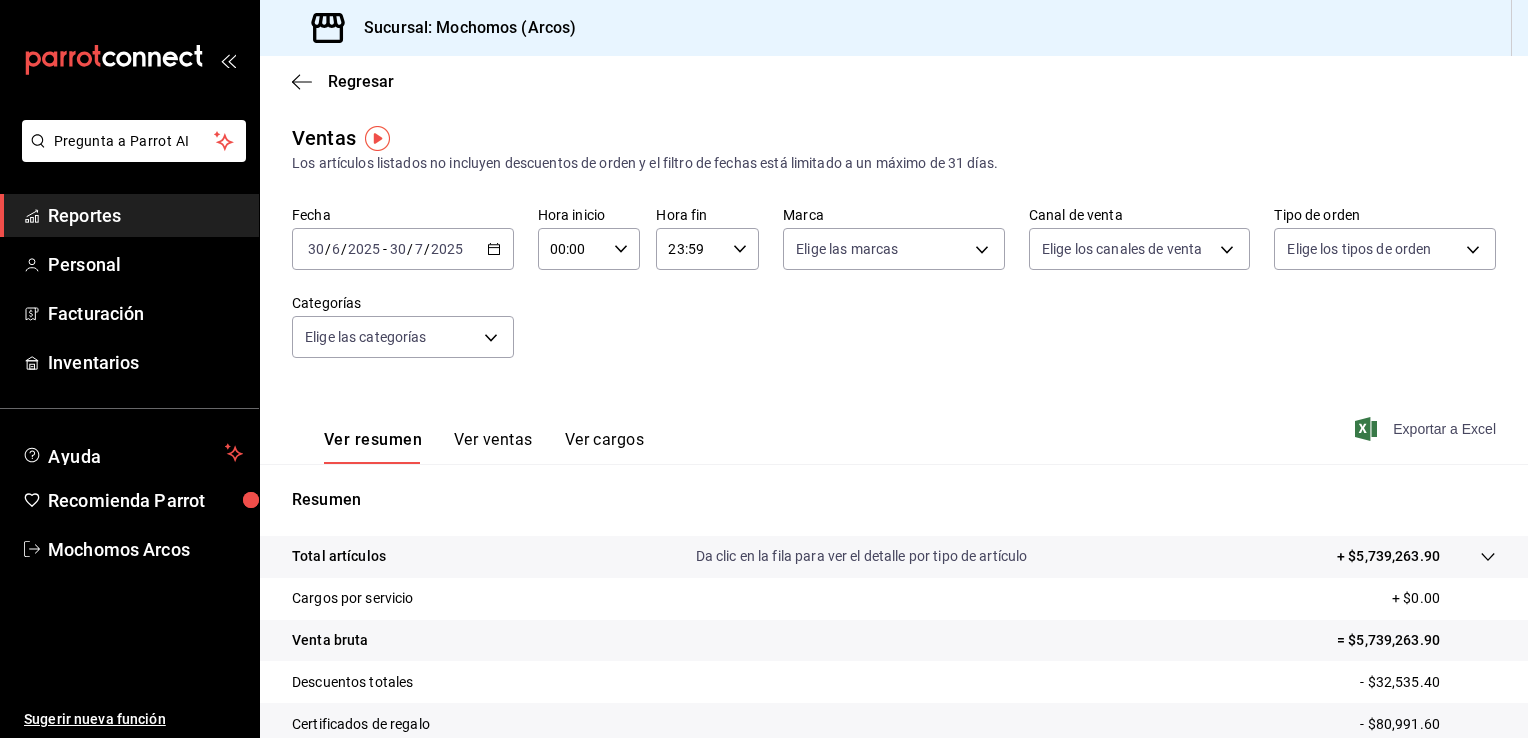 drag, startPoint x: 1368, startPoint y: 161, endPoint x: 1344, endPoint y: 163, distance: 24.083189 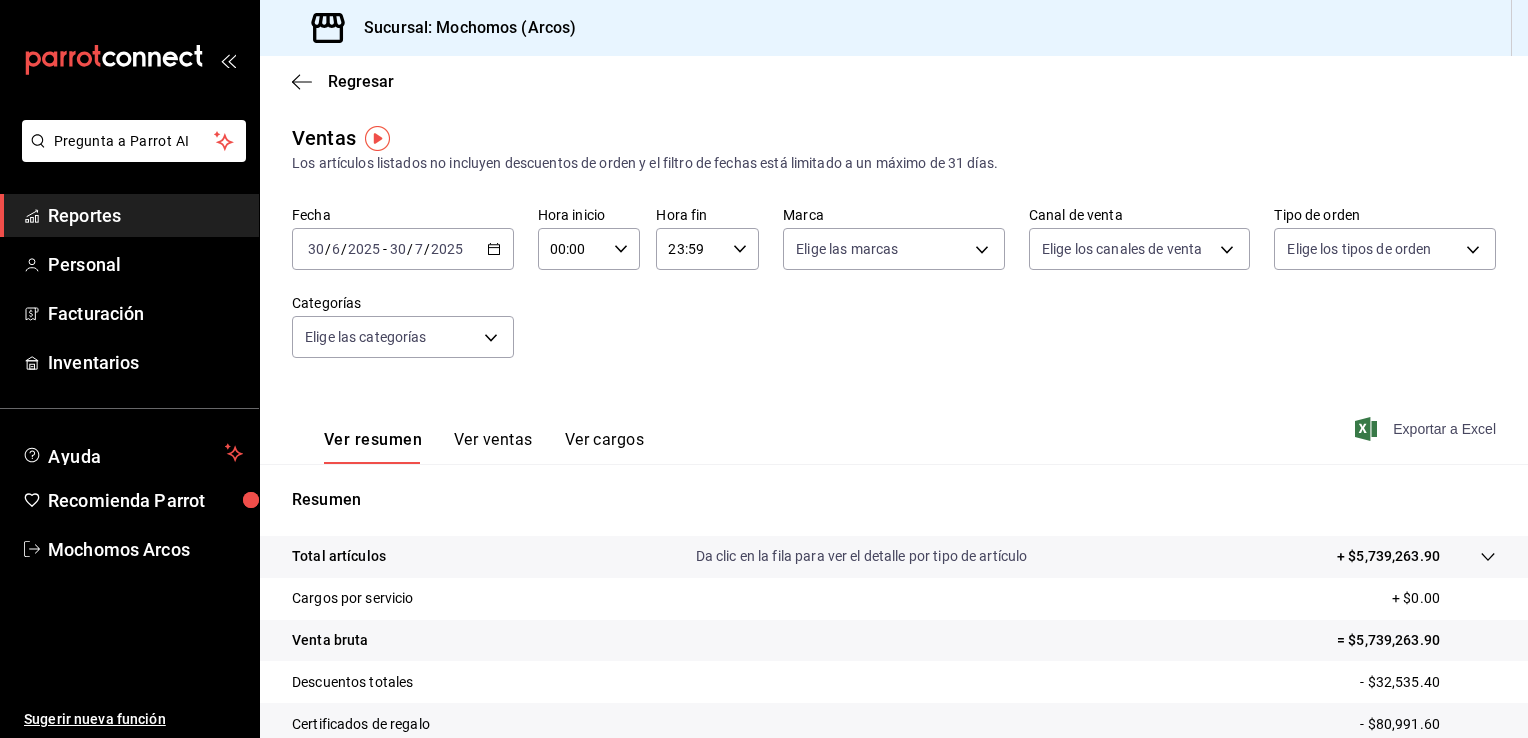 click on "Fecha [DATE] [DATE] - [DATE] [DATE] Hora inicio 00:00 Hora inicio Hora fin 23:59 Hora fin Marca Elige las marcas Canal de venta Elige los canales de venta Tipo de orden Elige los tipos de orden Categorías Elige las categorías" at bounding box center [894, 294] 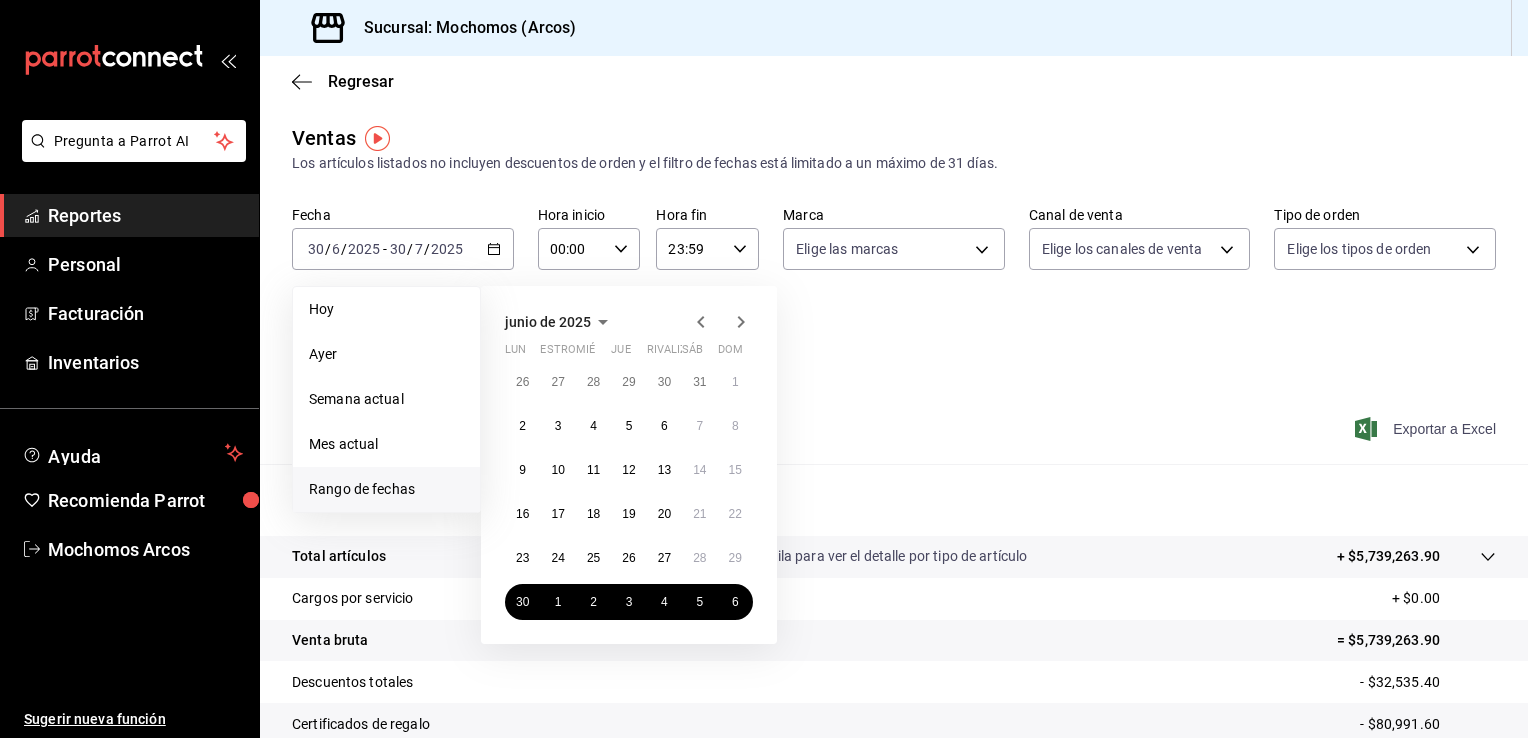click 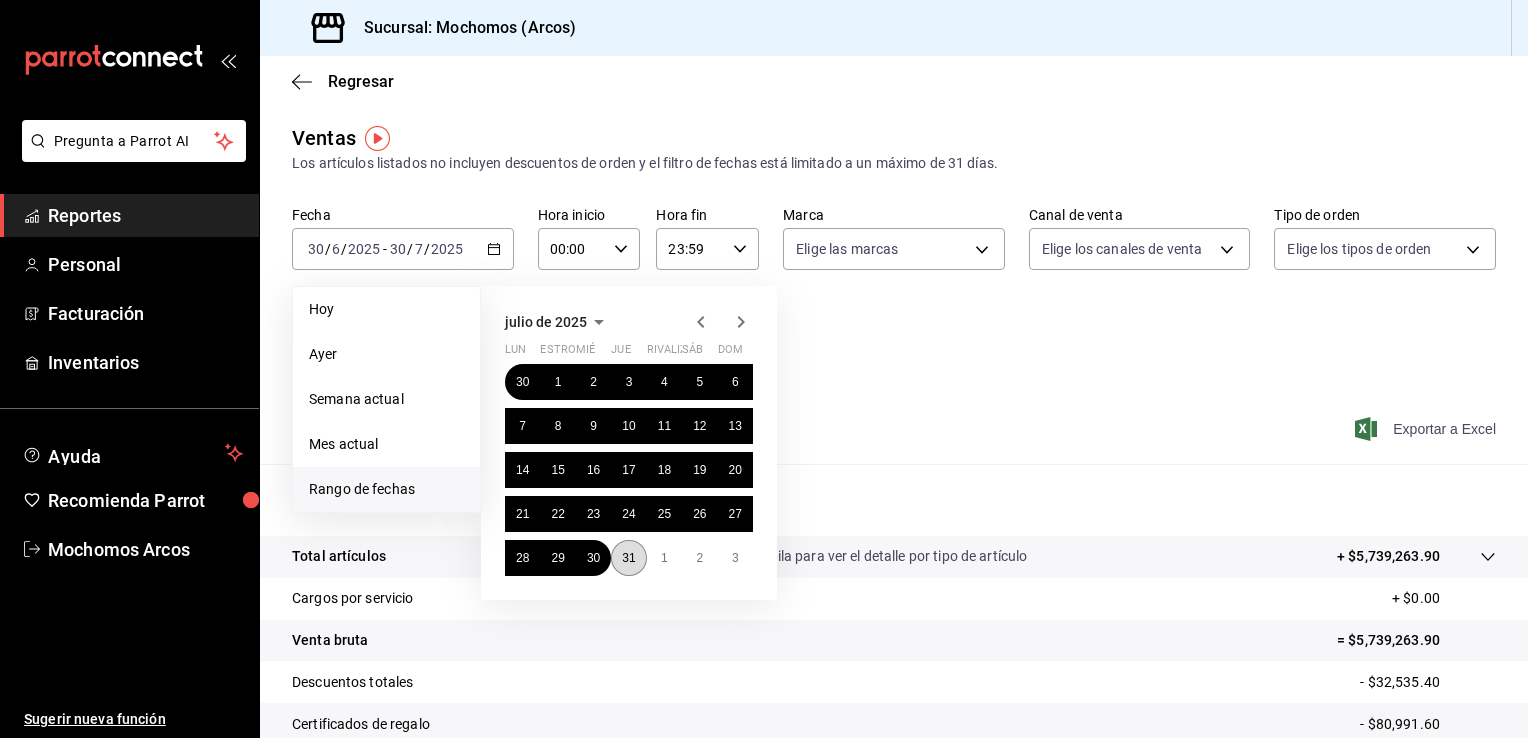 click on "31" at bounding box center (628, 558) 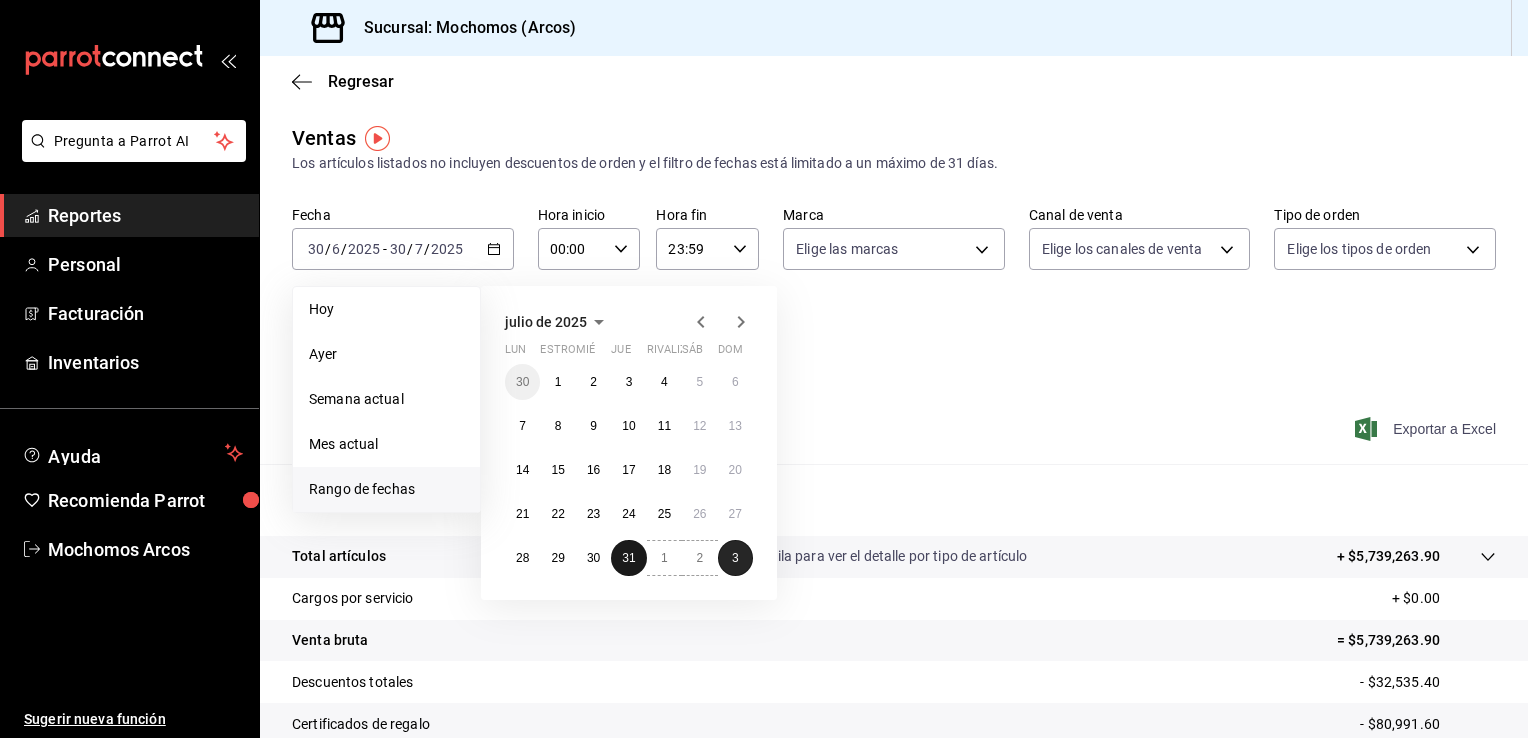 drag, startPoint x: 632, startPoint y: 557, endPoint x: 745, endPoint y: 555, distance: 113.0177 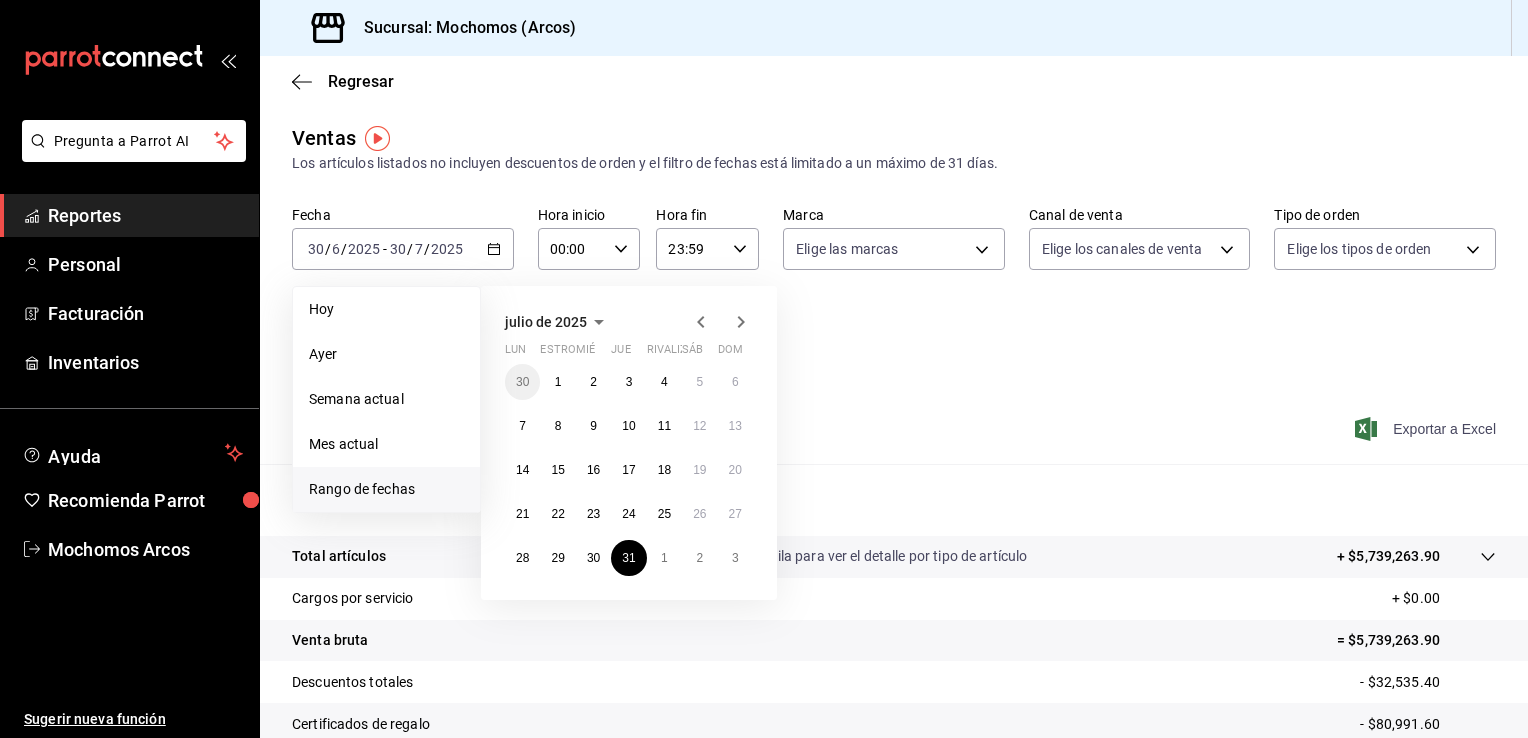 click 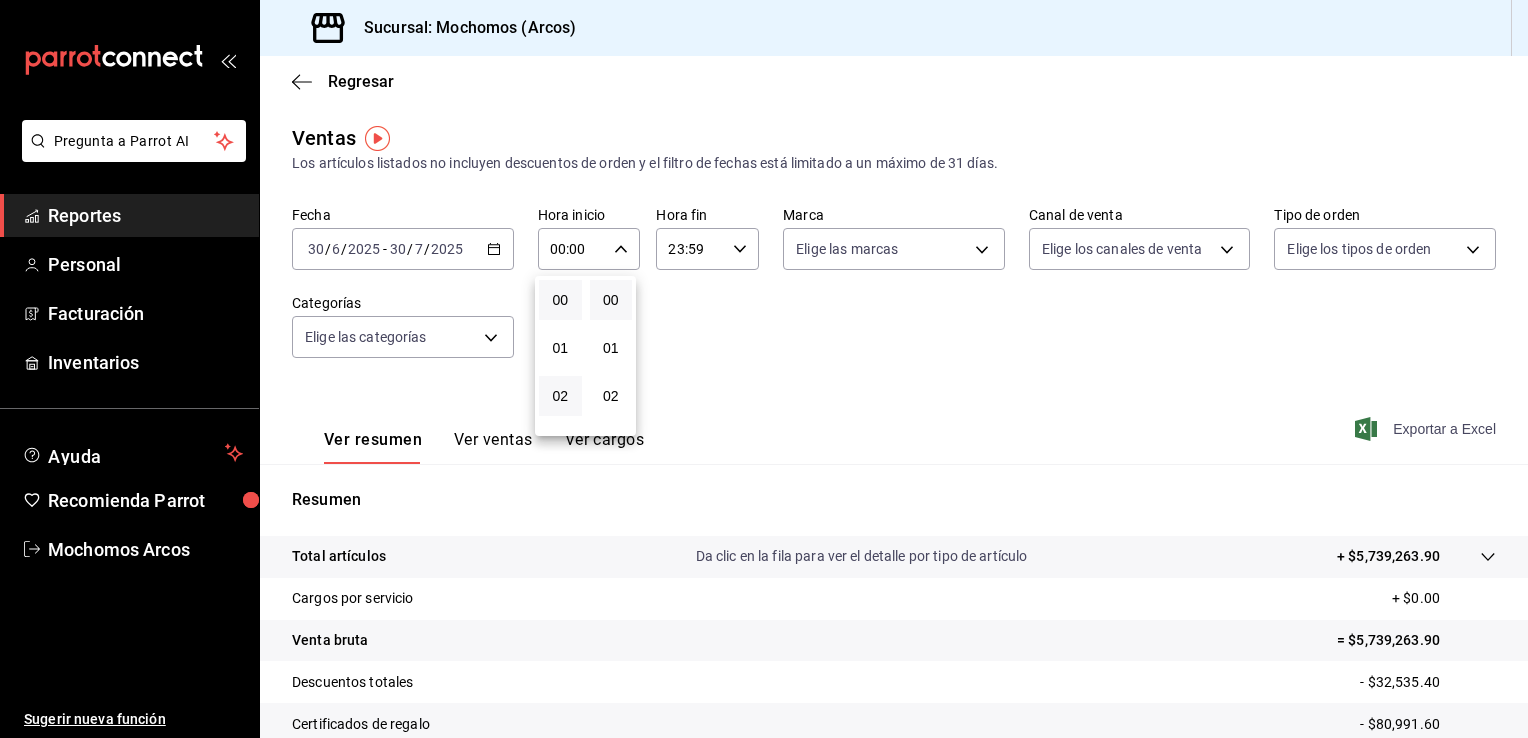 scroll, scrollTop: 178, scrollLeft: 0, axis: vertical 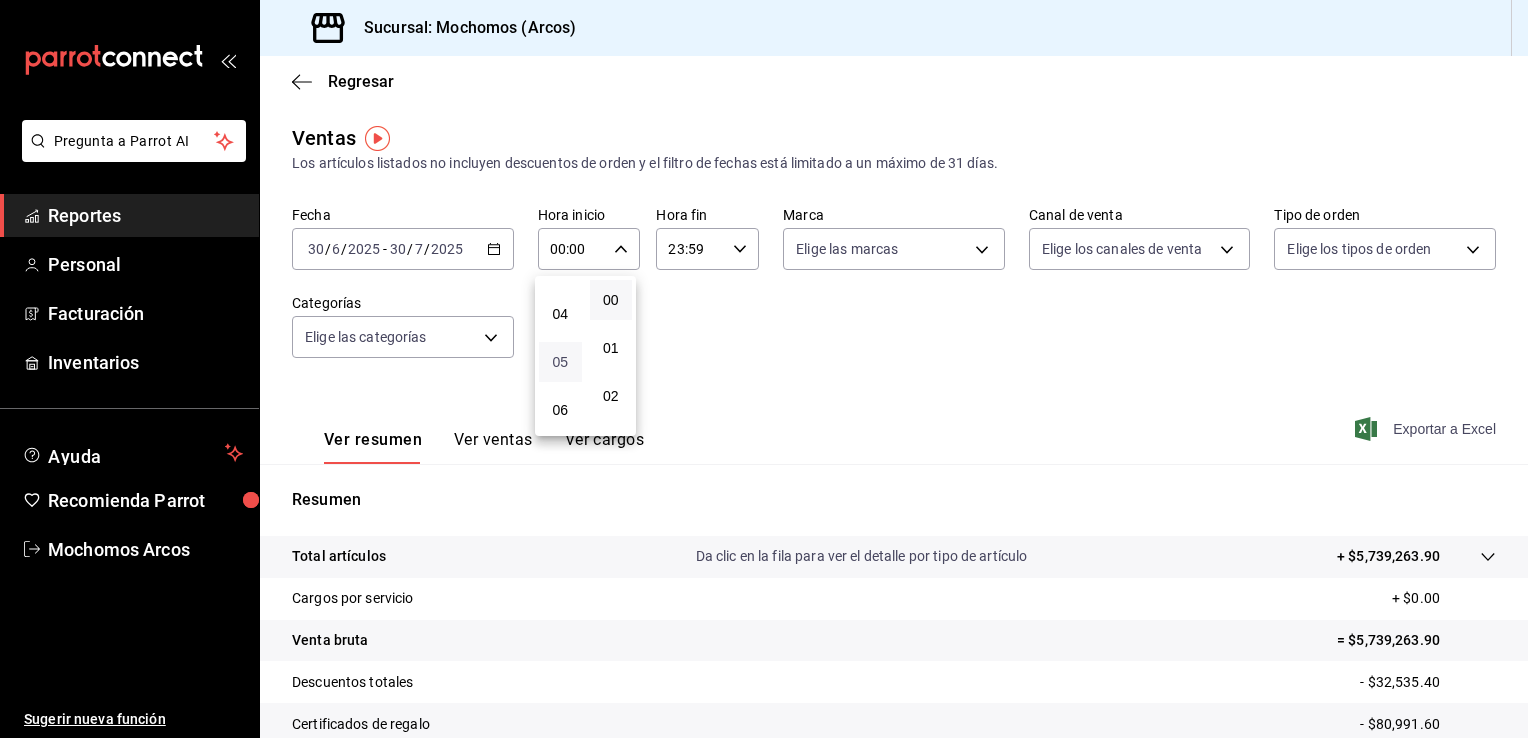 click on "05" at bounding box center (560, 362) 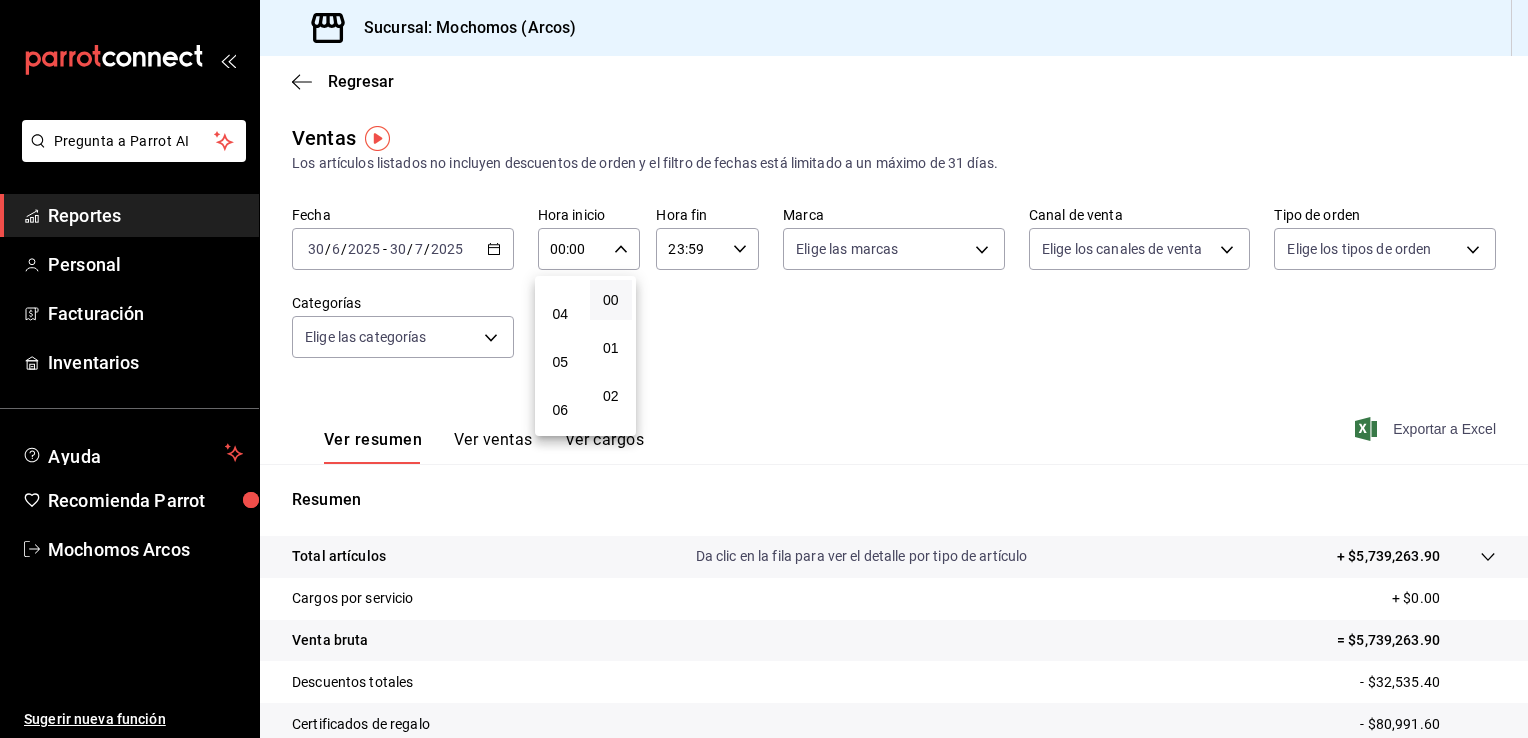 type on "05:00" 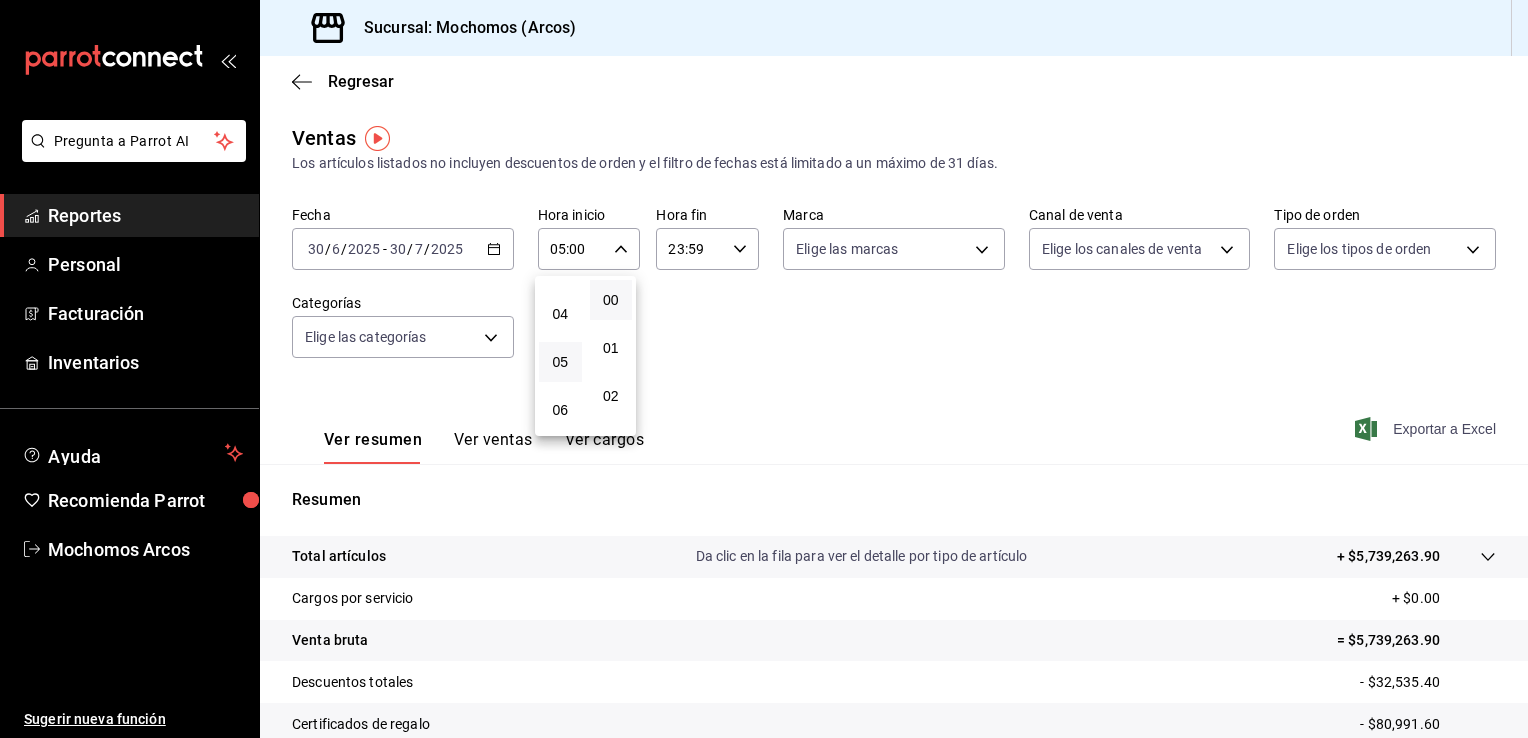 click at bounding box center [764, 369] 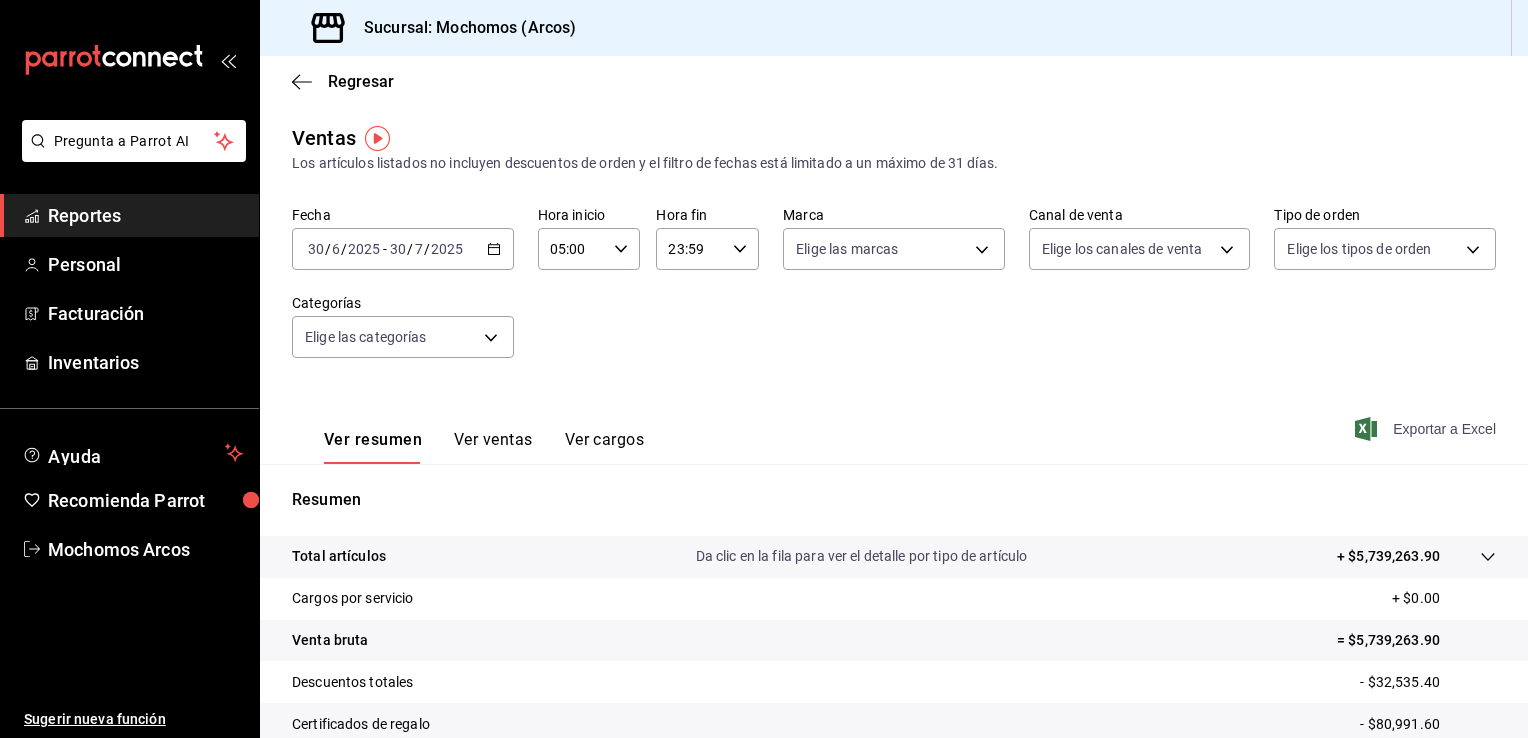 click 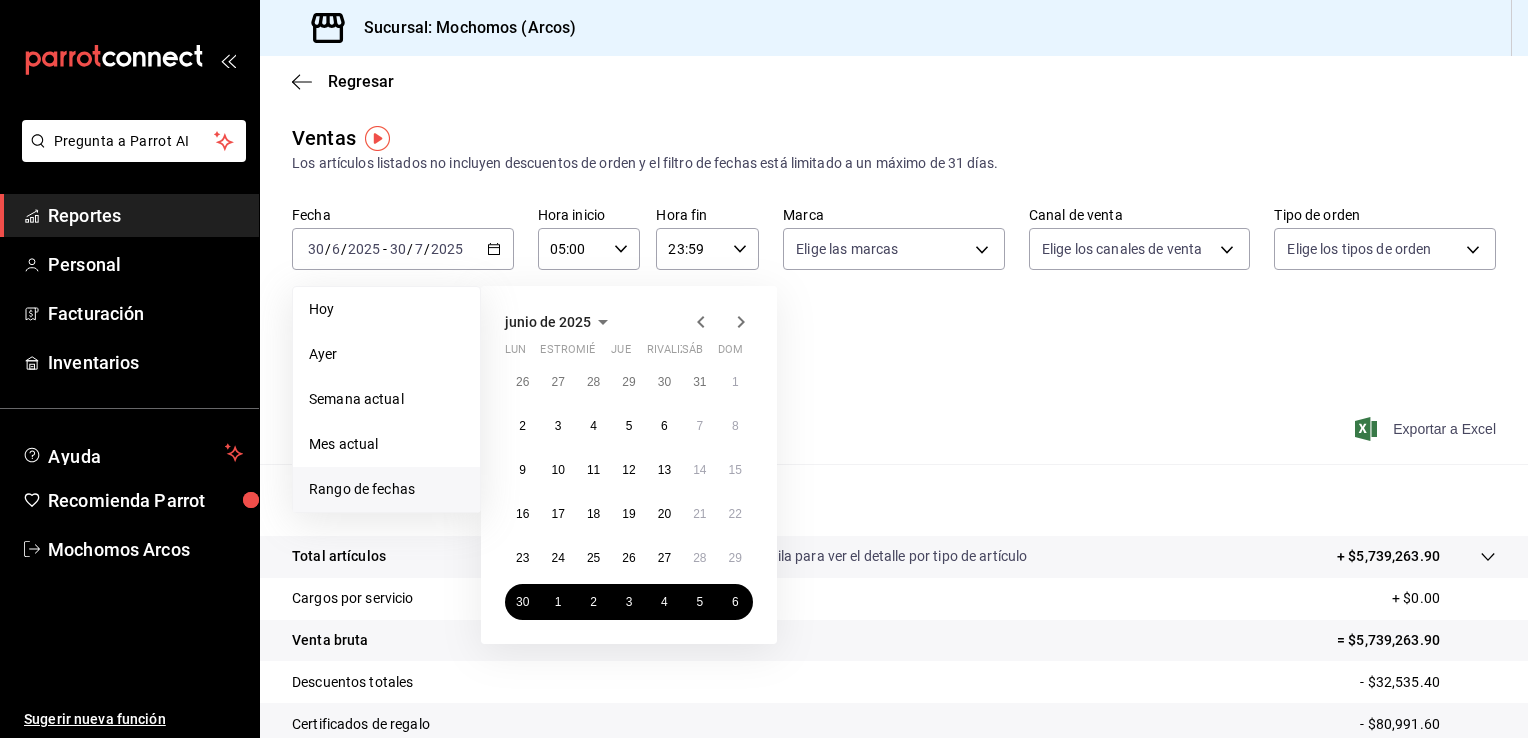 click 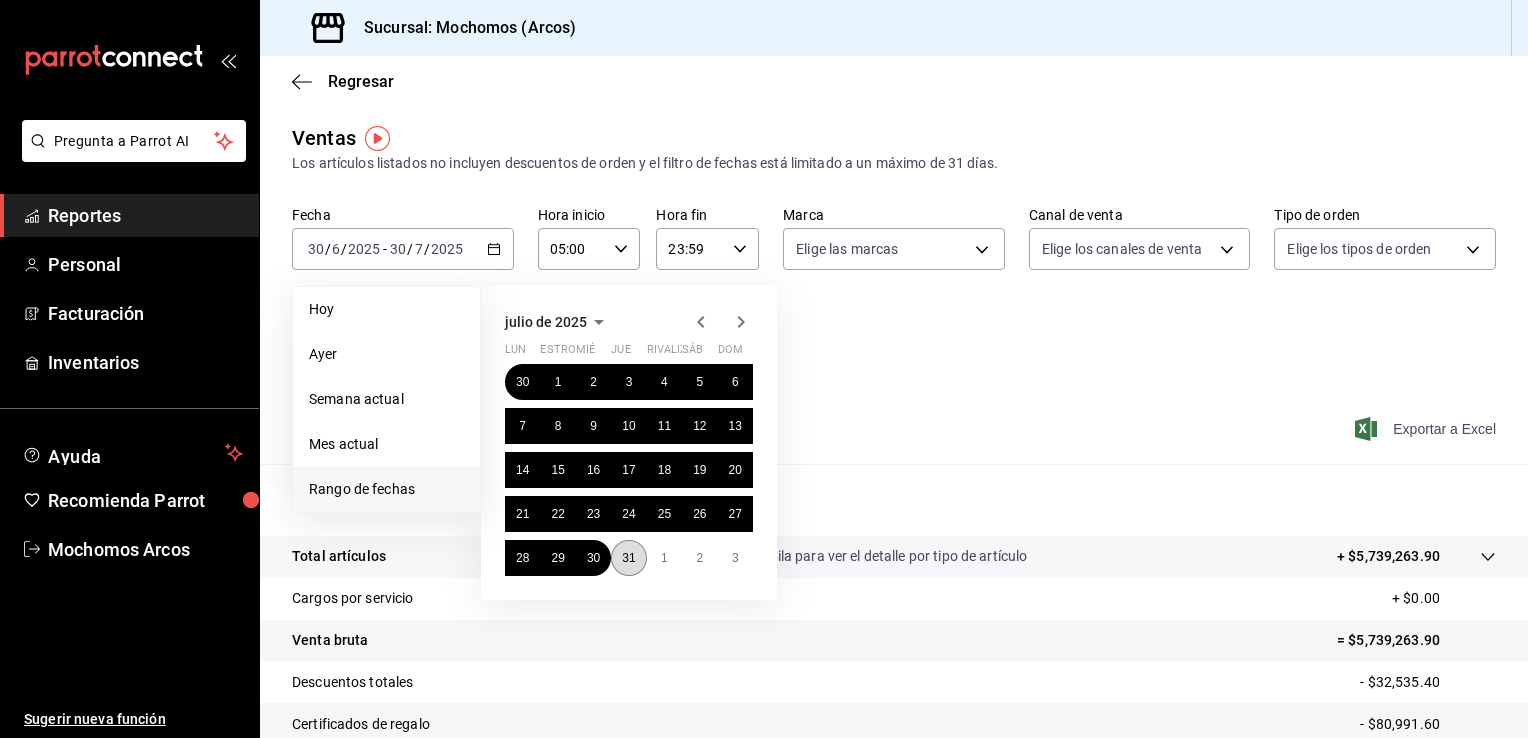 click on "31" at bounding box center [628, 558] 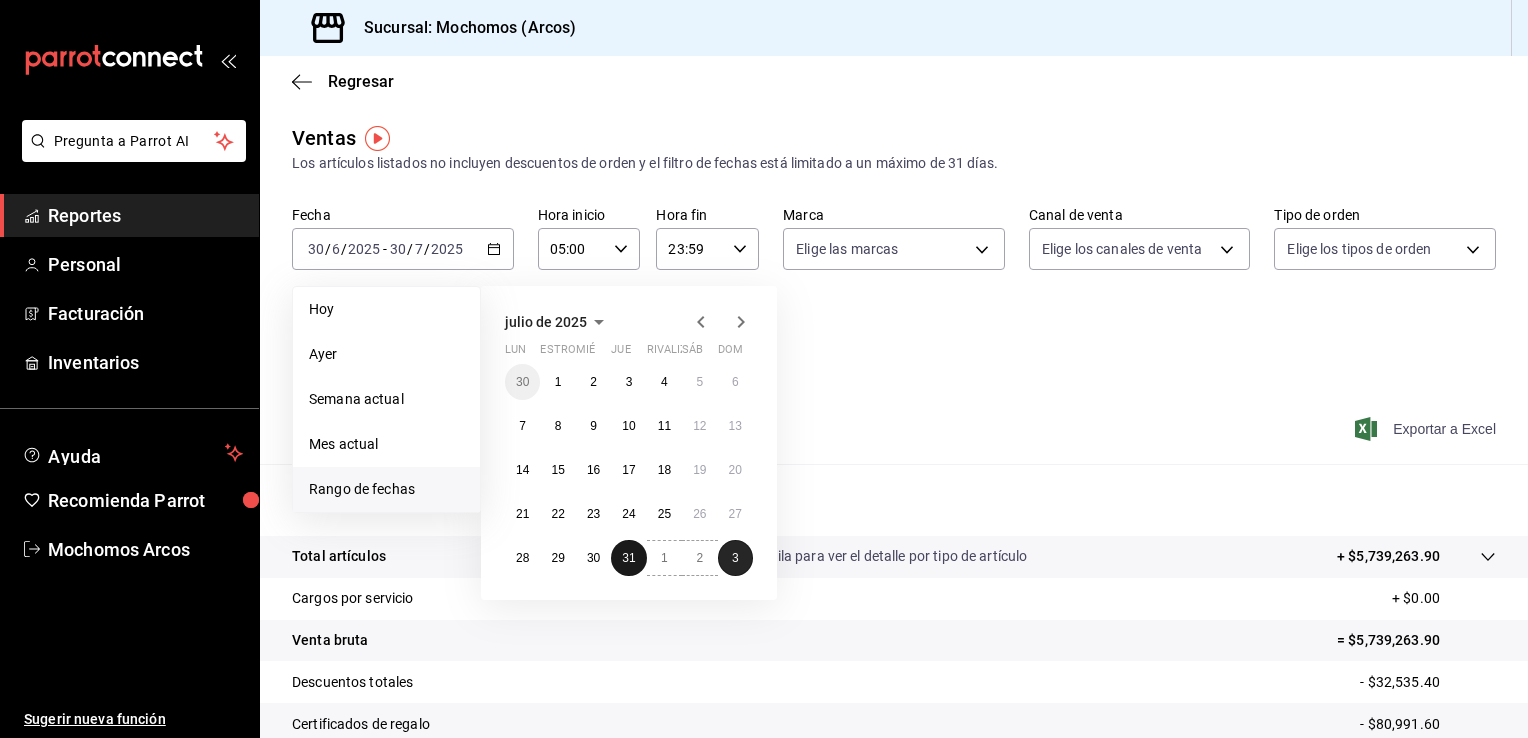 drag, startPoint x: 626, startPoint y: 553, endPoint x: 736, endPoint y: 550, distance: 110.0409 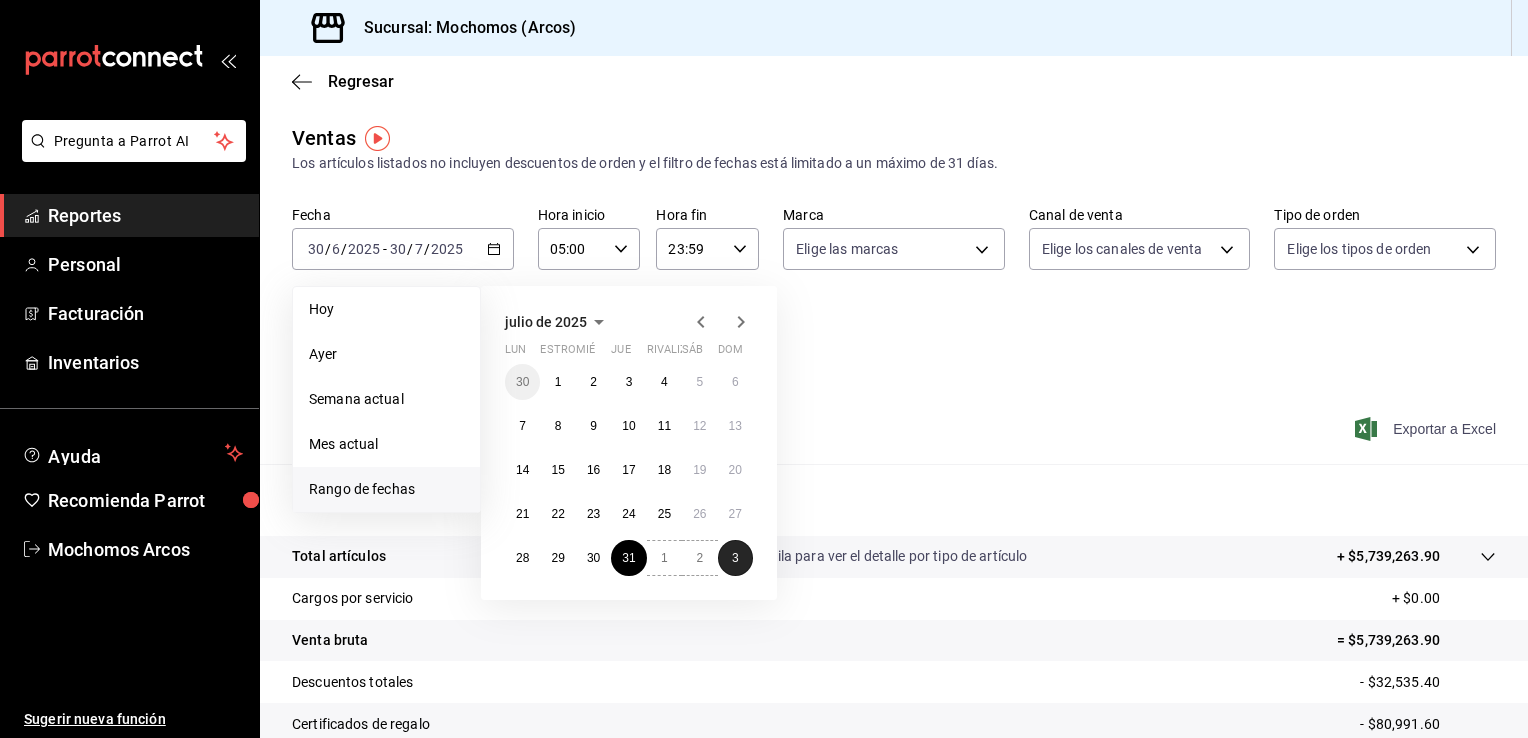 click on "3" at bounding box center [735, 558] 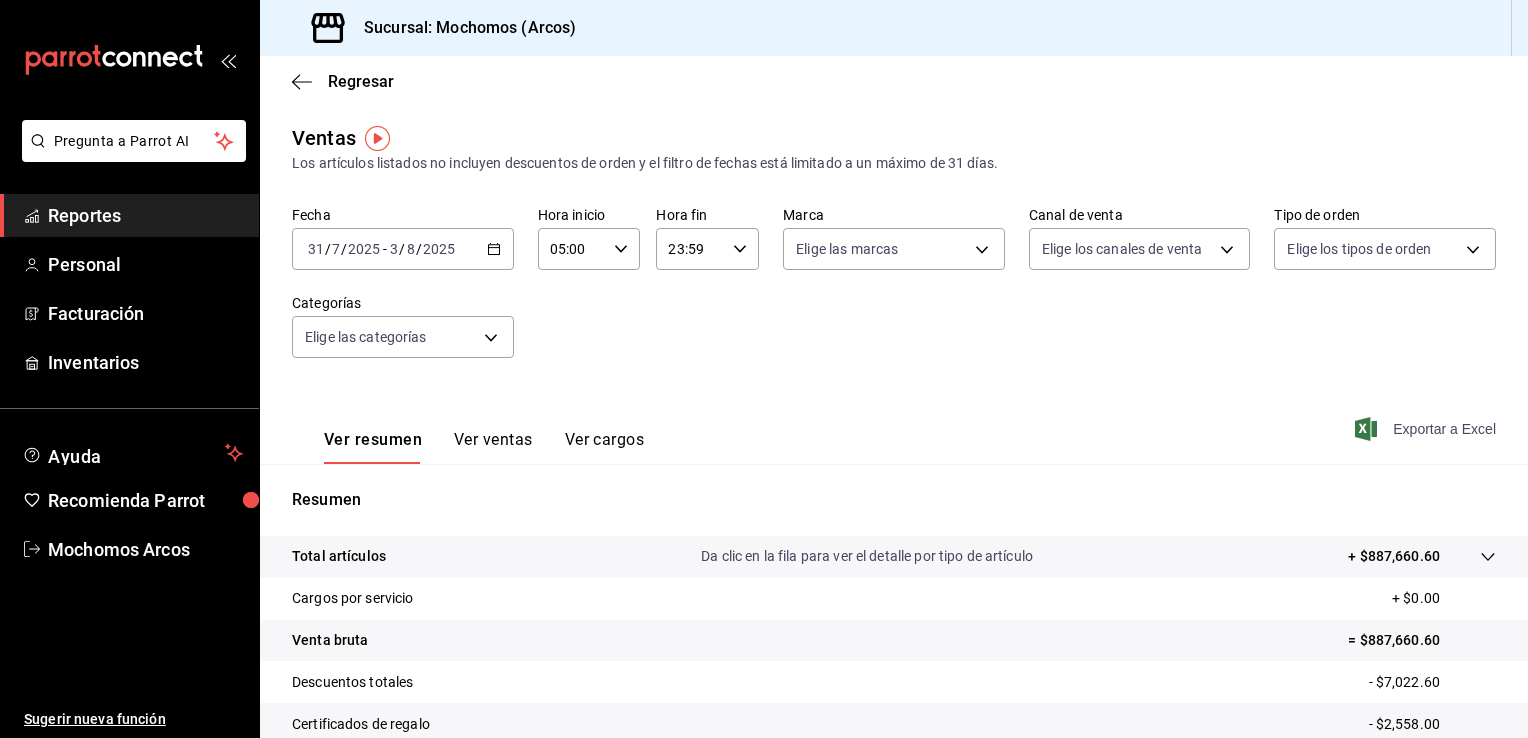 click 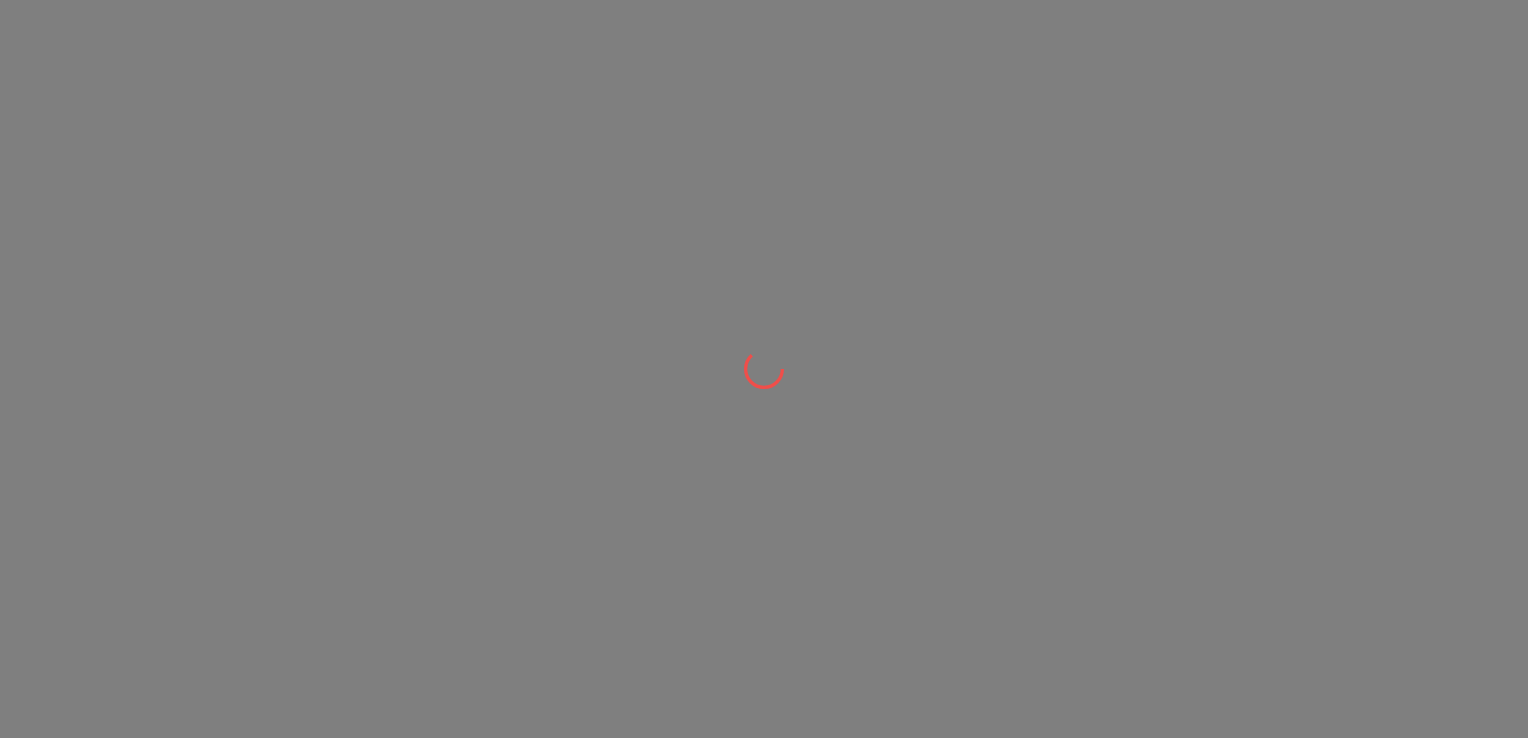 scroll, scrollTop: 0, scrollLeft: 0, axis: both 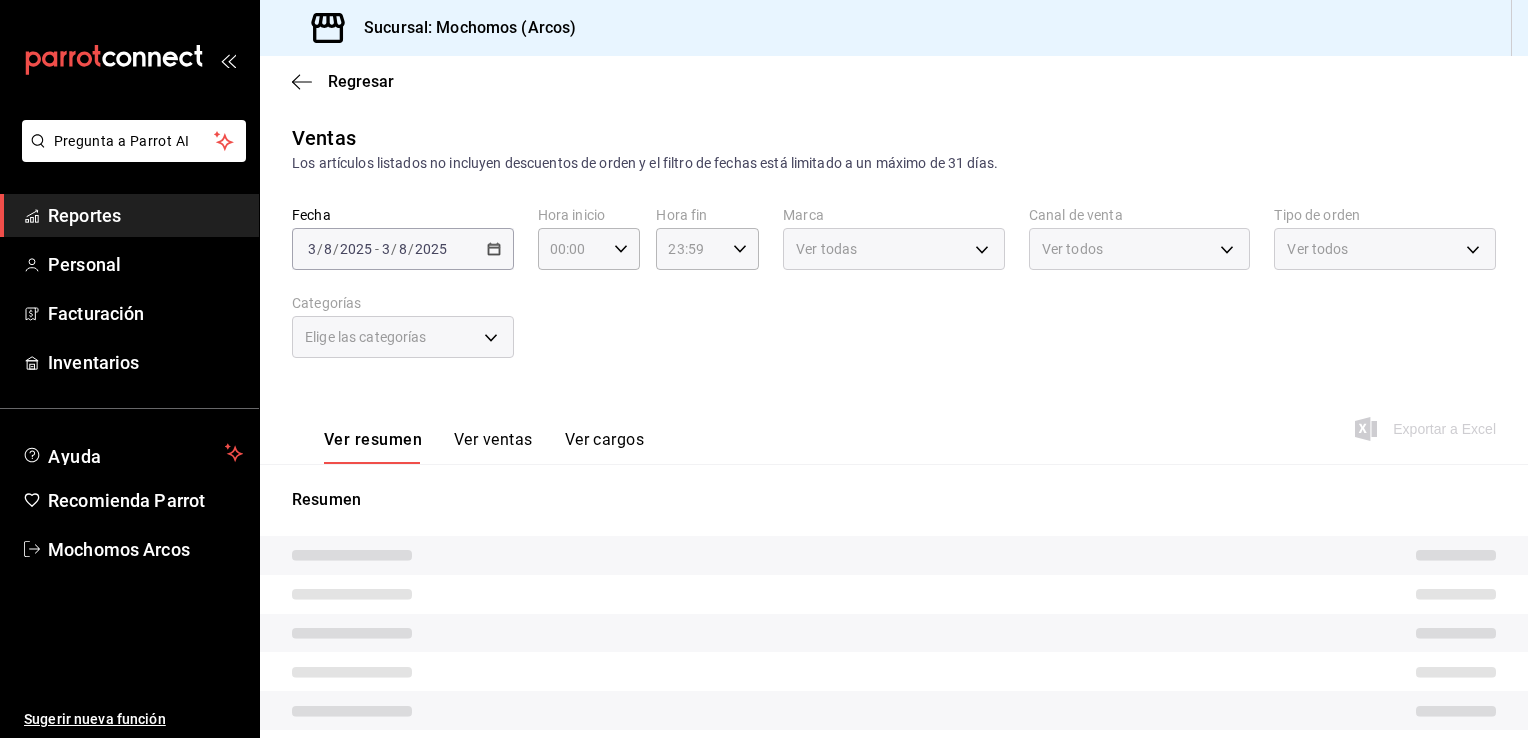 type on "78dcea9d-0226-4a72-8dbe-4ec0b47d6941,3e6ec714-4274-4da9-9c3c-efaa5a45eb4d,3615baf3-b277-4678-8e66-aa1c70ee4678,c5322dd4-5cd2-47e3-aa4f-3a3ae0ea165c,67237dcd-9691-41da-a103-4bfc6c91d58a,699bf8e2-cc6f-4657-9b71-79c9aee050b1,ca76d306-ec04-4e8b-8d3b-307696d8d069,d7c9cde2-dc55-4261-b7f0-a5238095a0c4,86459160-3214-43fd-8a0b-ee0efbf63798,ce72f29e-407c-42e8-9c3f-4f1e3ac61b88,a932cd4f-4d71-430d-94ab-c512284602d2,6c68f5c7-cc0d-4a3c-b055-a053d0b96257,c0f058de-3dda-4968-a11f-ba64dddf5c8c,7183140f-aa7e-451c-b89f-88abca3d5adc,39c22a2f-dc33-44c5-ba1f-88121de96a6c,b39d4d31-d204-4b7f-b75c-5c05cb532857,053812a0-65fd-4af1-9650-b89f49041832,9d6c824e-b035-4053-9319-831298114846,548b7158-ee1a-403e-a676-e23eb51ea7c6,0dc47ec4-1830-40b0-bd2b-6808d02ea395,9135ce68-7bb1-4b2a-8731-2d347711d7a0,0377458a-2b3c-48d0-b8cd-2a563bc007c0,6bf644e2-95d2-4c91-8108-02dcfe9dcf9a,497d82ba-0a9d-4af6-90fe-29139176754f,2861ef64-4c48-415d-83a2-18f2e75a7cc0,a968a0bf-c1a3-4fc9-80aa-676bba77dc2f,5d728c44-af4d-45b6-9159-de54f8caf793,1e15d077-00ba-46ed-8f4..." 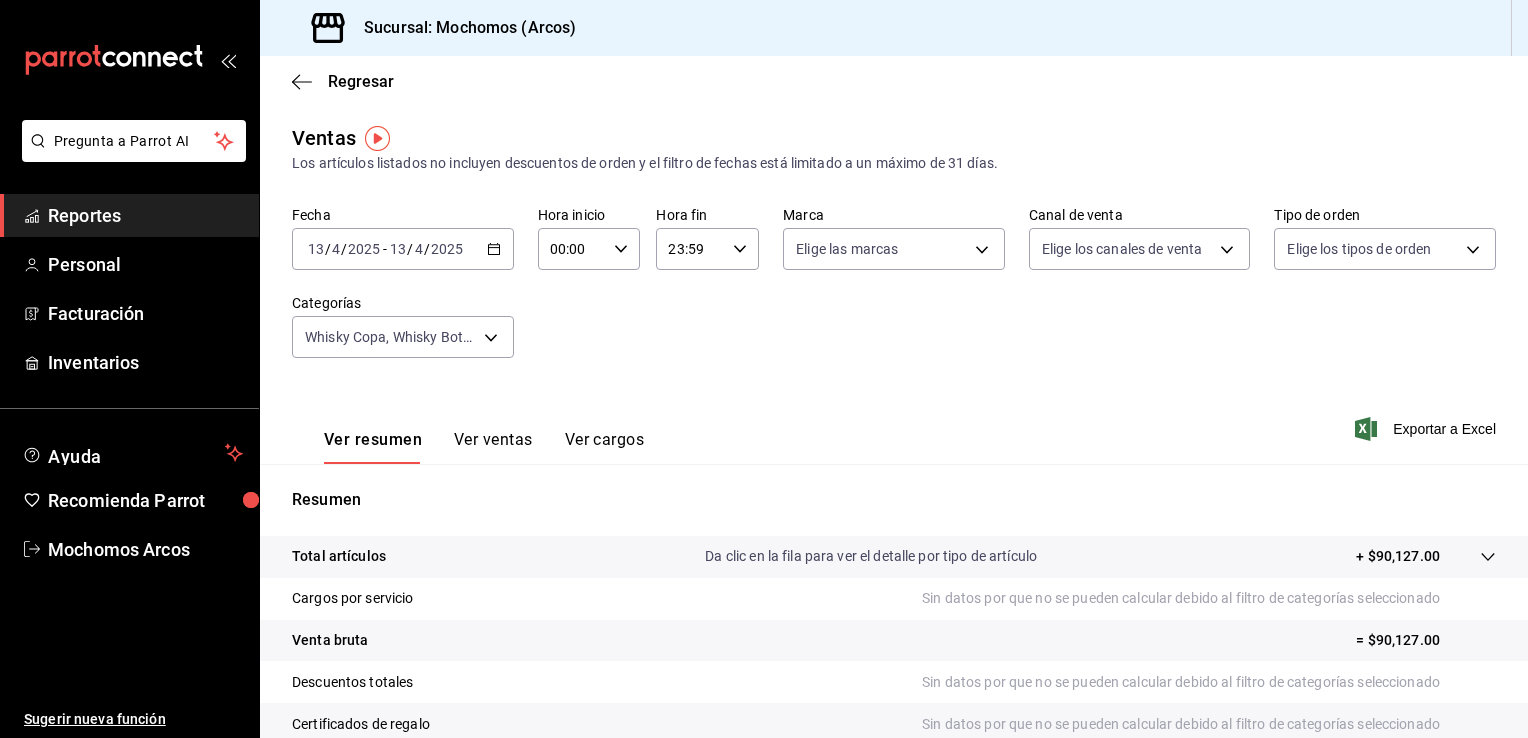 click on "Regresar" at bounding box center (894, 81) 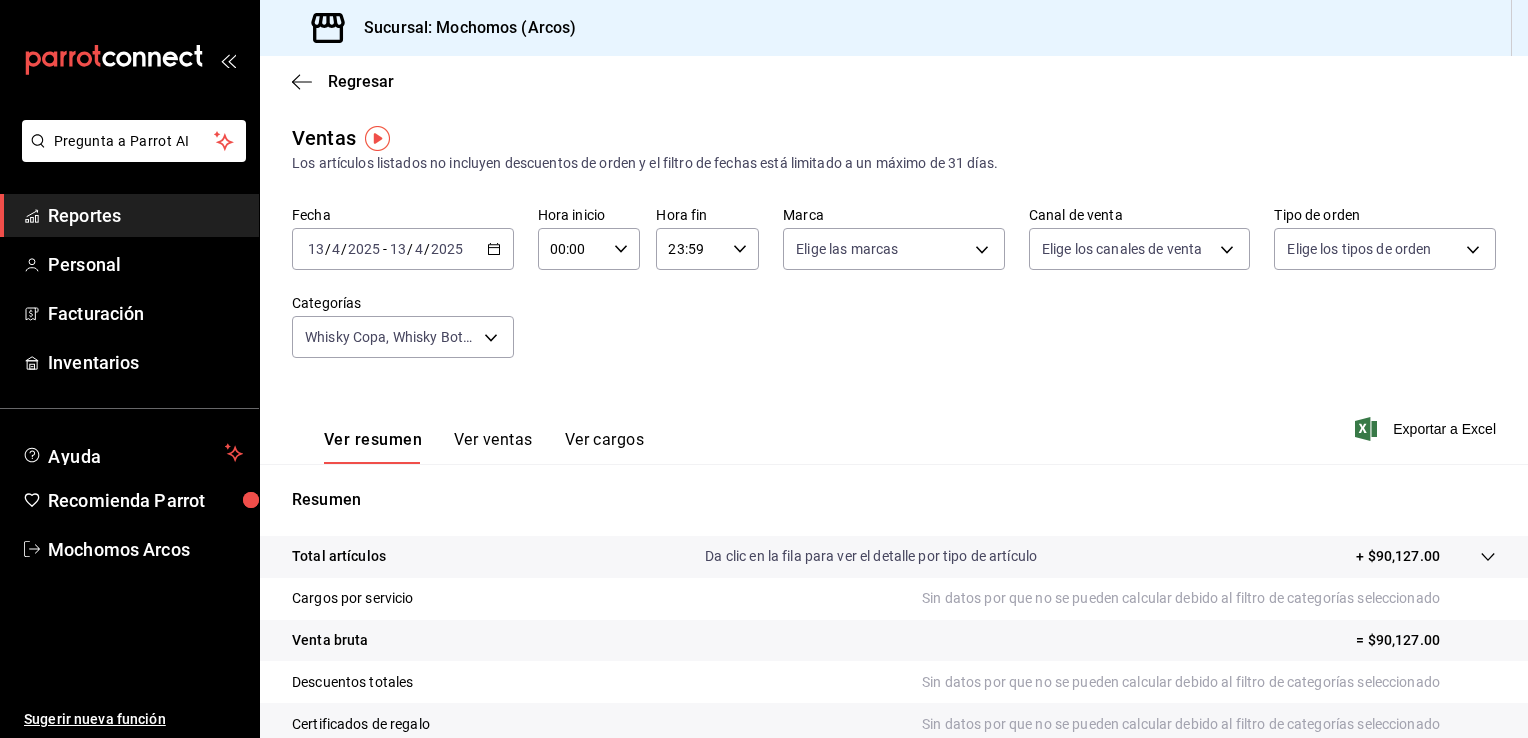 click on "Regresar" at bounding box center [894, 81] 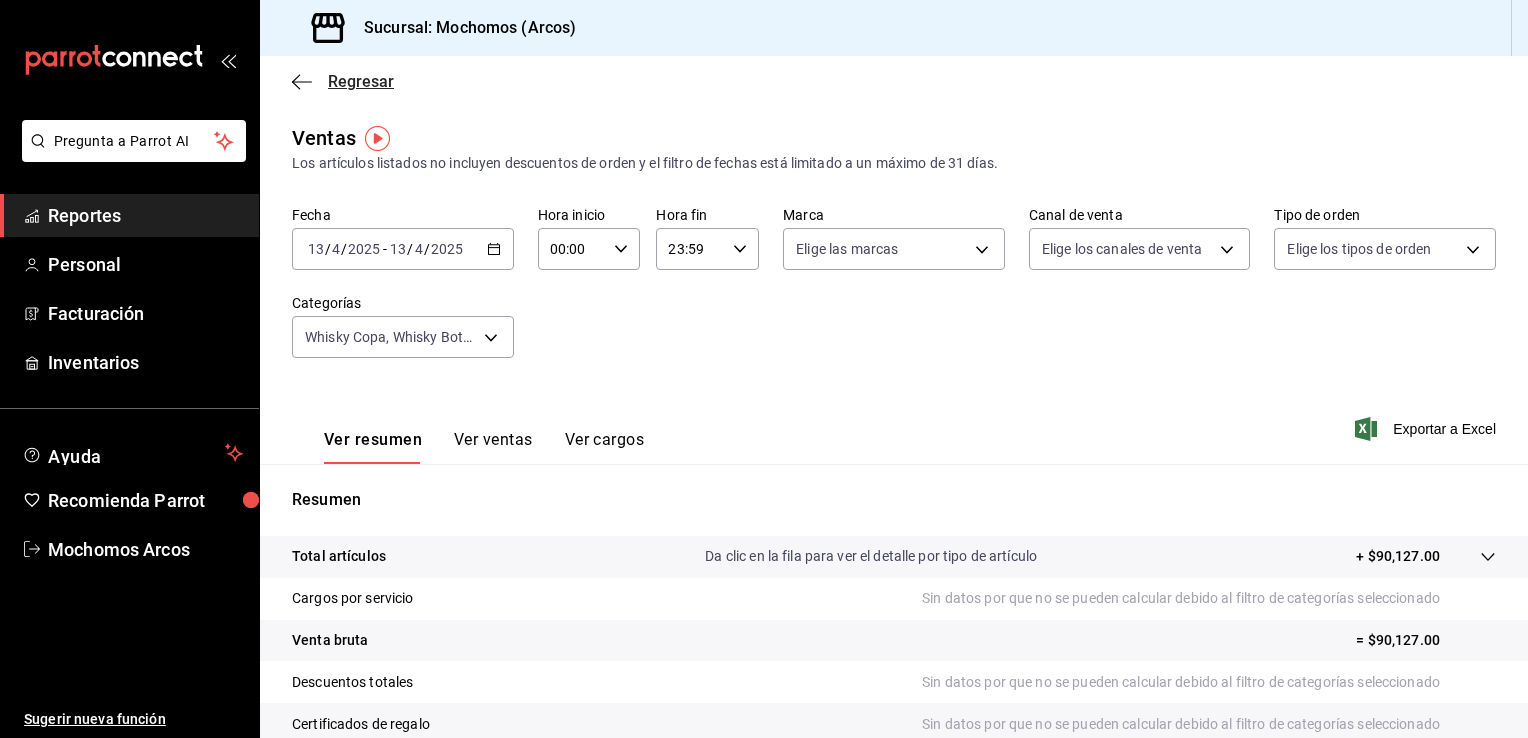 click 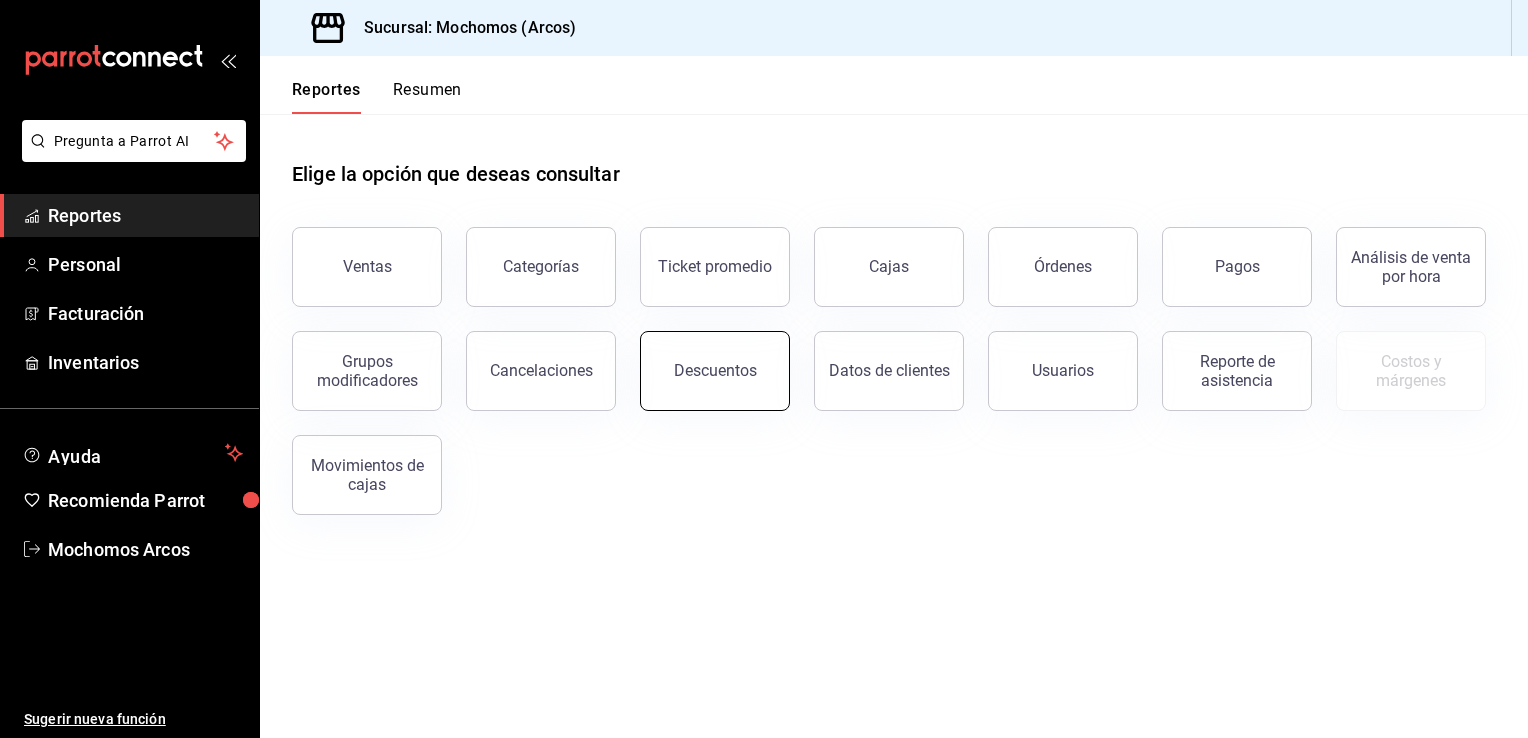 click on "Descuentos" at bounding box center (715, 371) 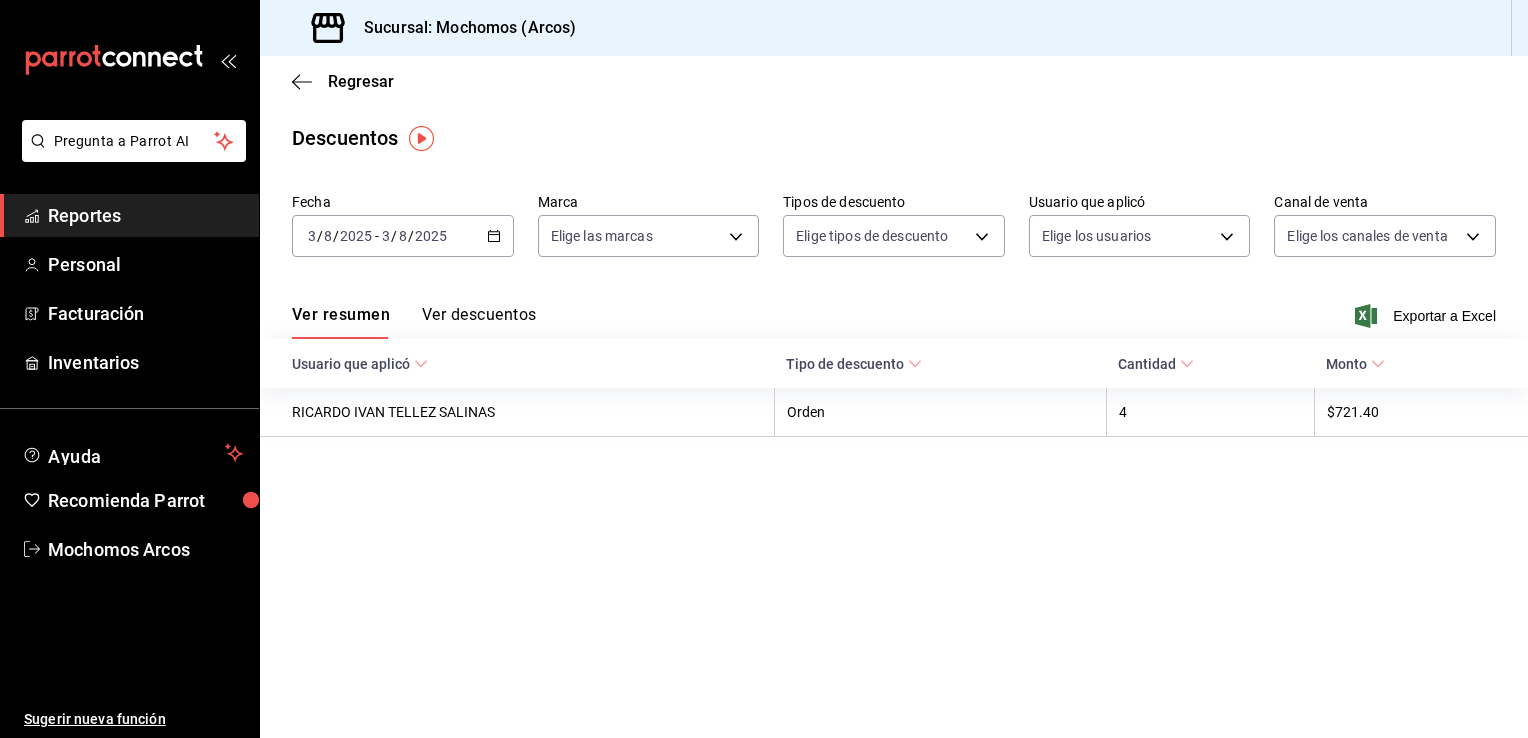 click 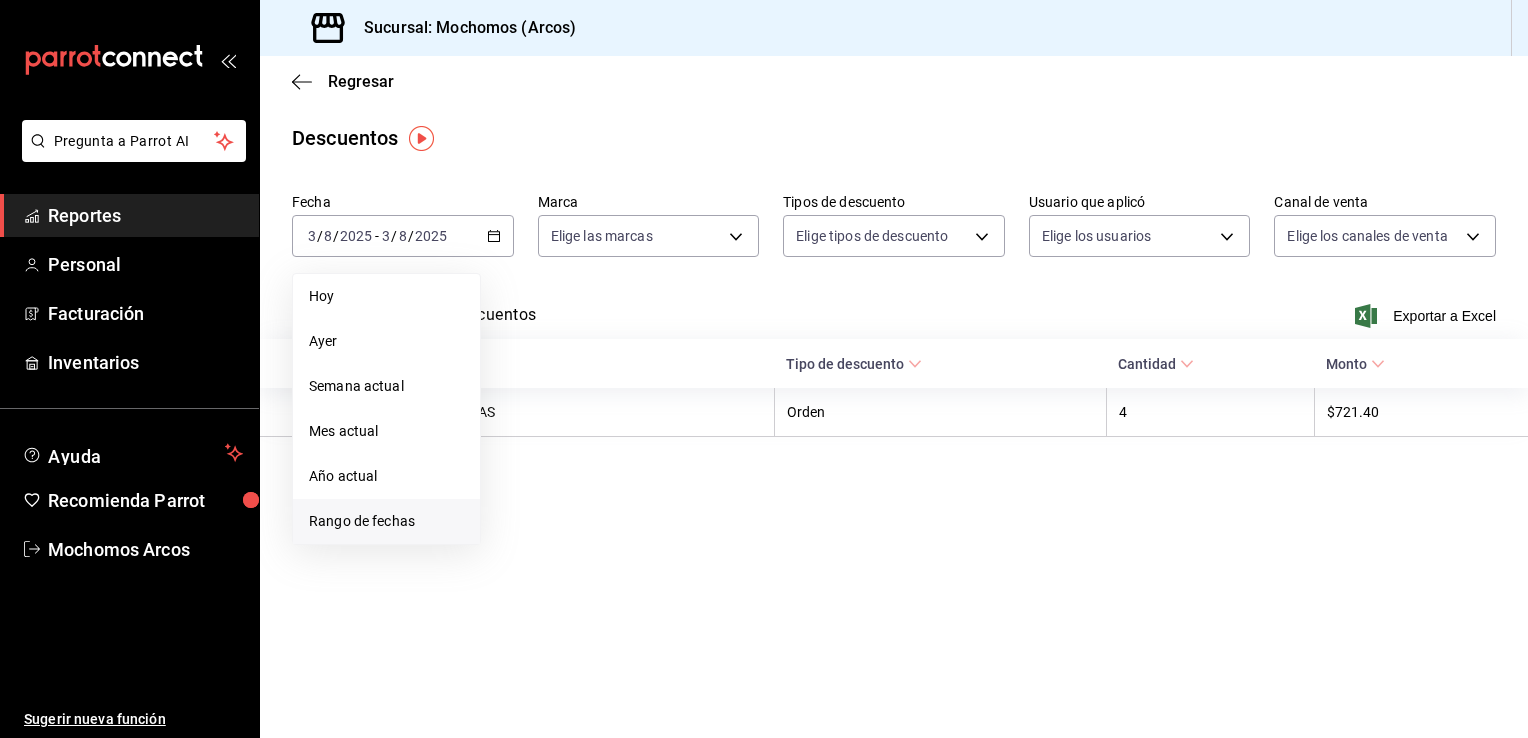click on "Rango de fechas" at bounding box center [386, 521] 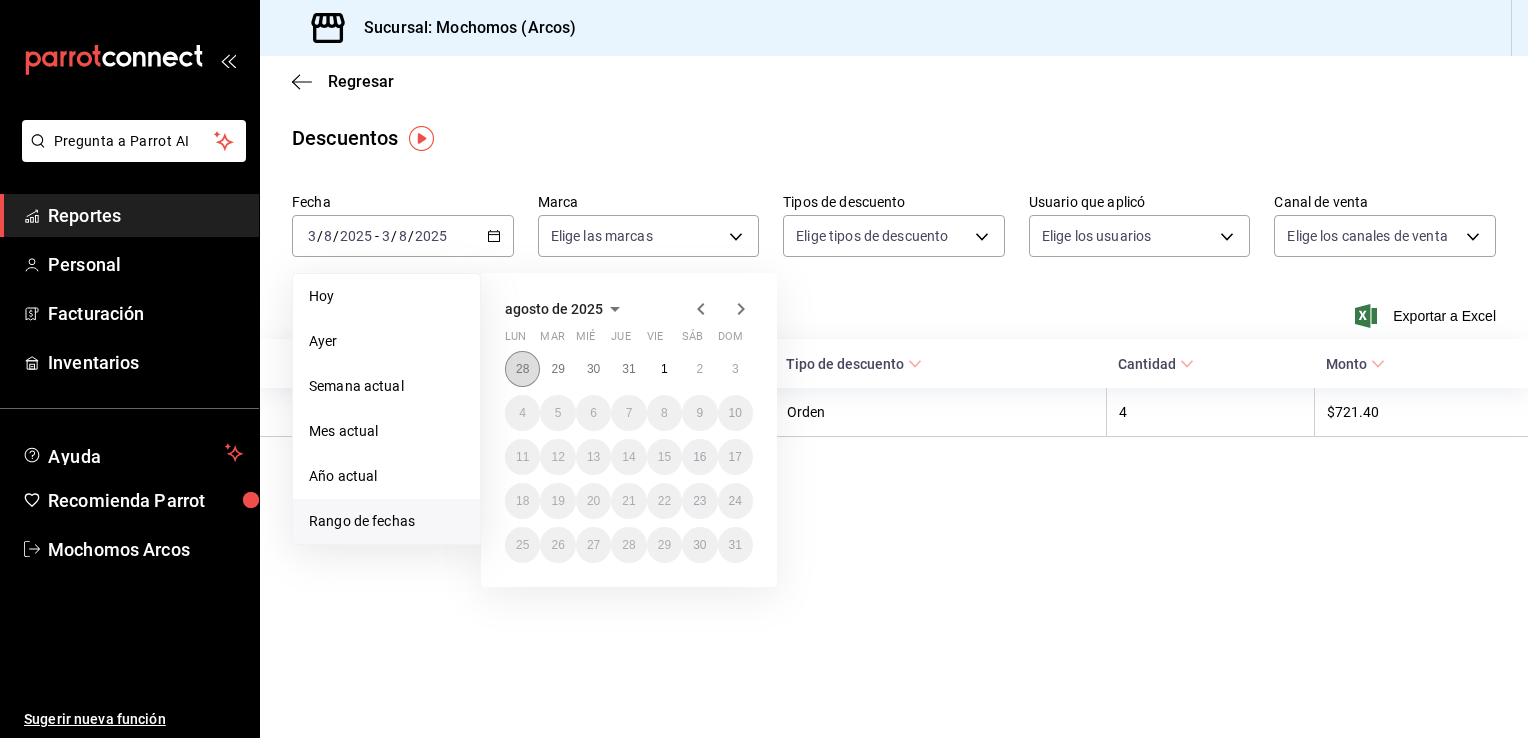 click on "28" at bounding box center [522, 369] 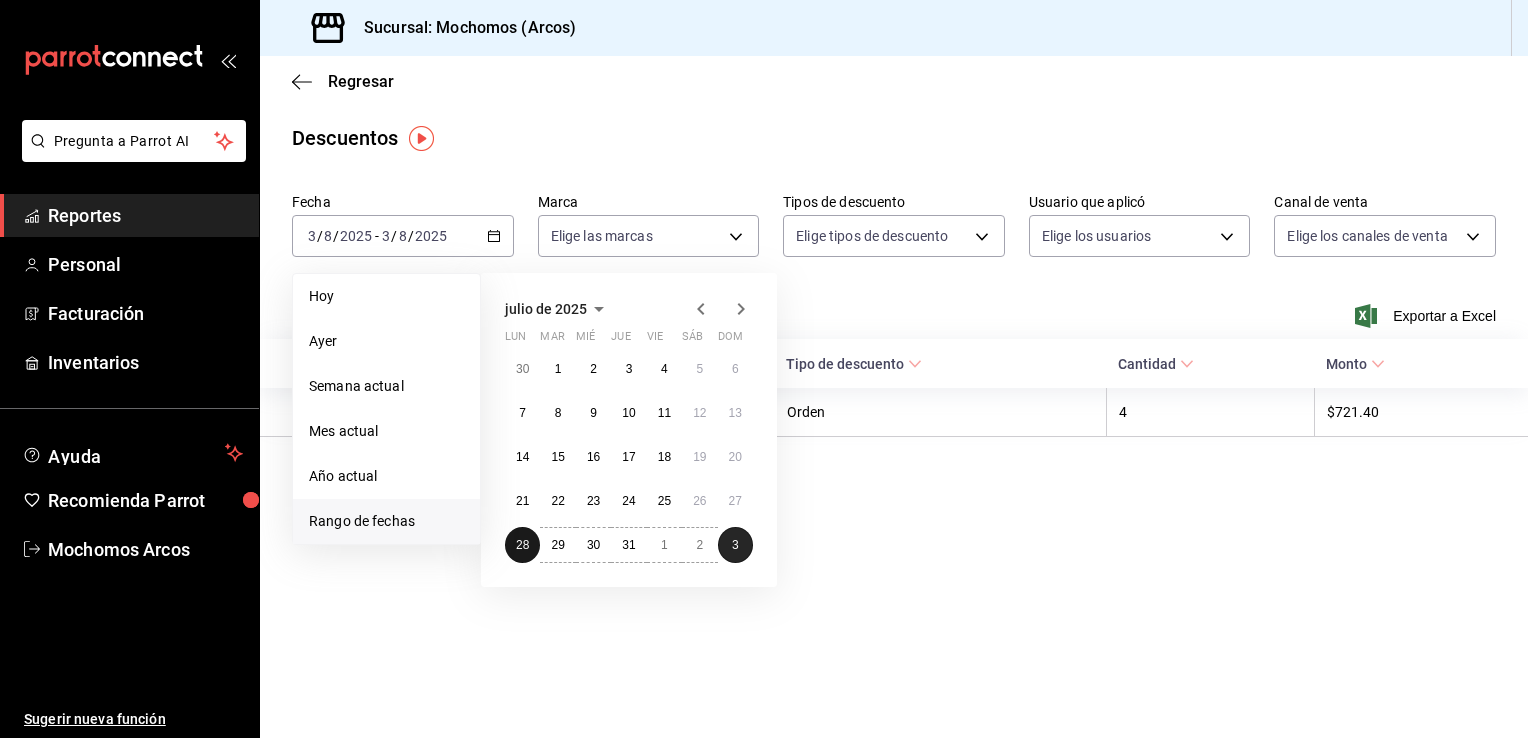 drag, startPoint x: 527, startPoint y: 539, endPoint x: 748, endPoint y: 535, distance: 221.0362 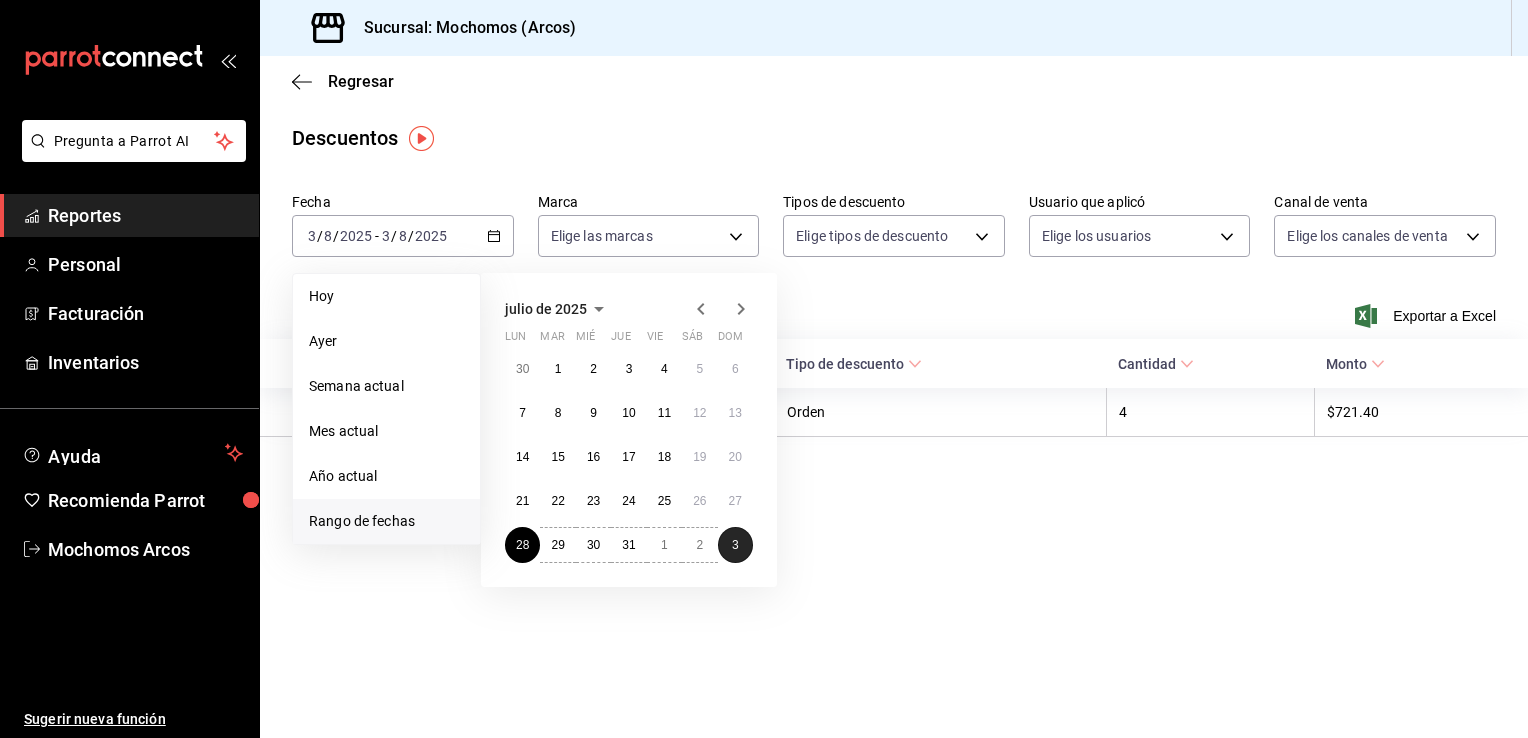 click on "3" at bounding box center [735, 545] 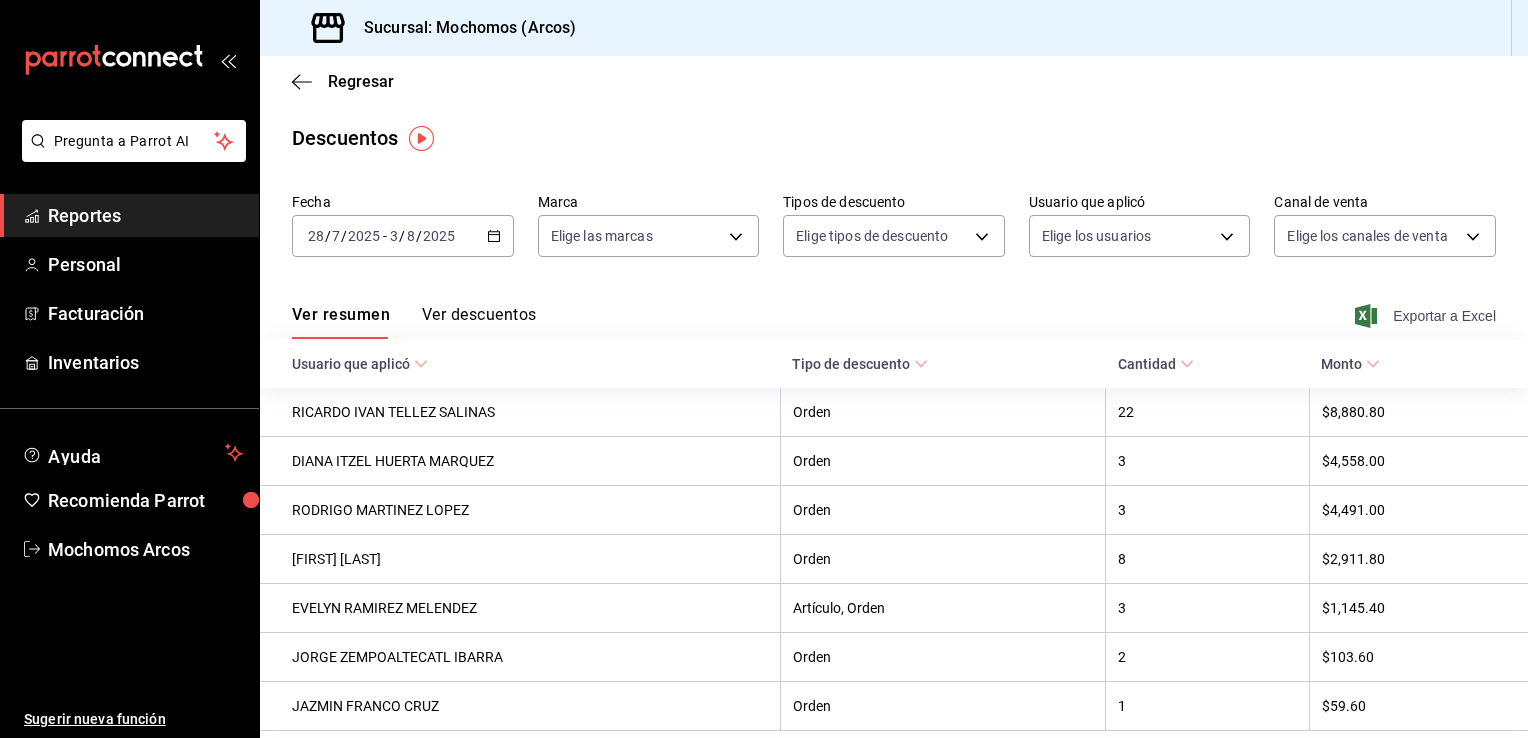 click 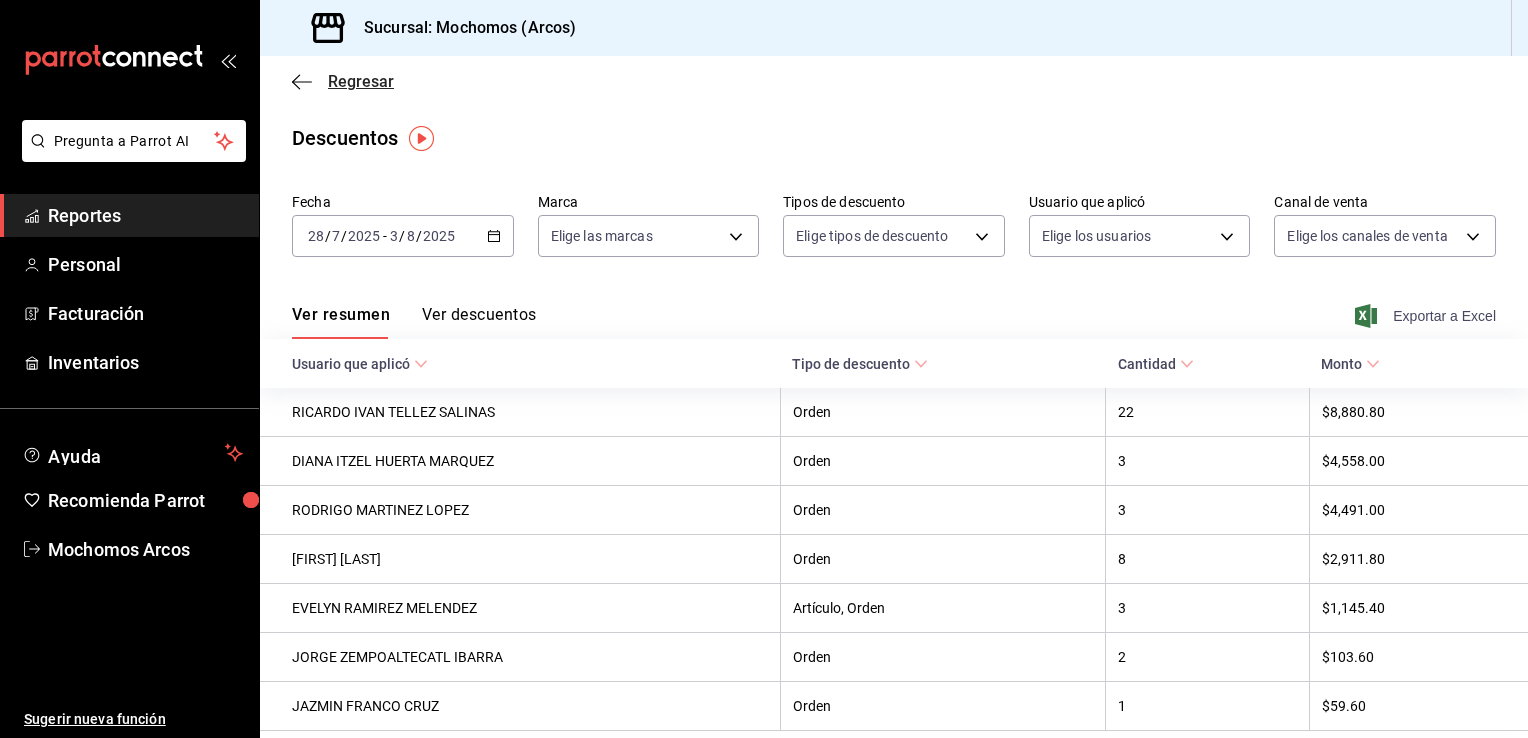 click 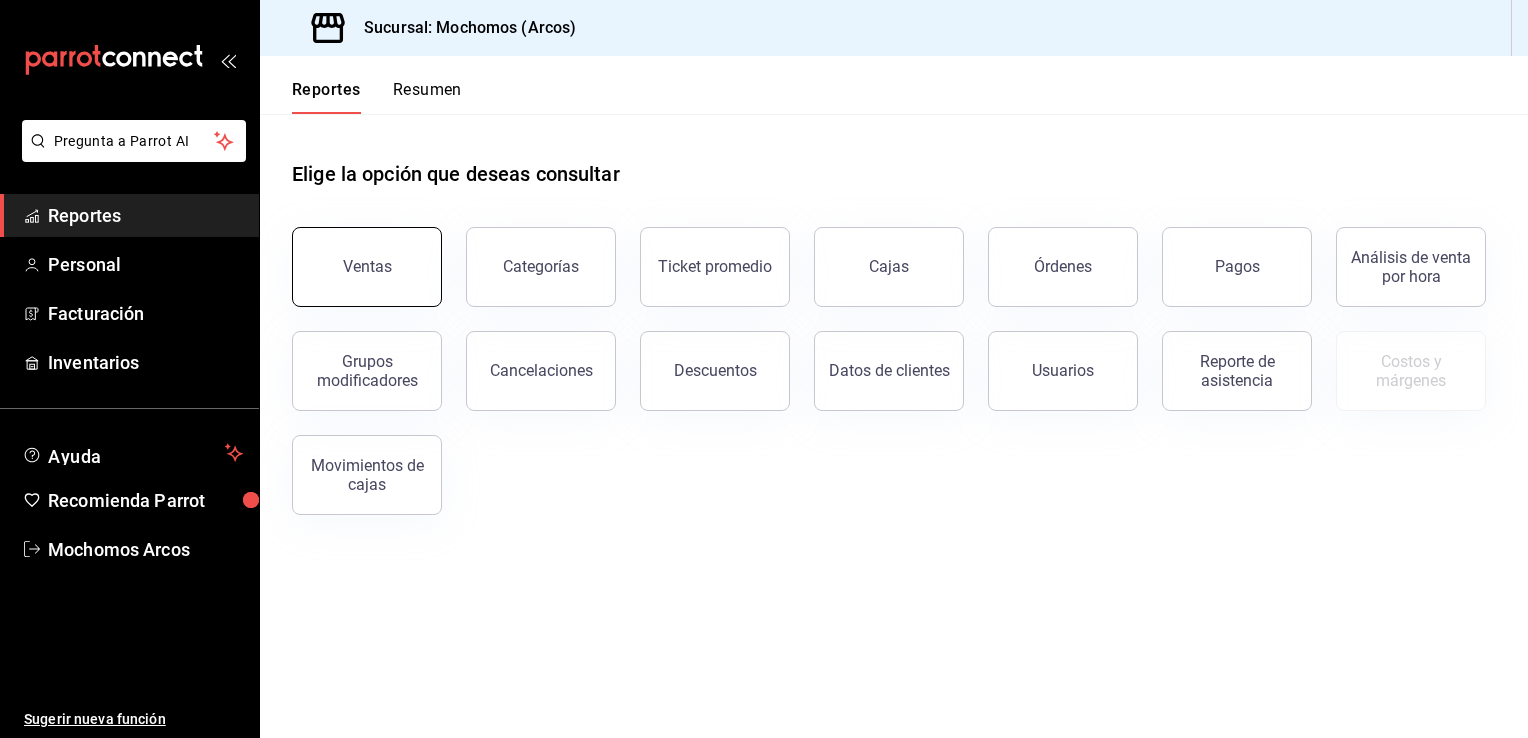 click on "Ventas" at bounding box center (367, 266) 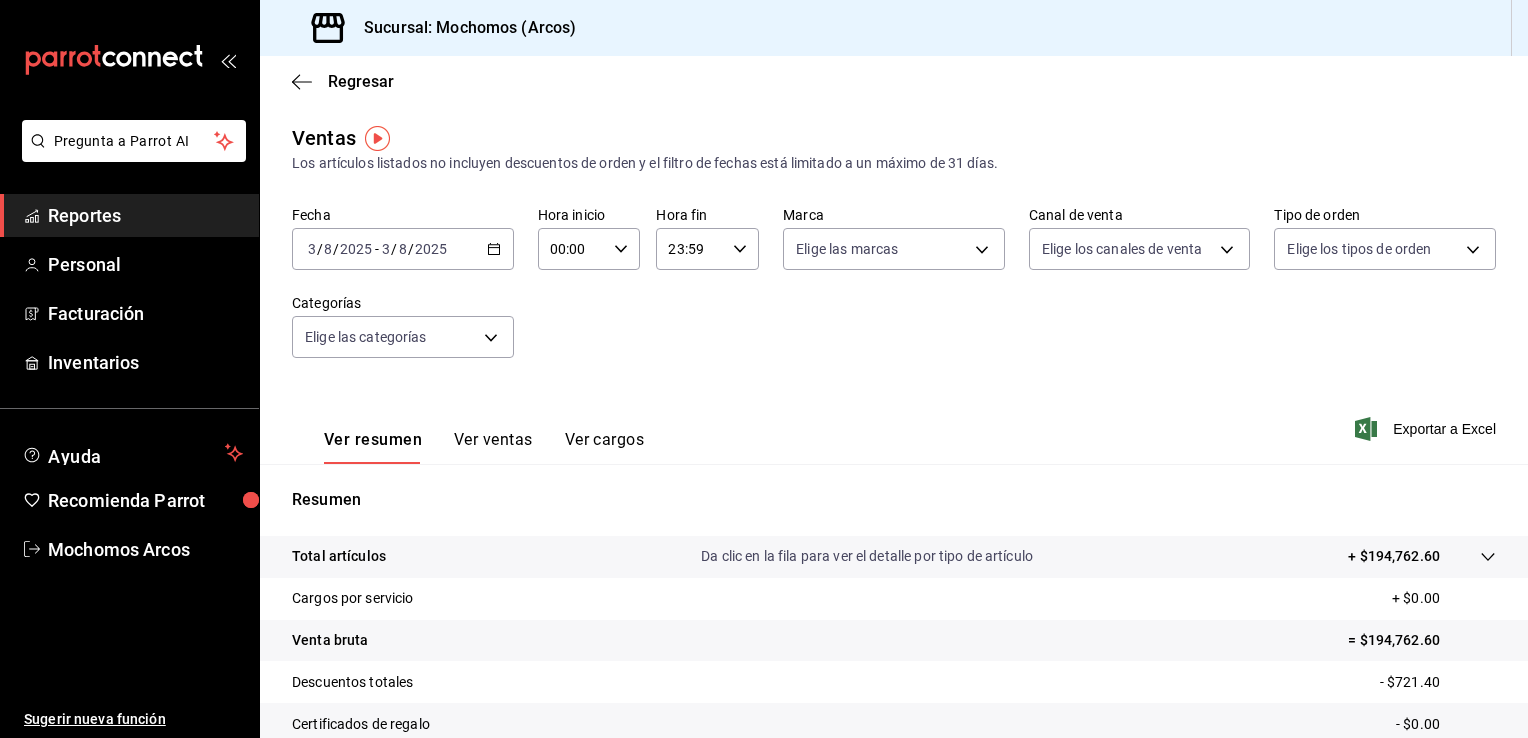 click 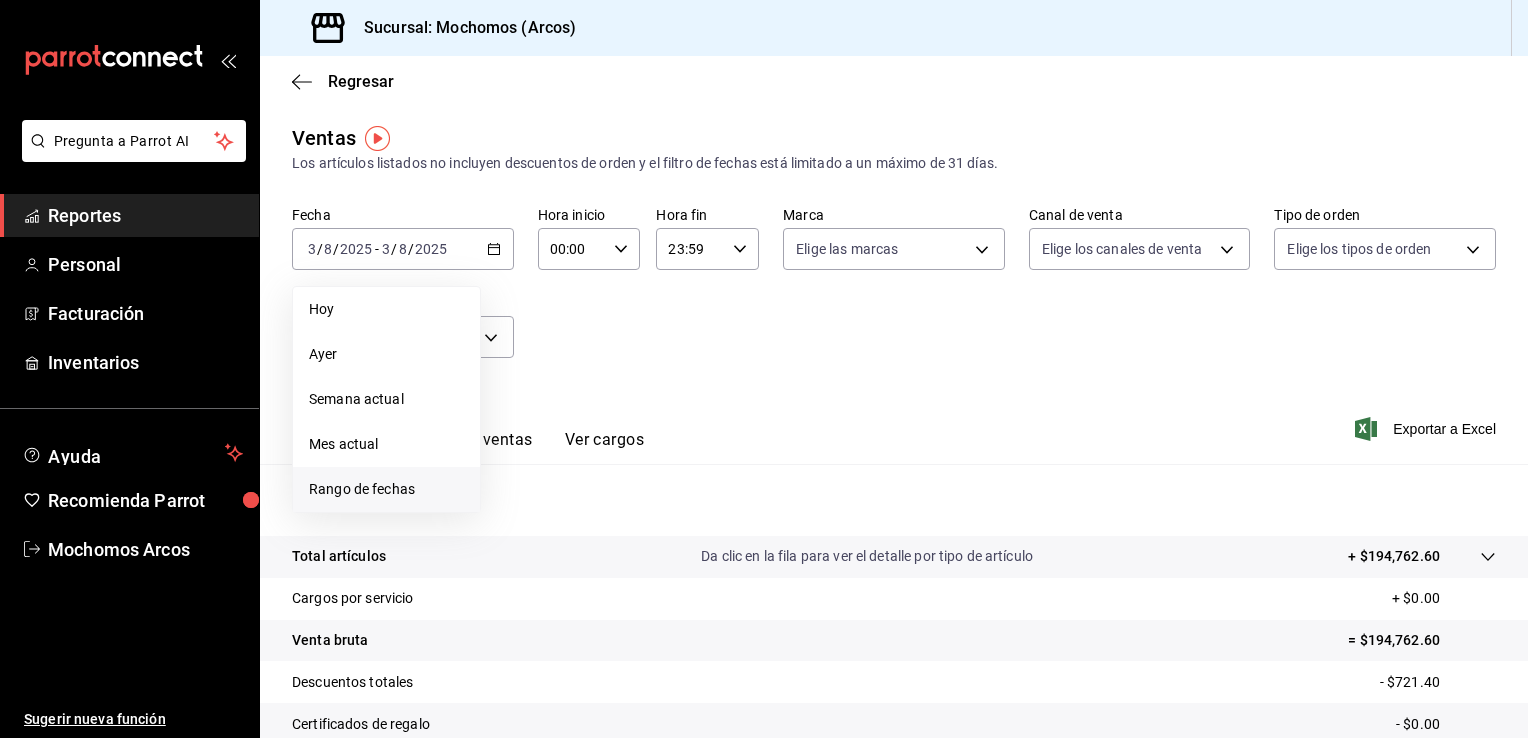 click on "Rango de fechas" at bounding box center [386, 489] 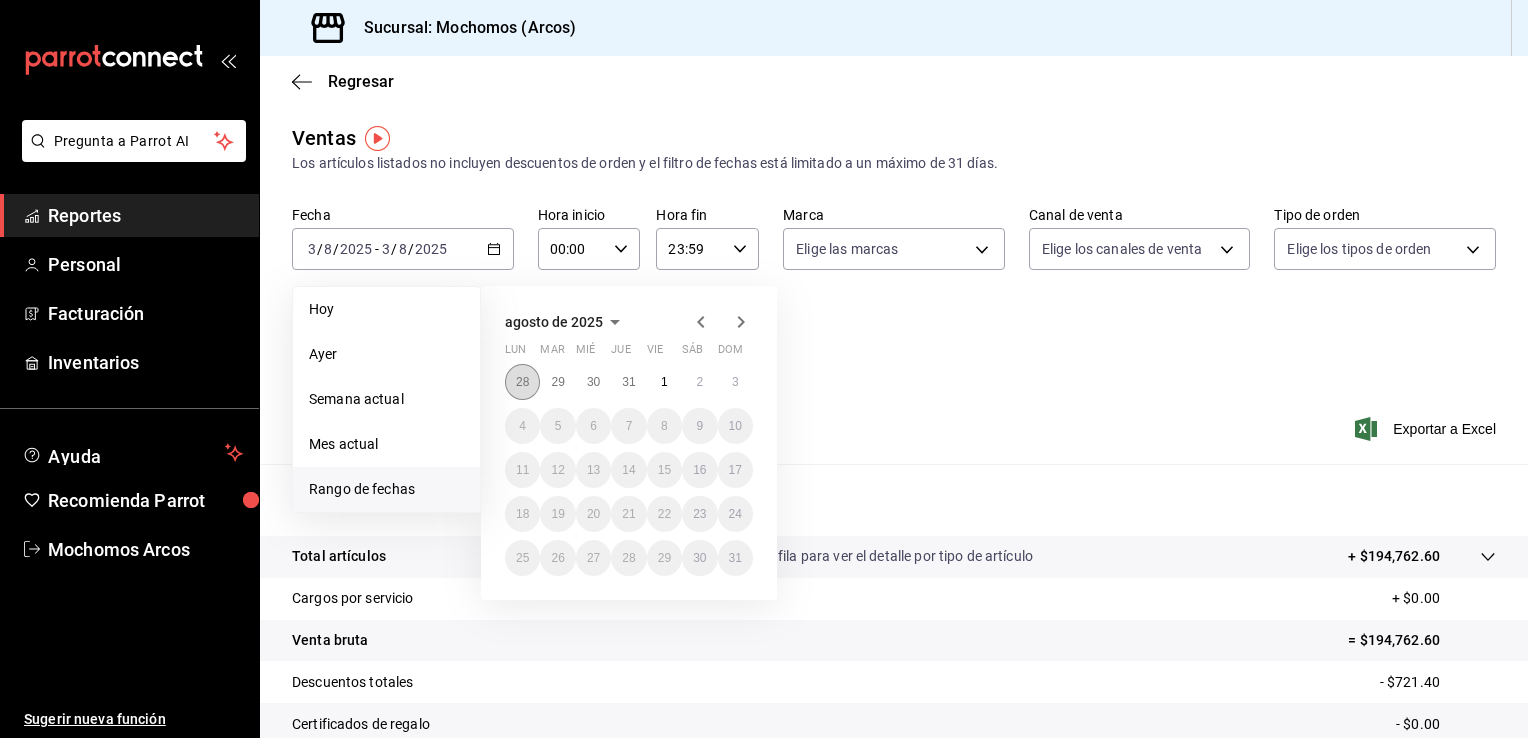 click on "28" at bounding box center [522, 382] 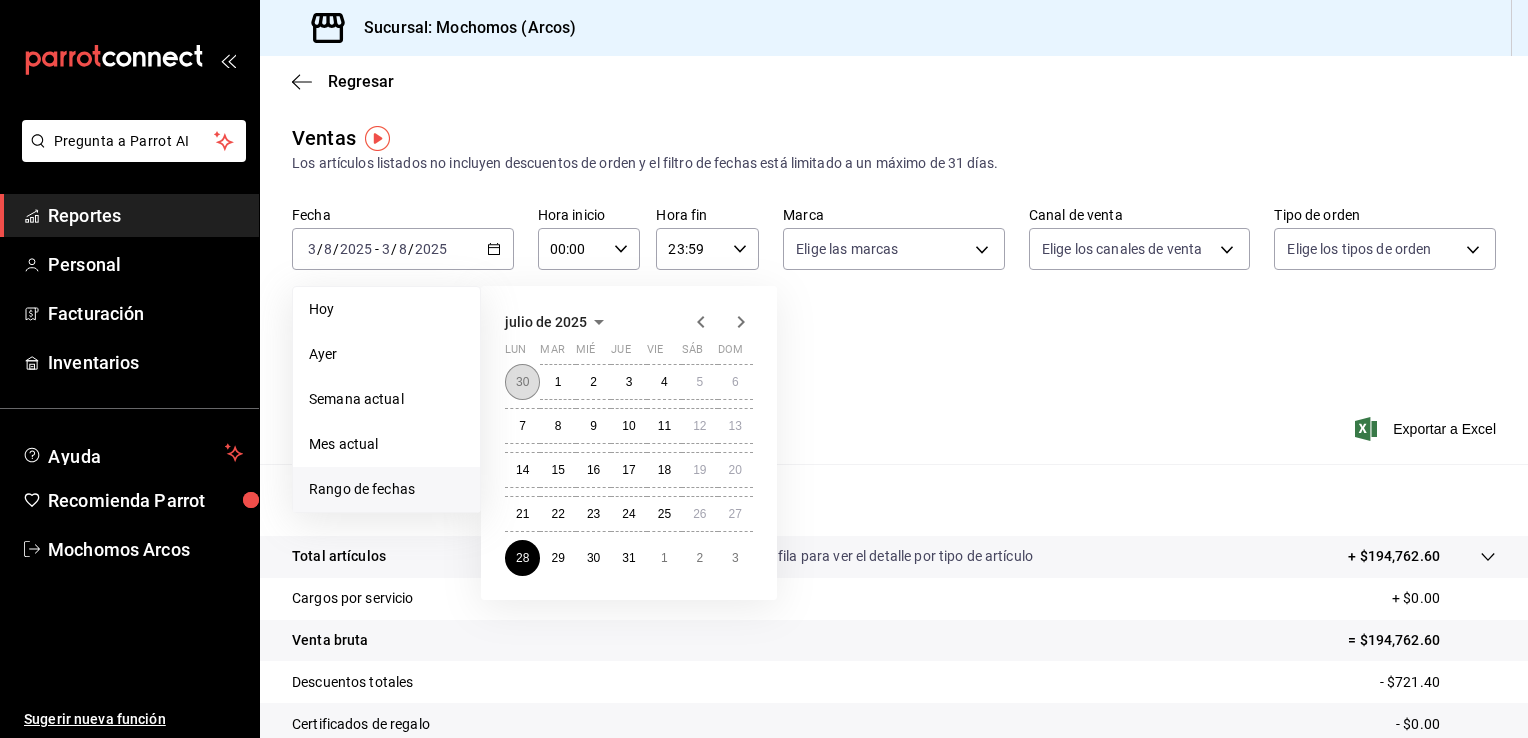 click on "30" at bounding box center (522, 382) 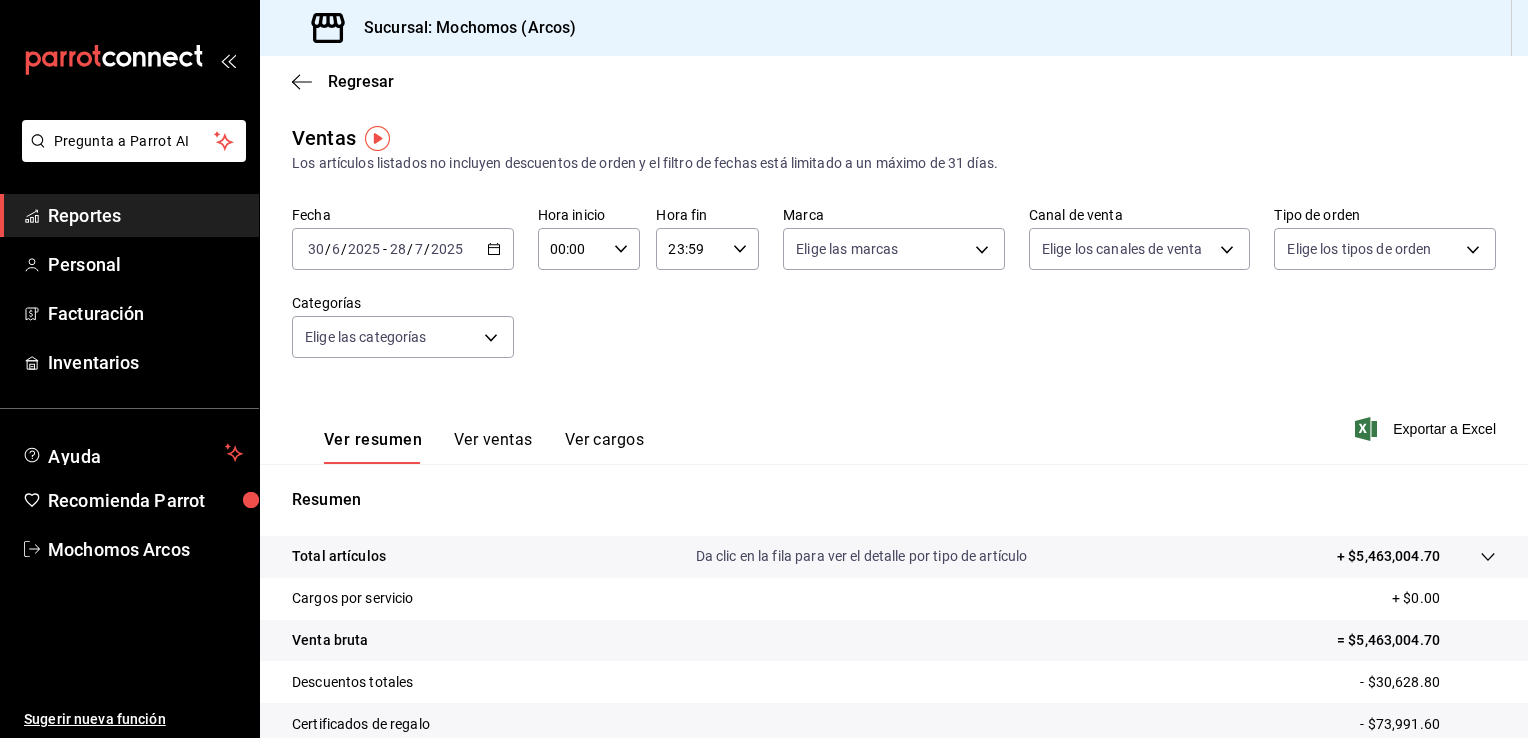 click on "2025-06-30 30 / 6 / 2025 - 2025-07-28 28 / 7 / 2025" at bounding box center (403, 249) 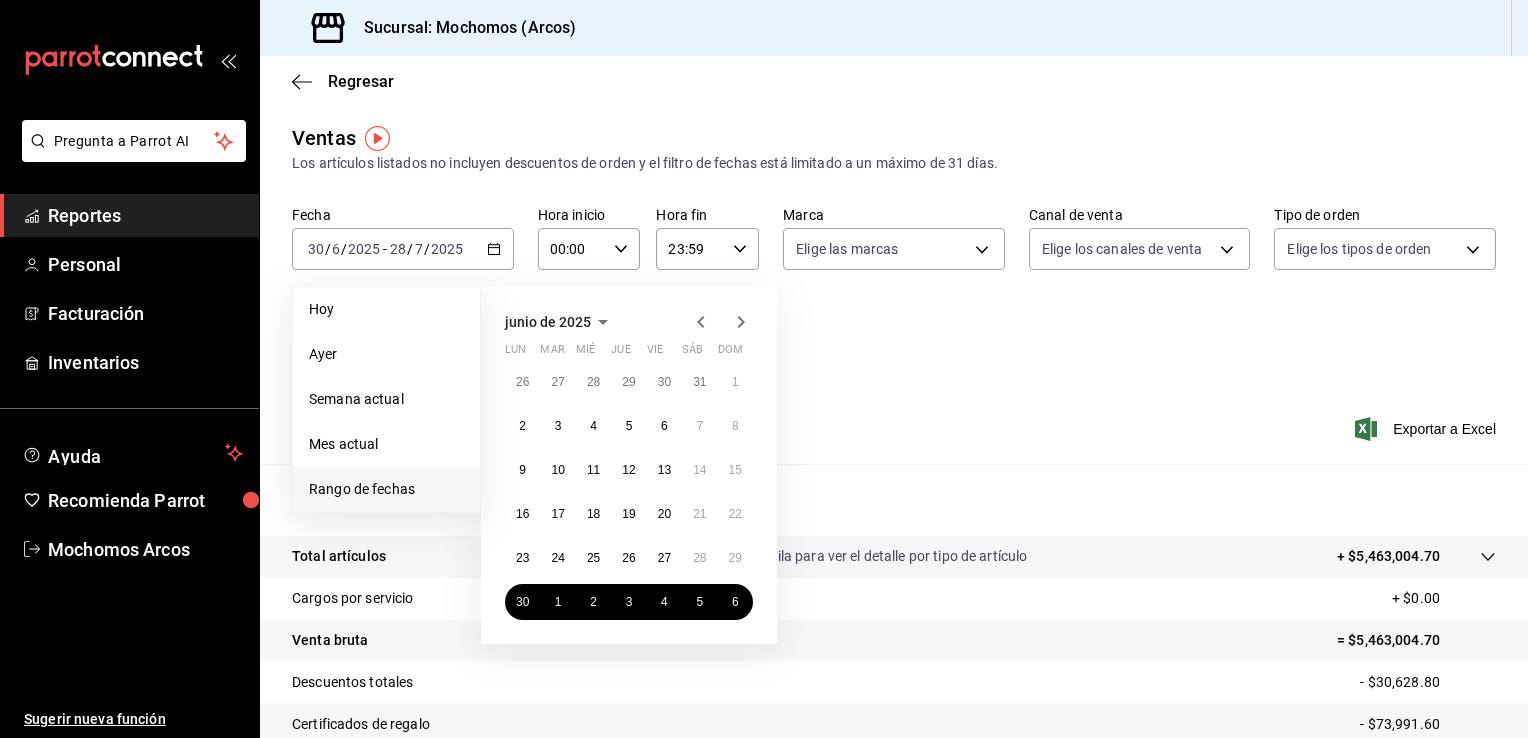 click 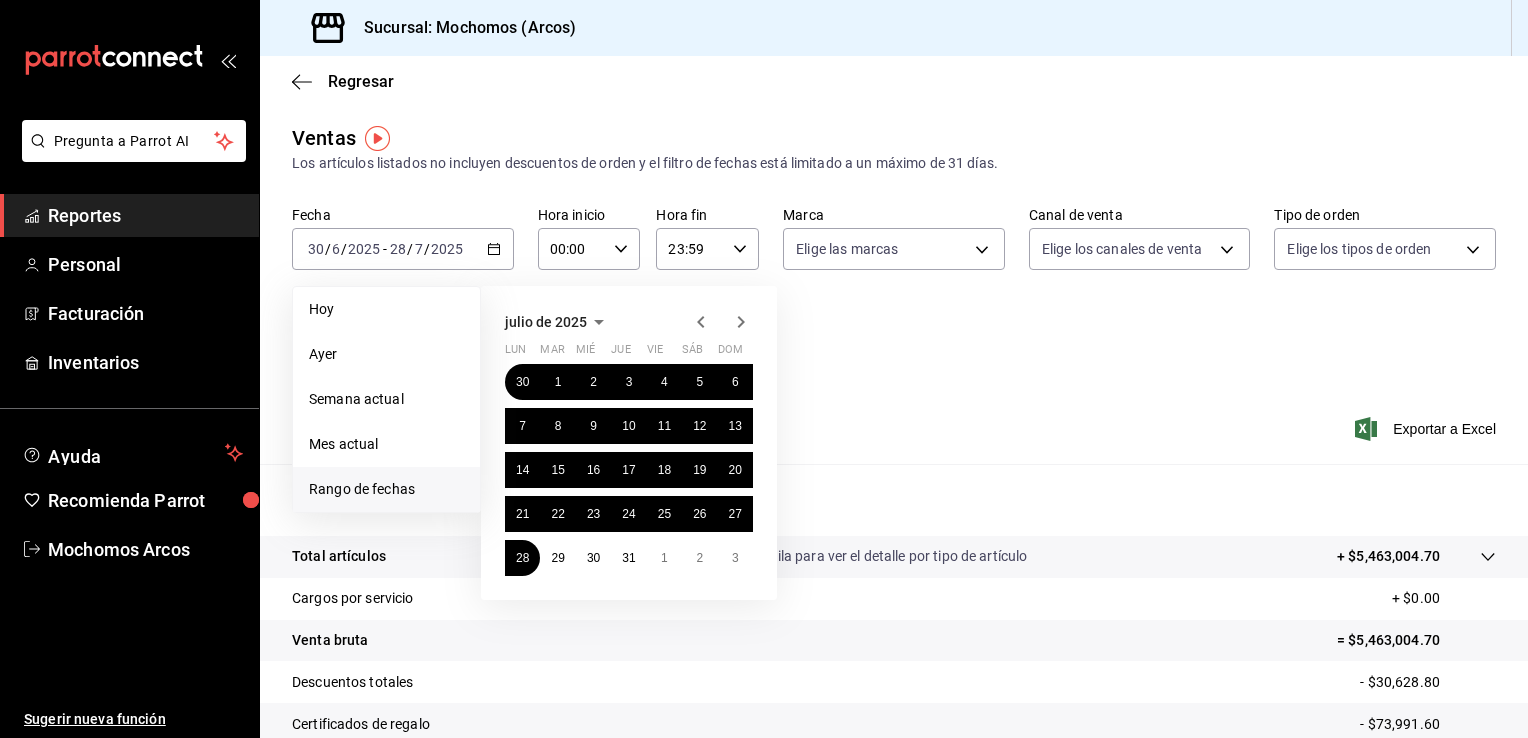 click on "Resumen Total artículos Da clic en la fila para ver el detalle por tipo de artículo + $5,463,004.70 Cargos por servicio + $0.00 Venta bruta = $5,463,004.70 Descuentos totales - $30,628.80 Certificados de regalo - $73,991.60 Venta total = $5,358,384.30 Impuestos - $739,087.49 Venta neta = $4,619,296.81" at bounding box center (894, 679) 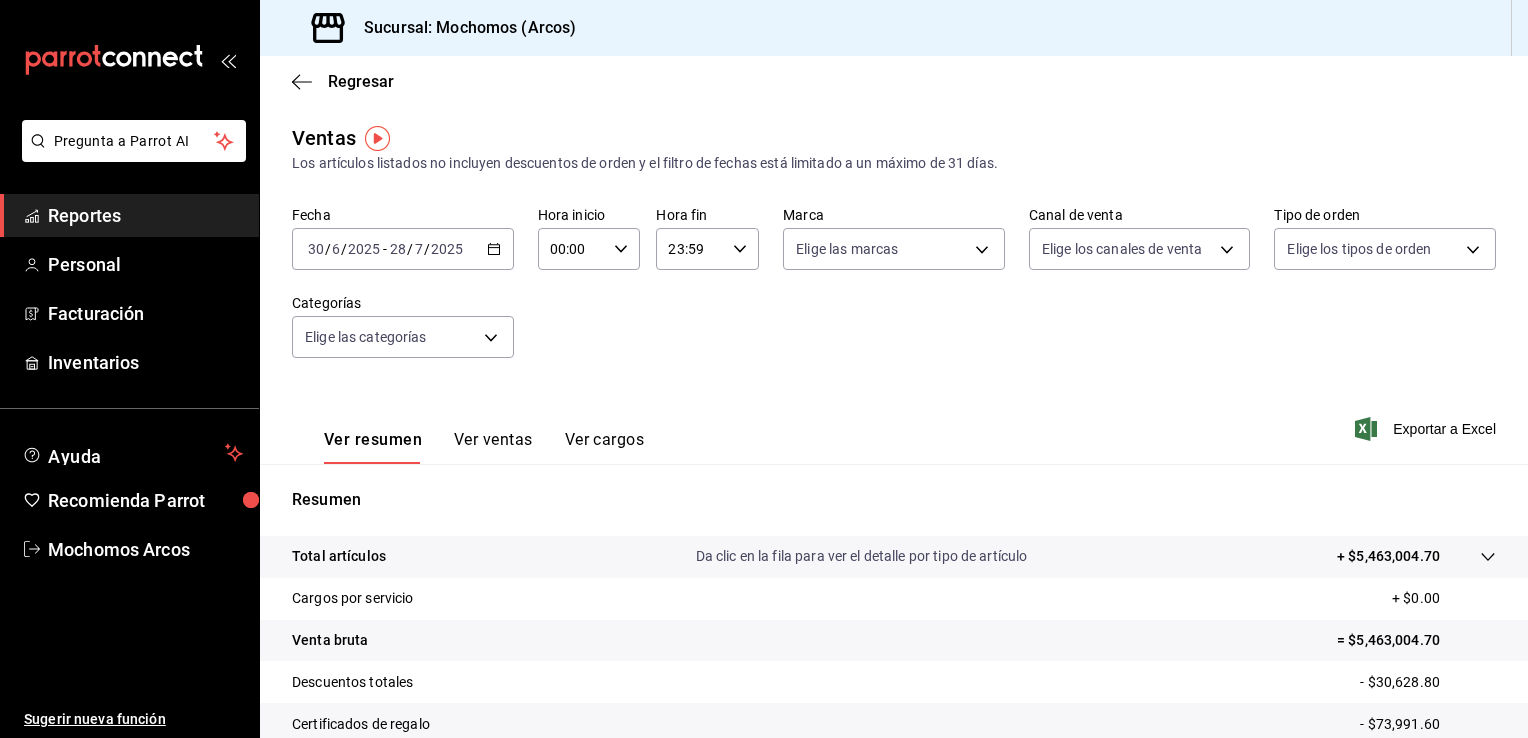 click 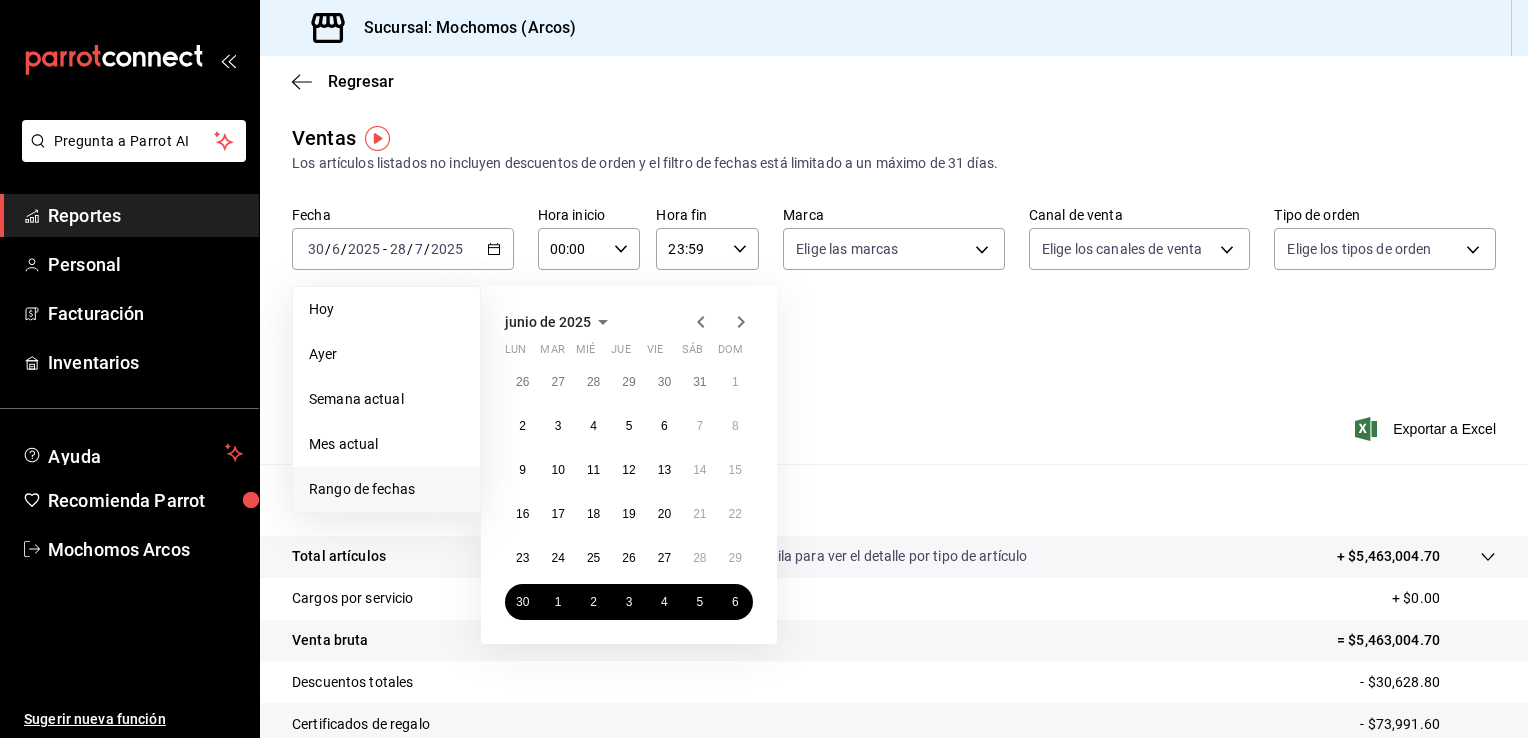 click 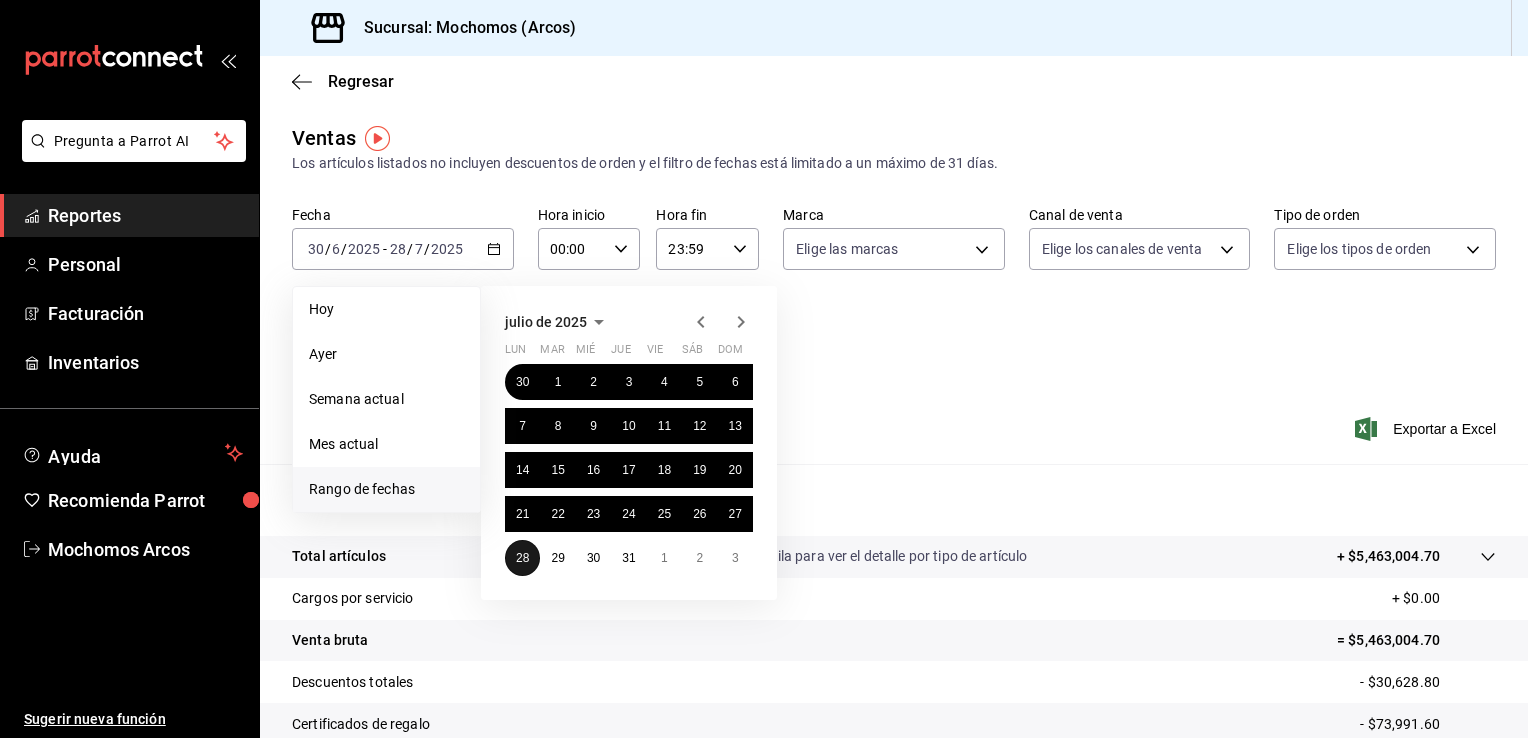 click on "28" at bounding box center [522, 558] 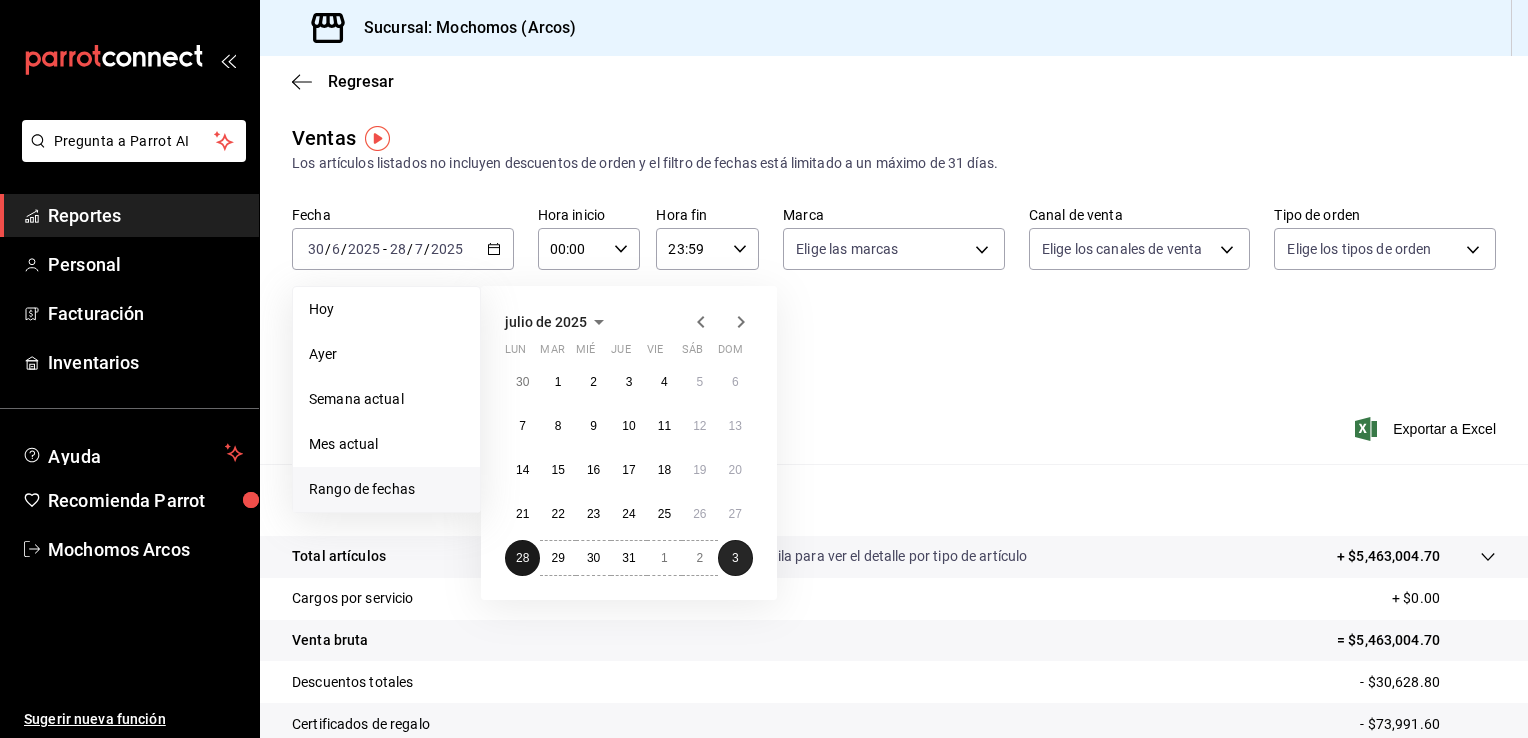 drag, startPoint x: 517, startPoint y: 550, endPoint x: 738, endPoint y: 558, distance: 221.14474 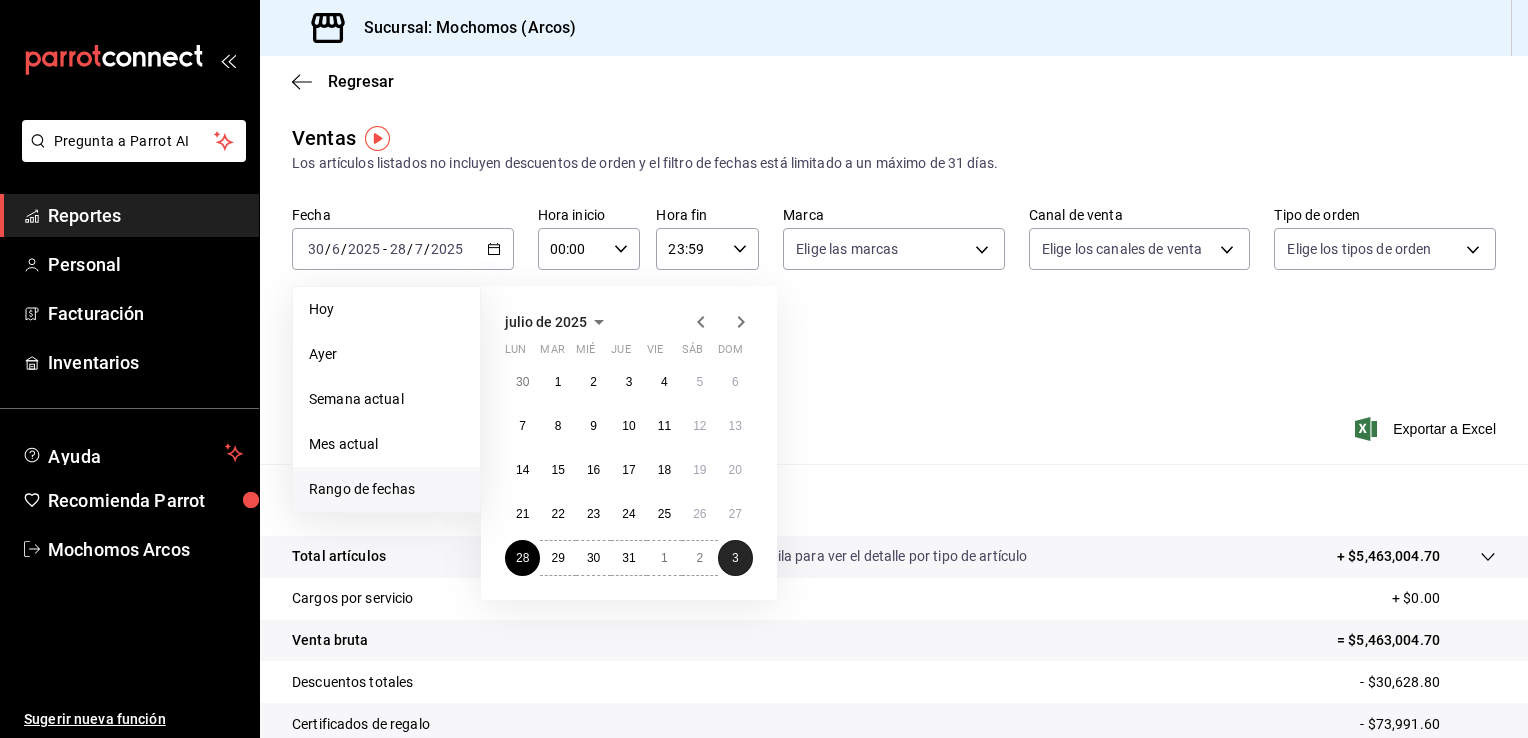 click on "3" at bounding box center (735, 558) 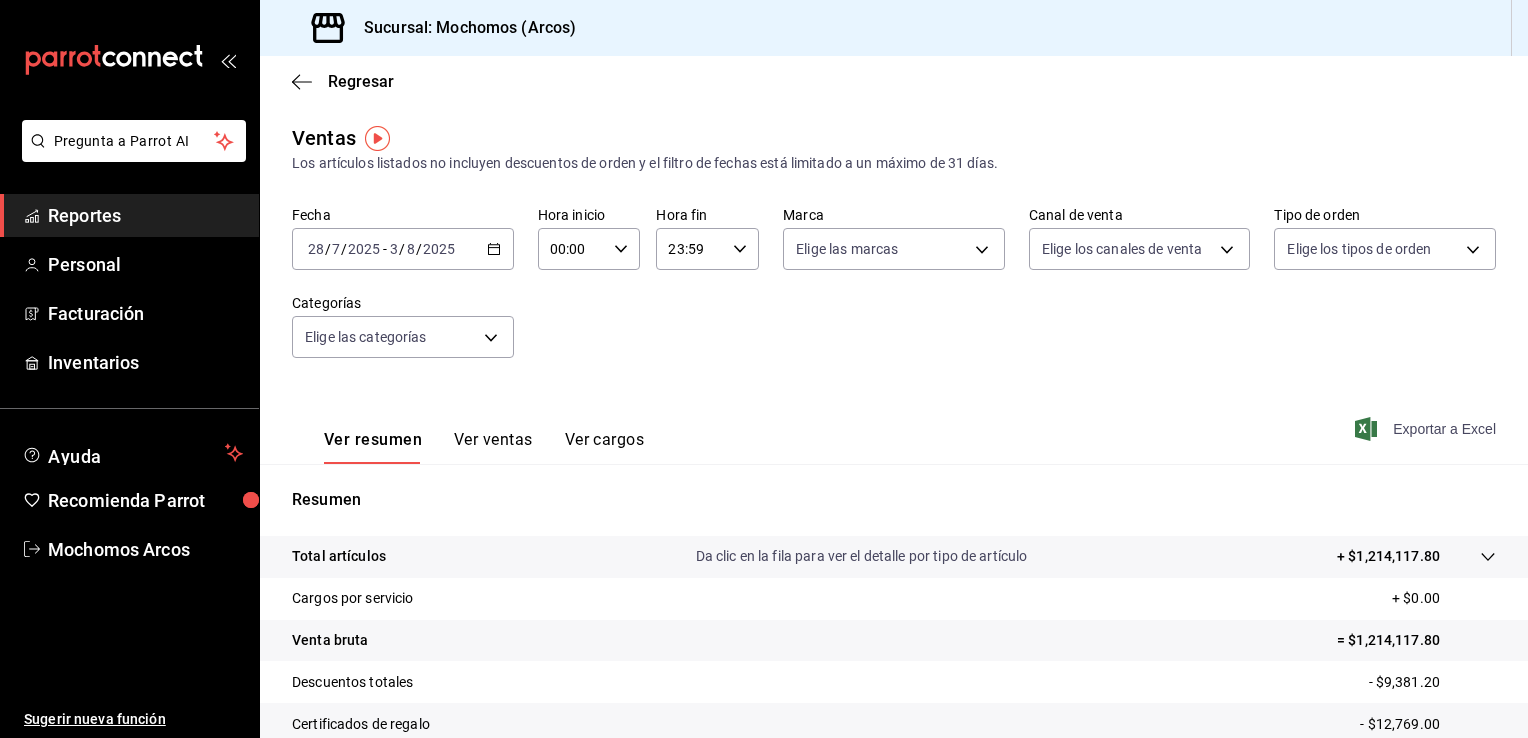 click 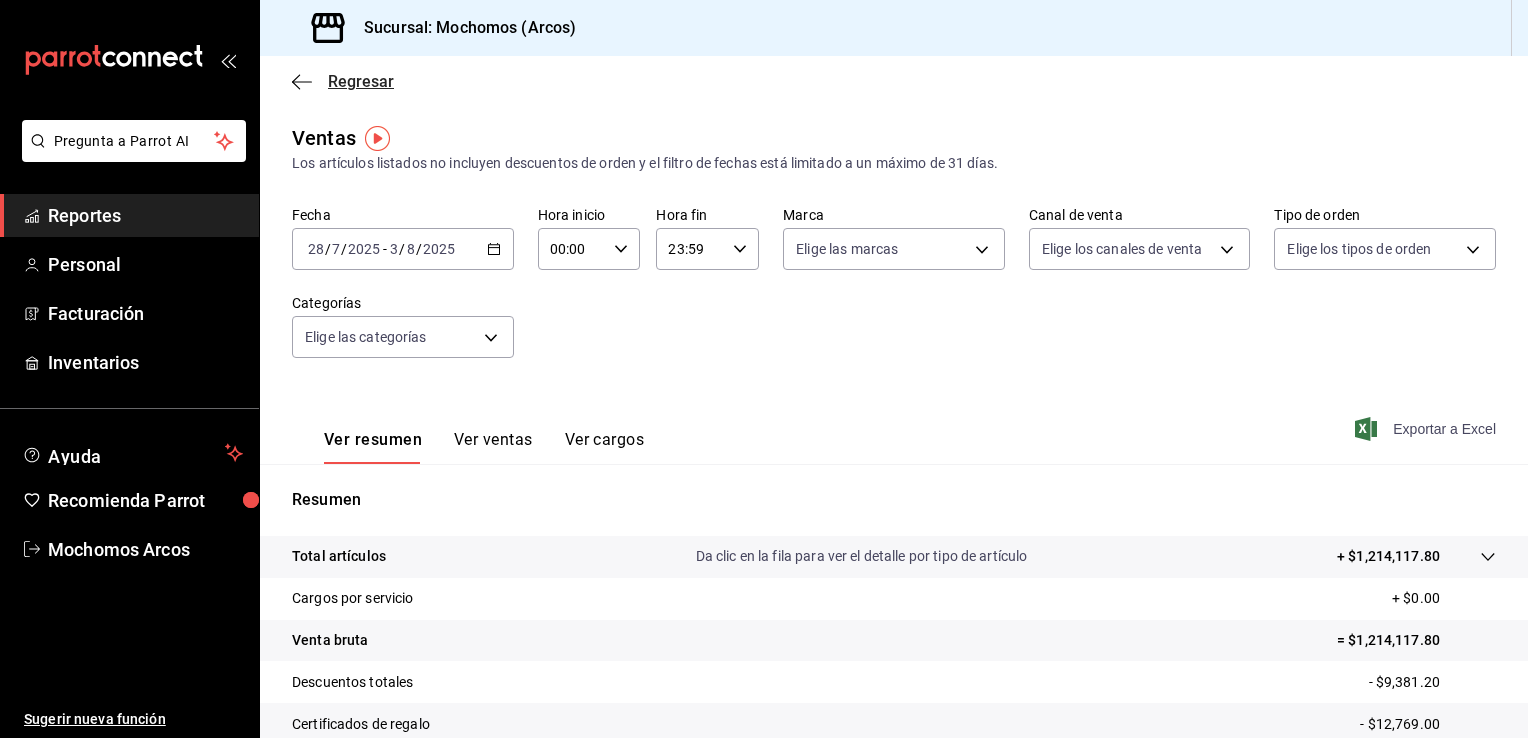 click 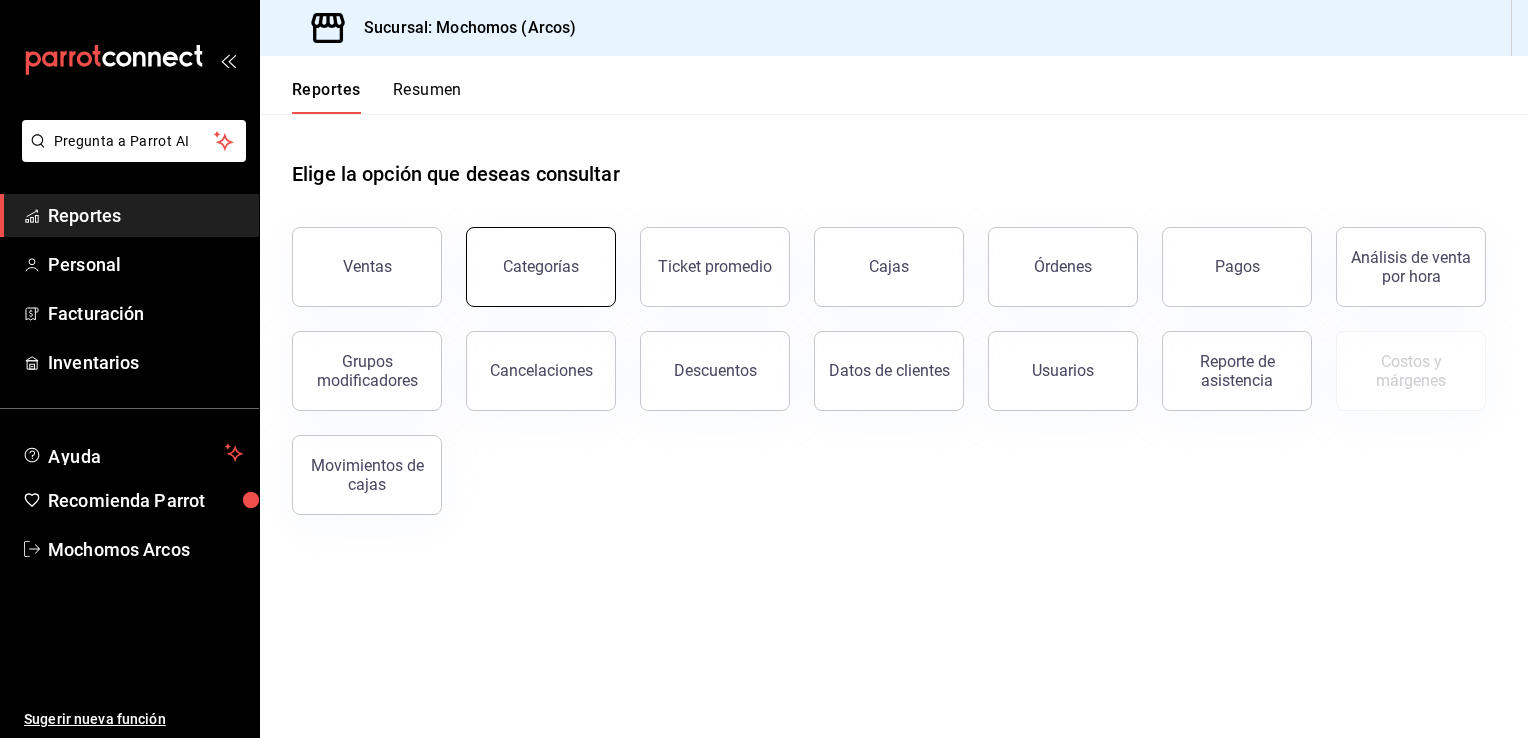 click on "Categorías" at bounding box center (541, 267) 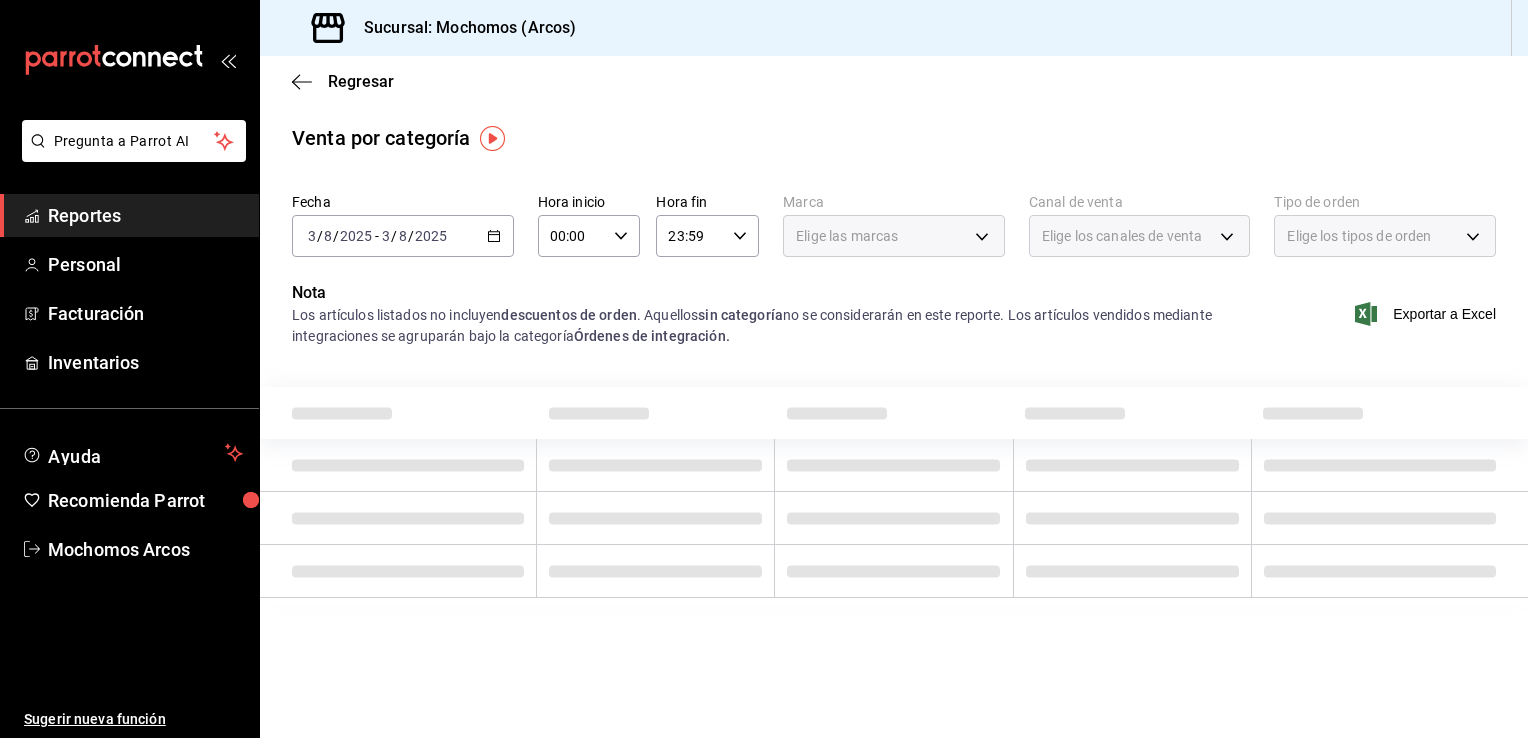click on "Regresar" at bounding box center [894, 81] 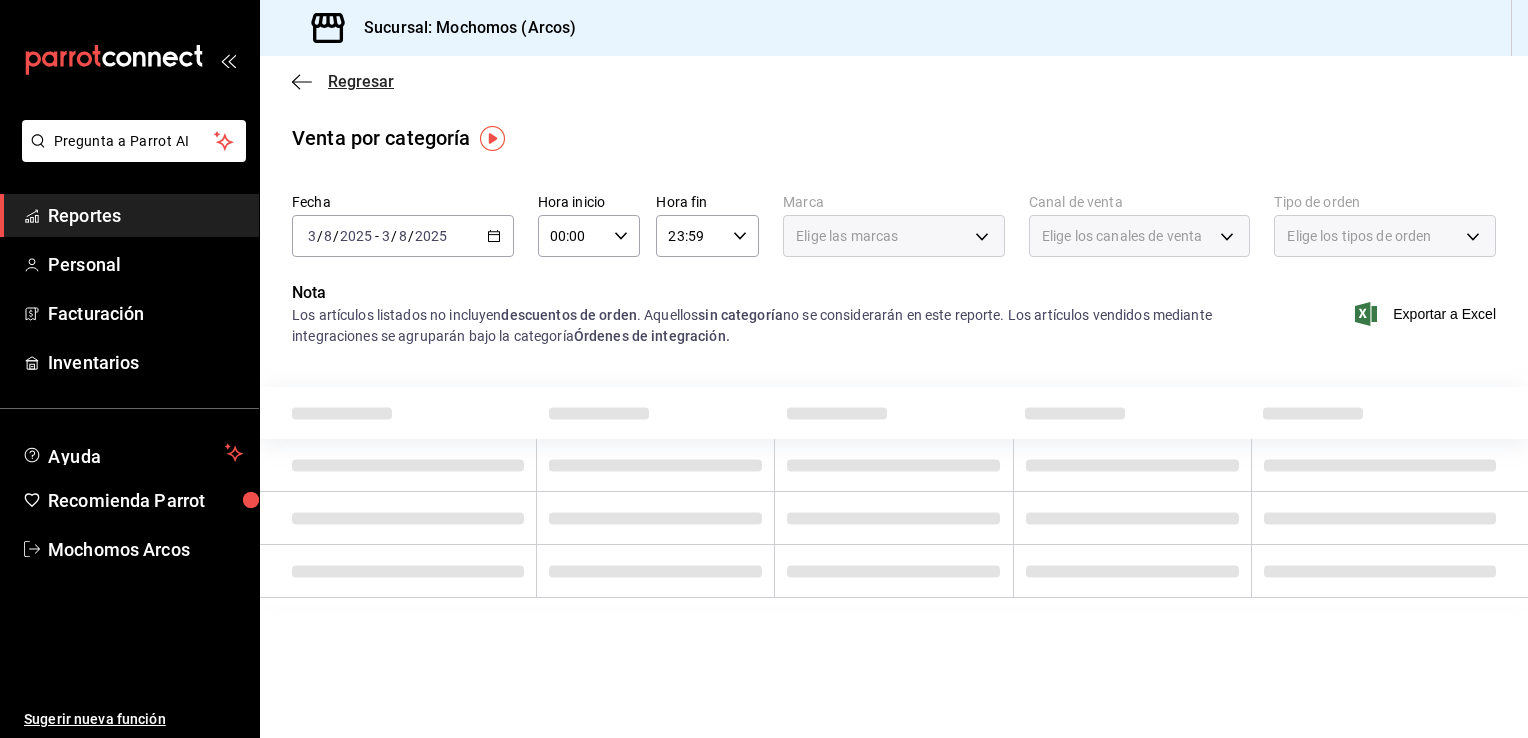 click 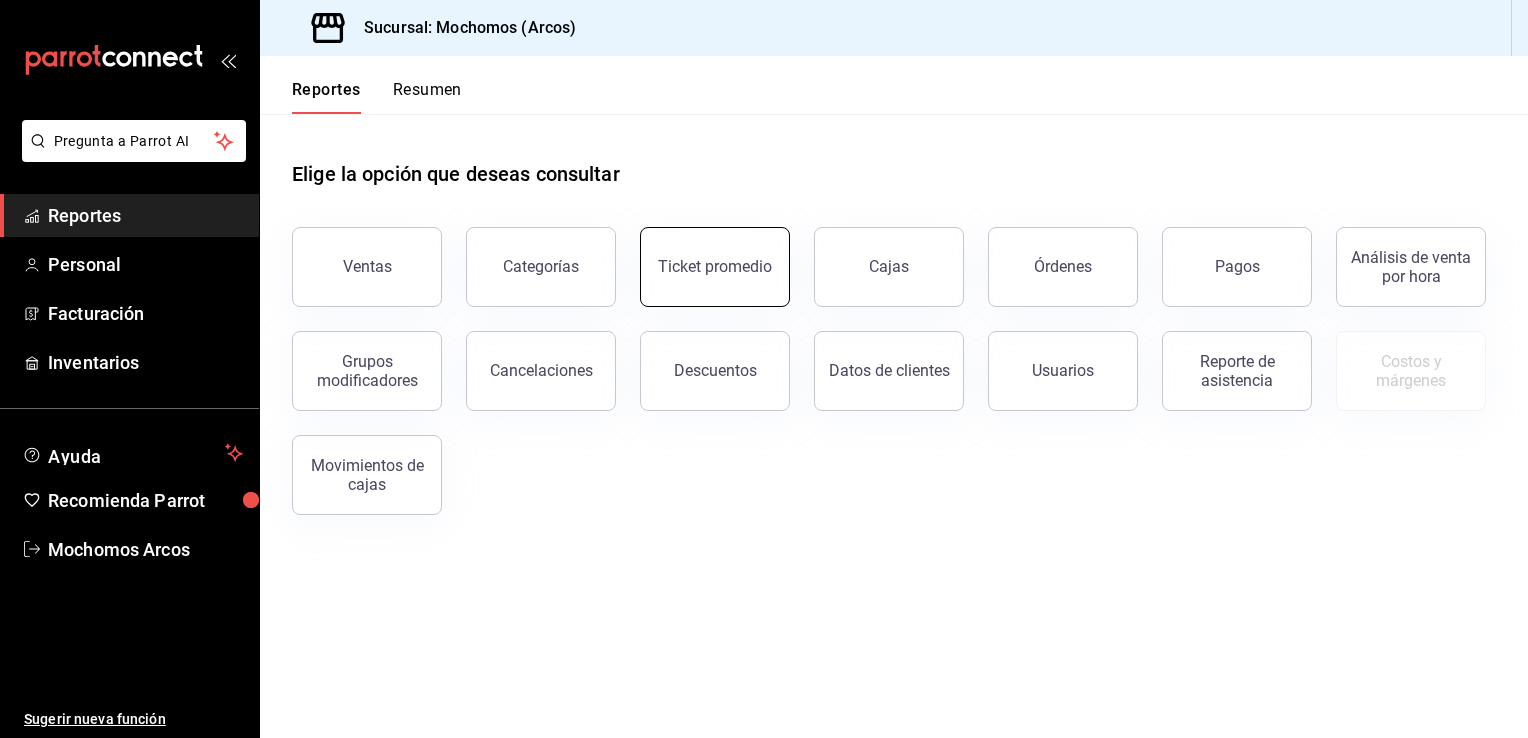 click on "Ticket promedio" at bounding box center (715, 267) 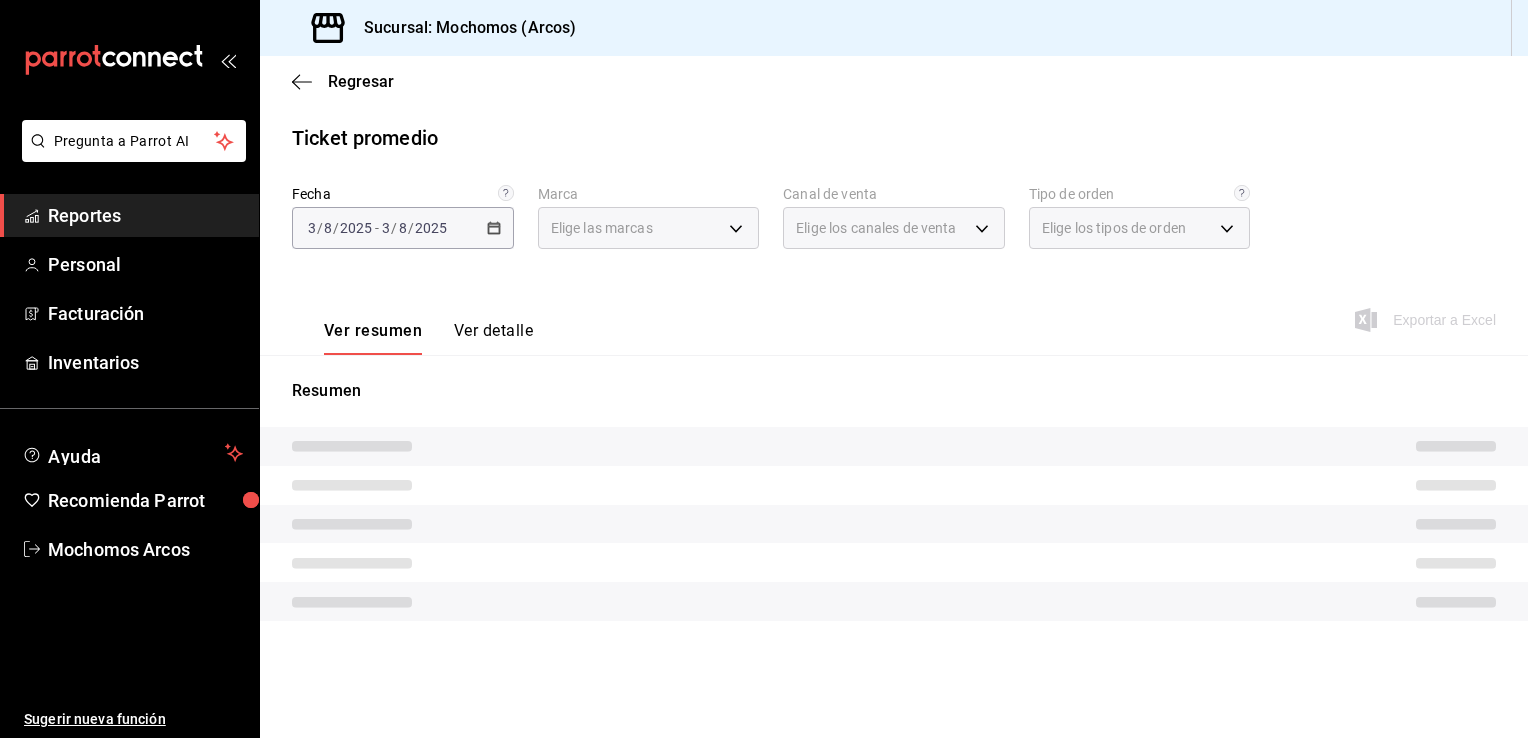 type on "dd36a3dd-8c35-4563-bc3a-0ae6137ce787" 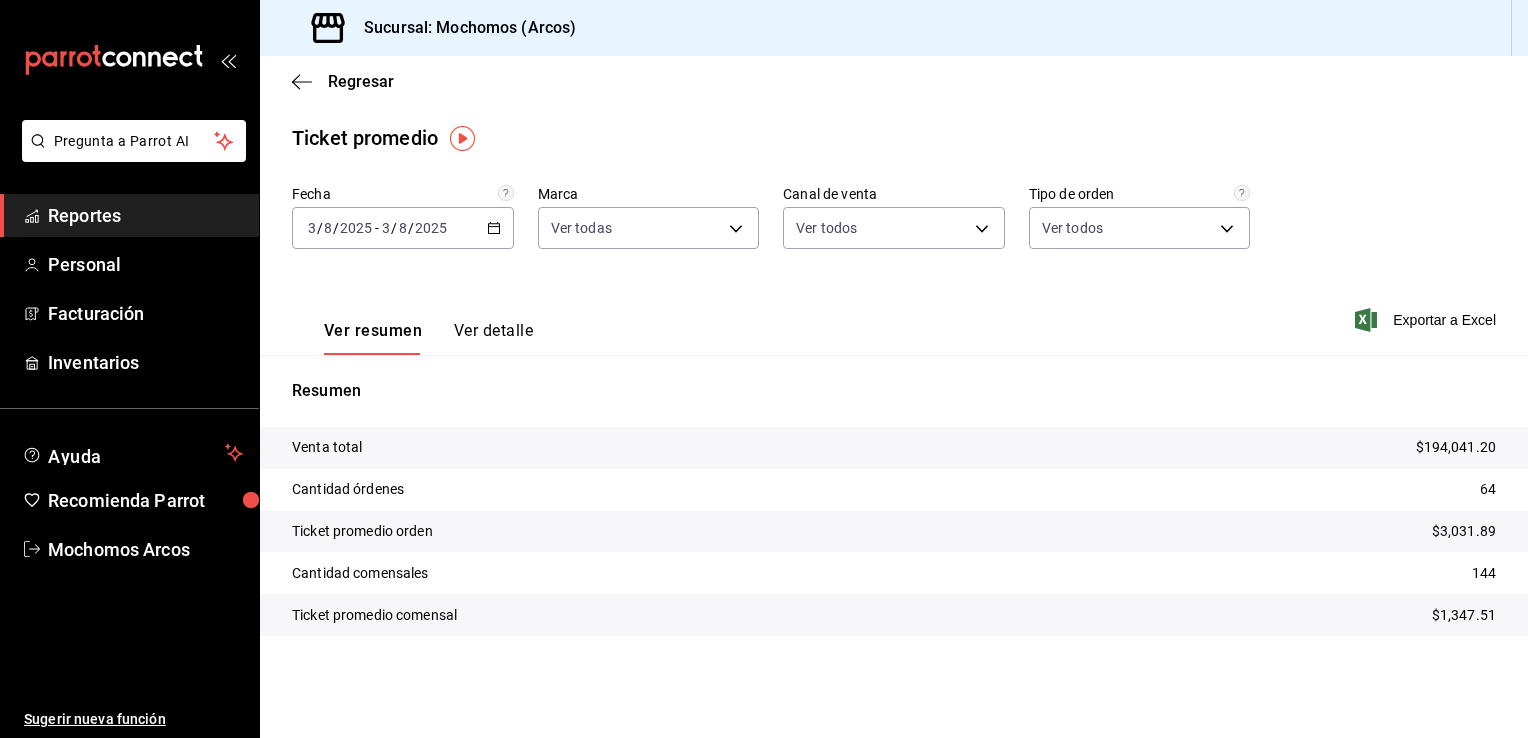 click 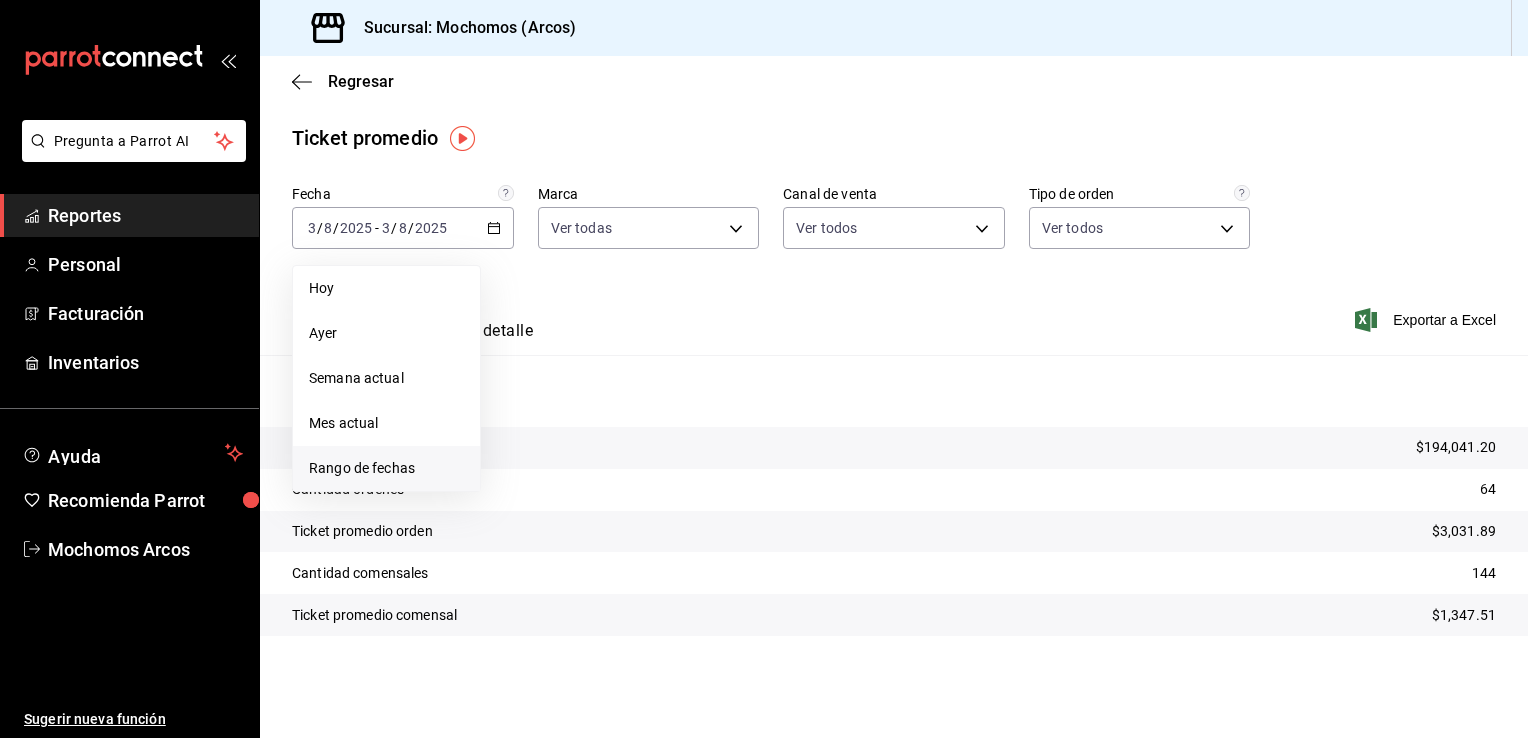 click on "Rango de fechas" at bounding box center [386, 468] 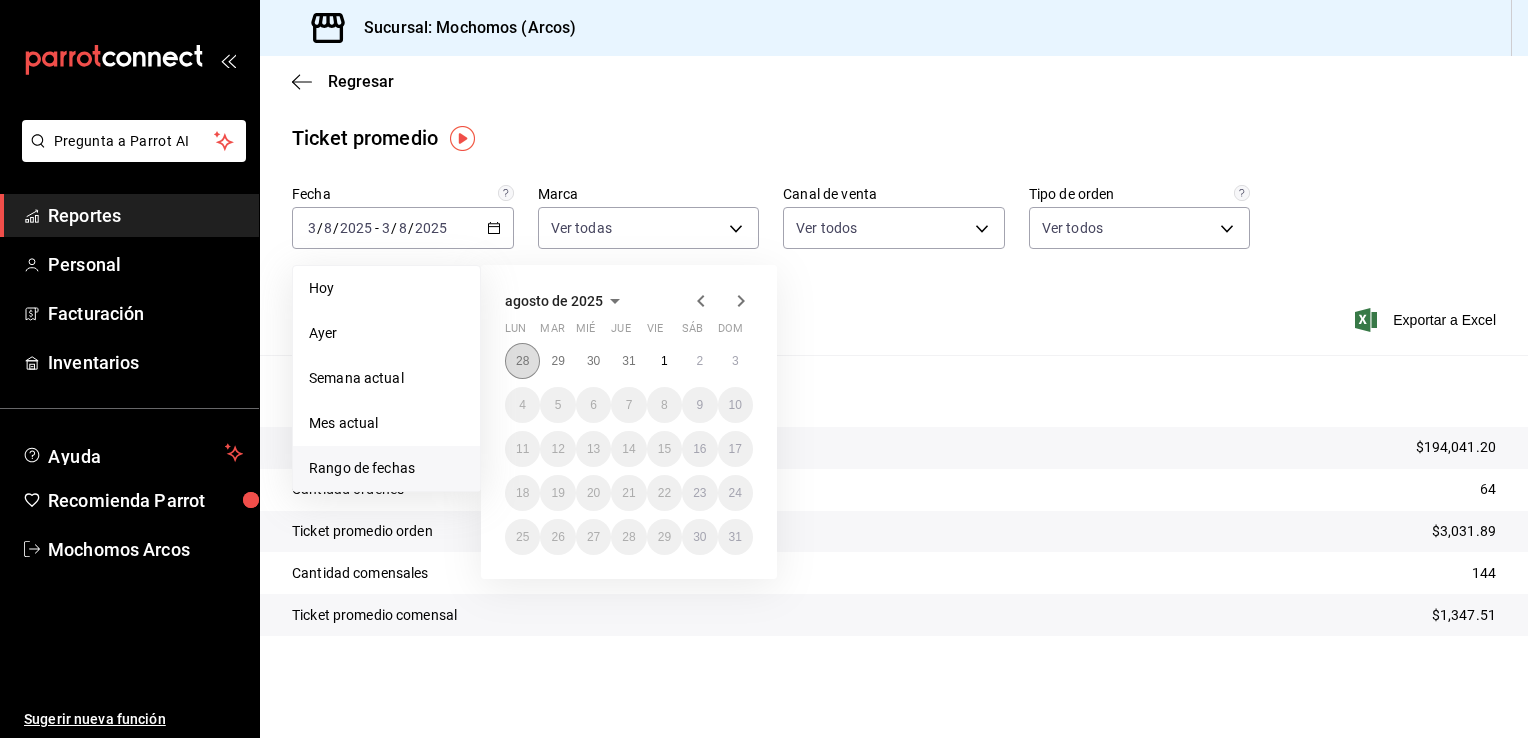 click on "28" at bounding box center (522, 361) 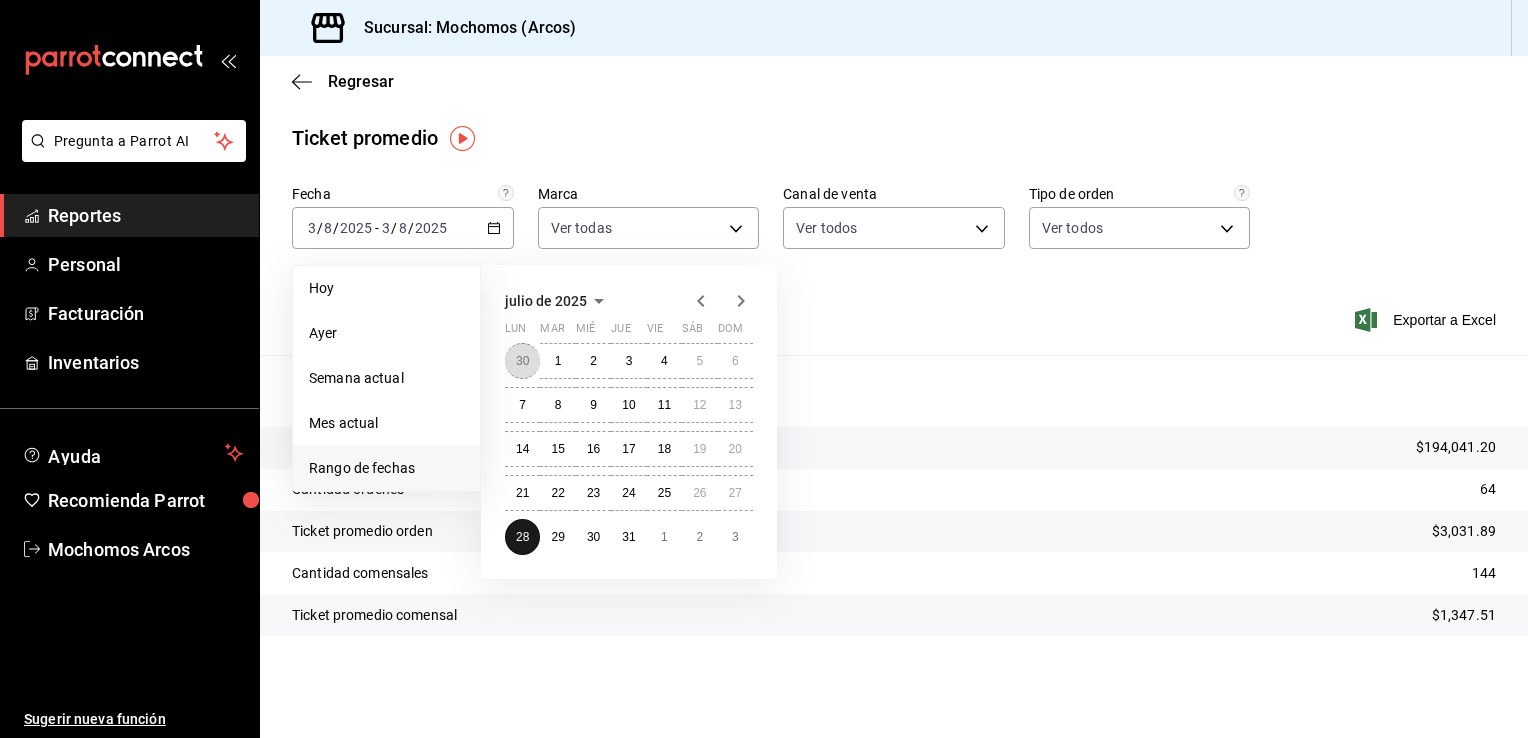 click on "30" at bounding box center [522, 361] 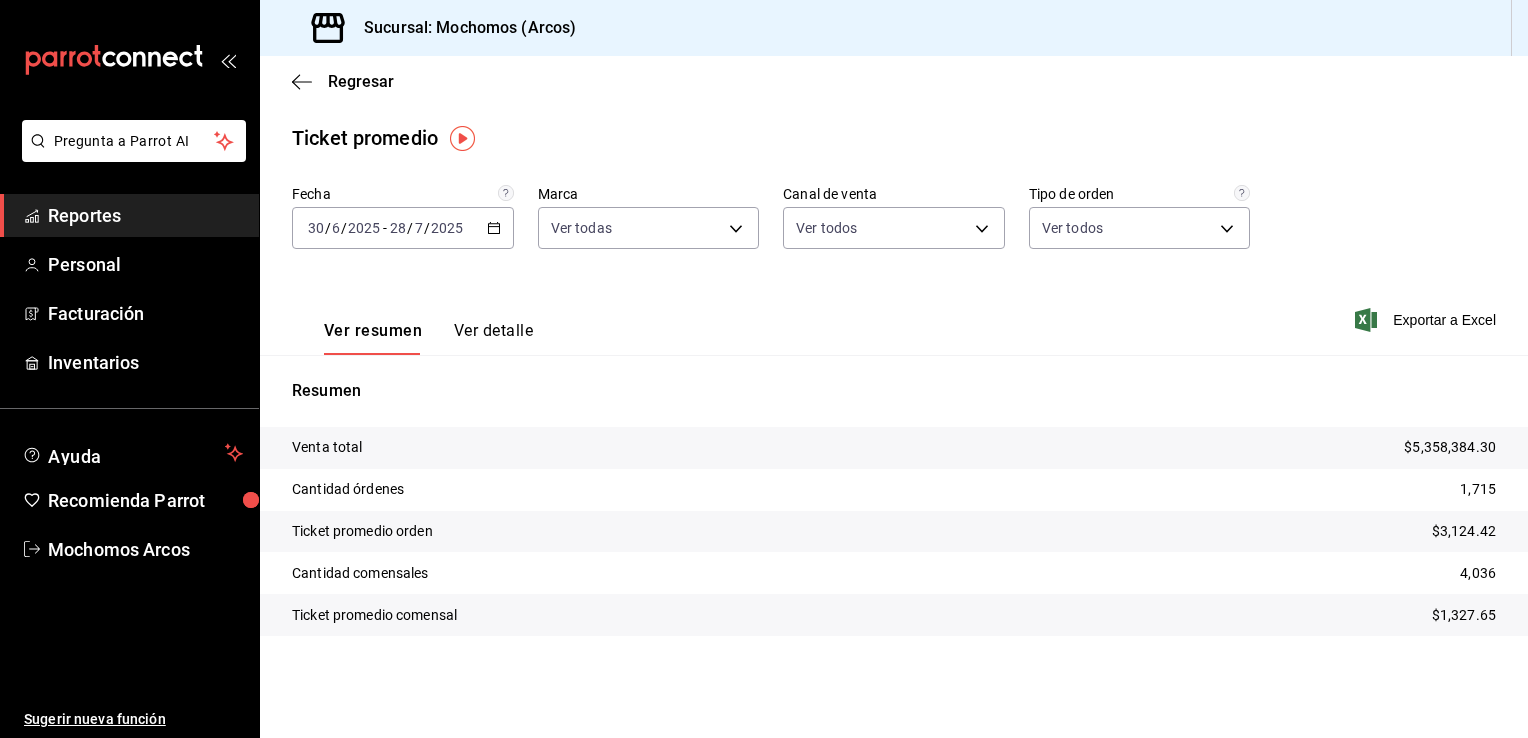 click 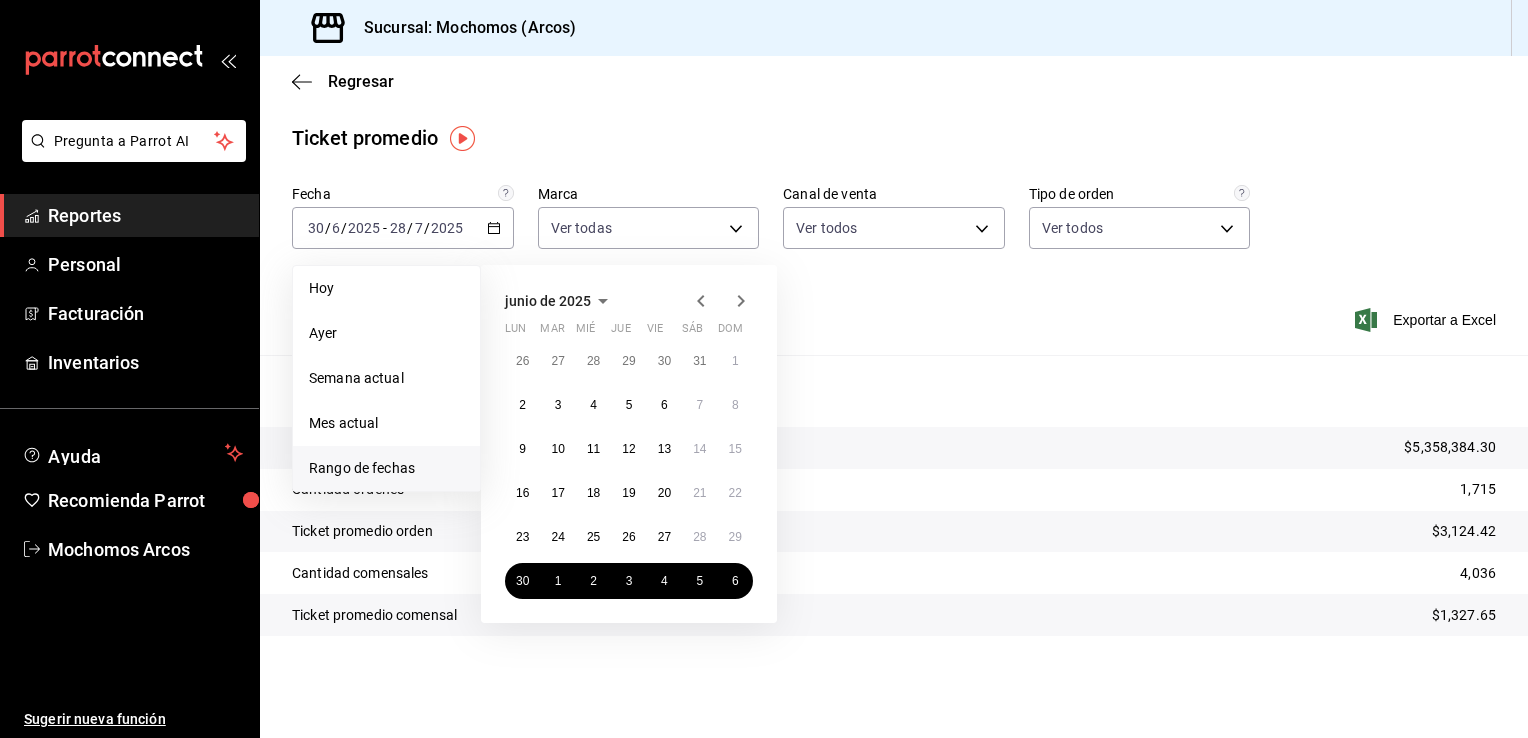 click 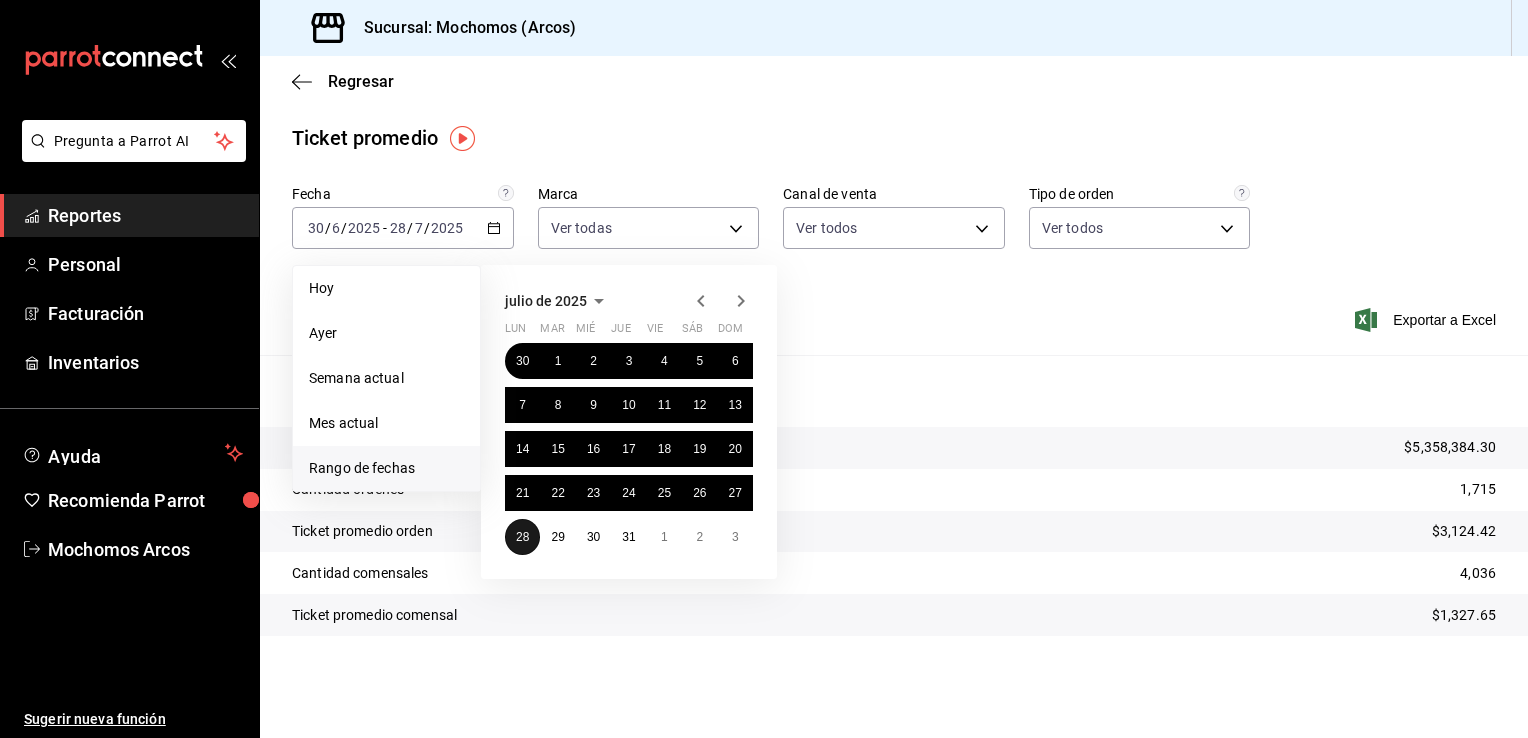 click on "28" at bounding box center [522, 537] 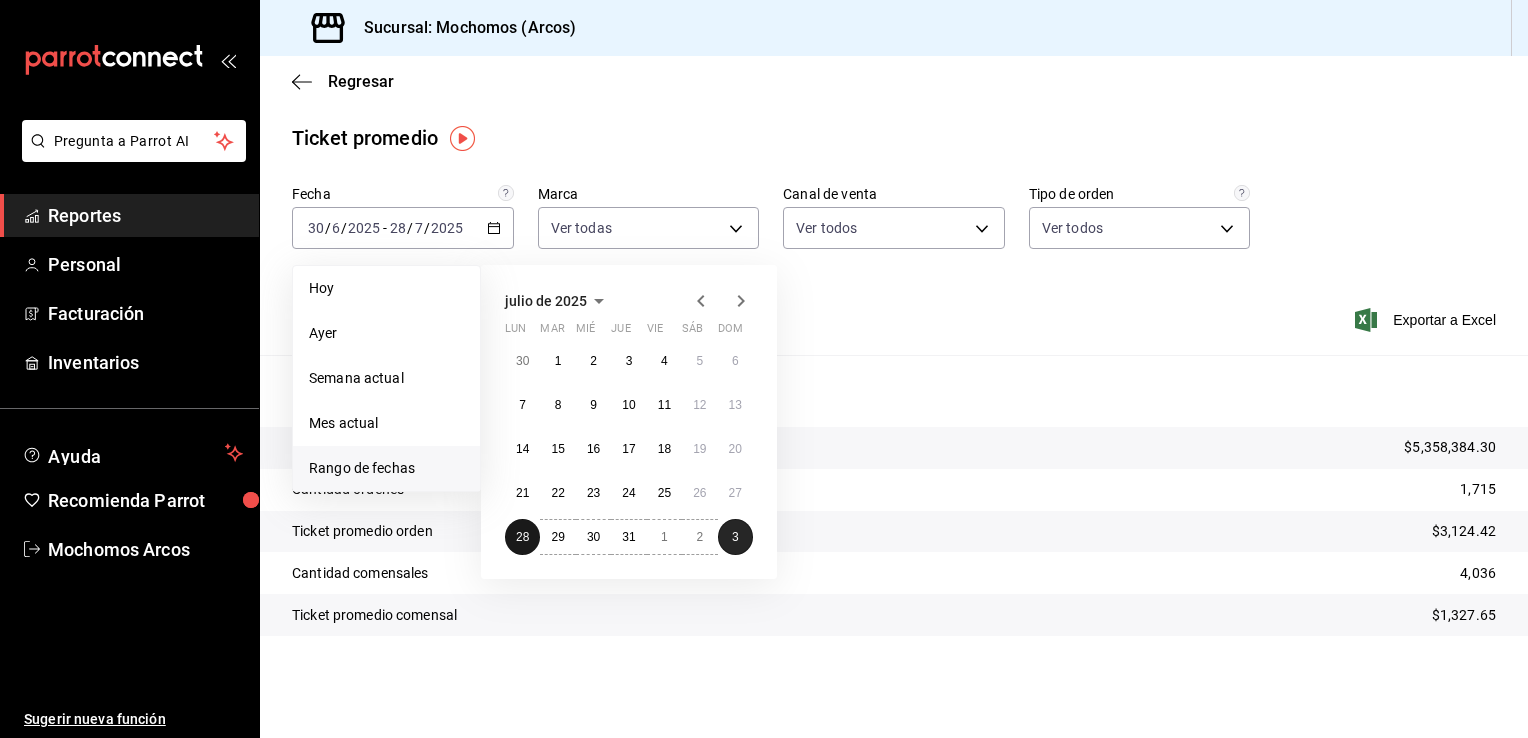 drag, startPoint x: 524, startPoint y: 534, endPoint x: 736, endPoint y: 531, distance: 212.02122 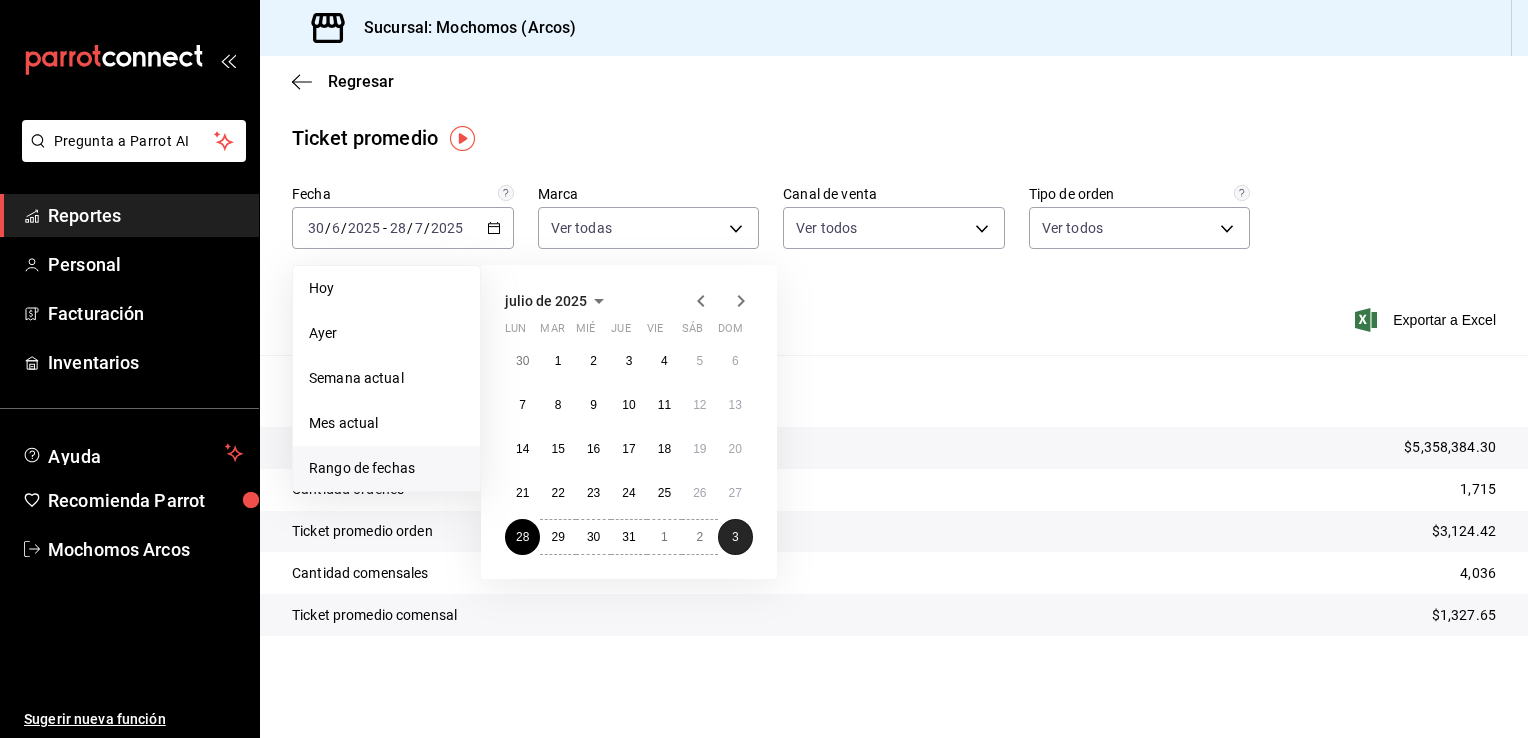 click on "3" at bounding box center [735, 537] 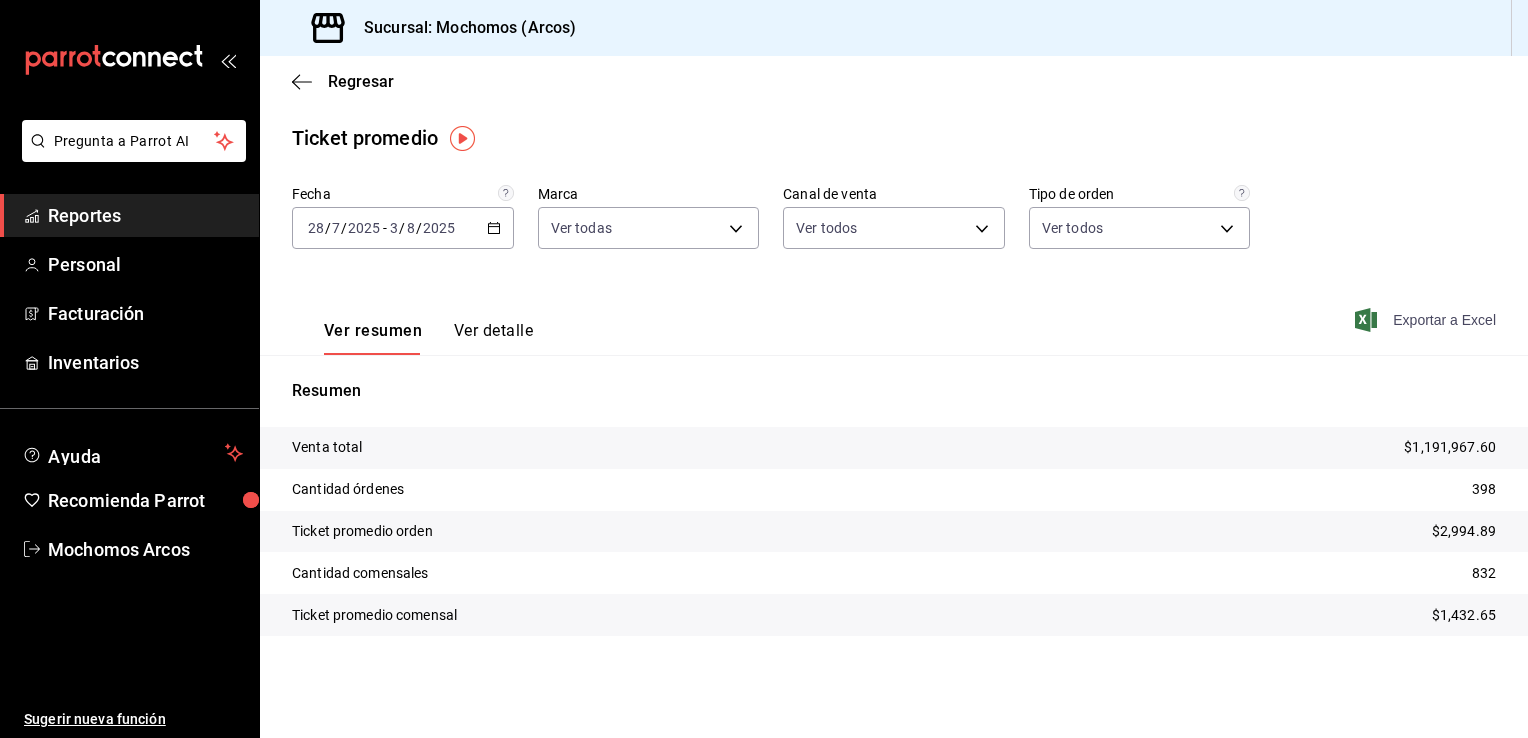 click 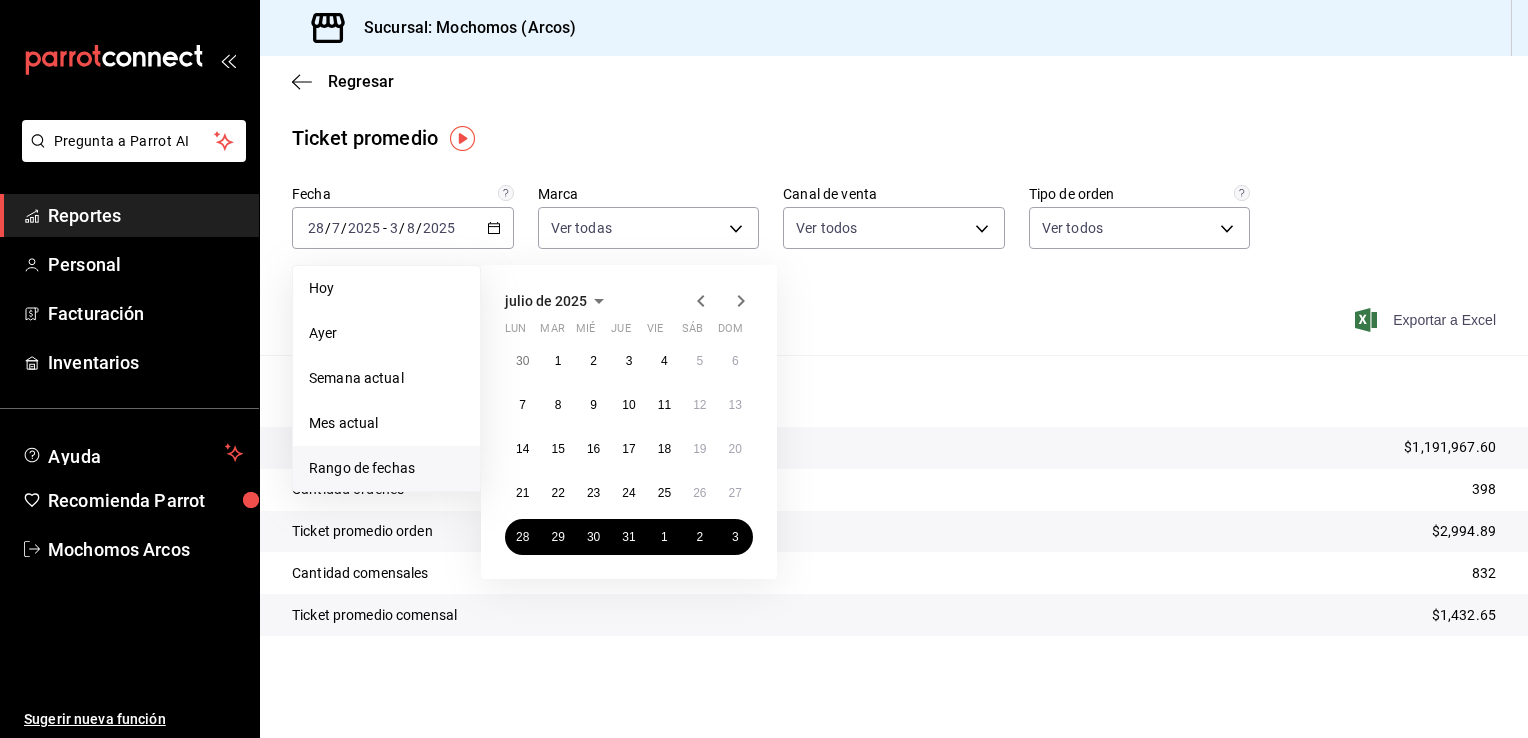 click on "Ver resumen Ver detalle Exportar a Excel" at bounding box center [894, 314] 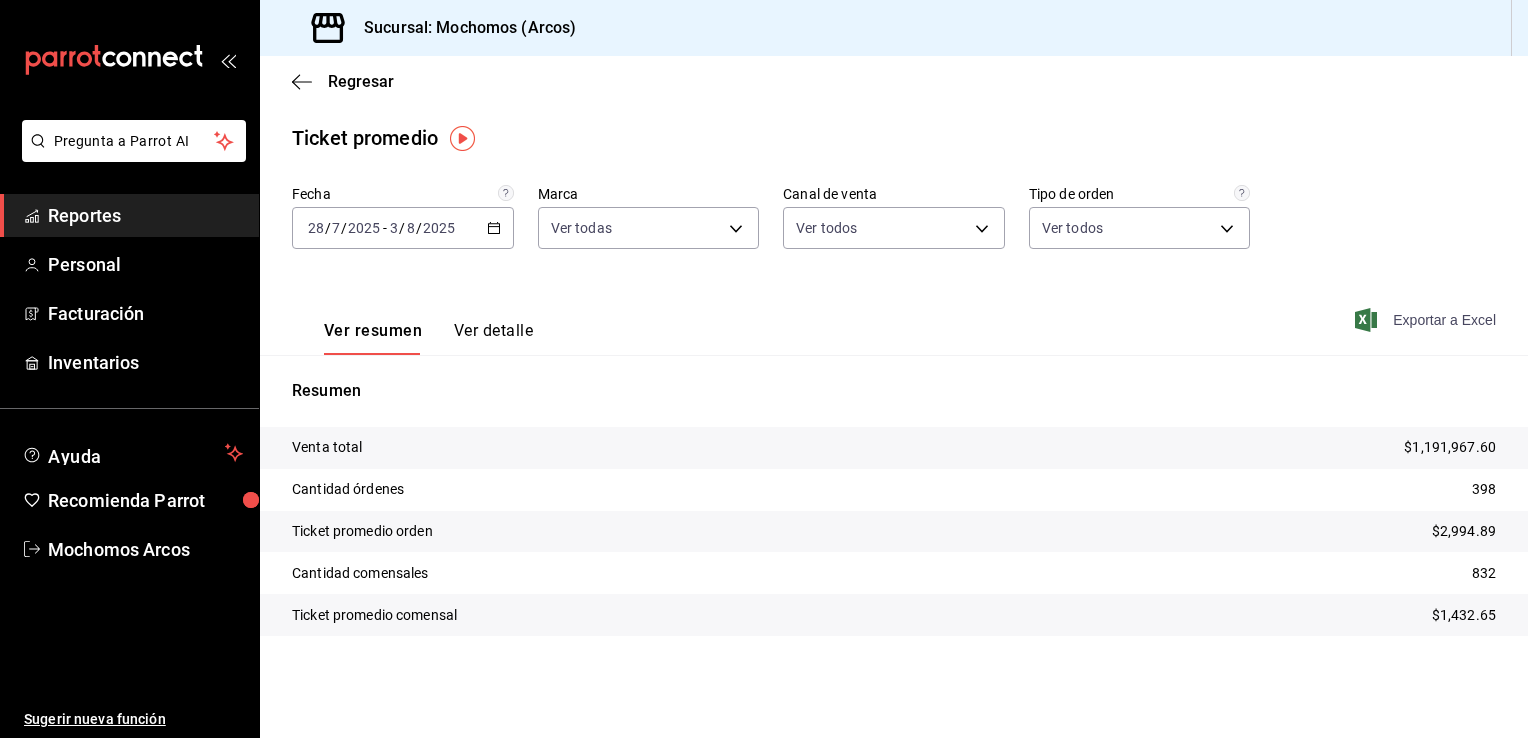 click 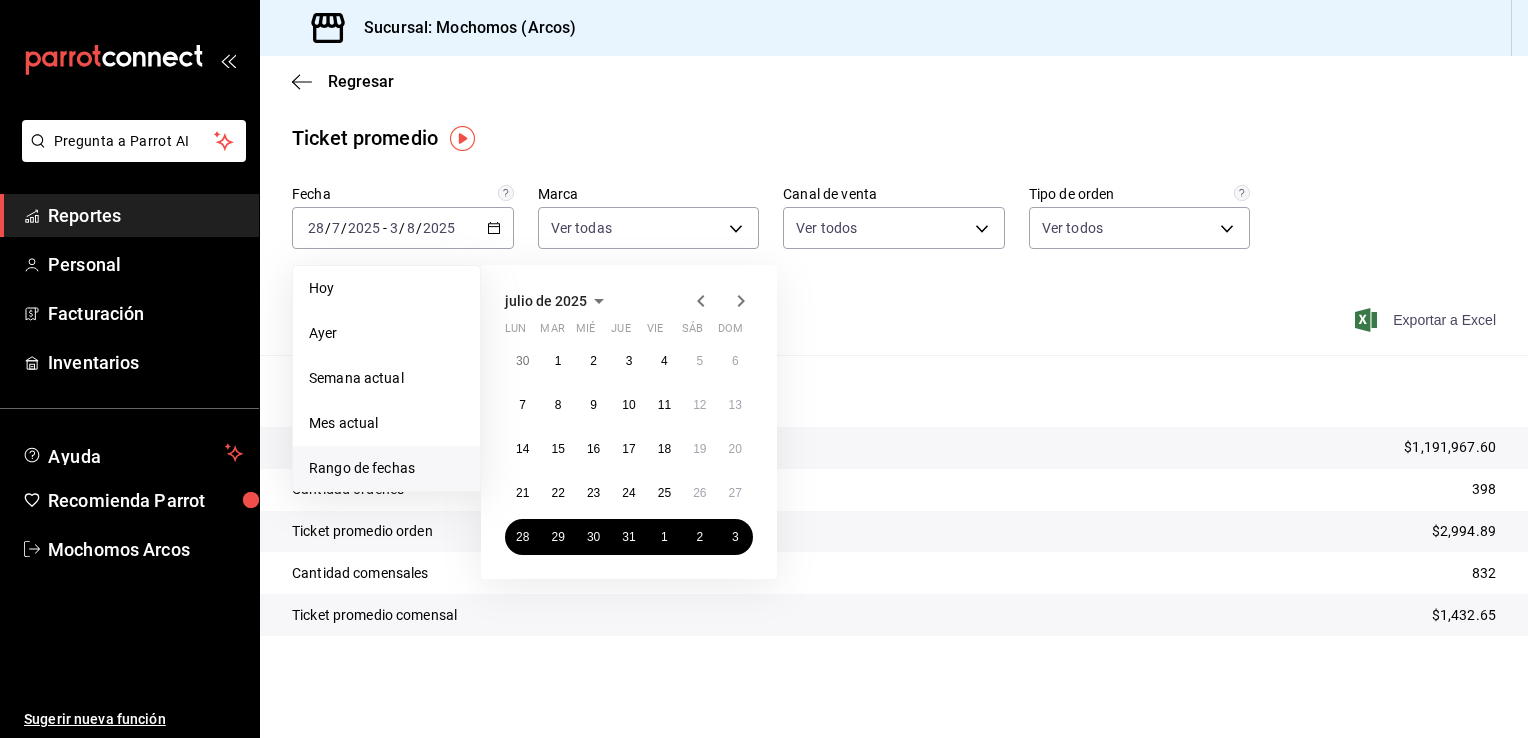 click on "Rango de fechas" at bounding box center [386, 468] 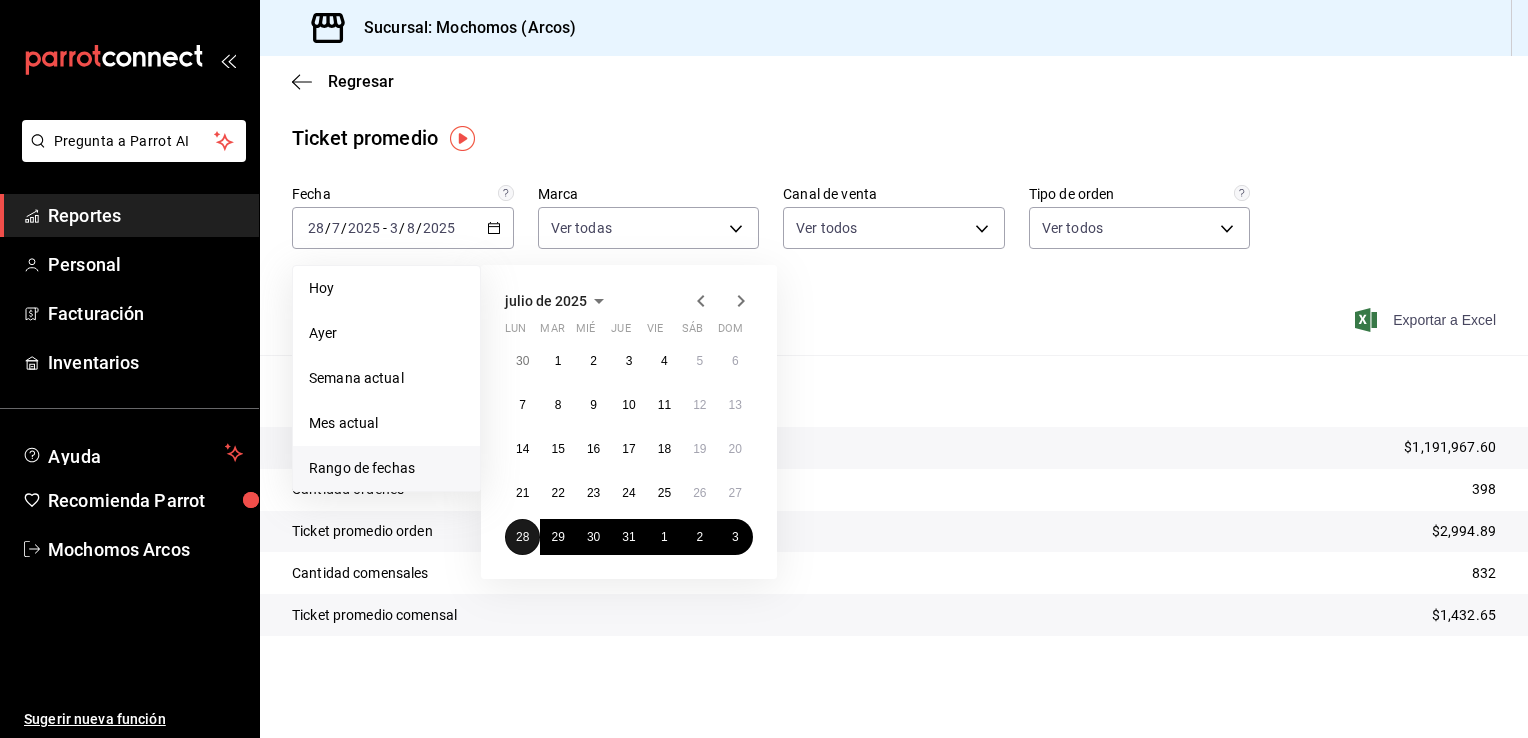 click on "28" at bounding box center [522, 537] 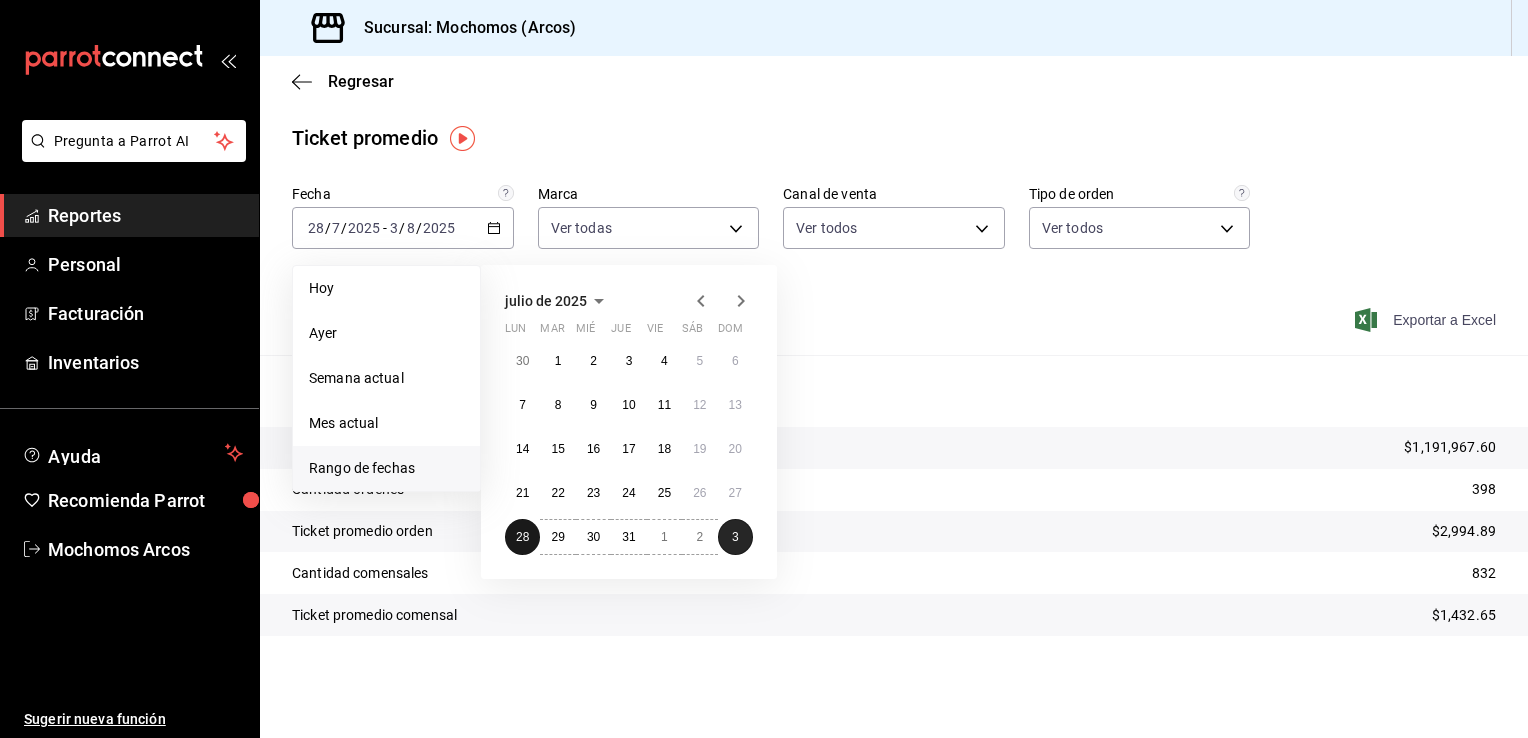 drag, startPoint x: 528, startPoint y: 538, endPoint x: 728, endPoint y: 536, distance: 200.01 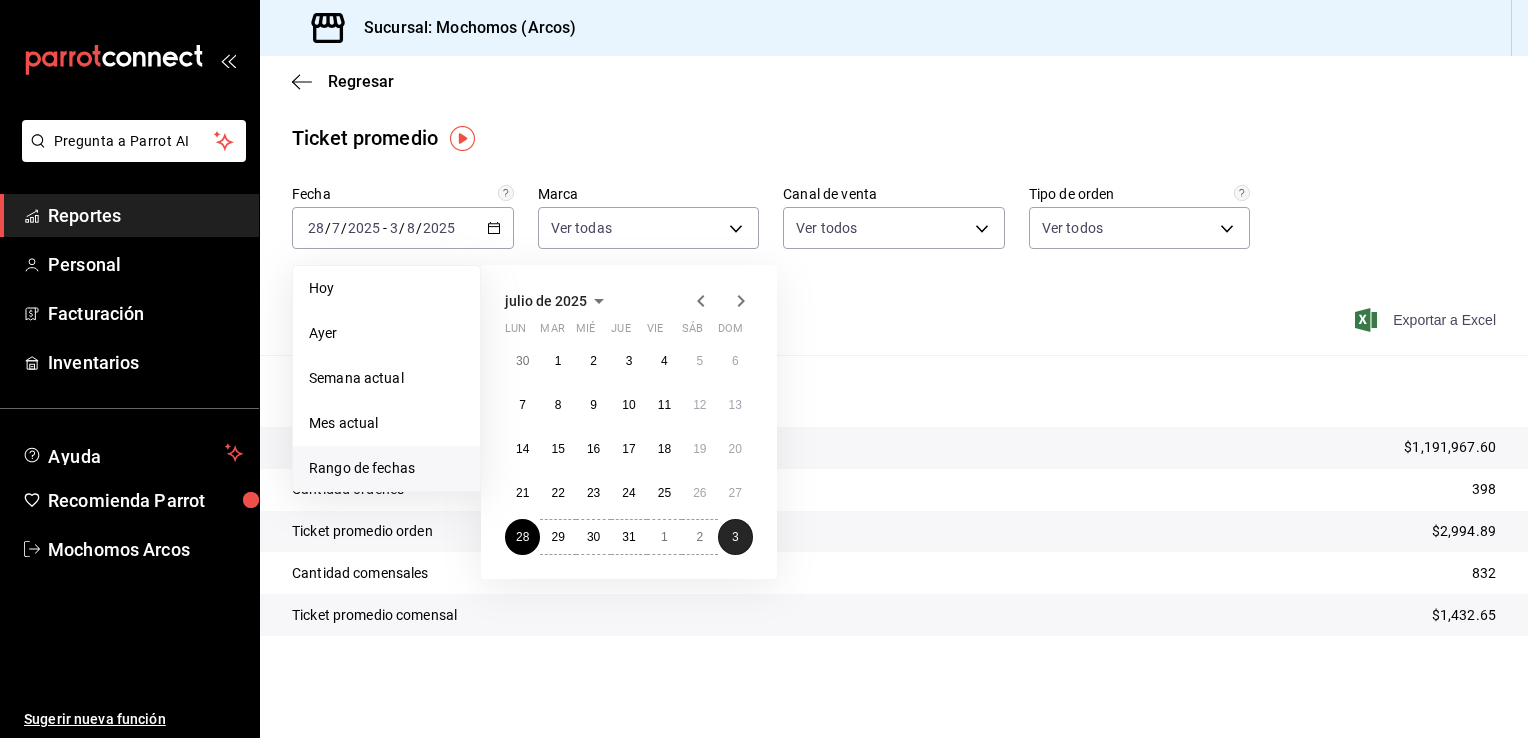 click on "3" at bounding box center (735, 537) 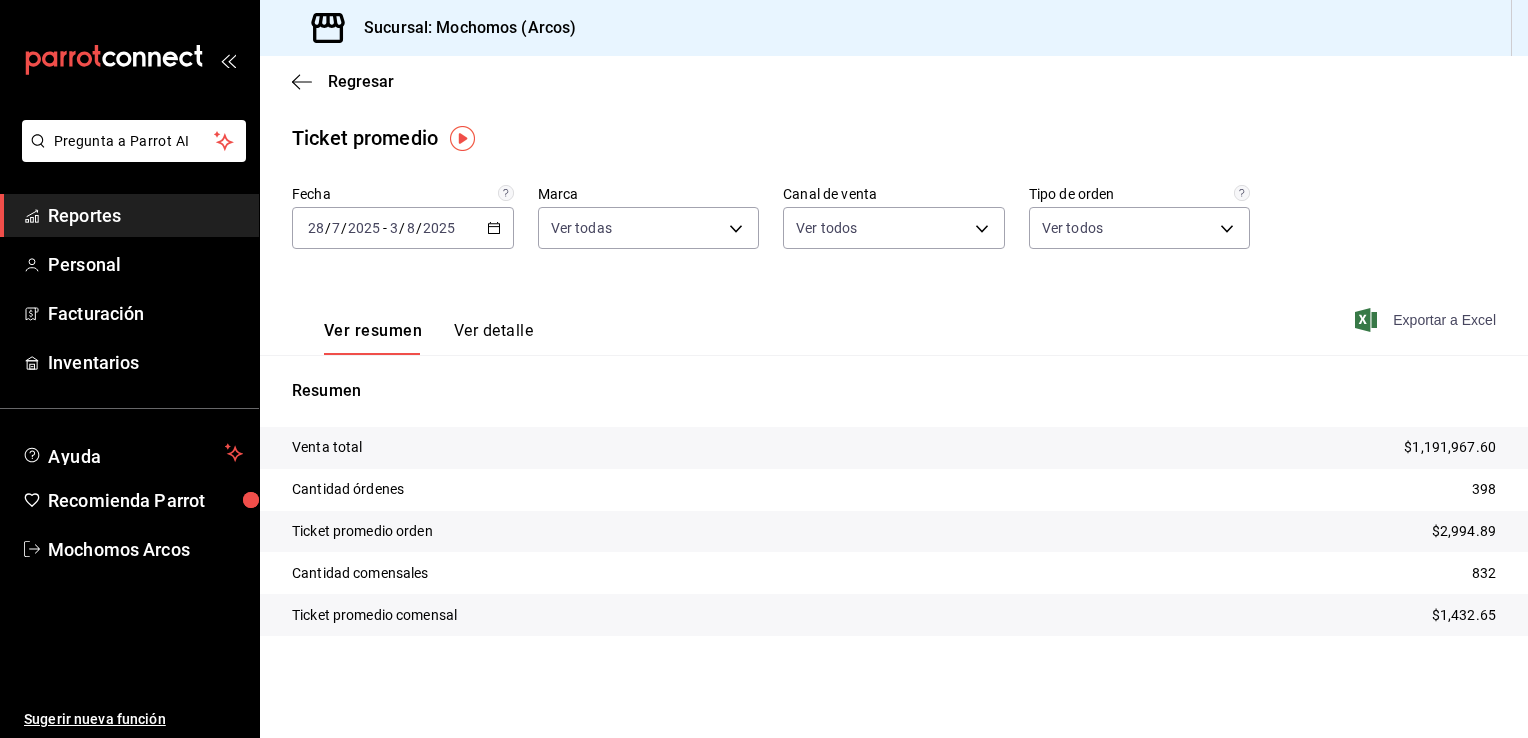 click 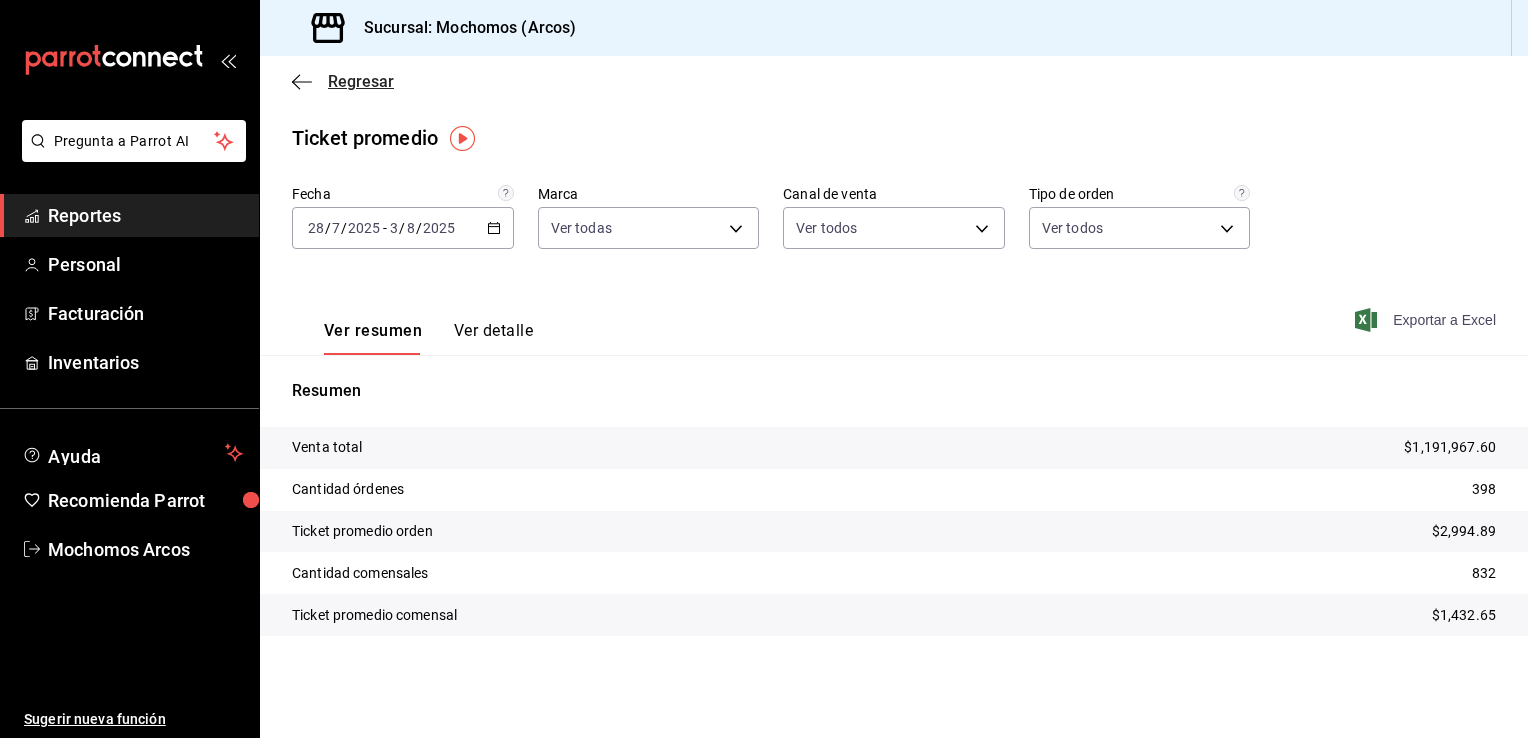 click 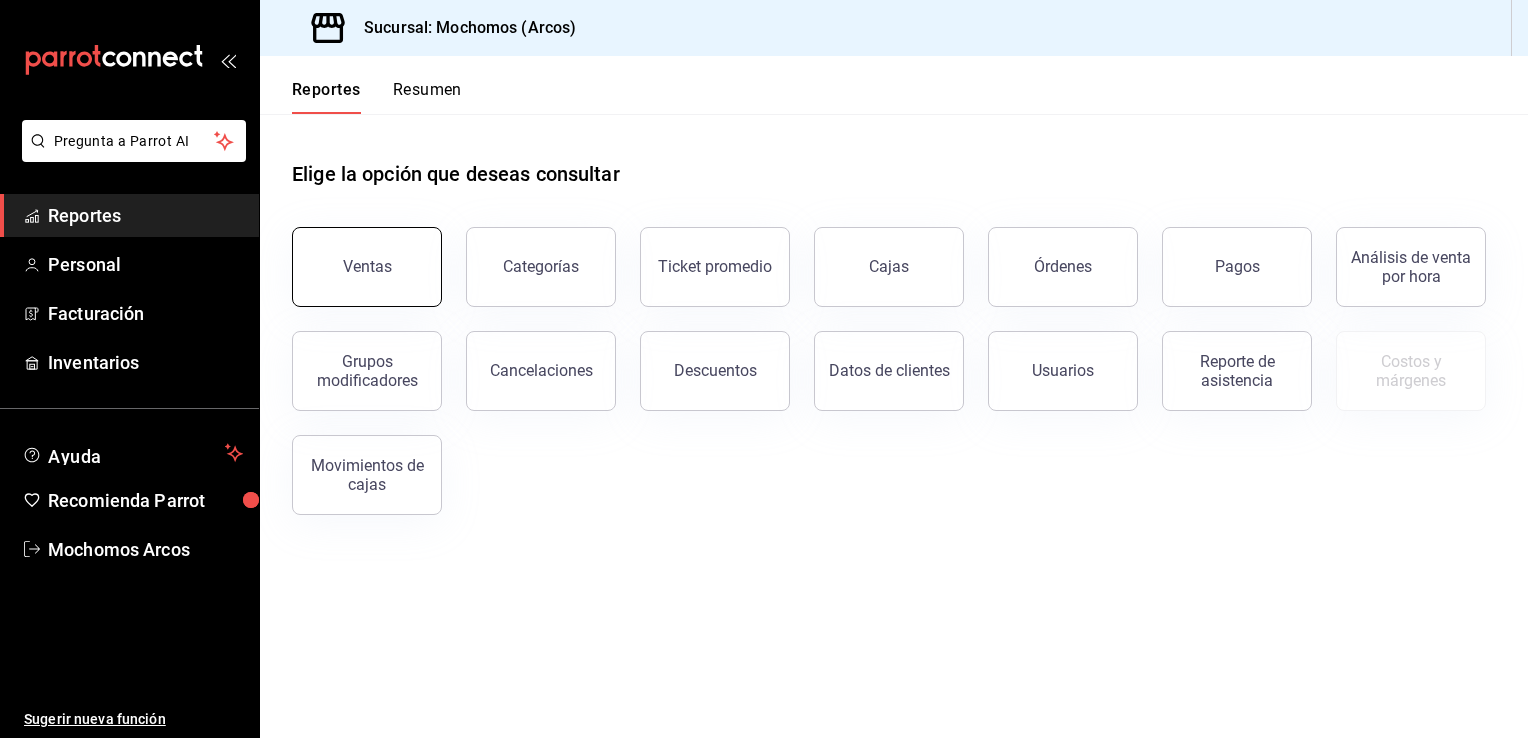 click on "Ventas" at bounding box center (367, 266) 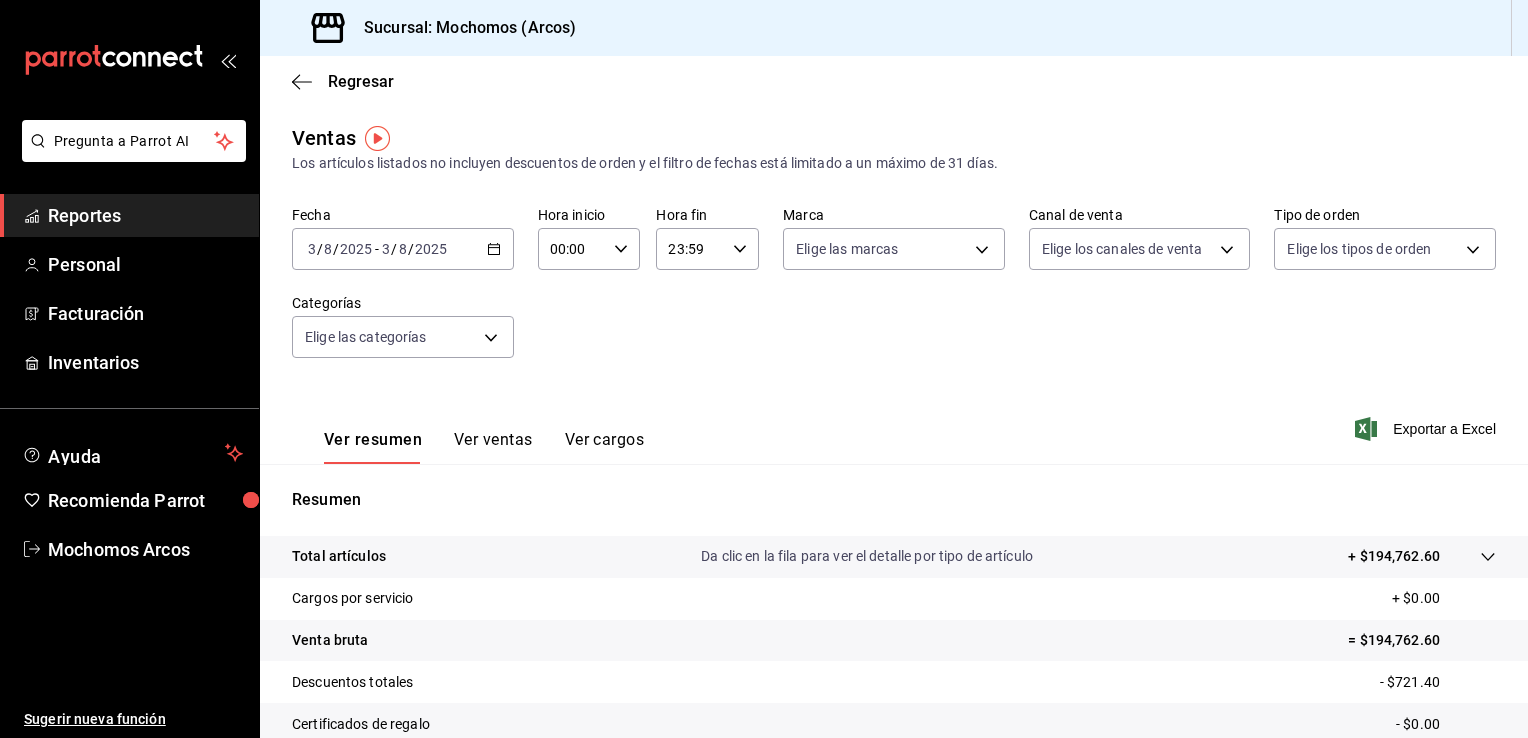 click 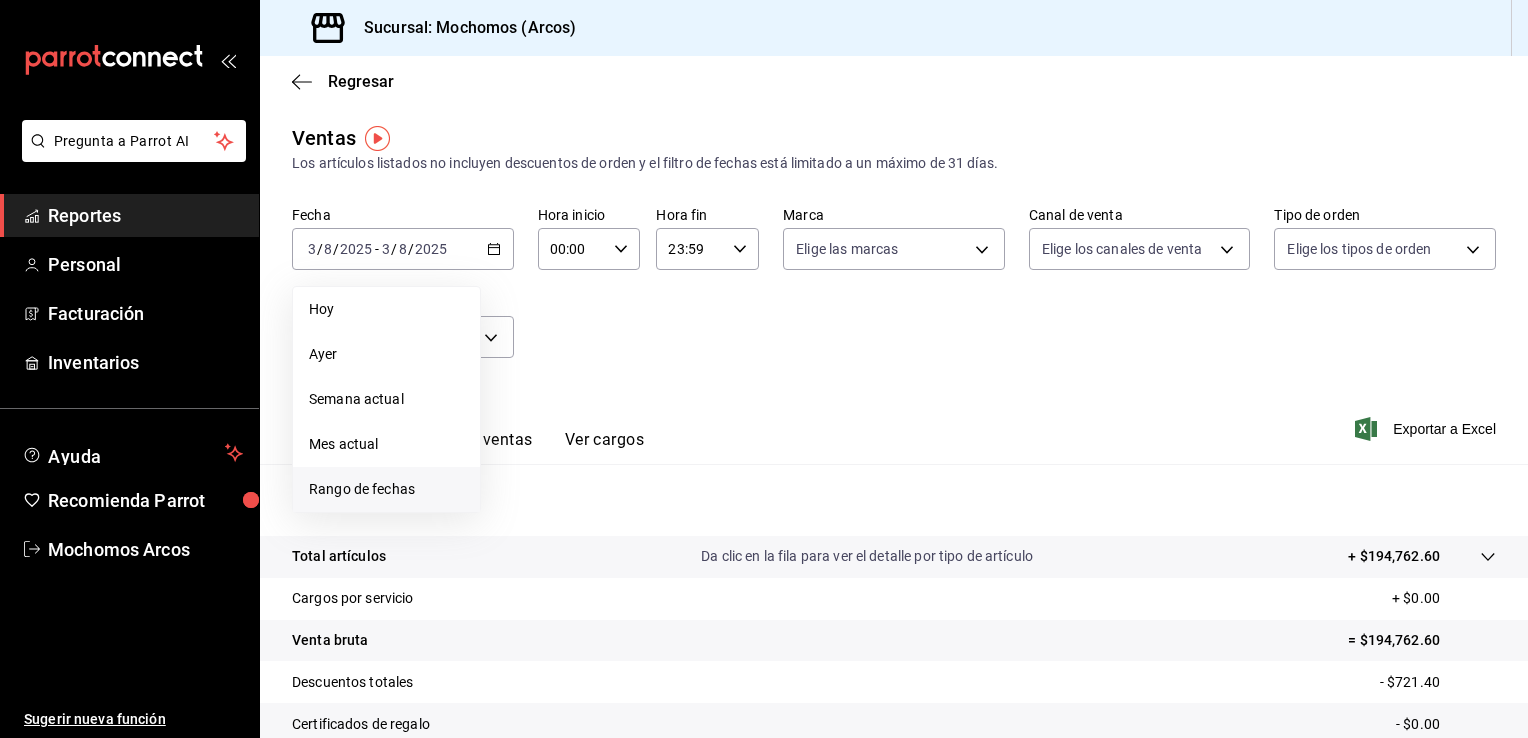 click on "Rango de fechas" at bounding box center [386, 489] 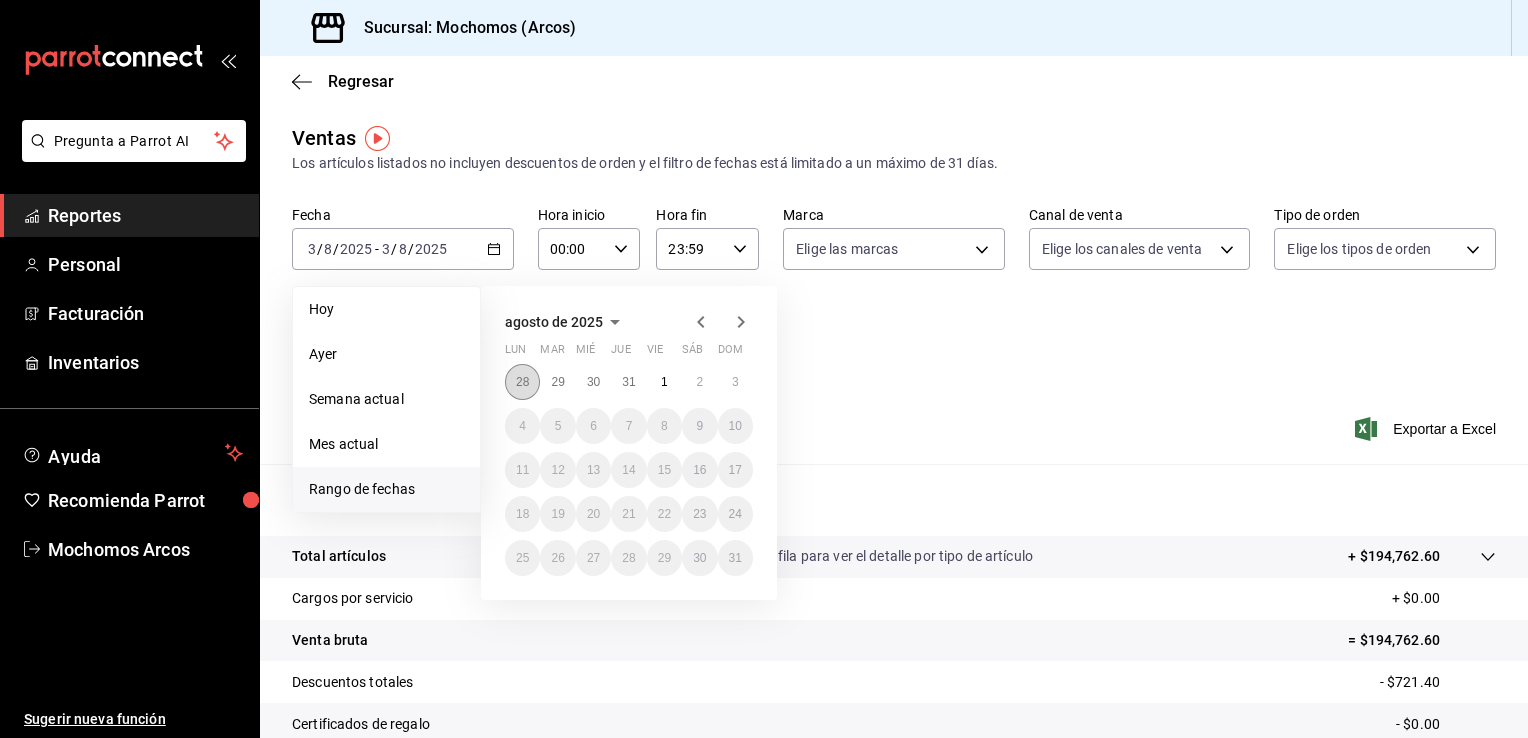 click on "28" at bounding box center [522, 382] 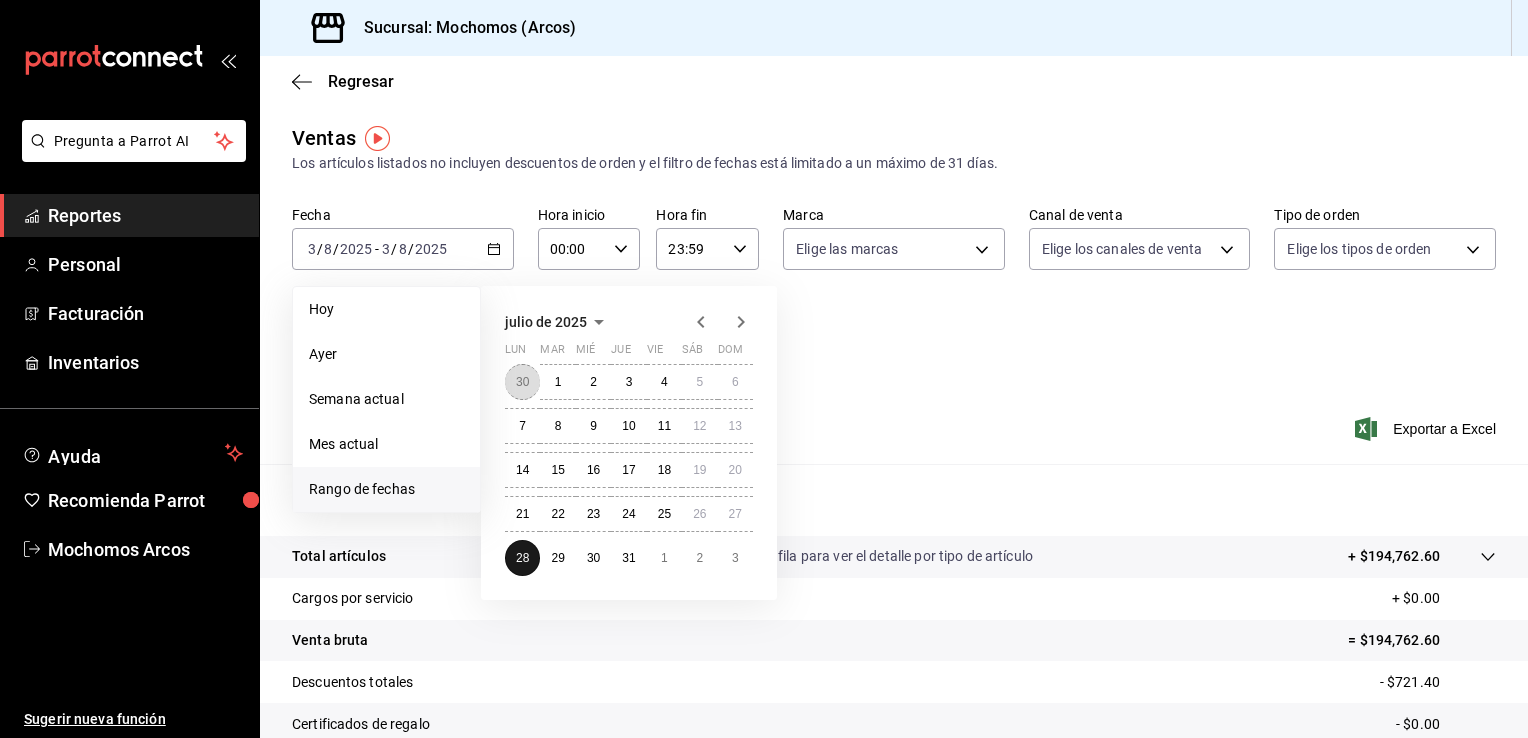 click on "30" at bounding box center (522, 382) 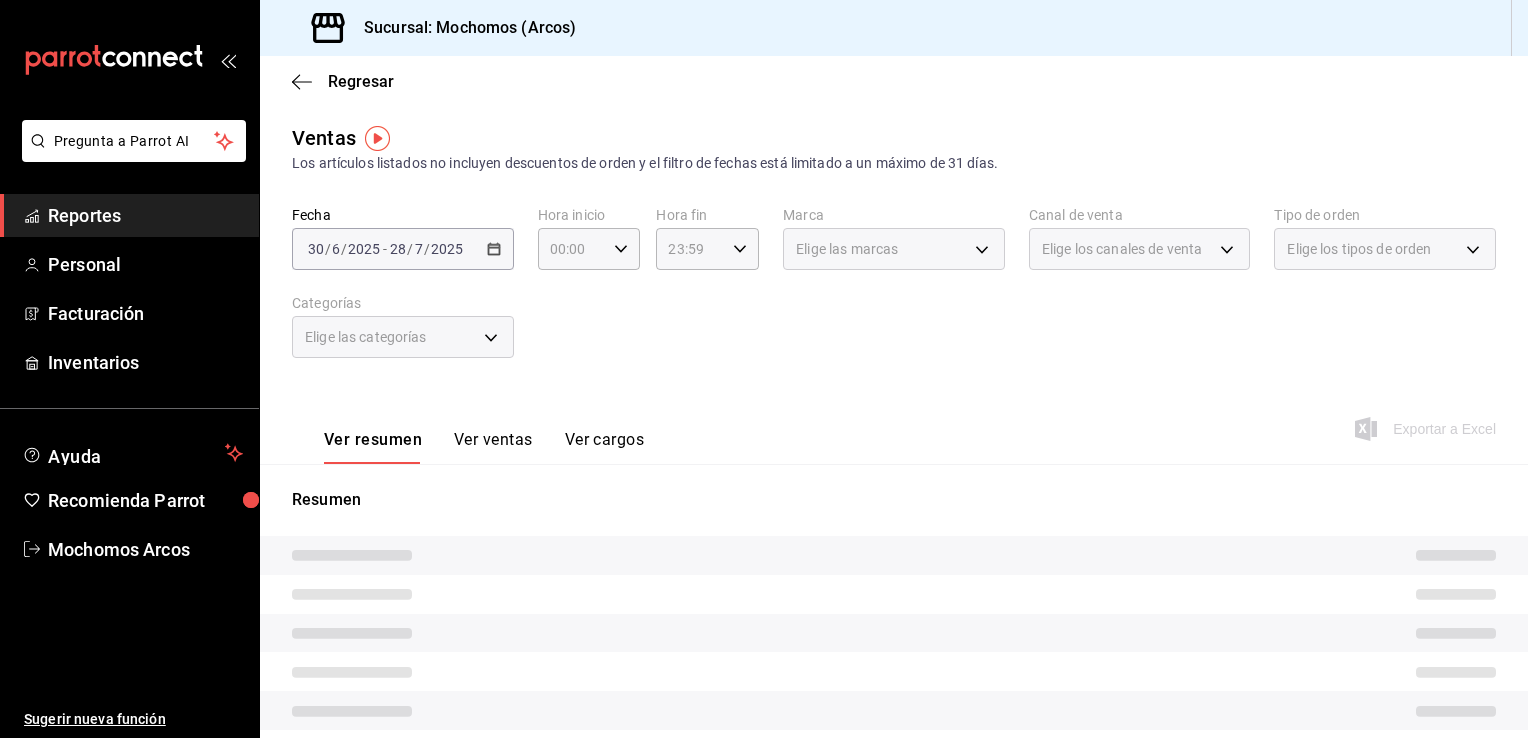 click on "Elige las categorías" at bounding box center [403, 337] 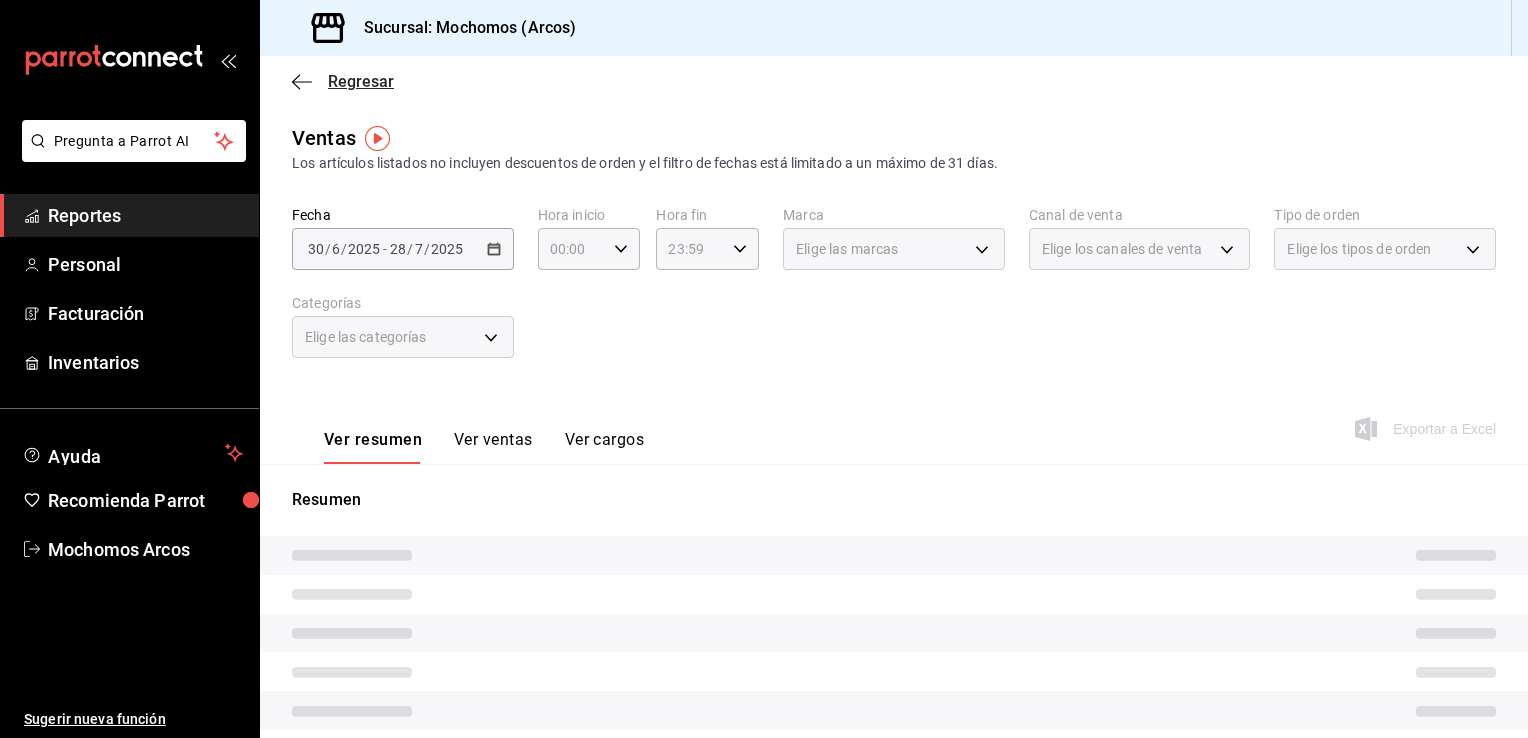 click 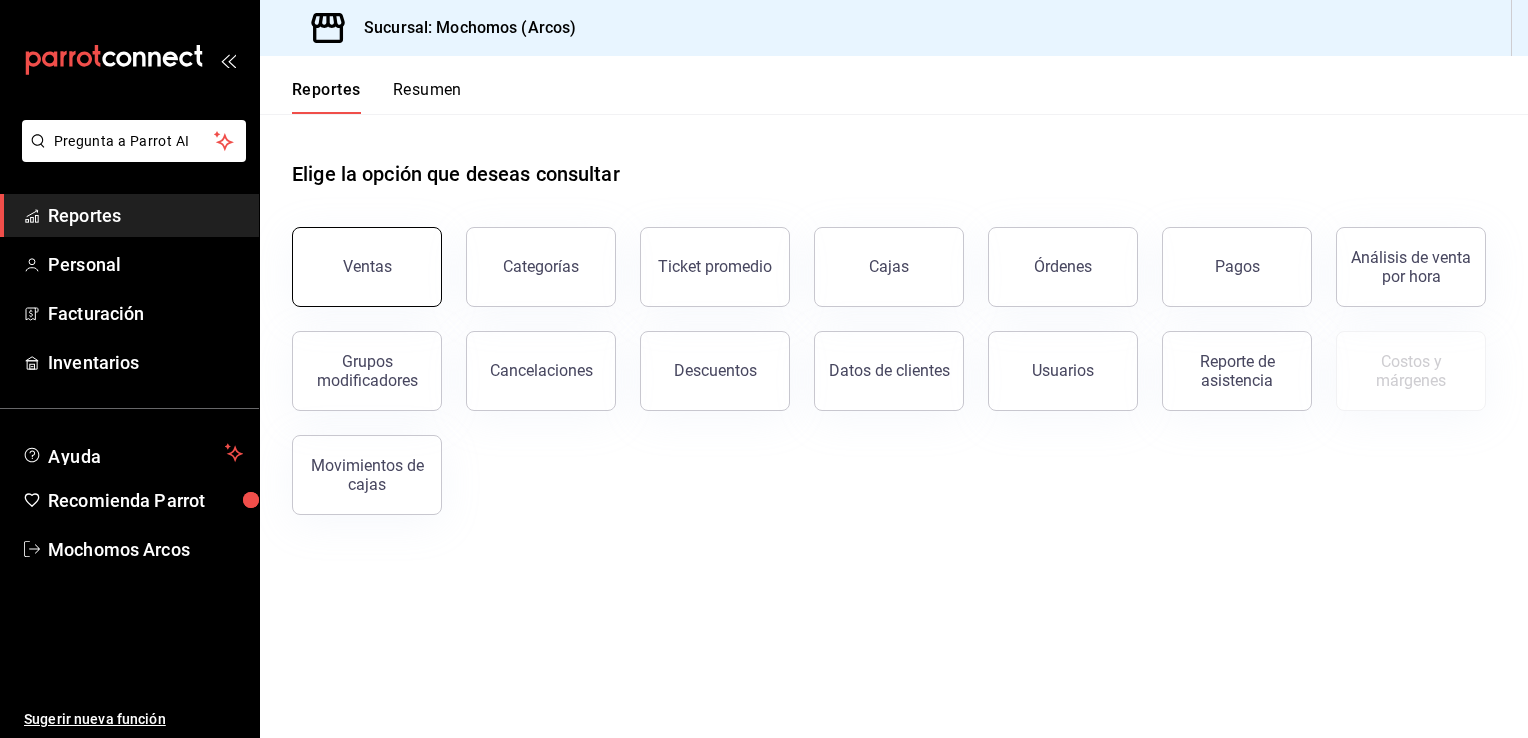 click on "Ventas" at bounding box center [367, 266] 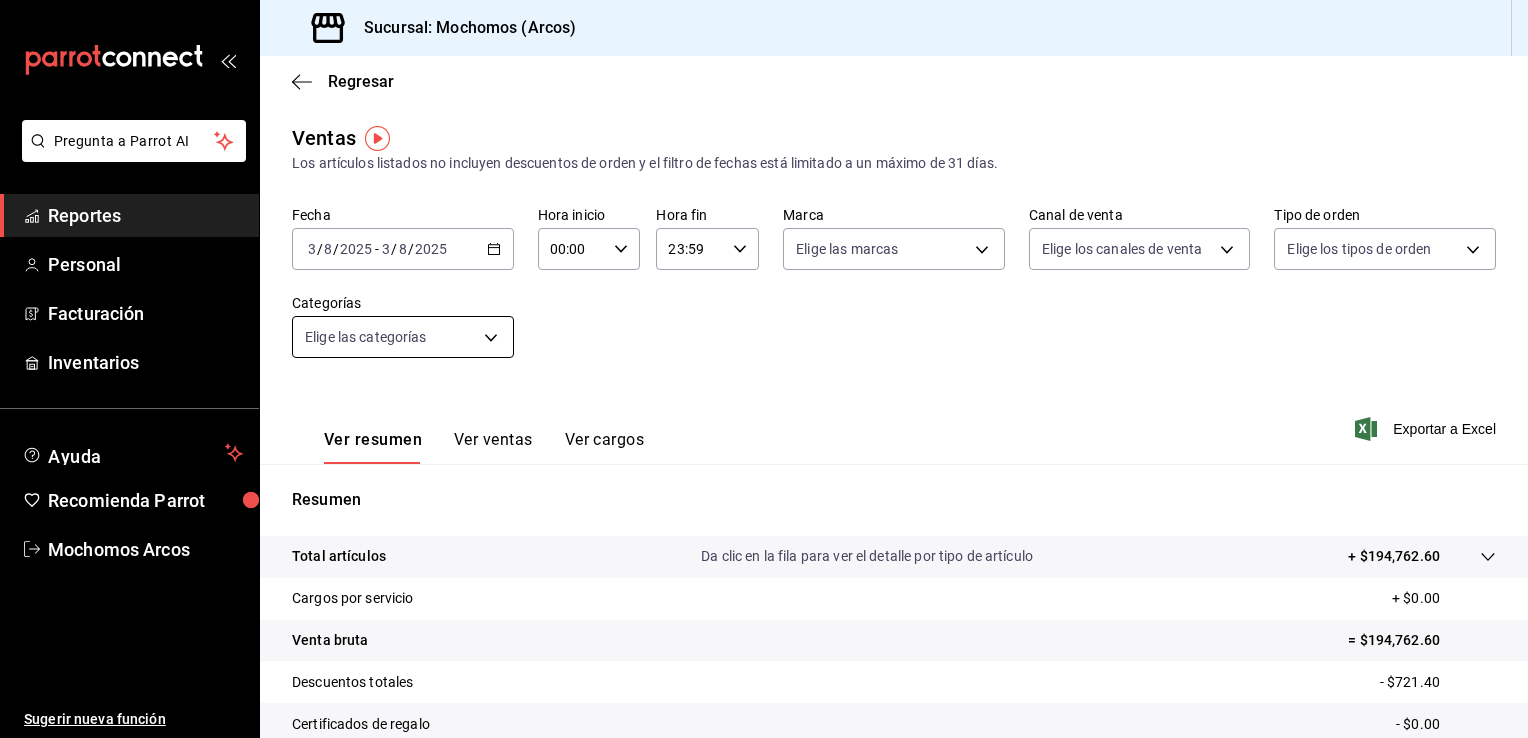 click on "Pregunta a Parrot AI Reportes   Personal   Facturación   Inventarios   Ayuda Recomienda Parrot   Mochomos Arcos   Sugerir nueva función   Sucursal: Mochomos (Arcos) Regresar Ventas Los artículos listados no incluyen descuentos de orden y el filtro de fechas está limitado a un máximo de 31 días. Fecha [DATE] [DATE] - [DATE] [DATE] Hora inicio 00:00 Hora inicio Hora fin 23:59 Hora fin Marca Elige las marcas Canal de venta Elige los canales de venta Tipo de orden Elige los tipos de orden Categorías Elige las categorías Ver resumen Ver ventas Ver cargos Exportar a Excel Resumen Total artículos Da clic en la fila para ver el detalle por tipo de artículo + $194,762.60 Cargos por servicio + $0.00 Venta bruta = $194,762.60 Descuentos totales - $721.40 Certificados de regalo - $0.00 Venta total = $194,041.20 Impuestos - $26,764.30 Venta neta = $167,276.90 Pregunta a Parrot AI Reportes   Personal   Facturación   Inventarios   Ayuda Recomienda Parrot   Mochomos Arcos     Ver video tutorial" at bounding box center [764, 369] 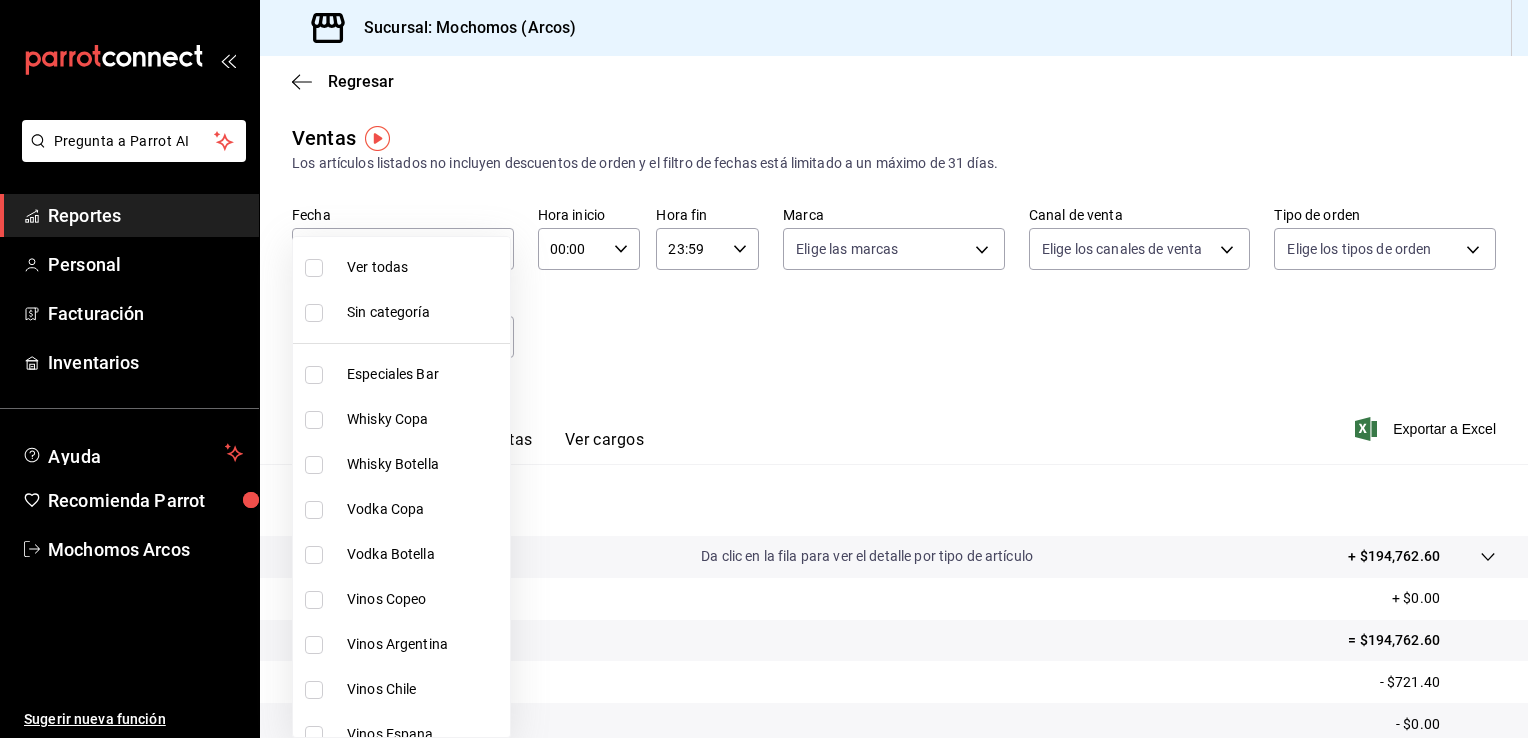 click at bounding box center (764, 369) 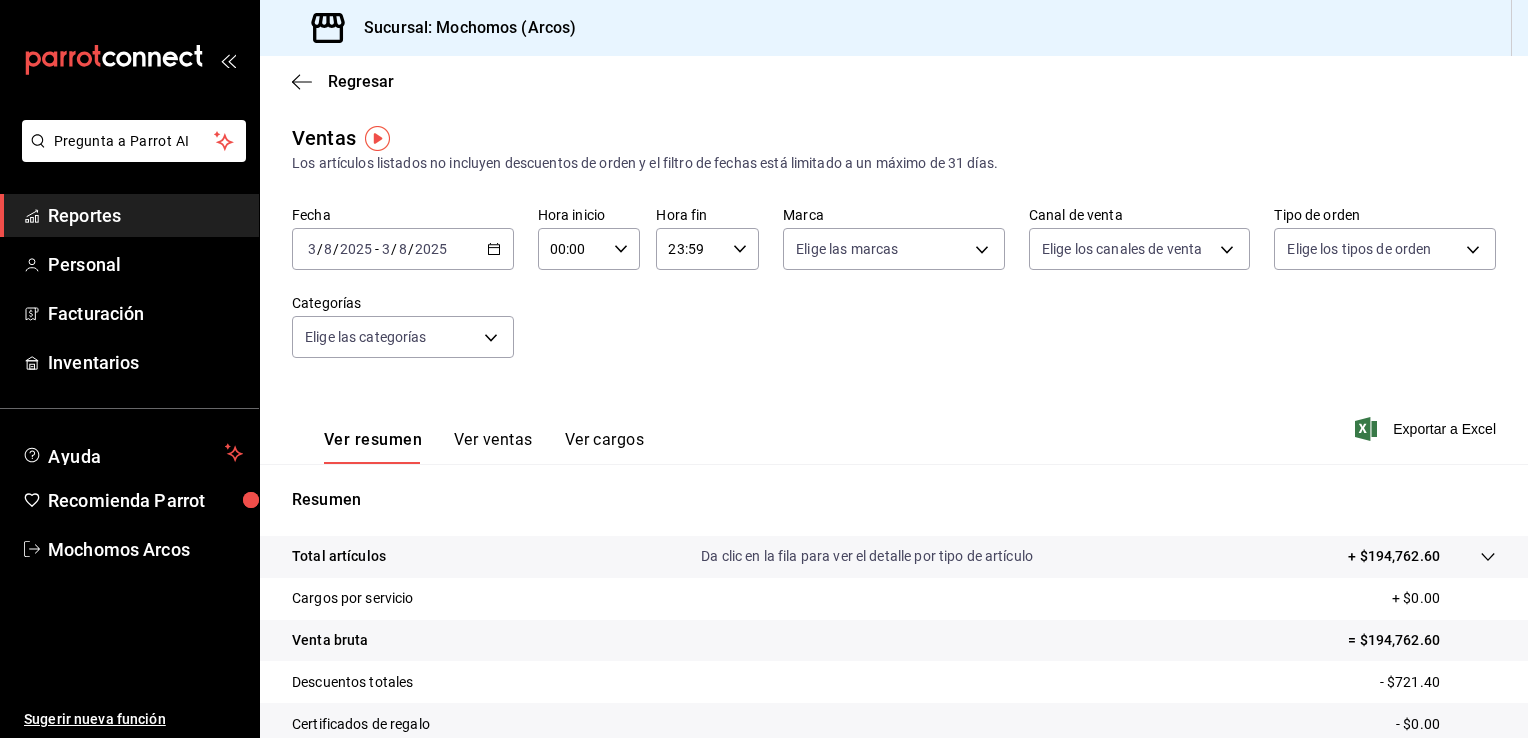 click 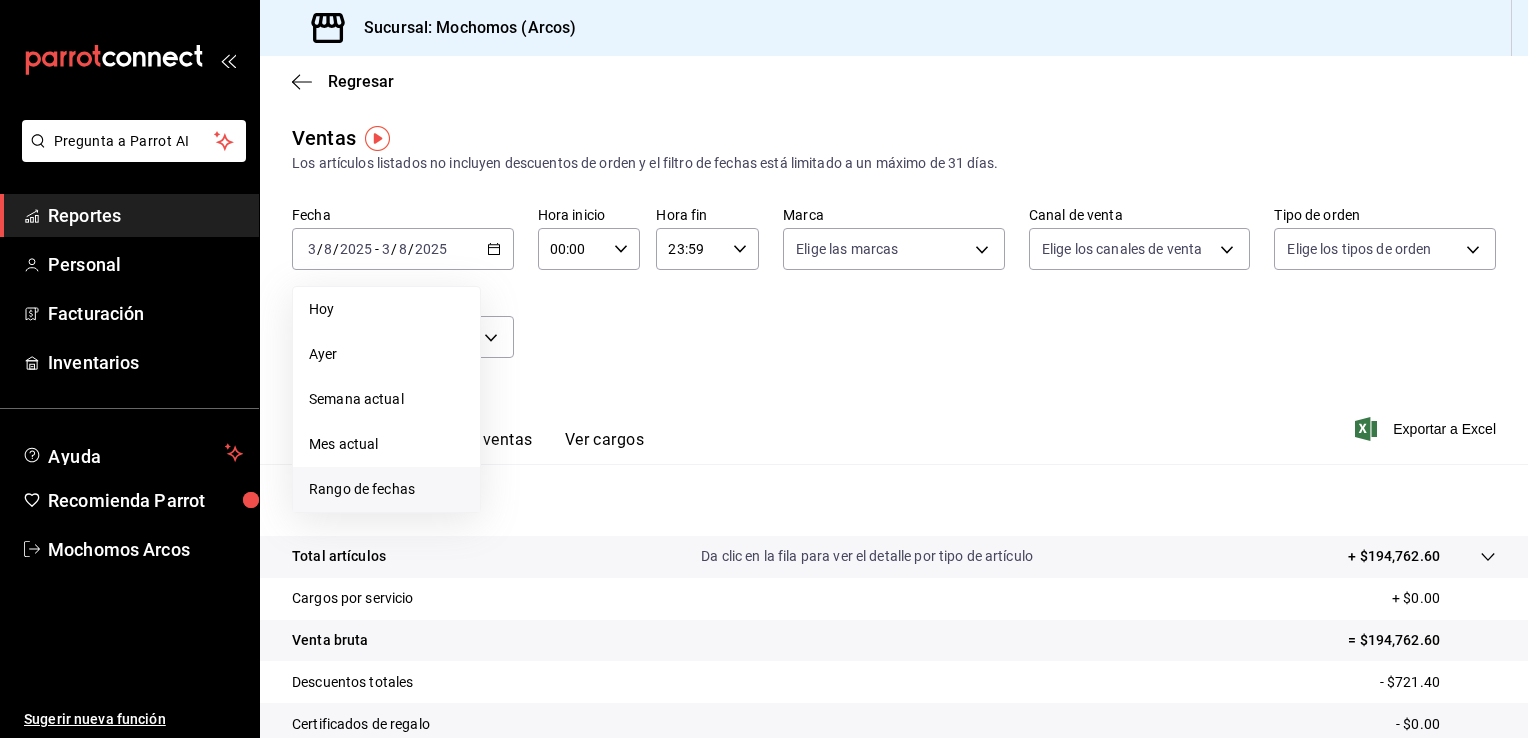 click on "Rango de fechas" at bounding box center (386, 489) 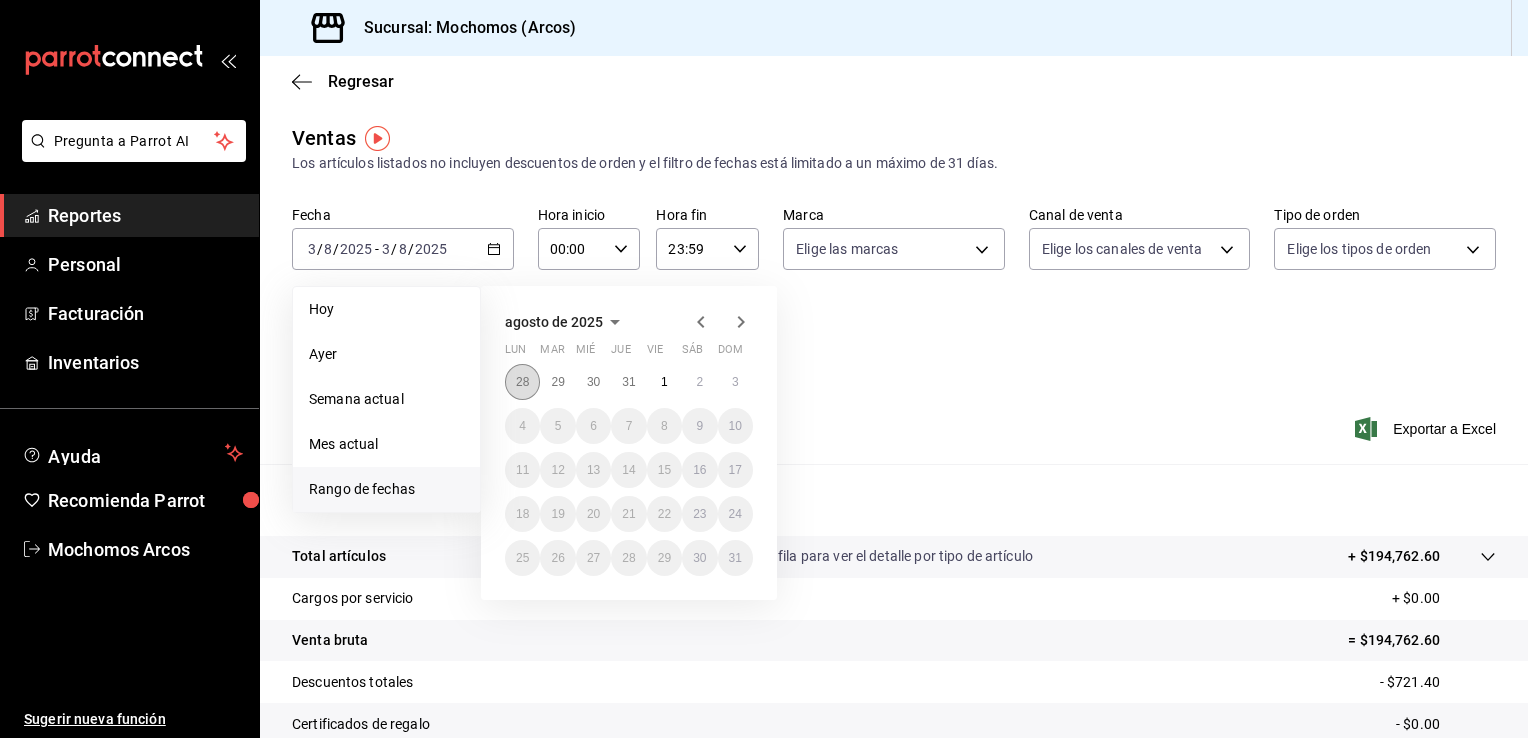 click on "28" at bounding box center (522, 382) 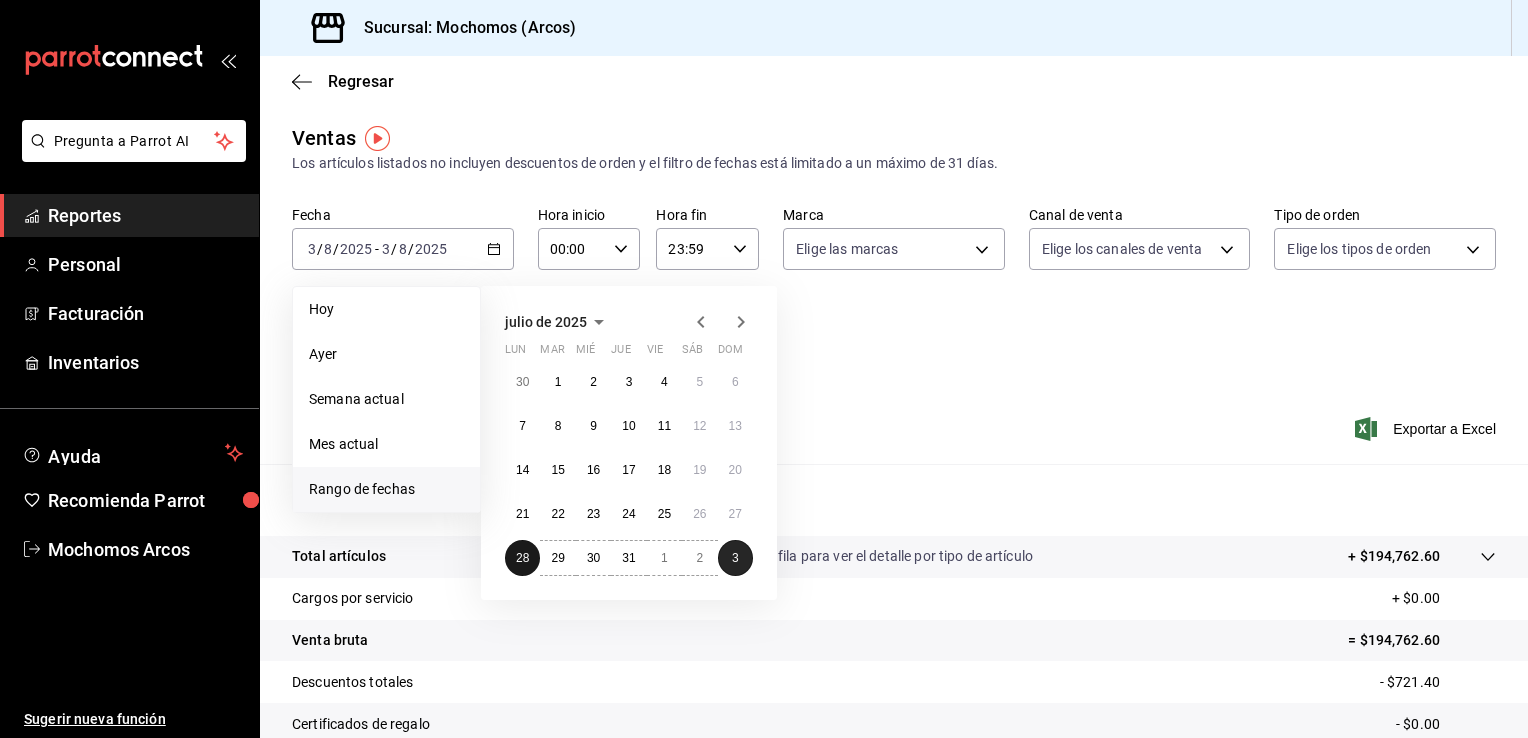 drag, startPoint x: 523, startPoint y: 554, endPoint x: 732, endPoint y: 558, distance: 209.03827 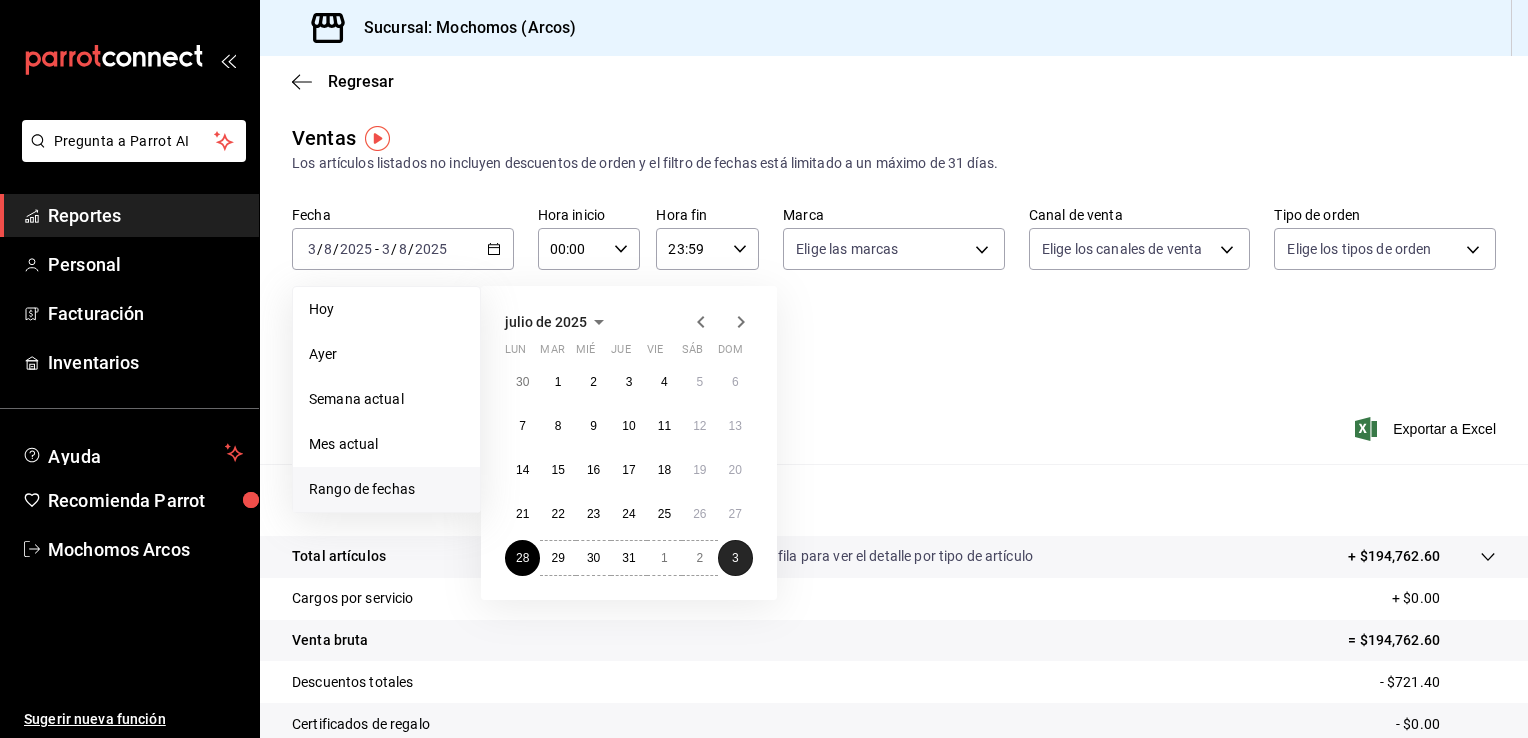 click on "3" at bounding box center [735, 558] 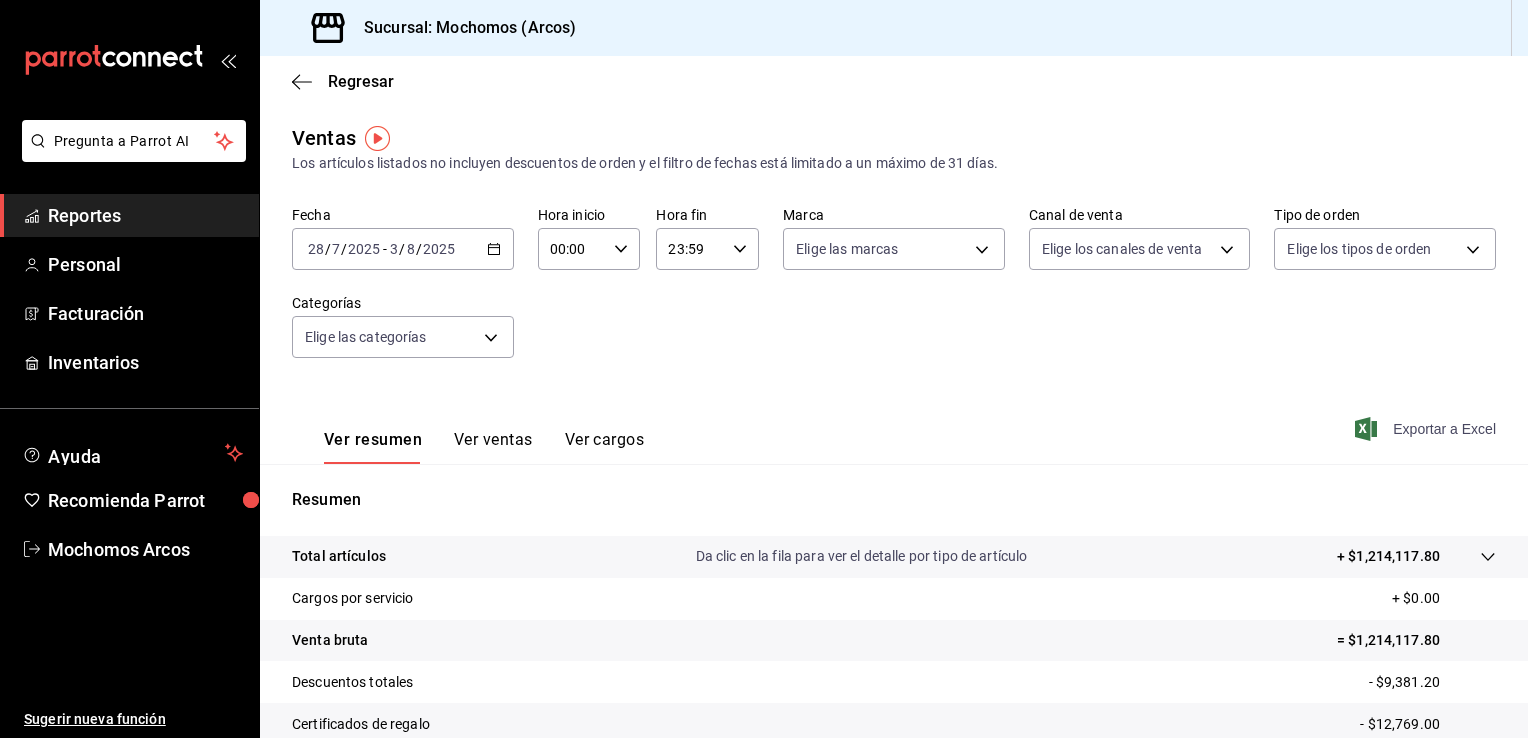 click 